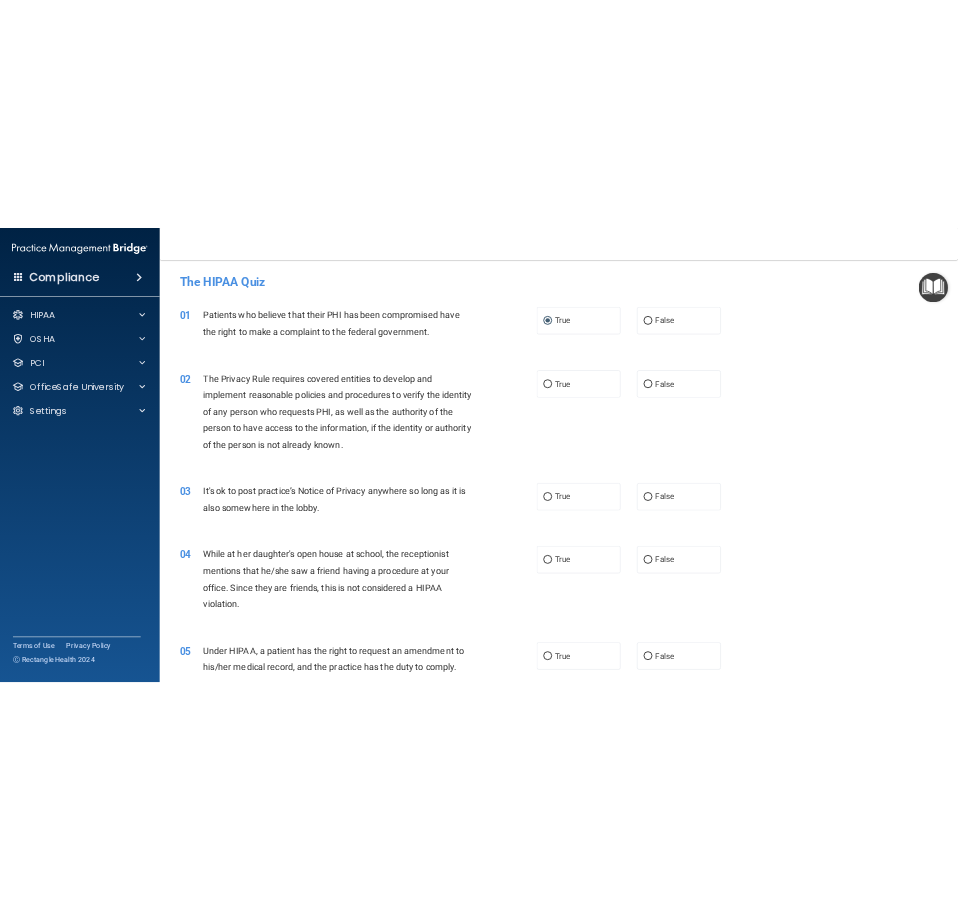 scroll, scrollTop: 0, scrollLeft: 0, axis: both 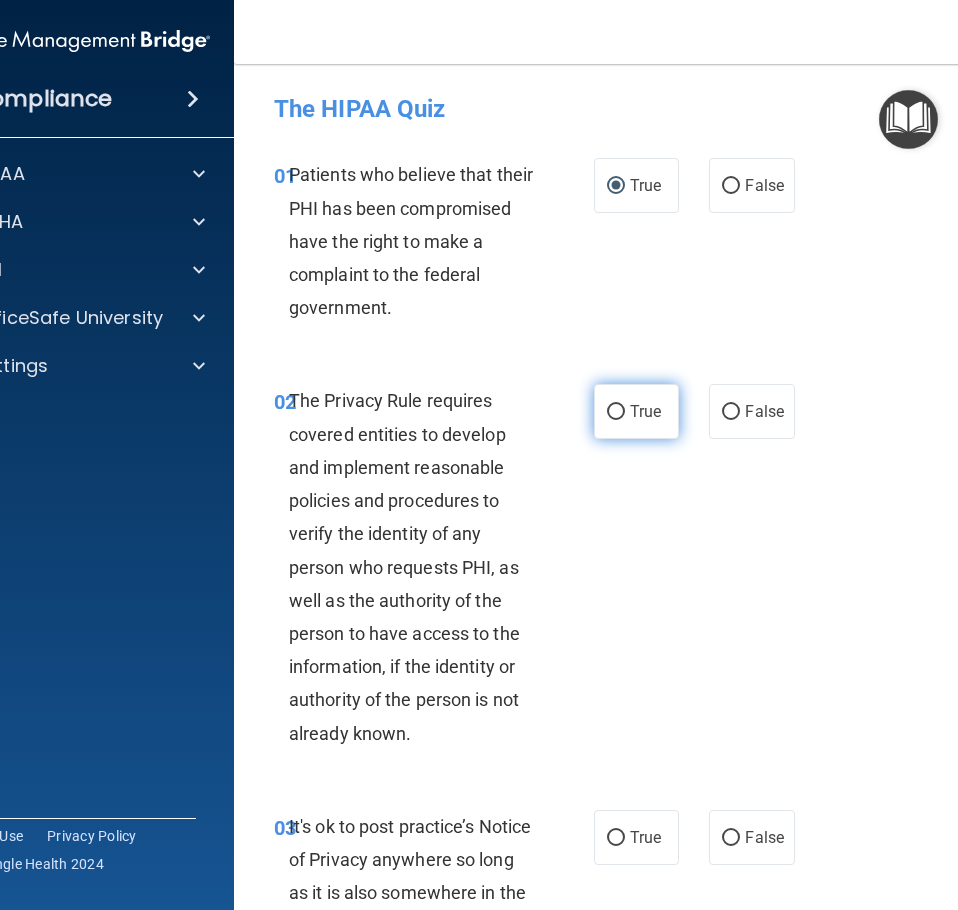 click on "True" at bounding box center [616, 412] 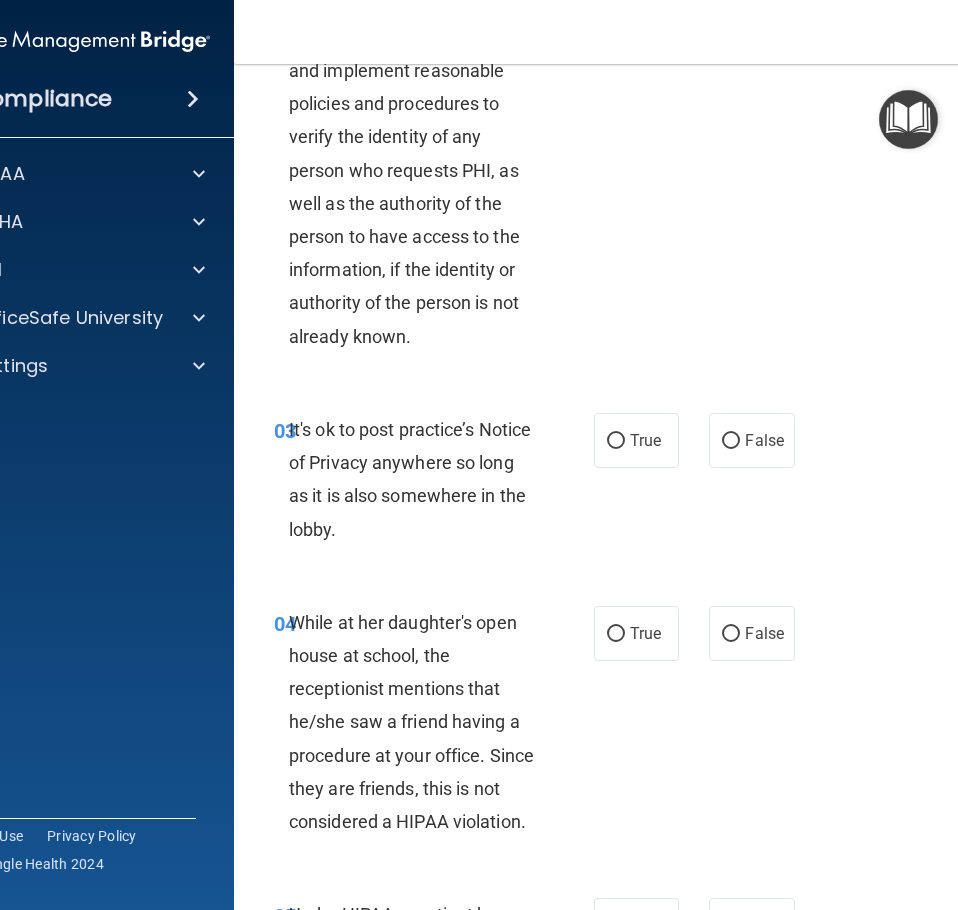 scroll, scrollTop: 400, scrollLeft: 0, axis: vertical 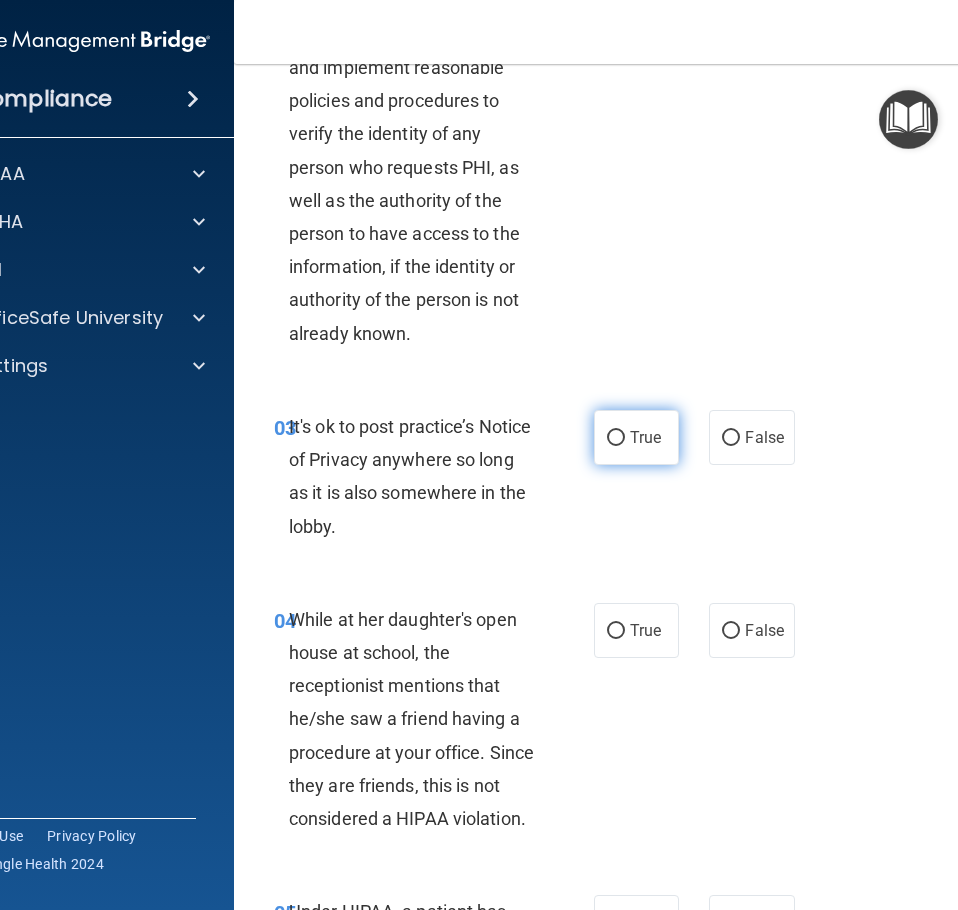 click on "True" at bounding box center [616, 438] 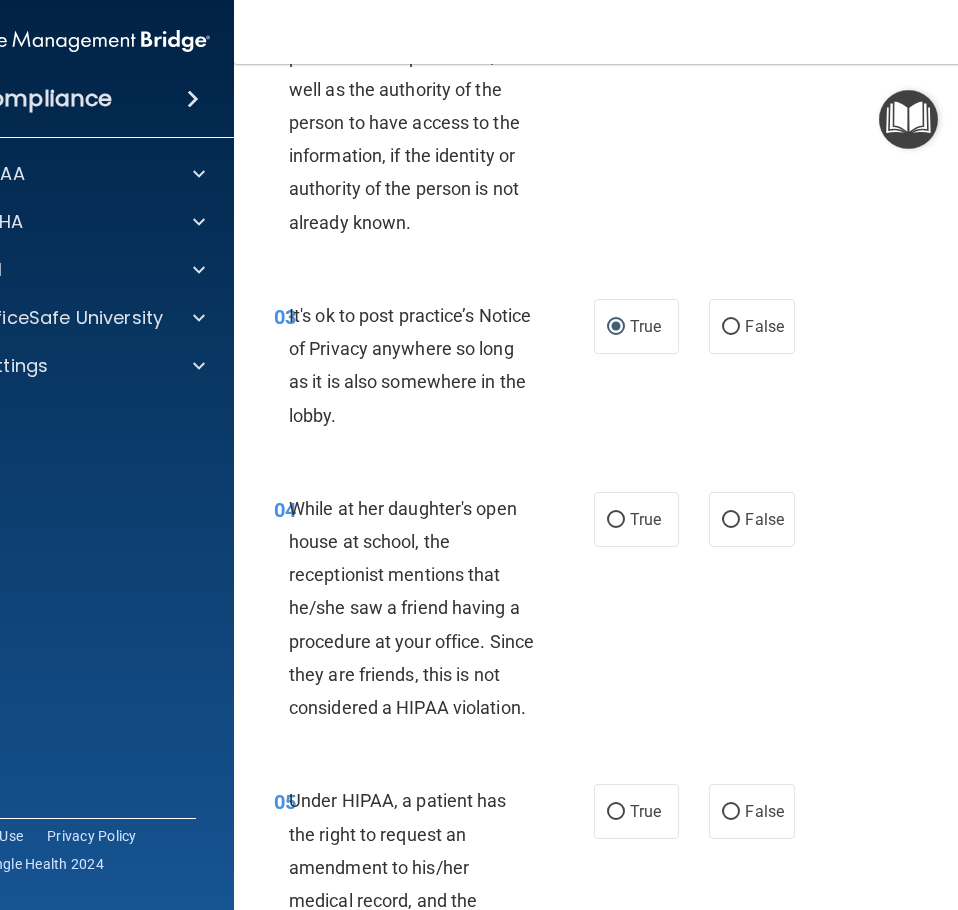 scroll, scrollTop: 700, scrollLeft: 0, axis: vertical 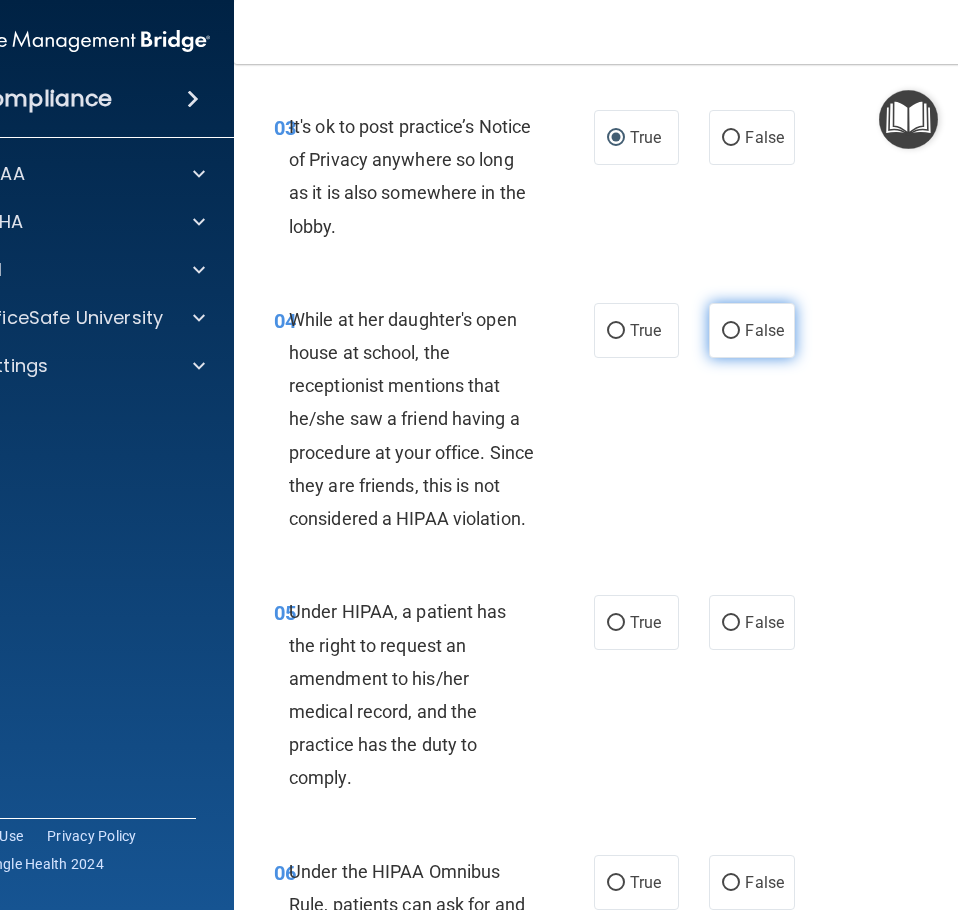 click on "False" at bounding box center (731, 331) 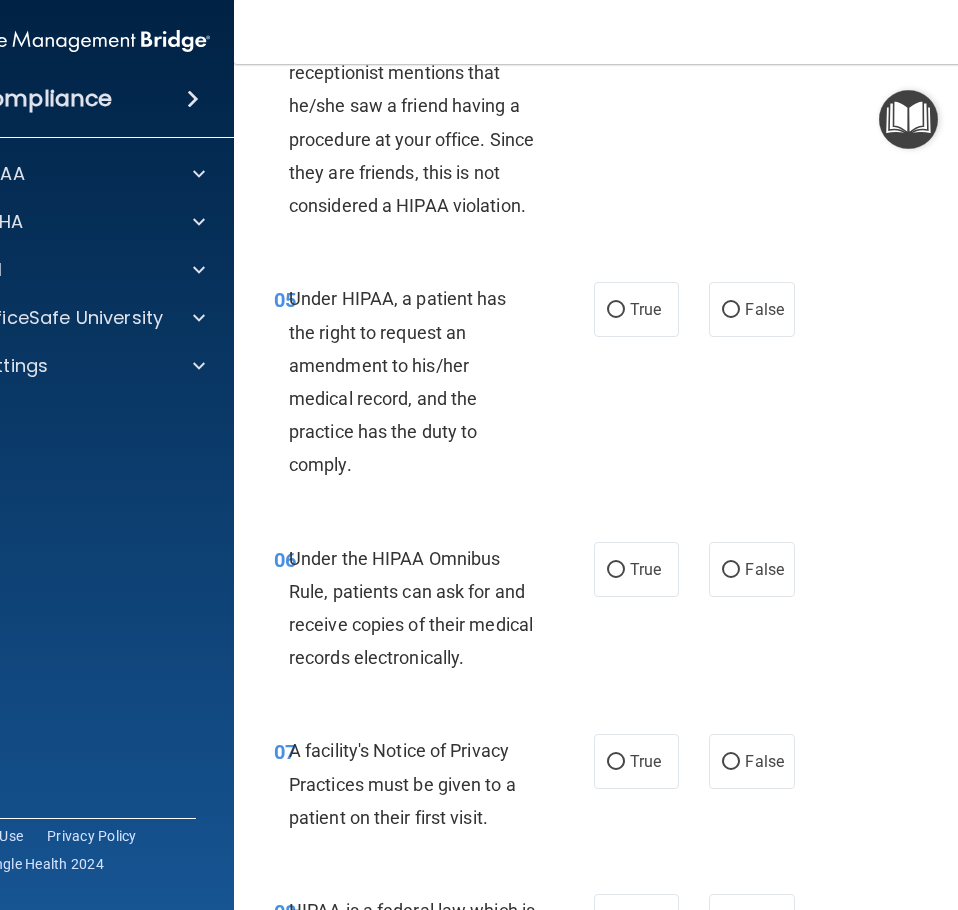 scroll, scrollTop: 1100, scrollLeft: 0, axis: vertical 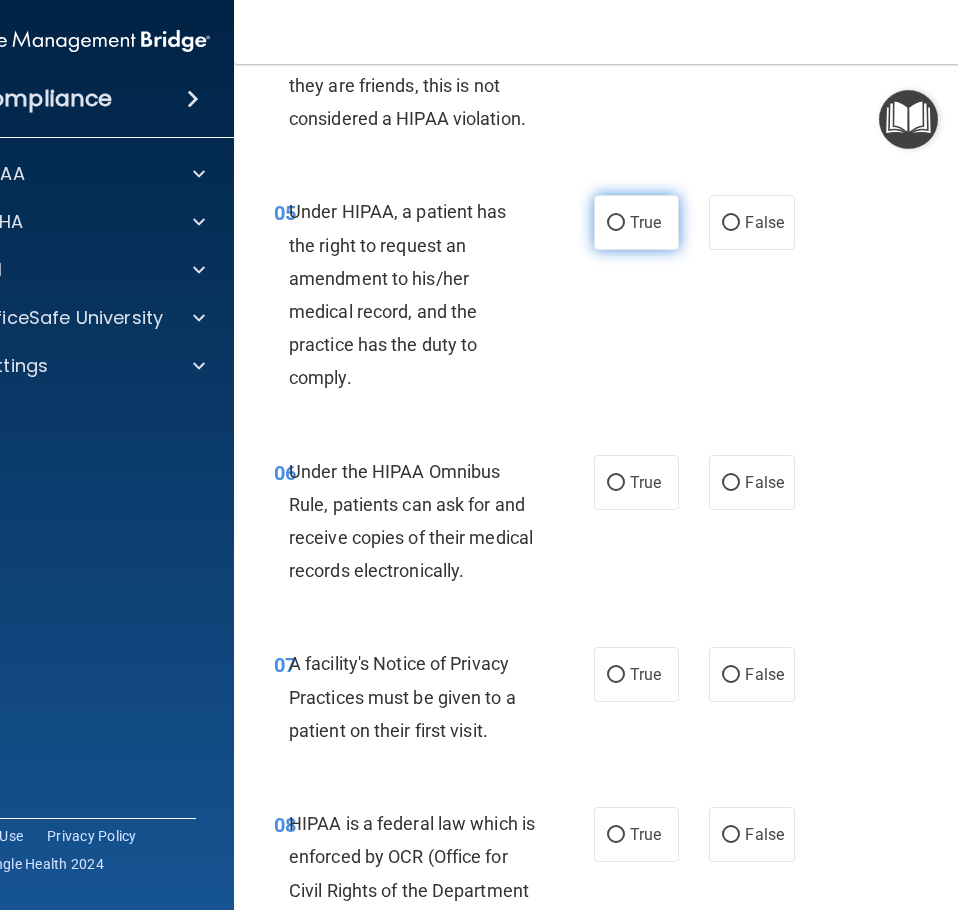 click on "True" at bounding box center [616, 223] 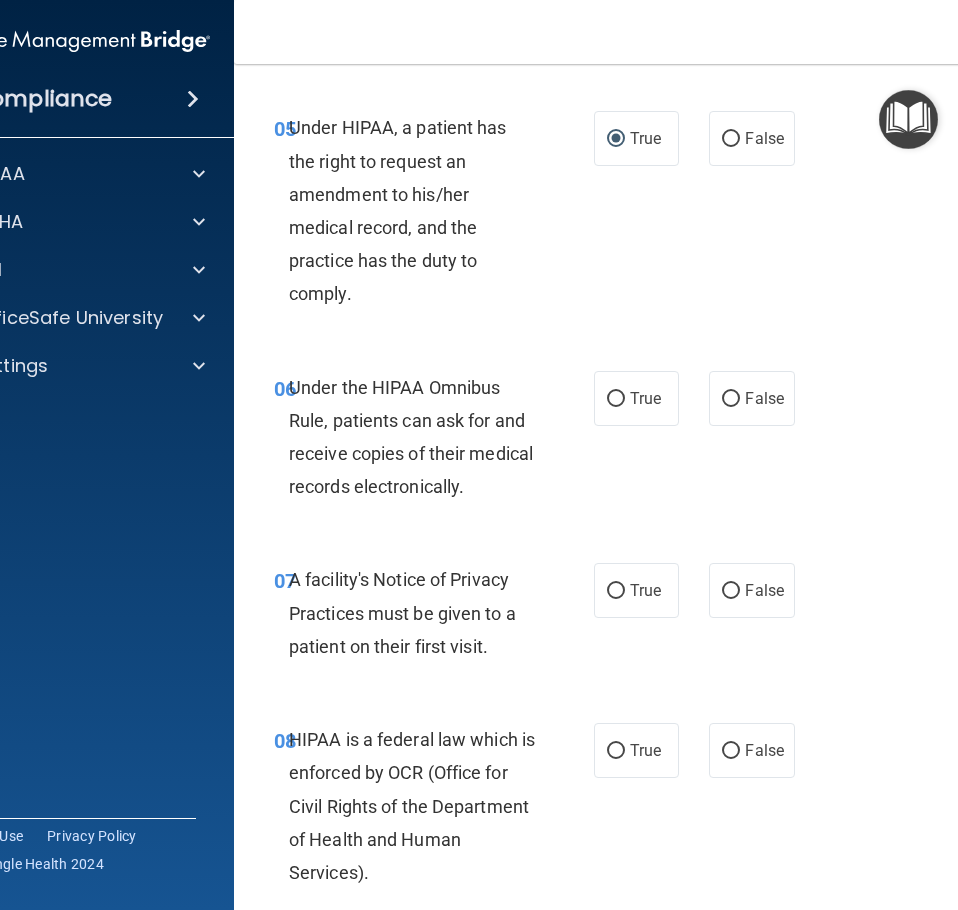 scroll, scrollTop: 1300, scrollLeft: 0, axis: vertical 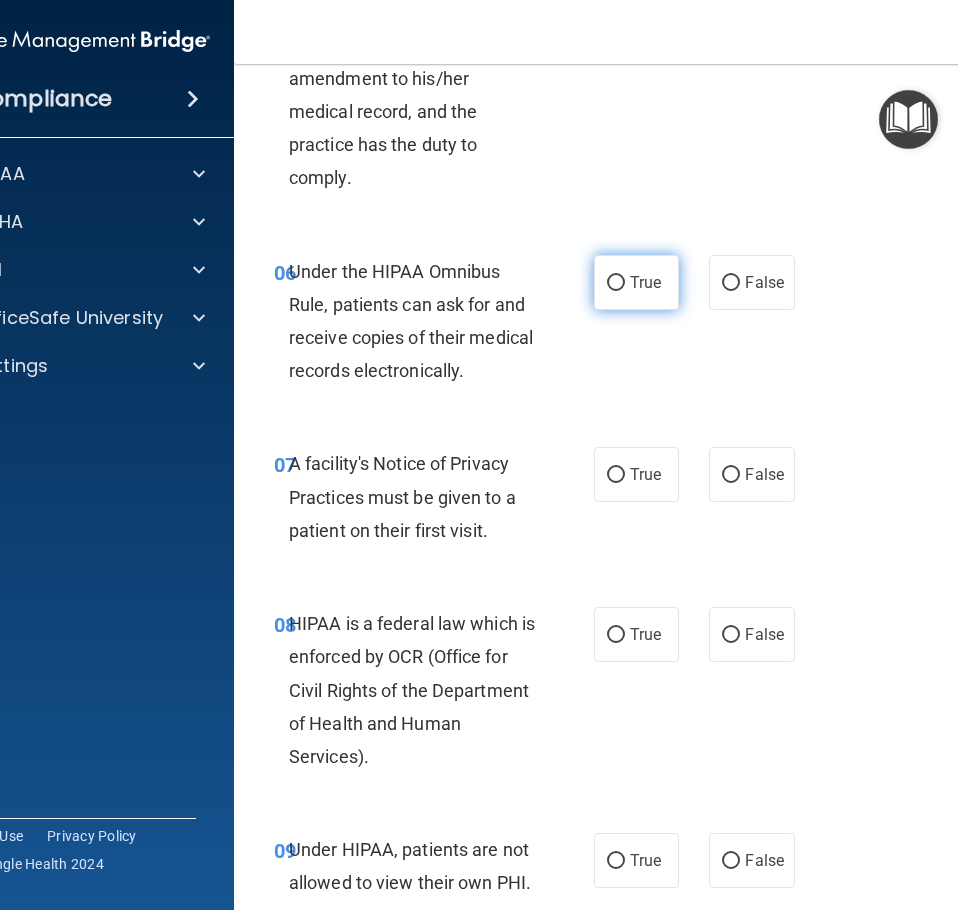click on "True" at bounding box center [616, 283] 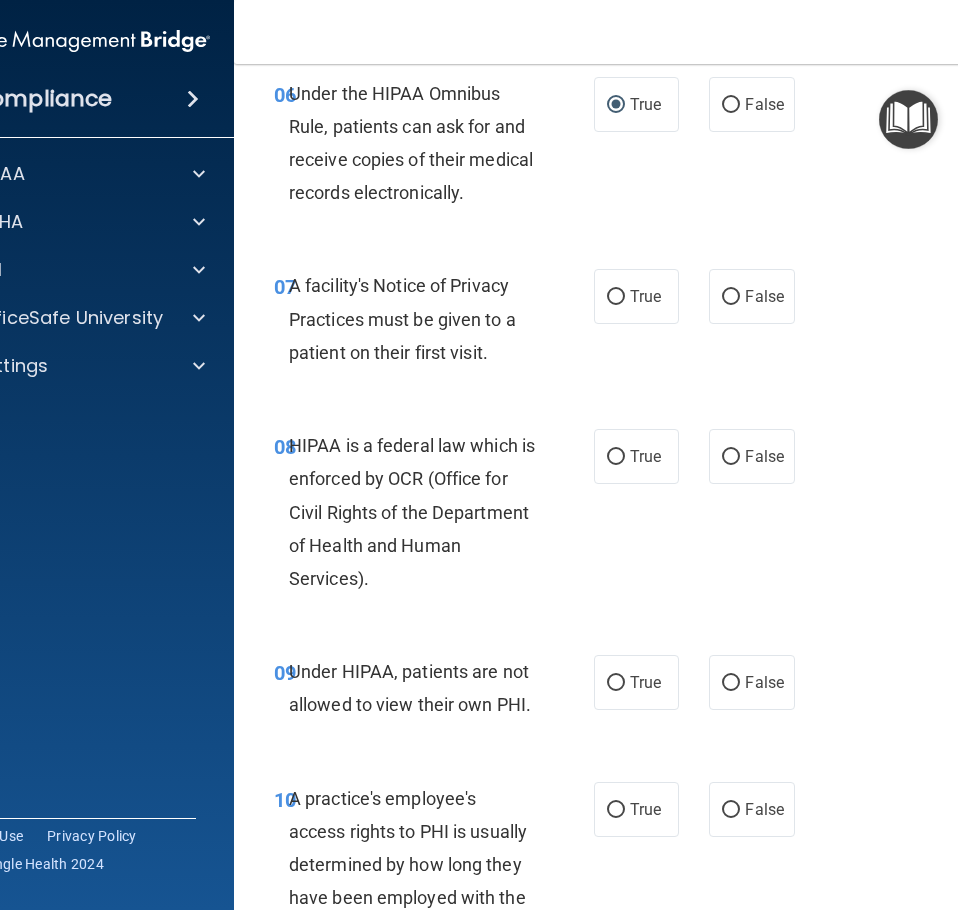 scroll, scrollTop: 1500, scrollLeft: 0, axis: vertical 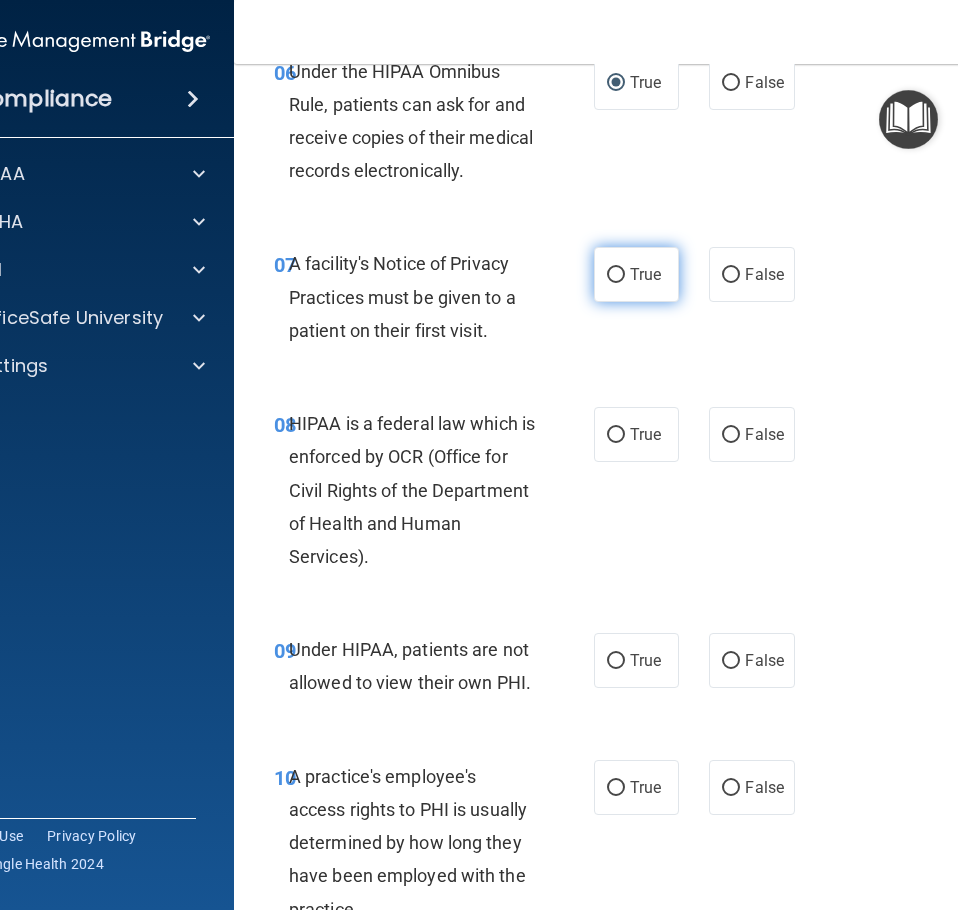click on "True" at bounding box center [616, 275] 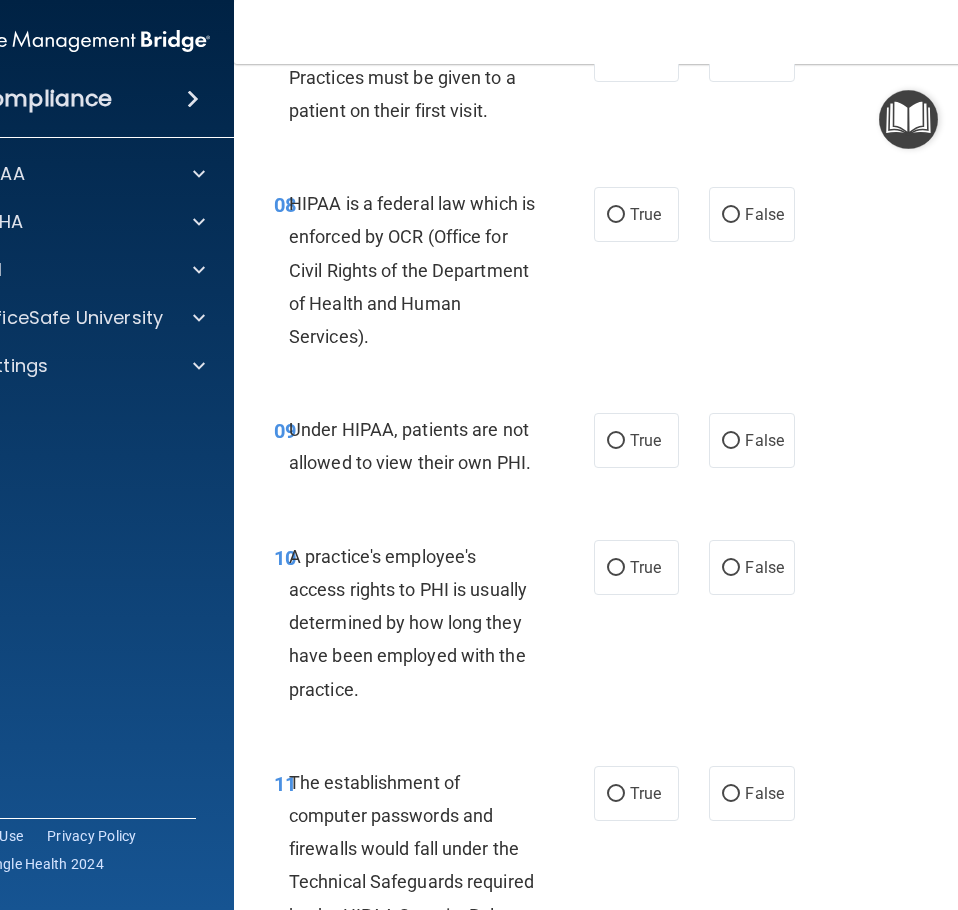 scroll, scrollTop: 1800, scrollLeft: 0, axis: vertical 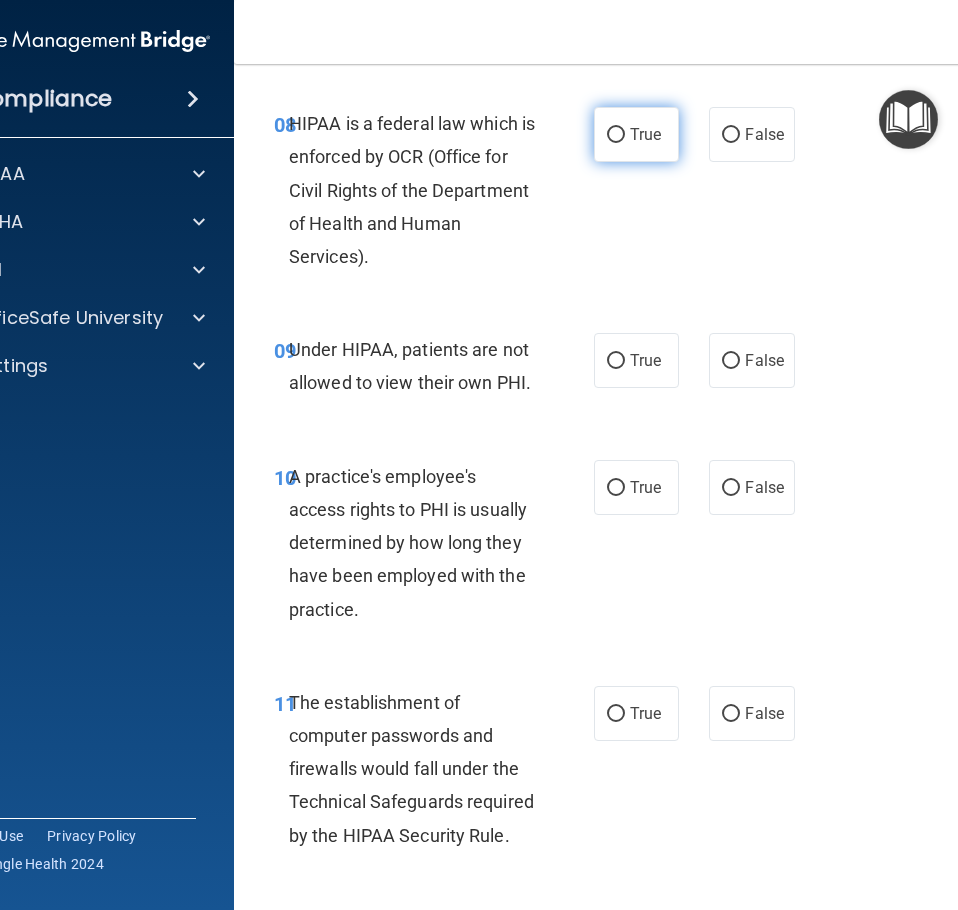 click on "True" at bounding box center (616, 135) 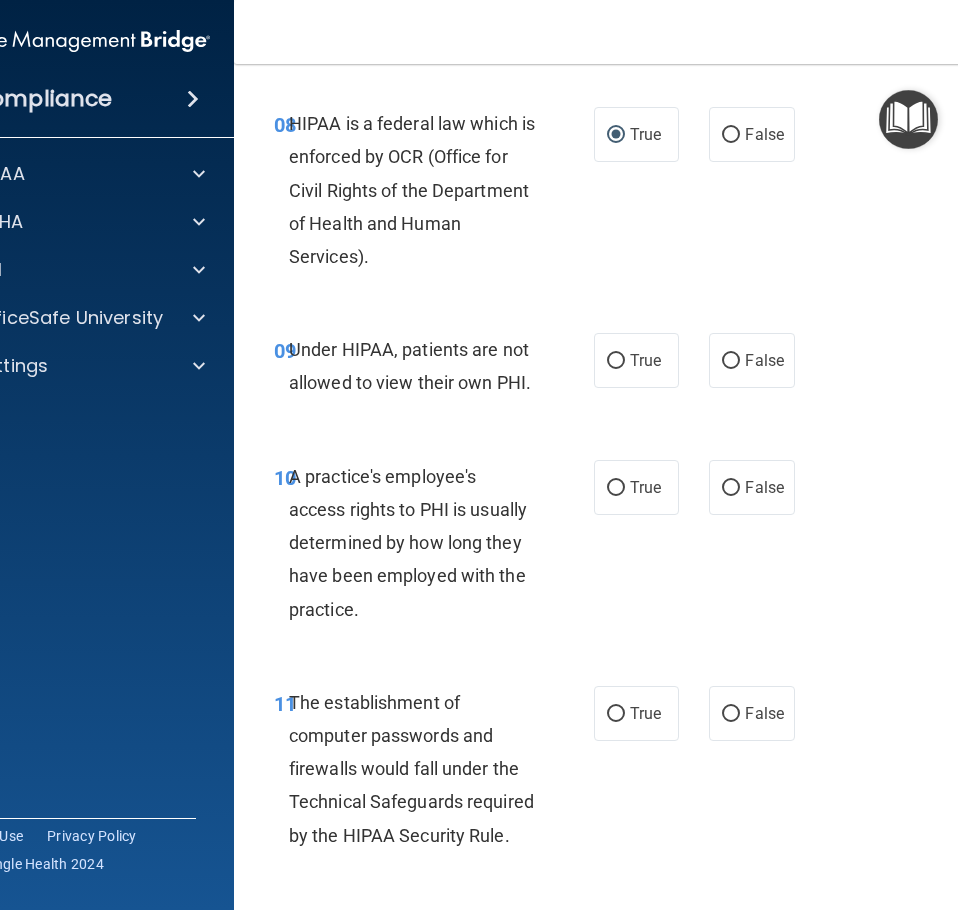 scroll, scrollTop: 1900, scrollLeft: 0, axis: vertical 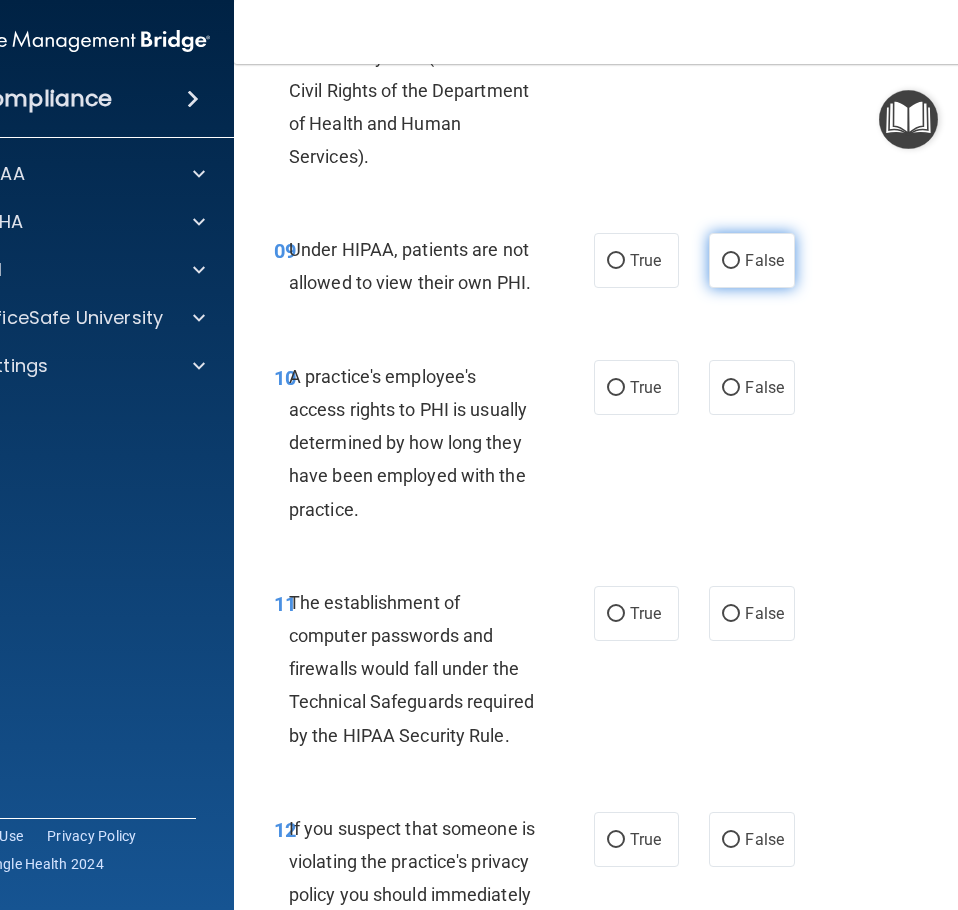 click on "False" at bounding box center [731, 261] 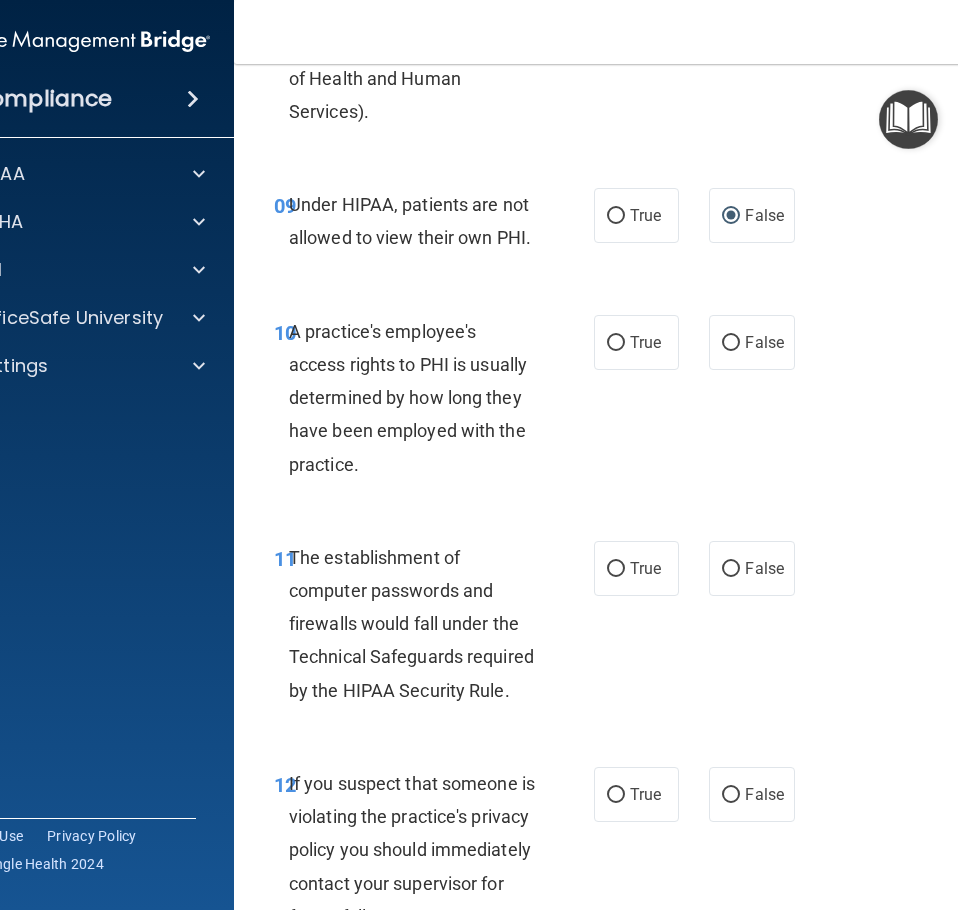 scroll, scrollTop: 1900, scrollLeft: 0, axis: vertical 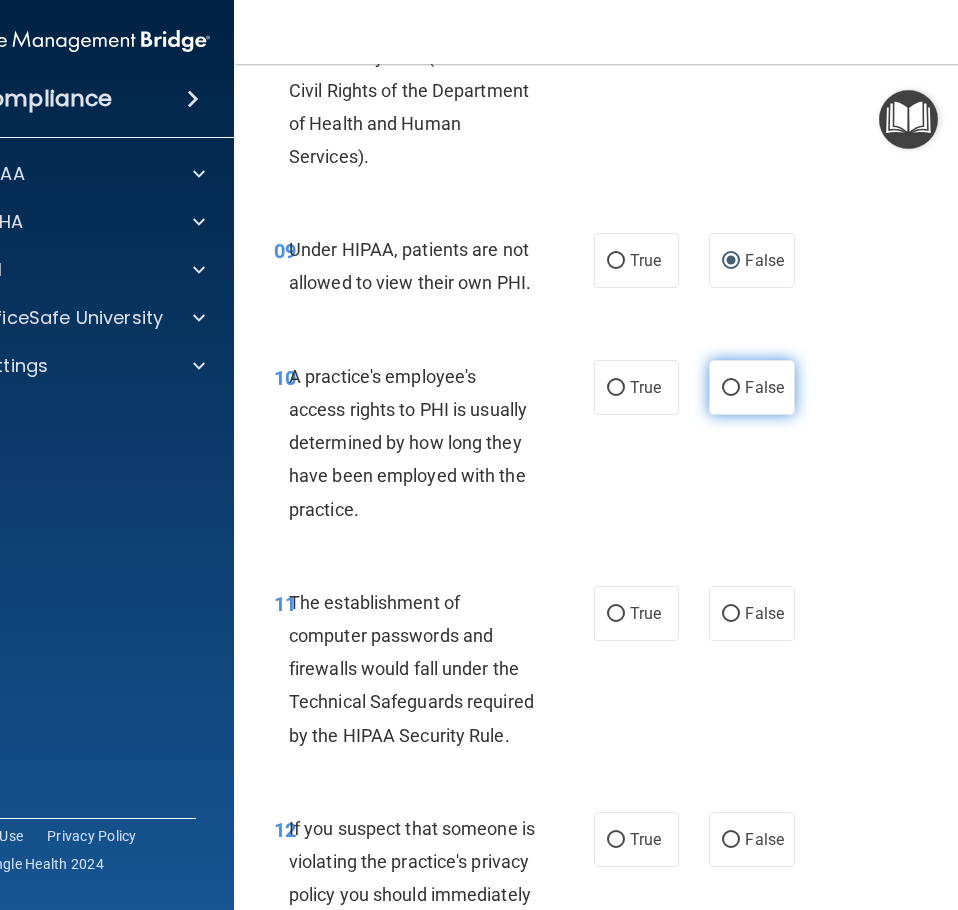 click on "False" at bounding box center [731, 388] 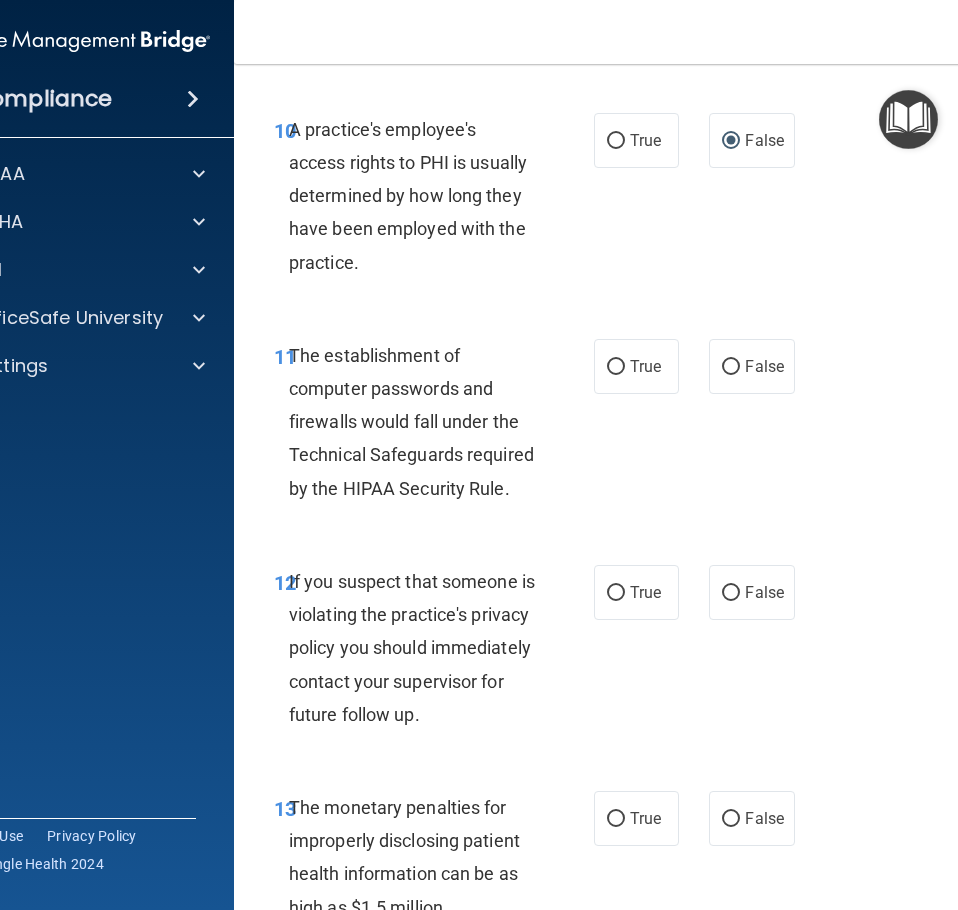 scroll, scrollTop: 2200, scrollLeft: 0, axis: vertical 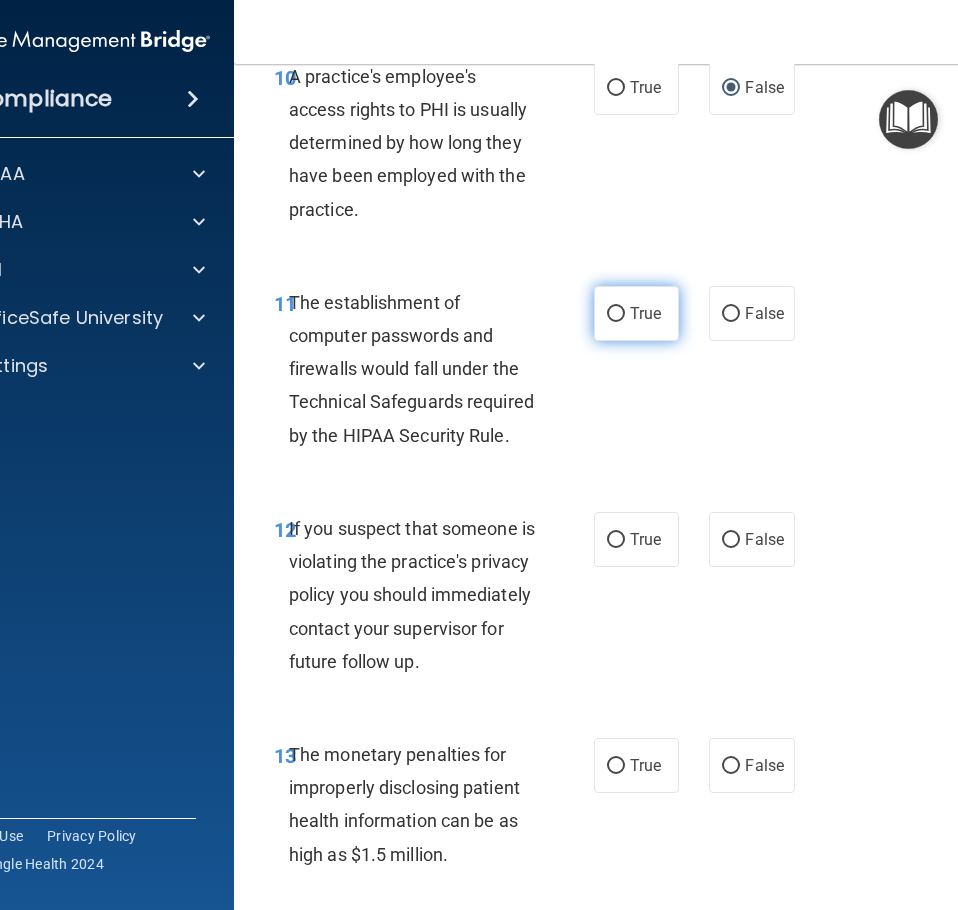 click on "True" at bounding box center [616, 314] 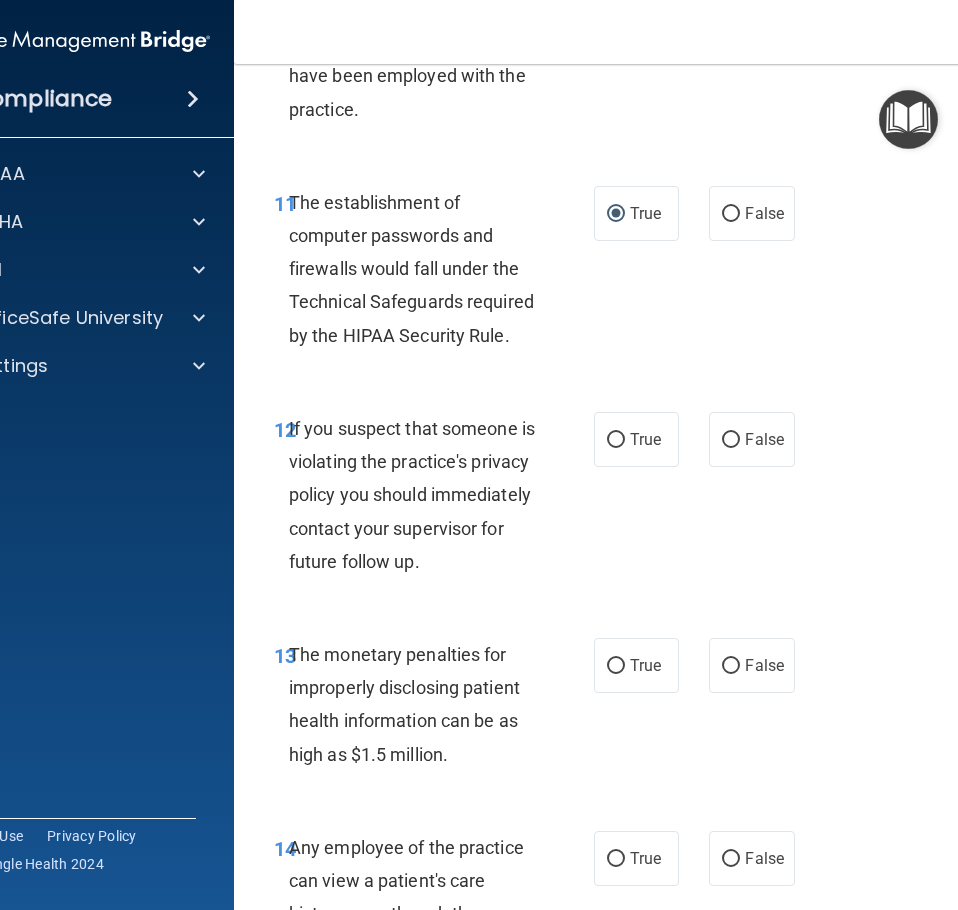 scroll, scrollTop: 2400, scrollLeft: 0, axis: vertical 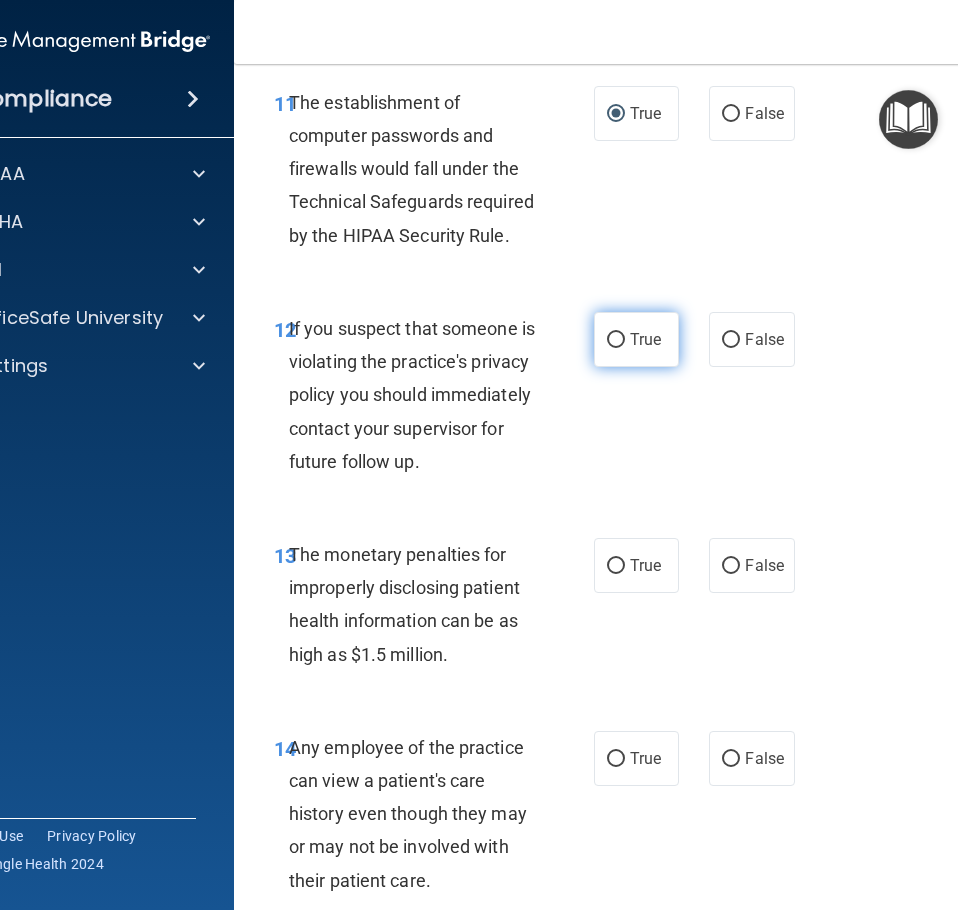 click on "True" at bounding box center (616, 340) 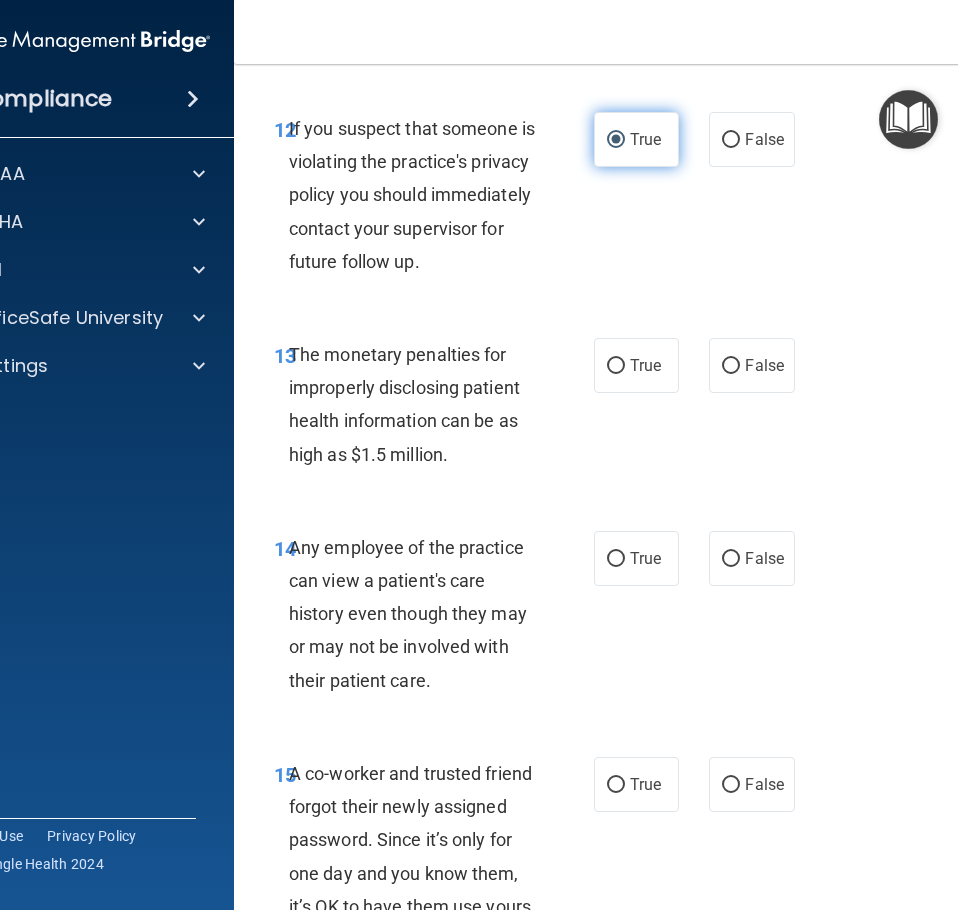 scroll, scrollTop: 2700, scrollLeft: 0, axis: vertical 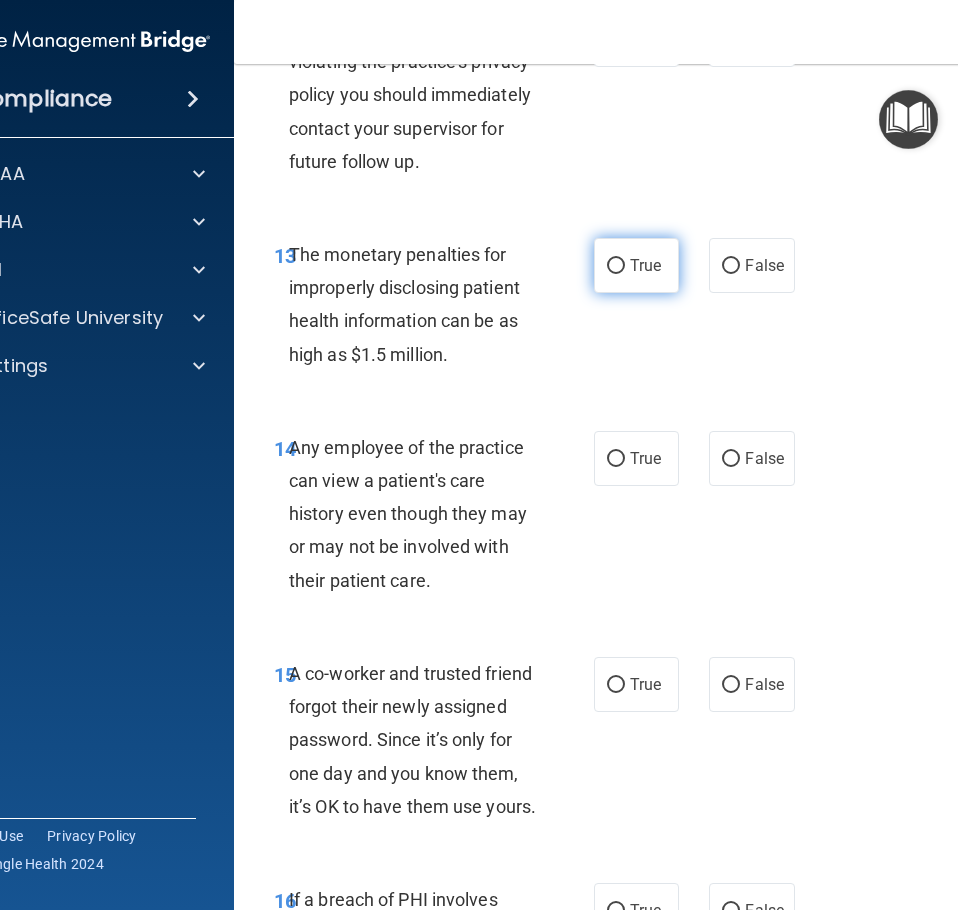 click on "True" at bounding box center [616, 266] 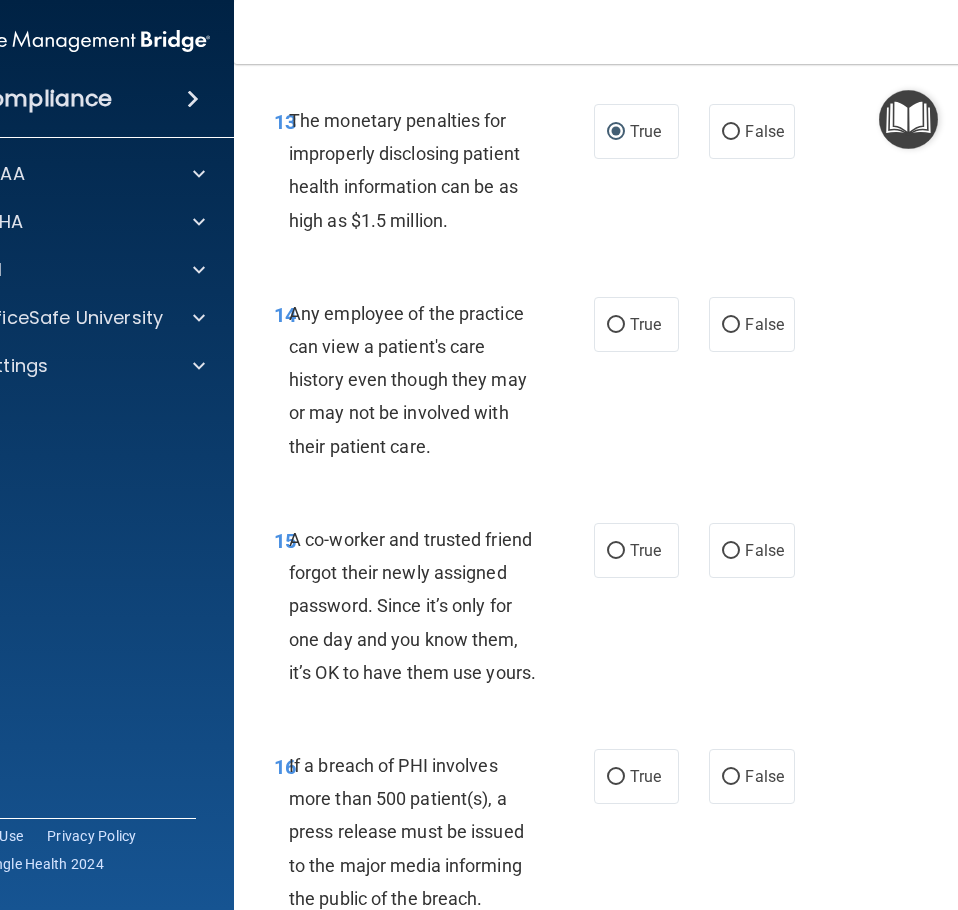 scroll, scrollTop: 2900, scrollLeft: 0, axis: vertical 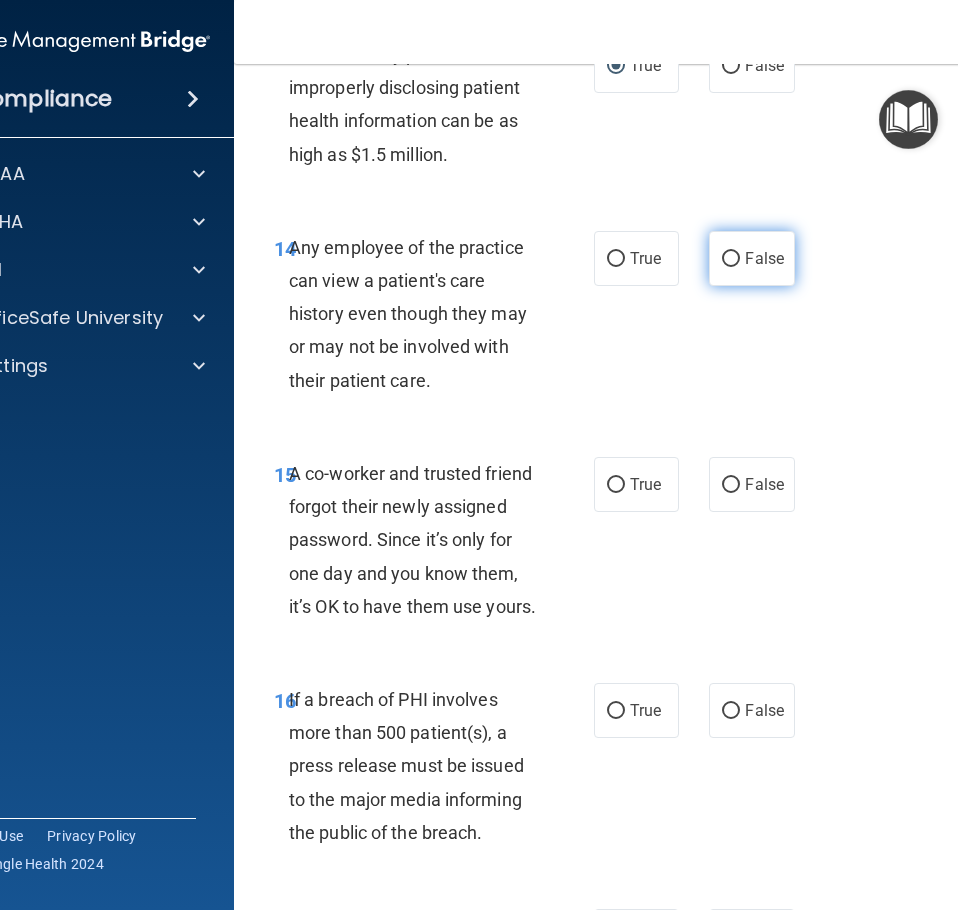click on "False" at bounding box center [731, 259] 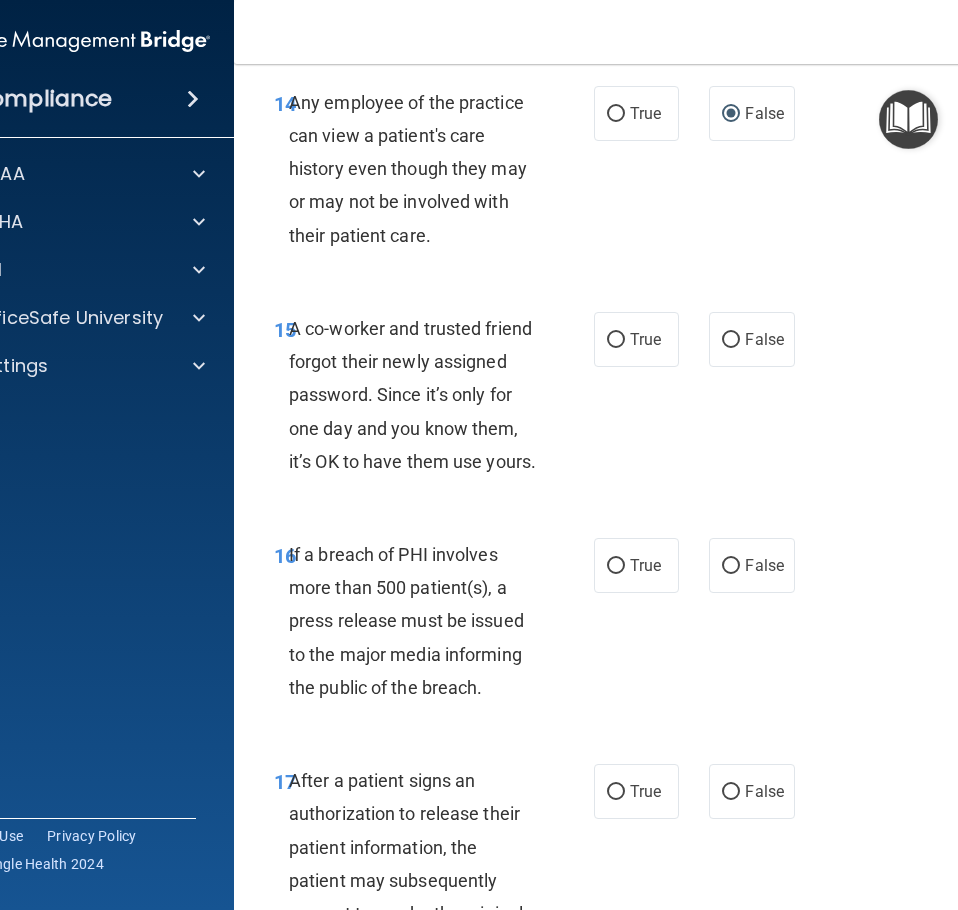 scroll, scrollTop: 3200, scrollLeft: 0, axis: vertical 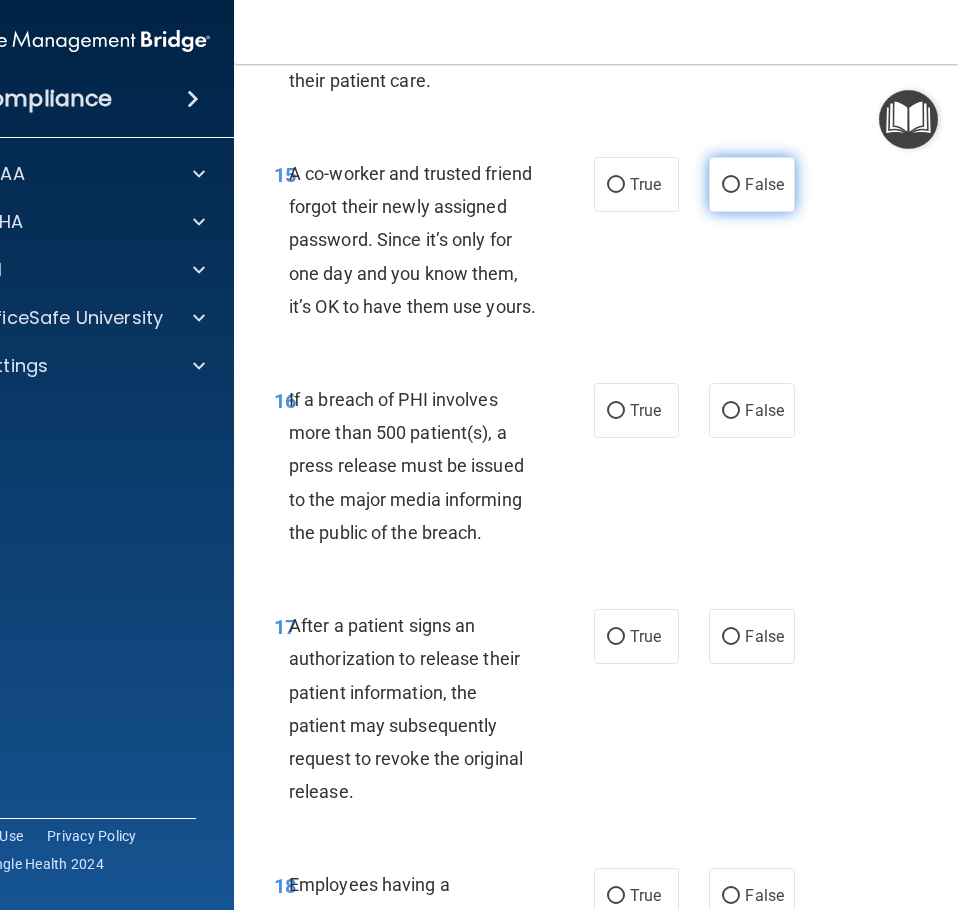click on "False" at bounding box center [731, 185] 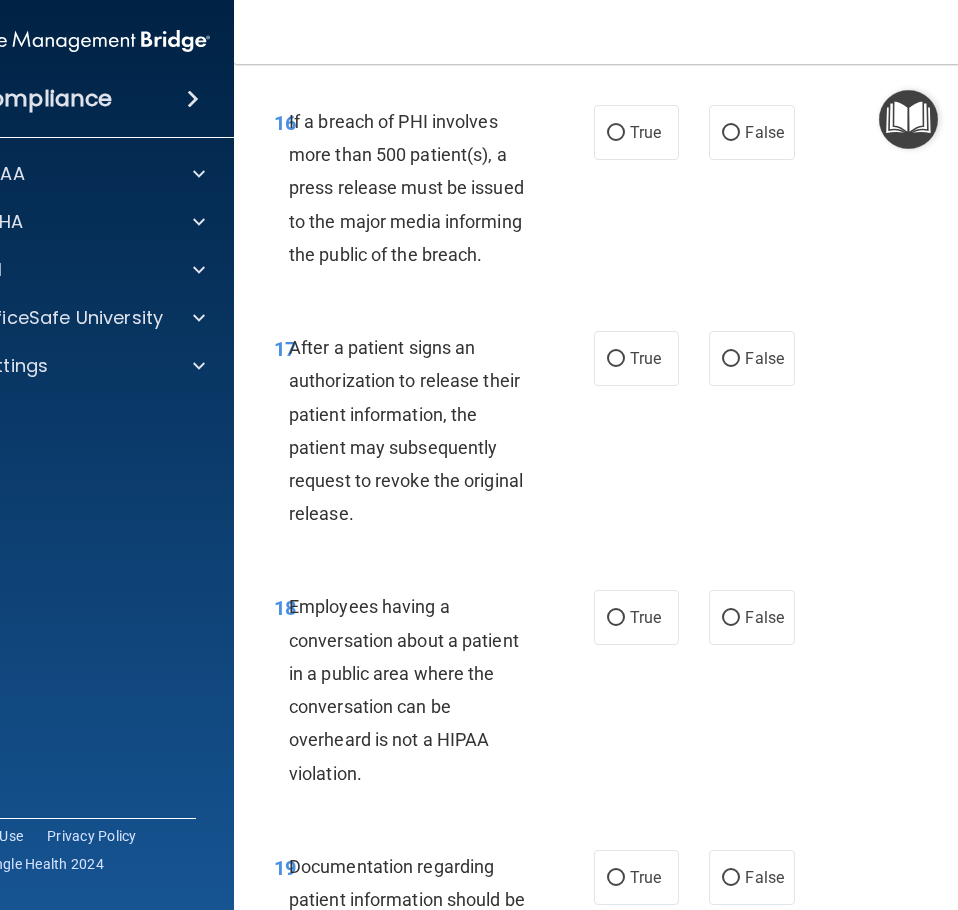 scroll, scrollTop: 3500, scrollLeft: 0, axis: vertical 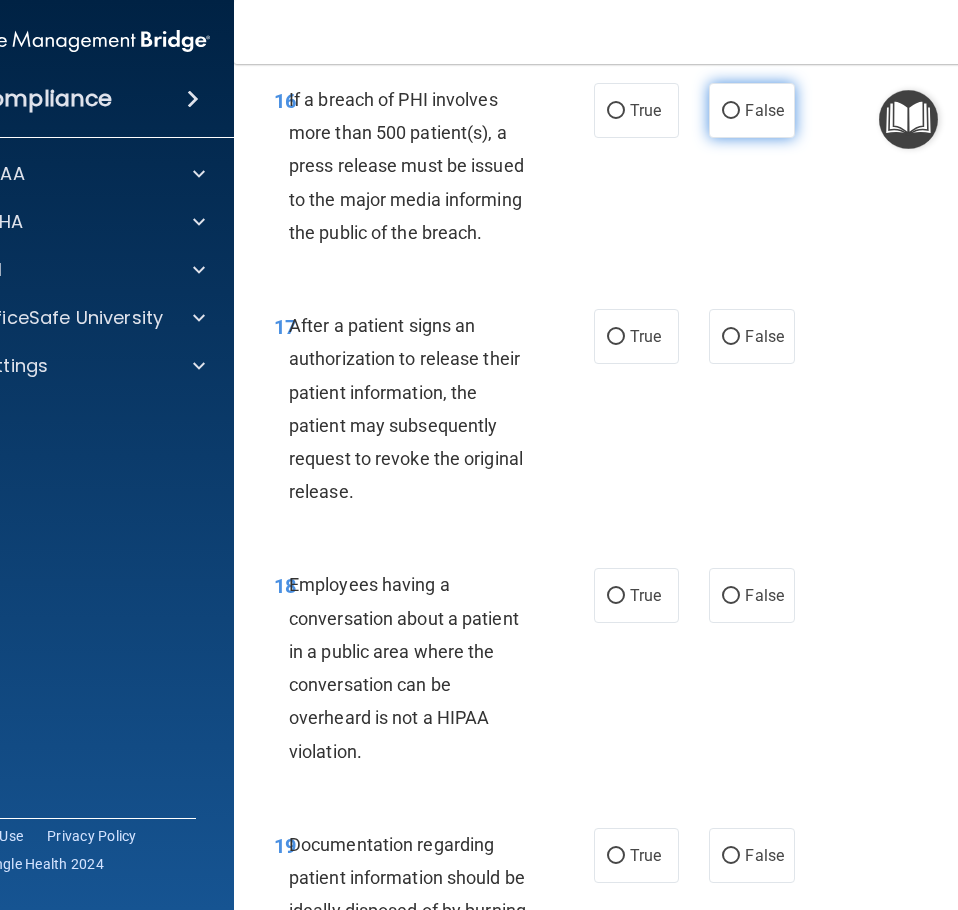 click on "False" at bounding box center (731, 111) 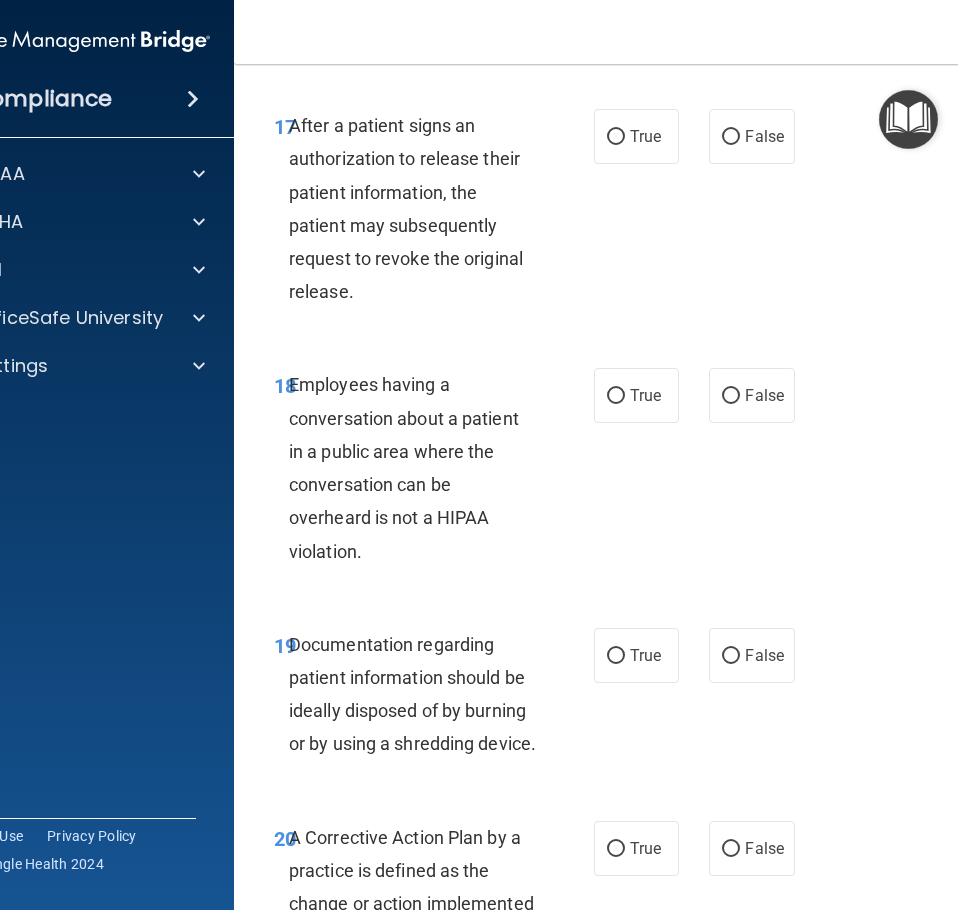 scroll, scrollTop: 3800, scrollLeft: 0, axis: vertical 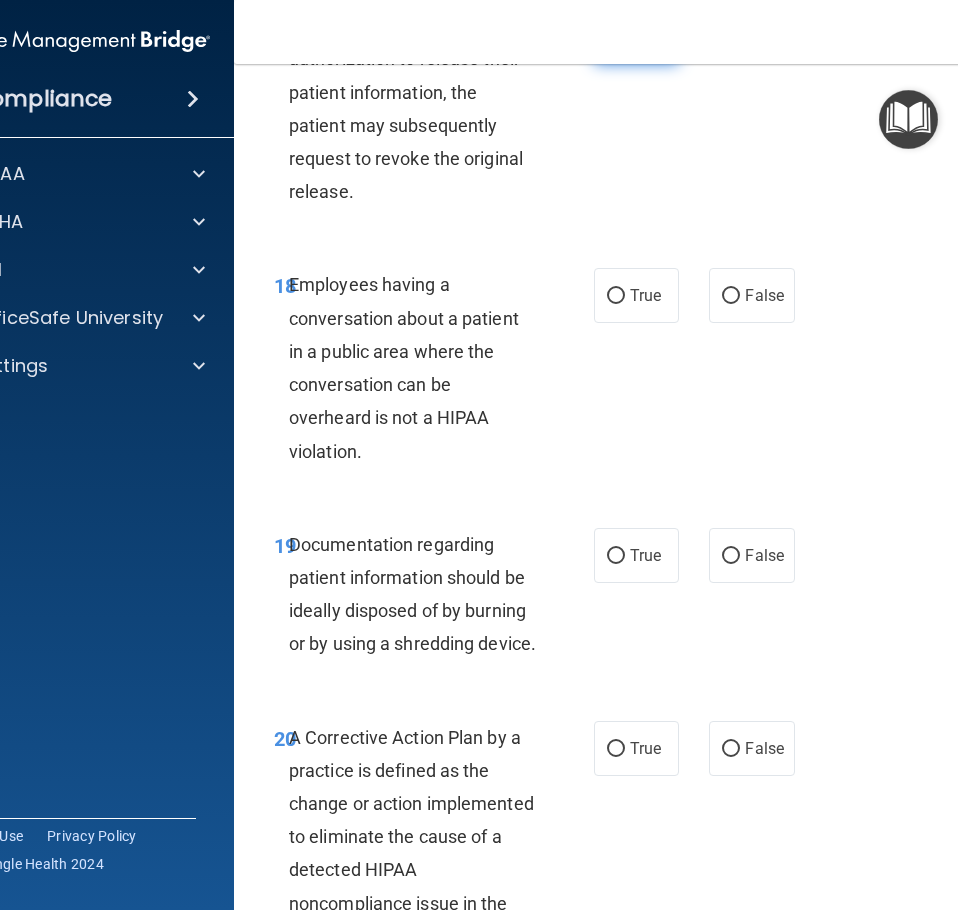 click on "True" at bounding box center (616, 37) 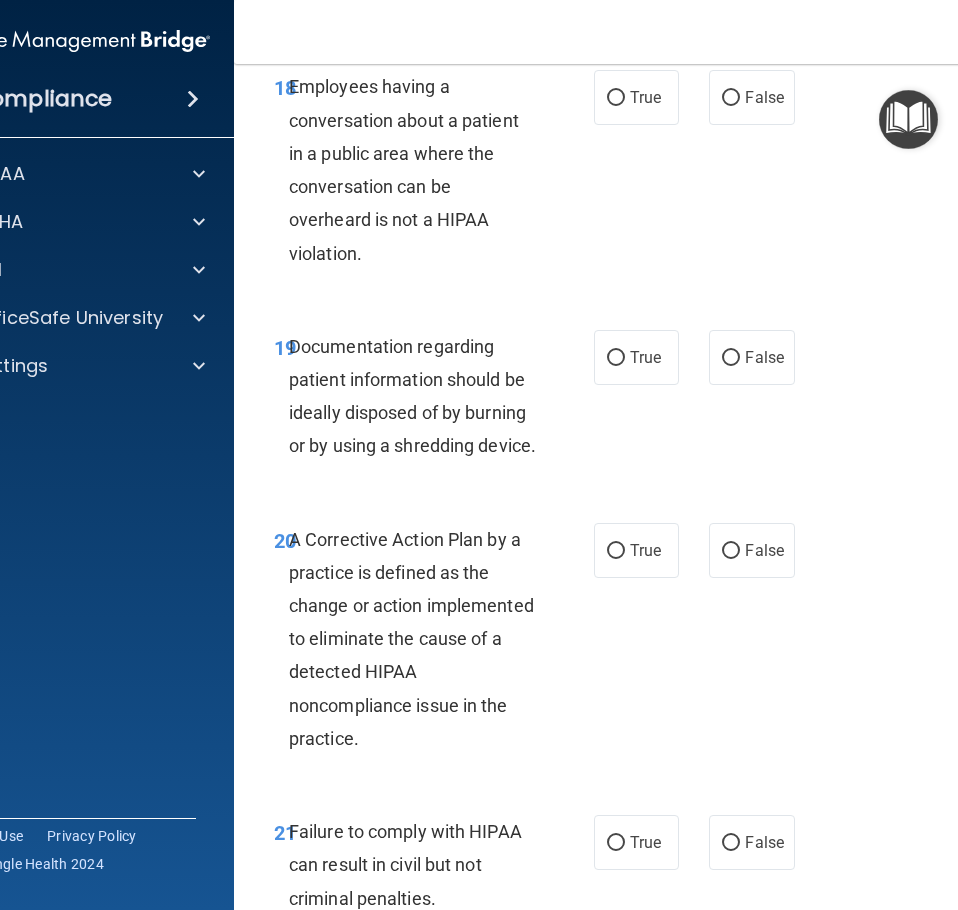 scroll, scrollTop: 4000, scrollLeft: 0, axis: vertical 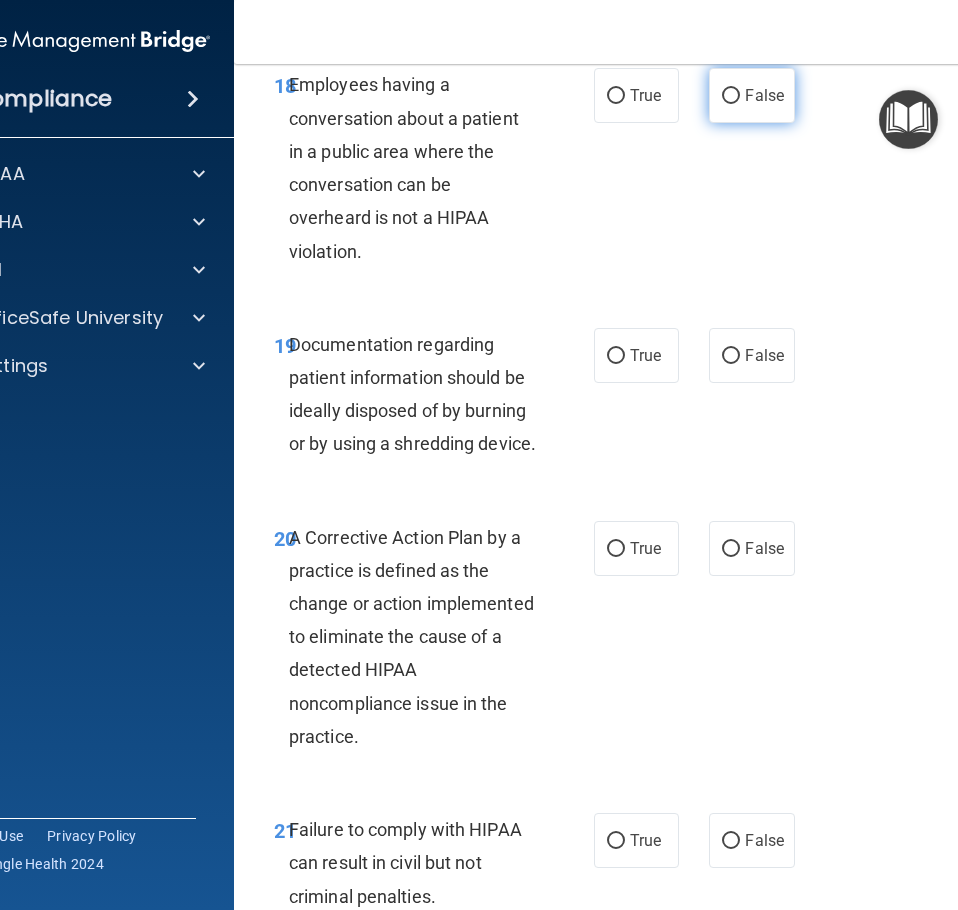 click on "False" at bounding box center [731, 96] 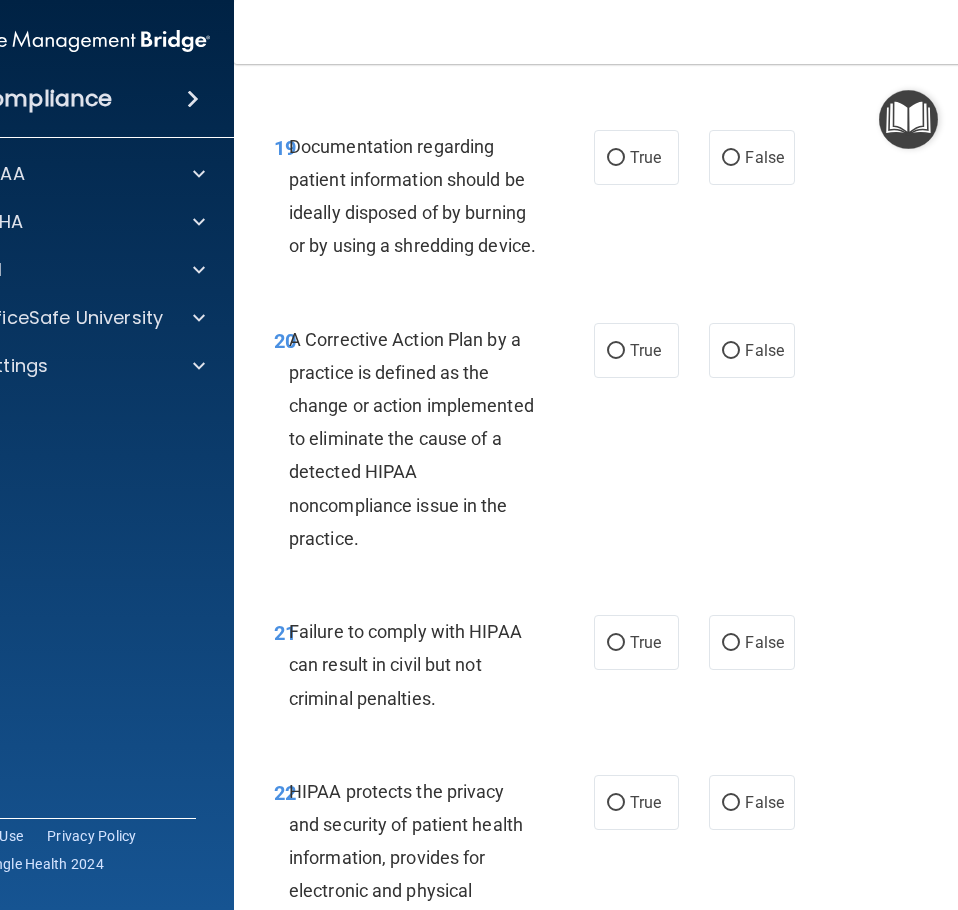 scroll, scrollTop: 4200, scrollLeft: 0, axis: vertical 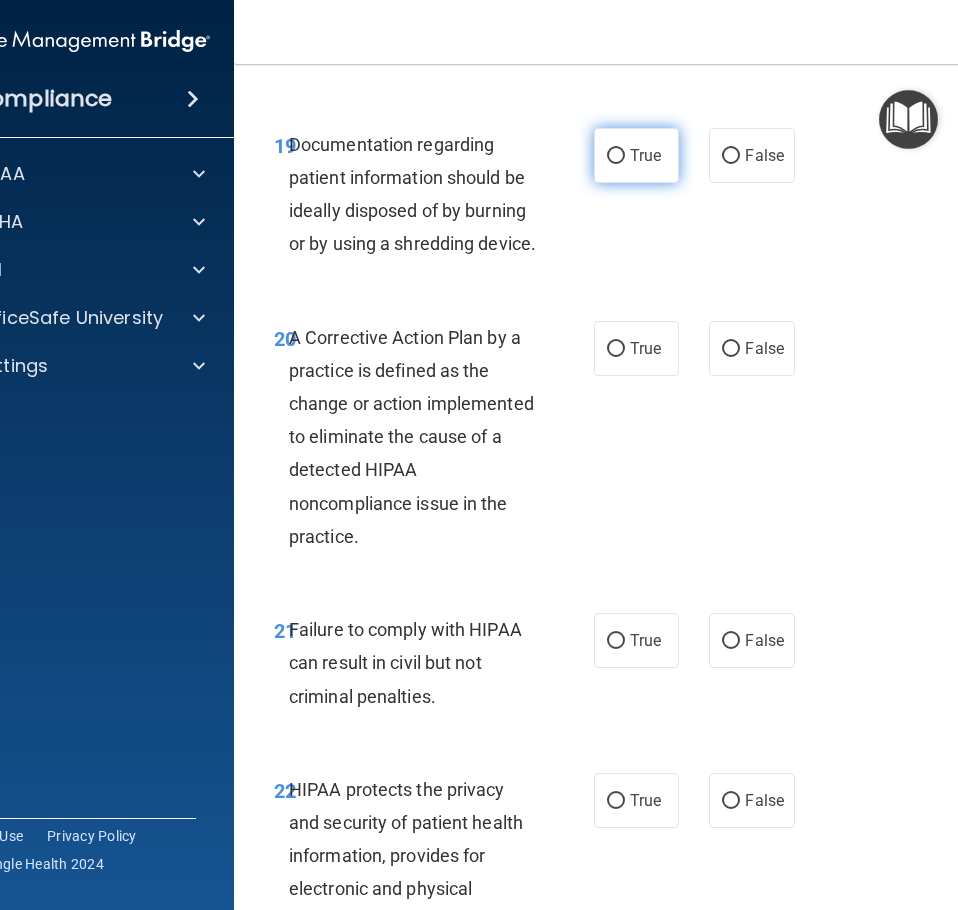 click on "True" at bounding box center (616, 156) 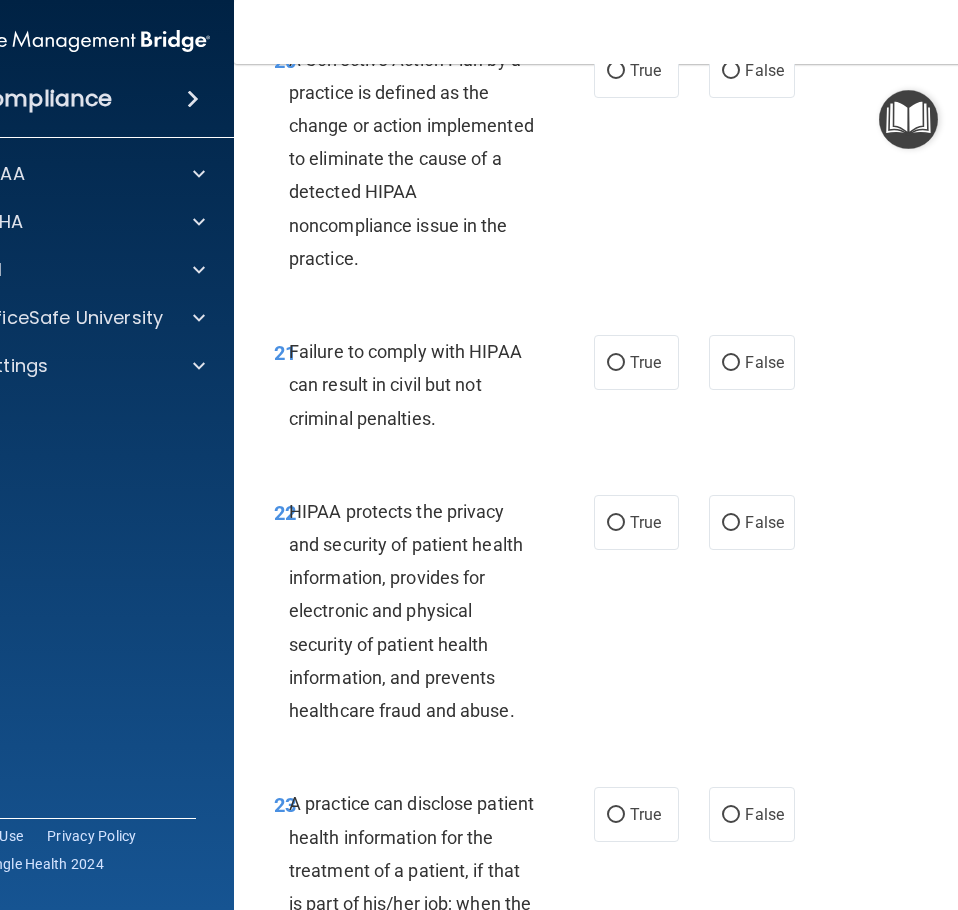 scroll, scrollTop: 4500, scrollLeft: 0, axis: vertical 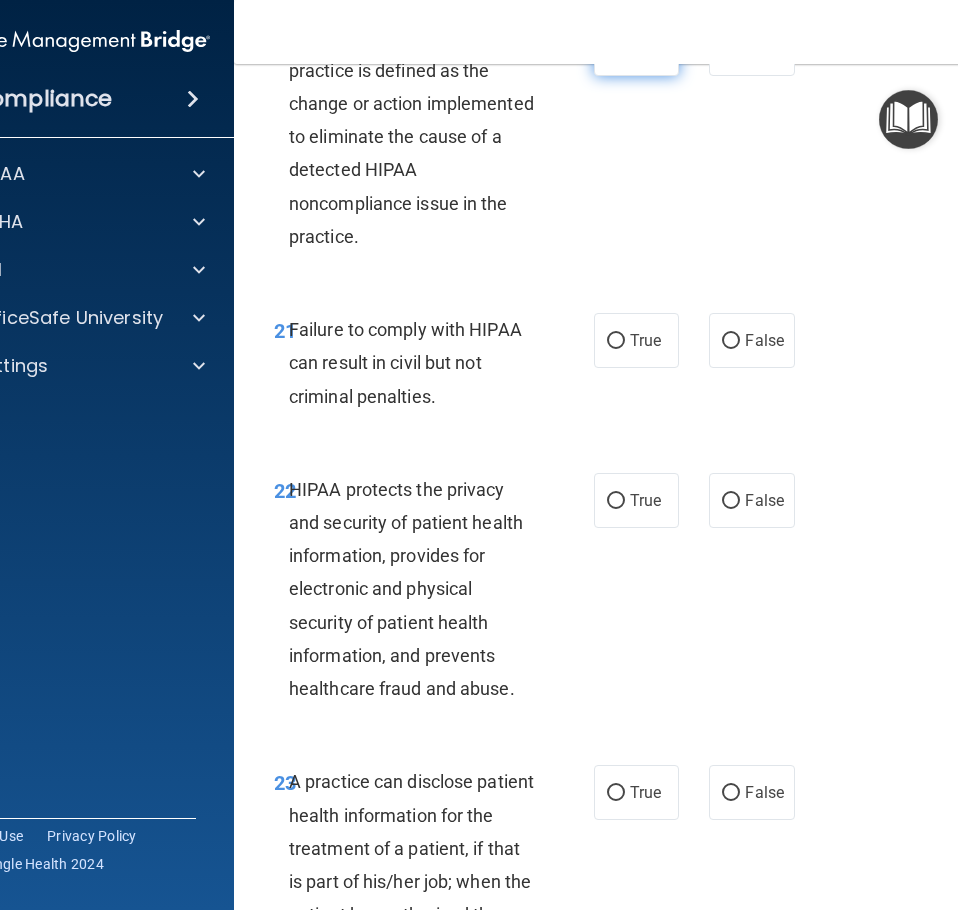 click on "True" at bounding box center [616, 49] 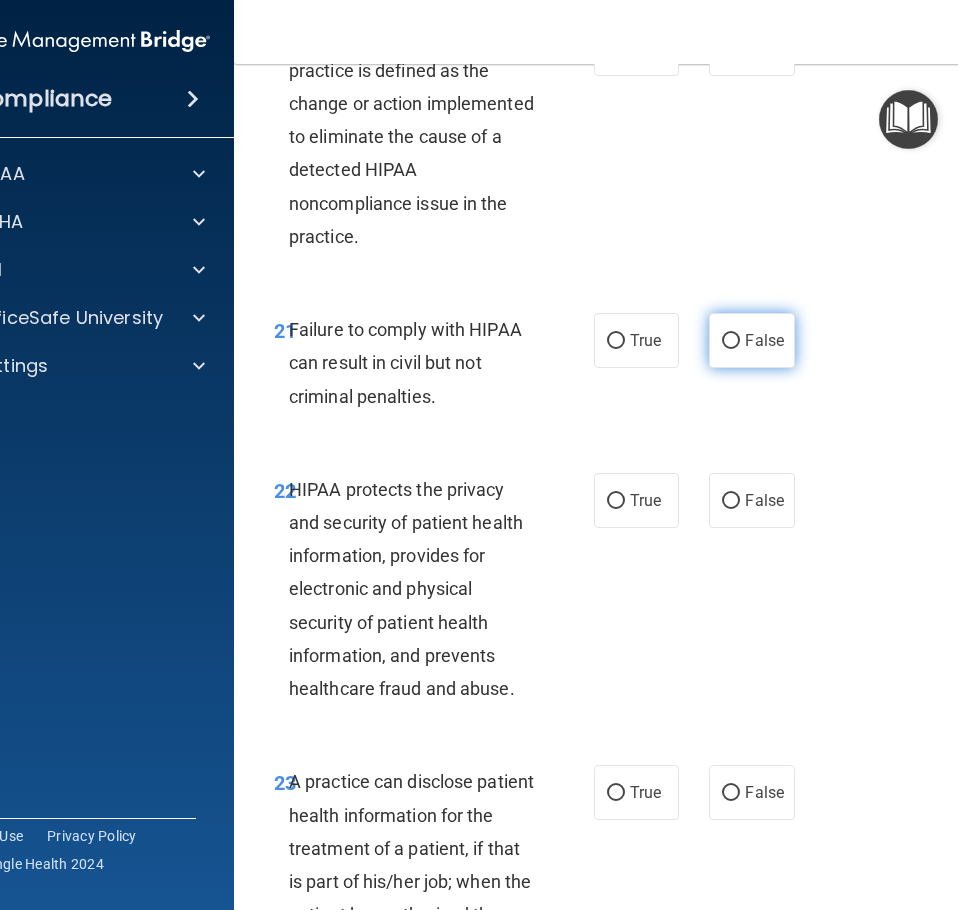 click on "False" at bounding box center (731, 341) 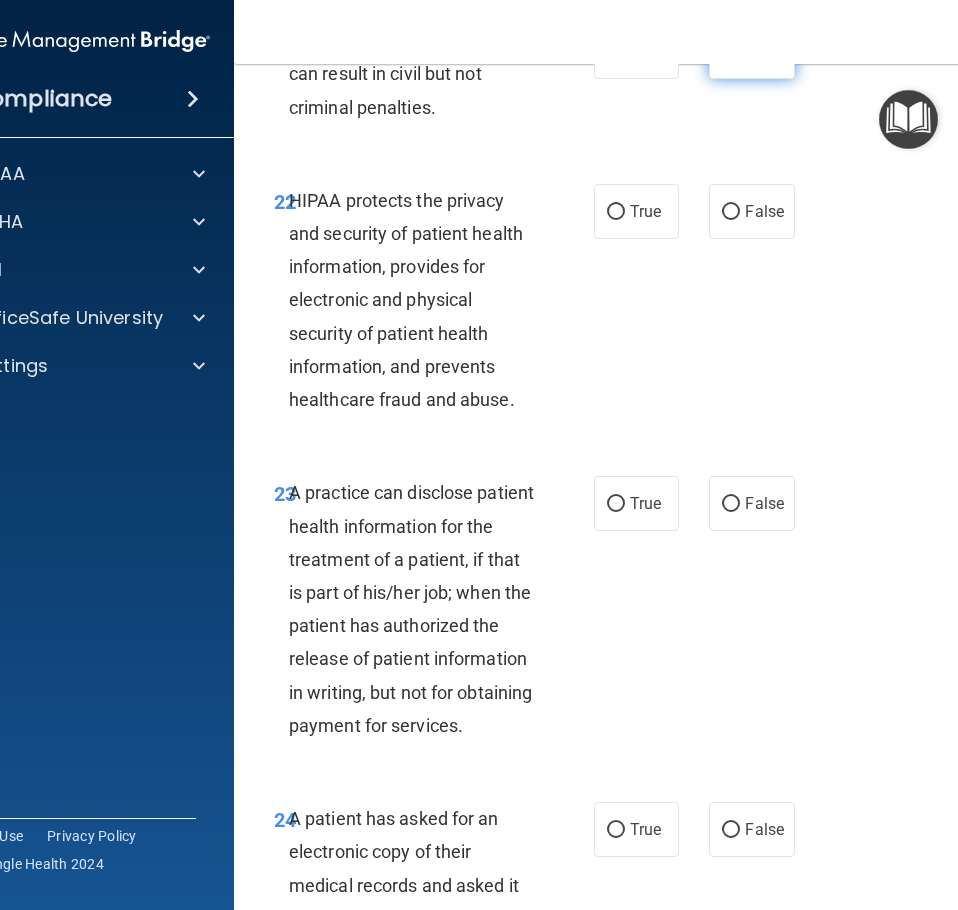 scroll, scrollTop: 4800, scrollLeft: 0, axis: vertical 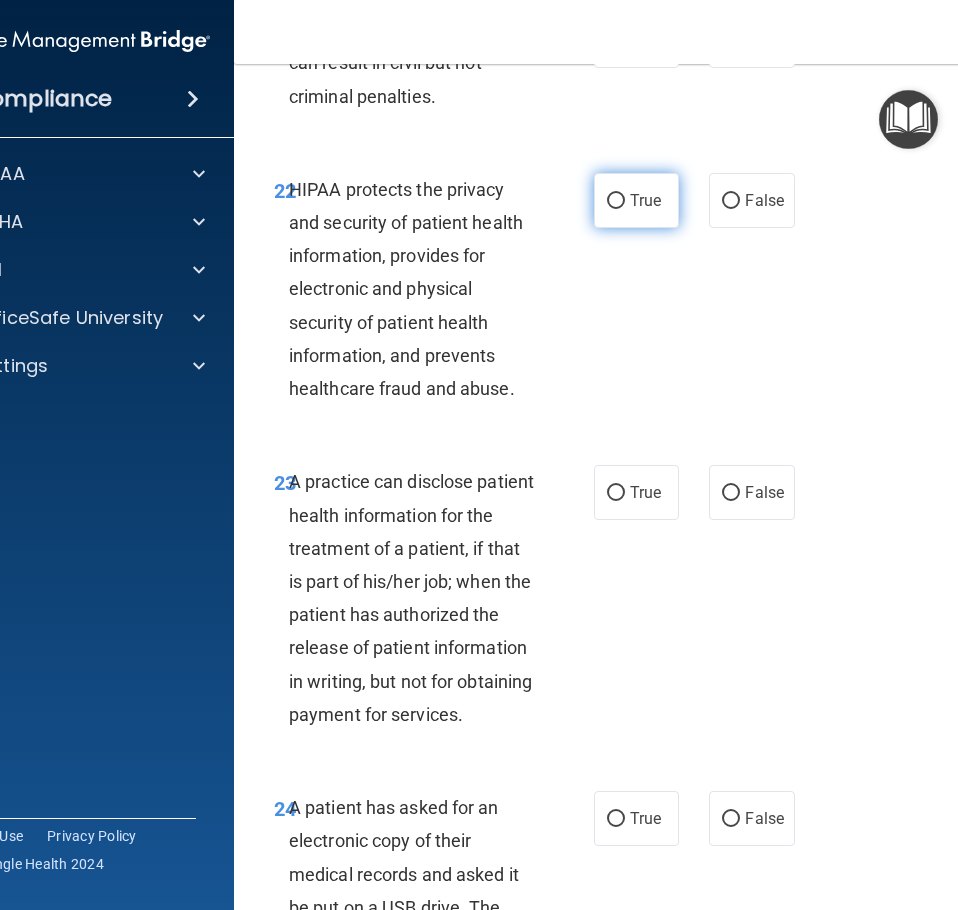 click on "True" at bounding box center (616, 201) 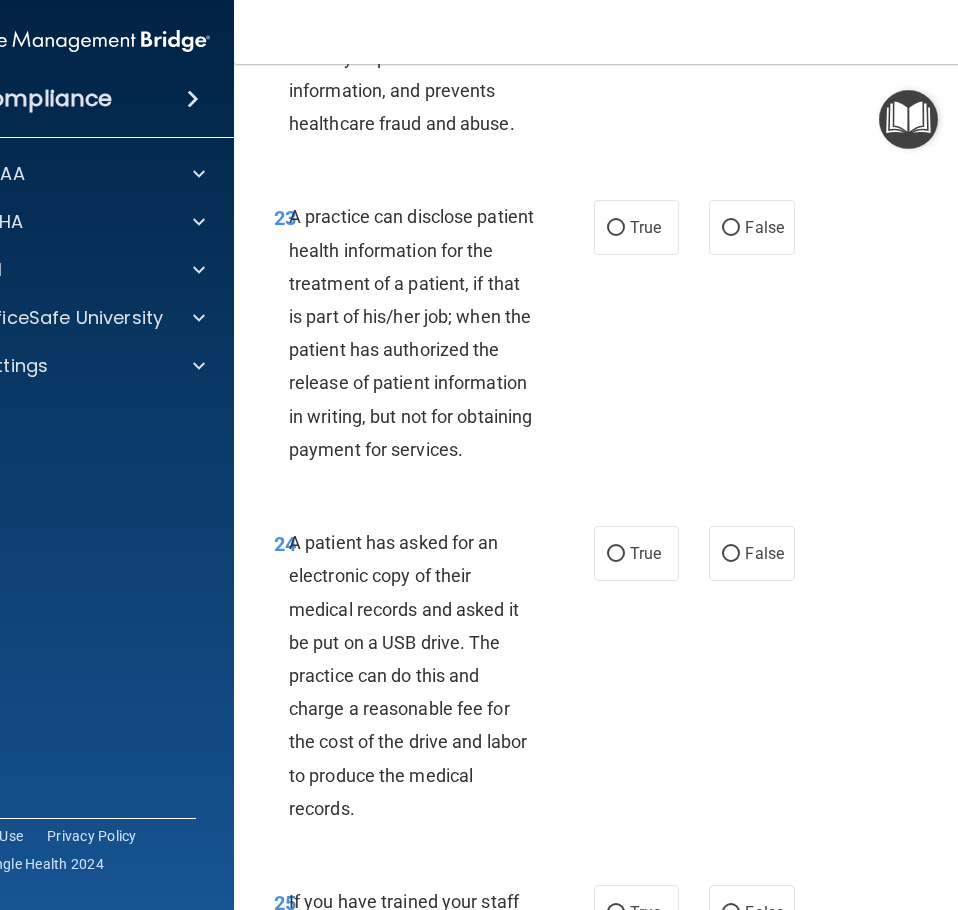 scroll, scrollTop: 5100, scrollLeft: 0, axis: vertical 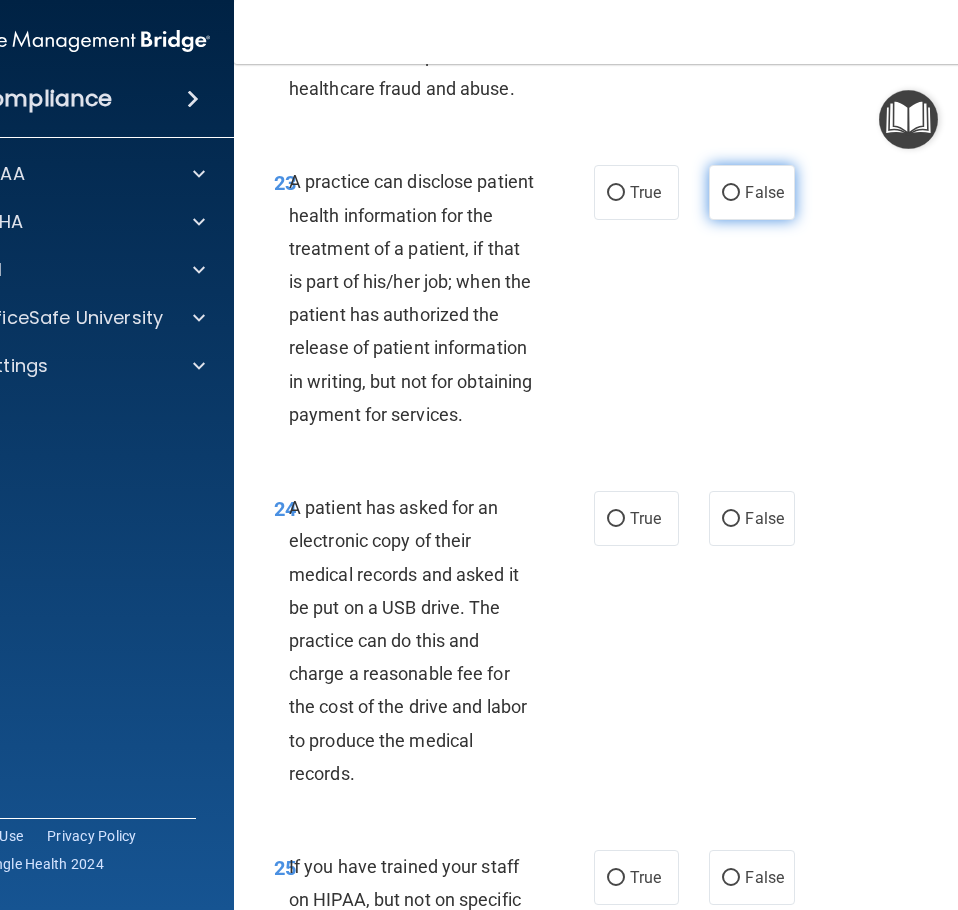 click on "False" at bounding box center [731, 193] 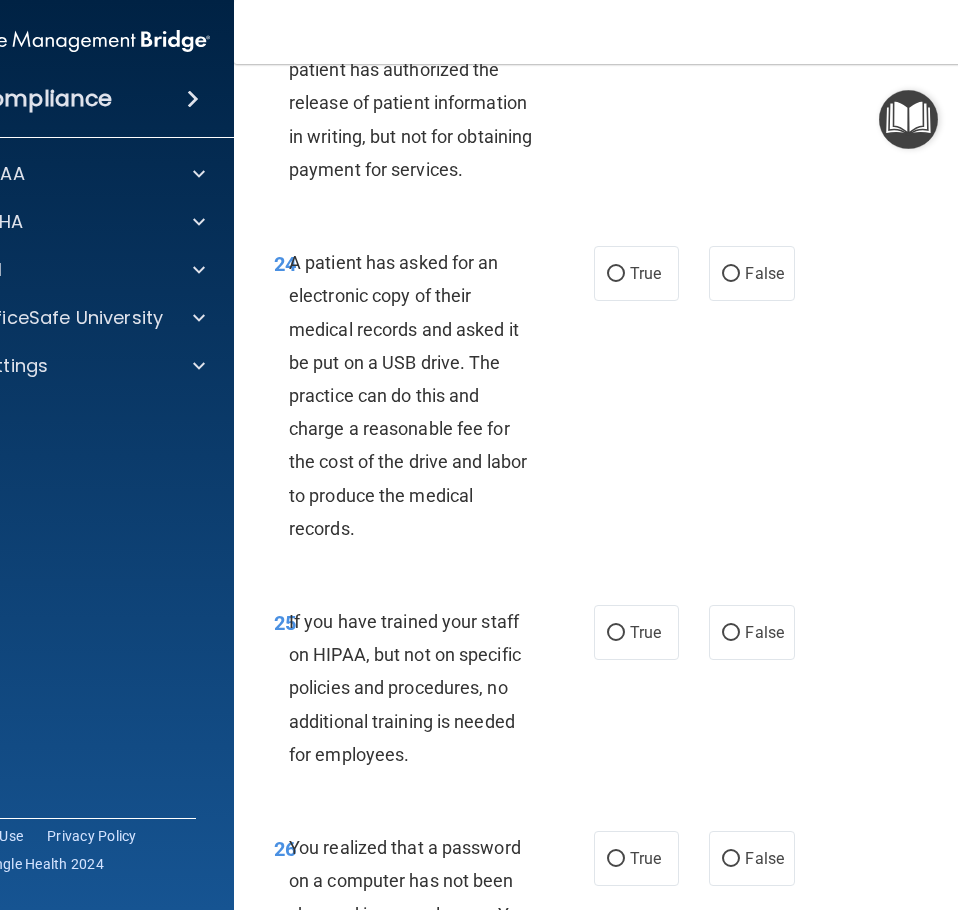 scroll, scrollTop: 5300, scrollLeft: 0, axis: vertical 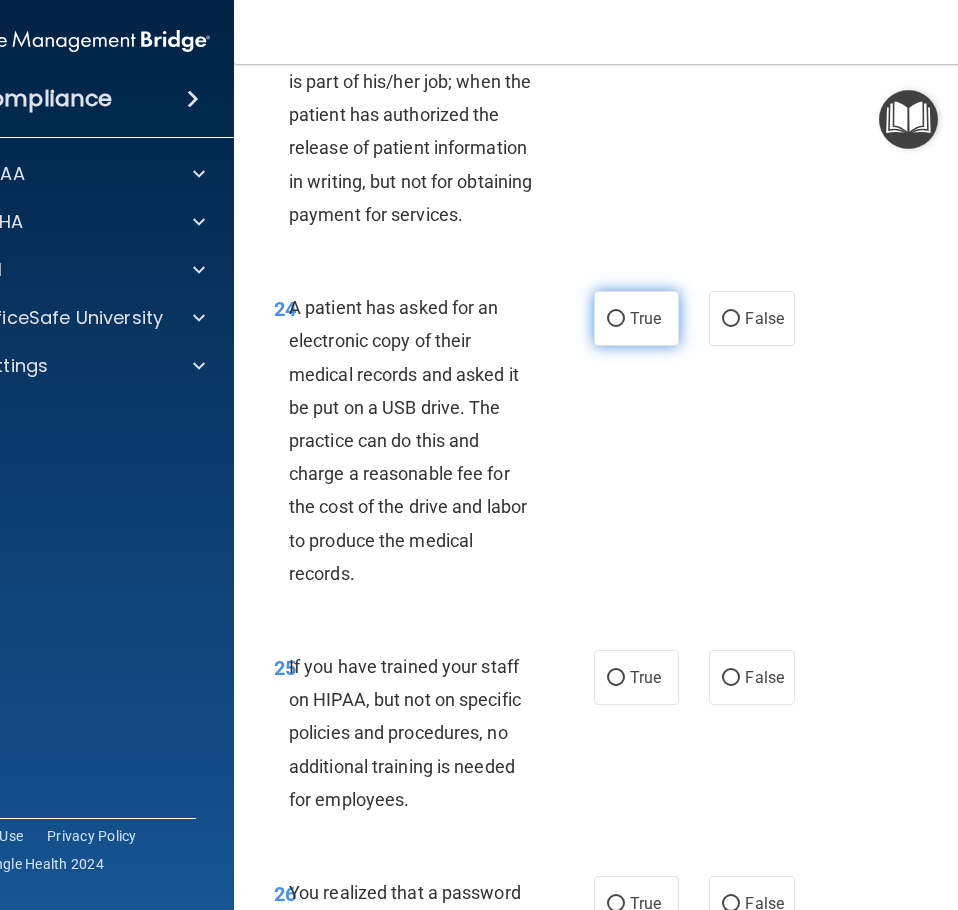 click on "True" at bounding box center (616, 319) 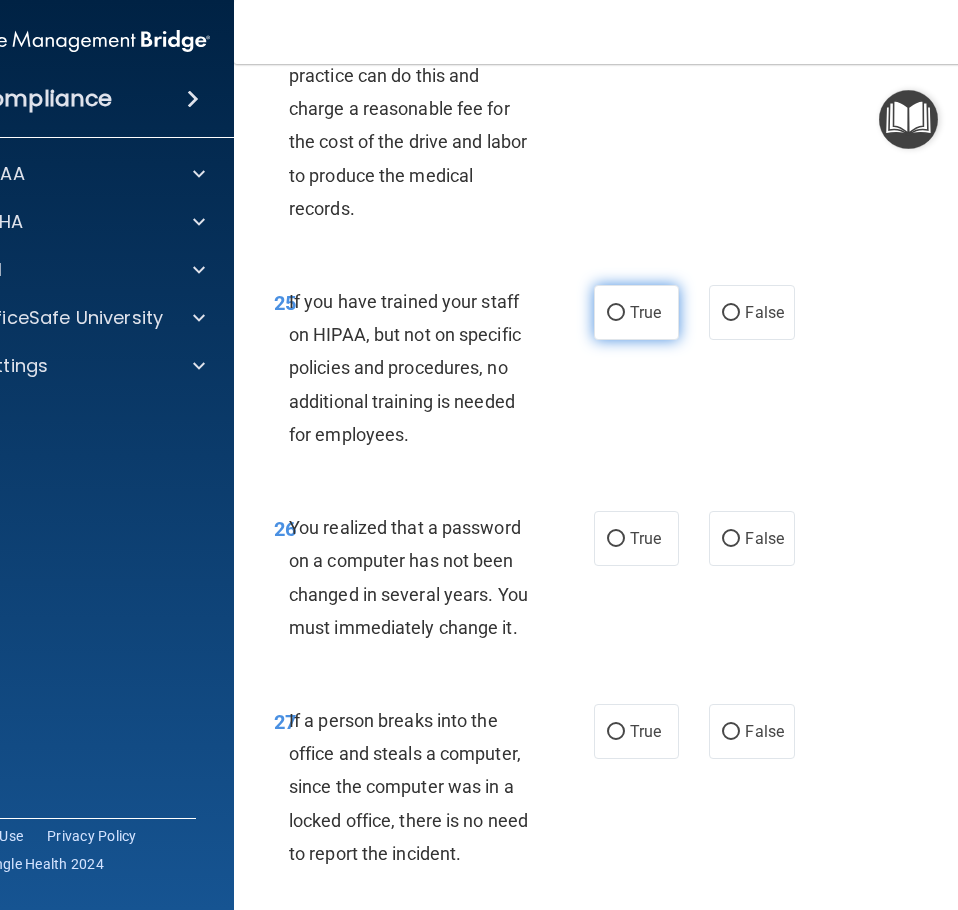 scroll, scrollTop: 5700, scrollLeft: 0, axis: vertical 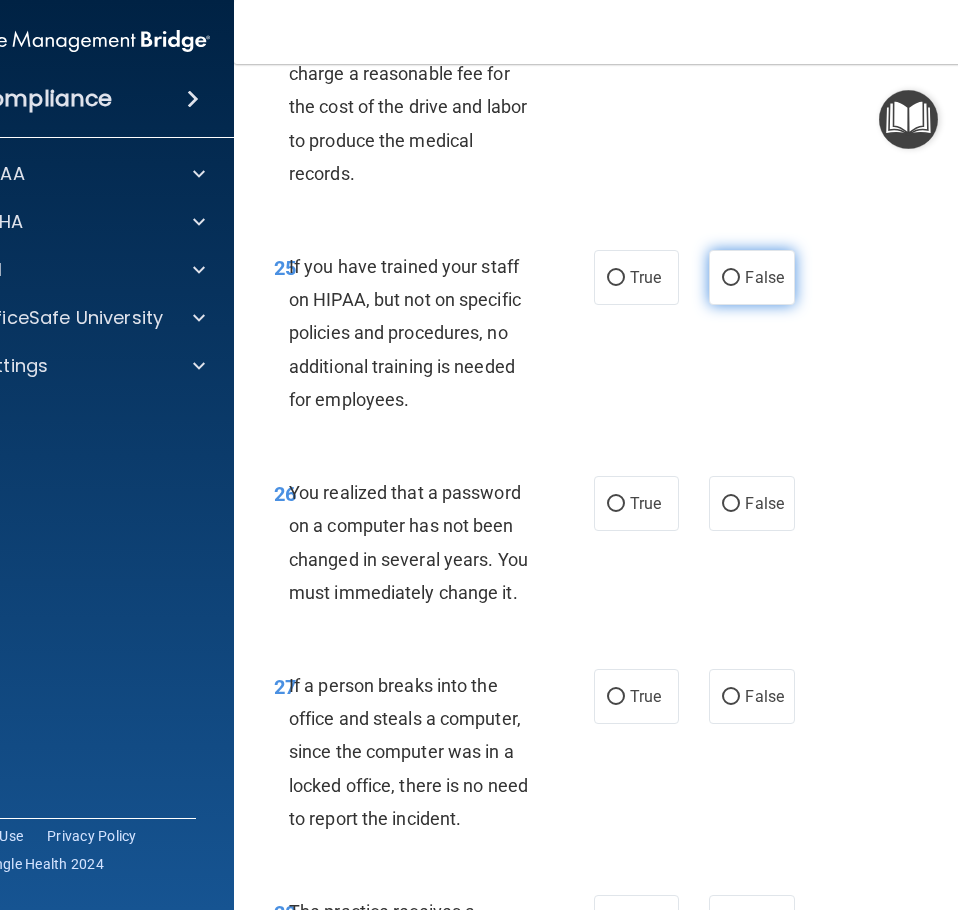 click on "False" at bounding box center (731, 278) 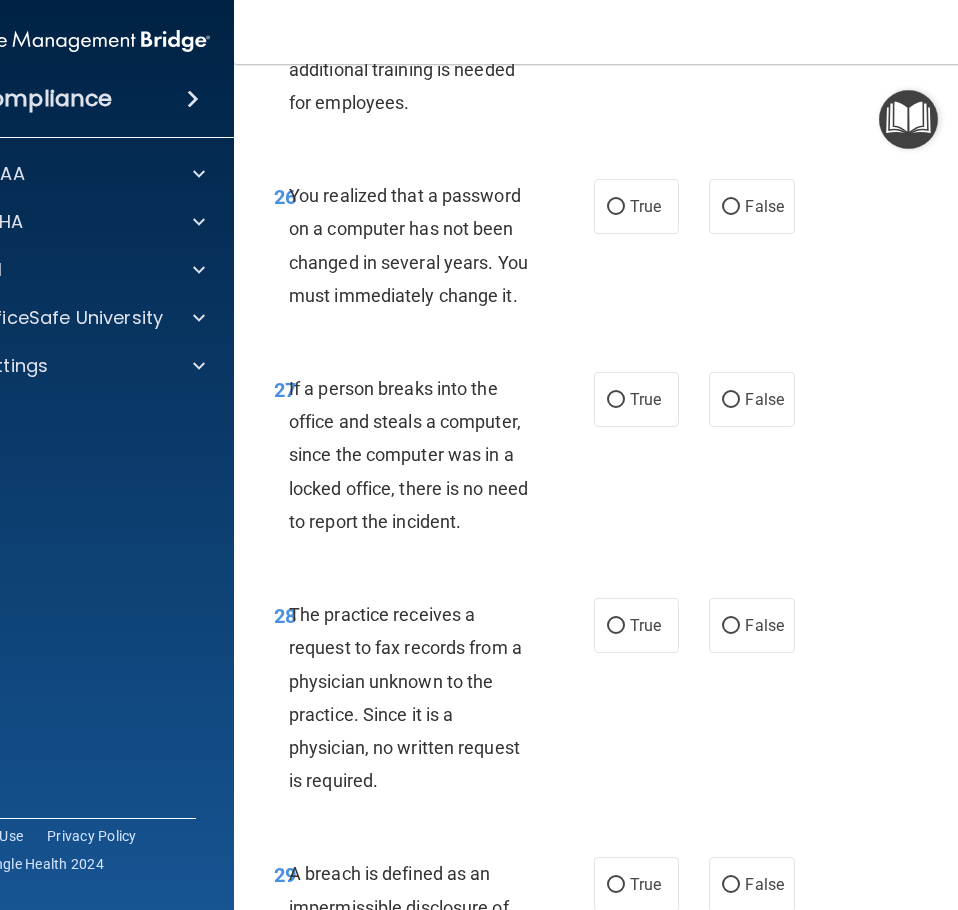 scroll, scrollTop: 6000, scrollLeft: 0, axis: vertical 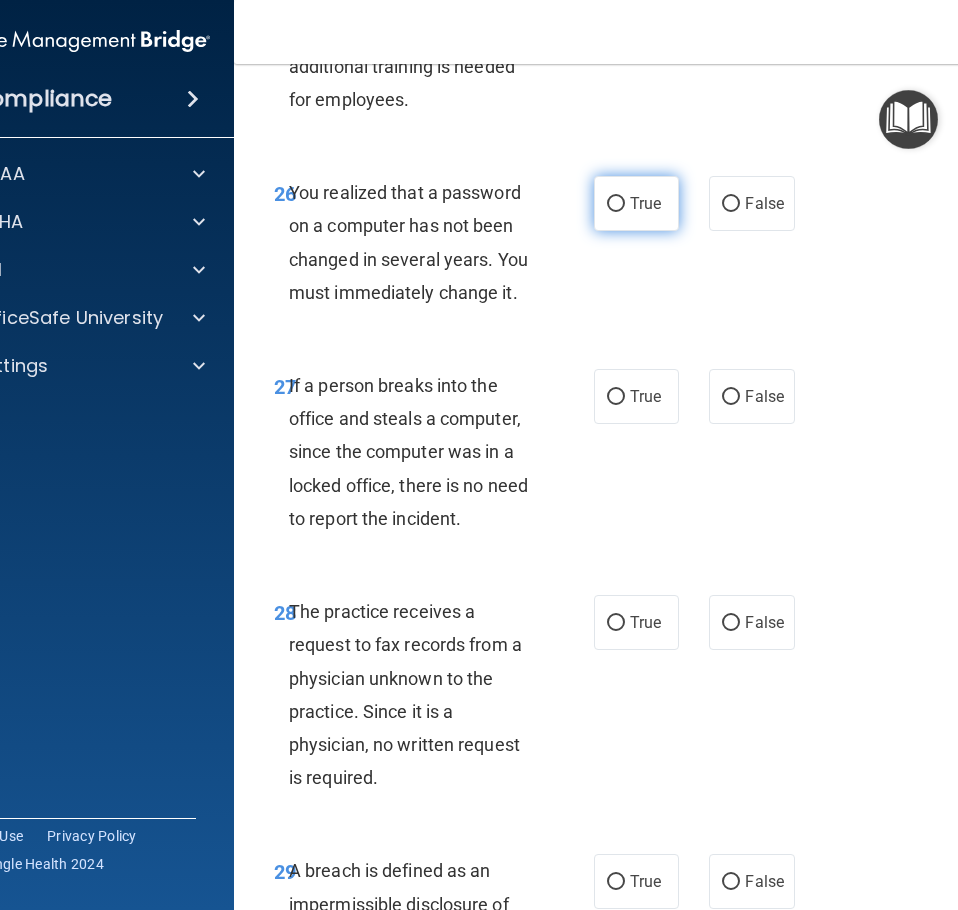 click on "True" at bounding box center [616, 204] 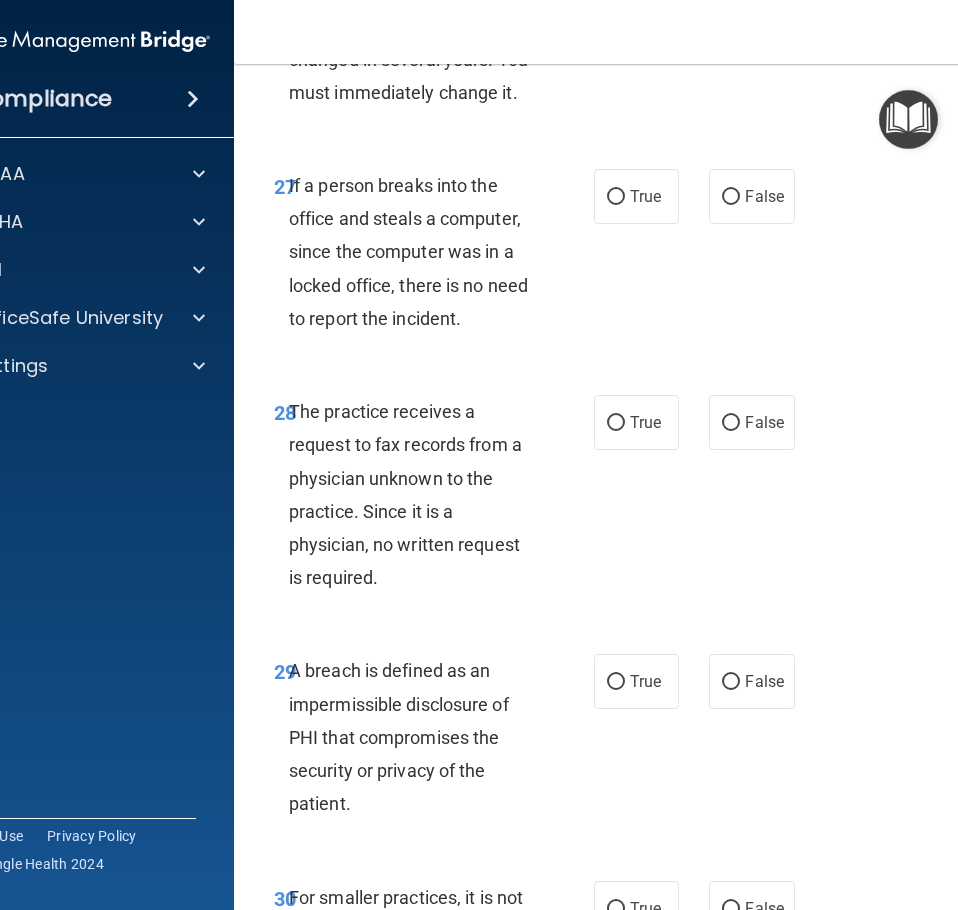 scroll, scrollTop: 6300, scrollLeft: 0, axis: vertical 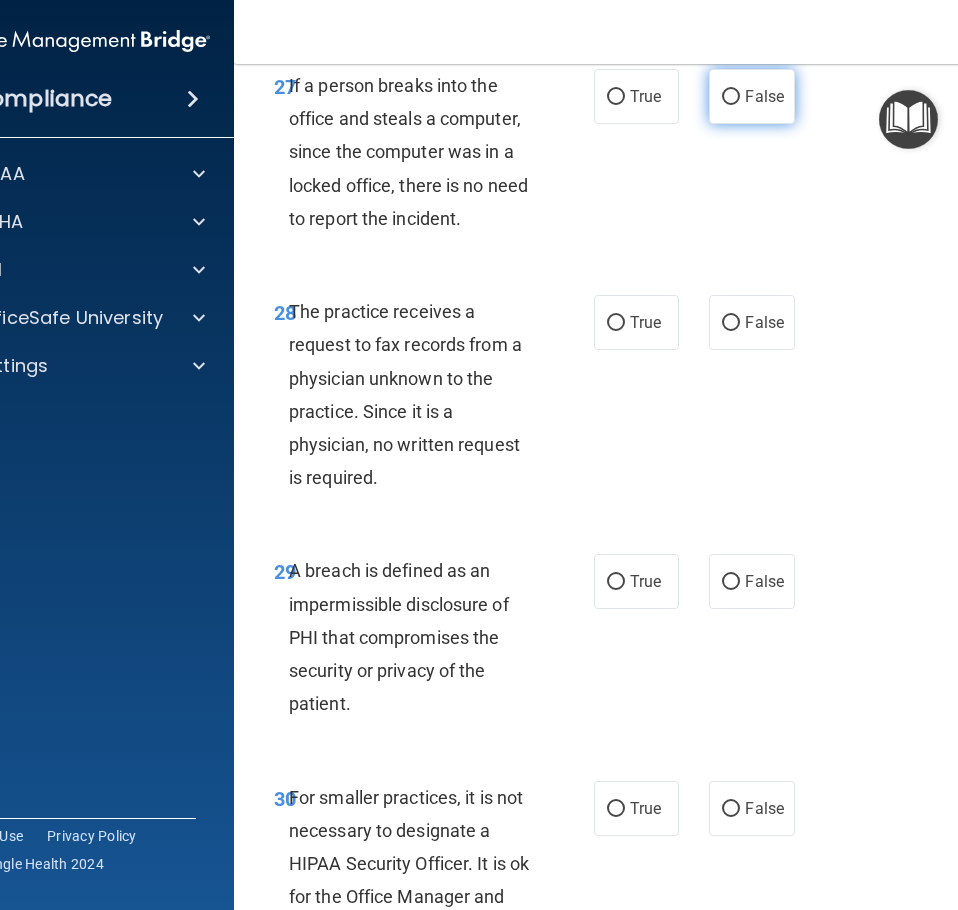 click on "False" at bounding box center (731, 97) 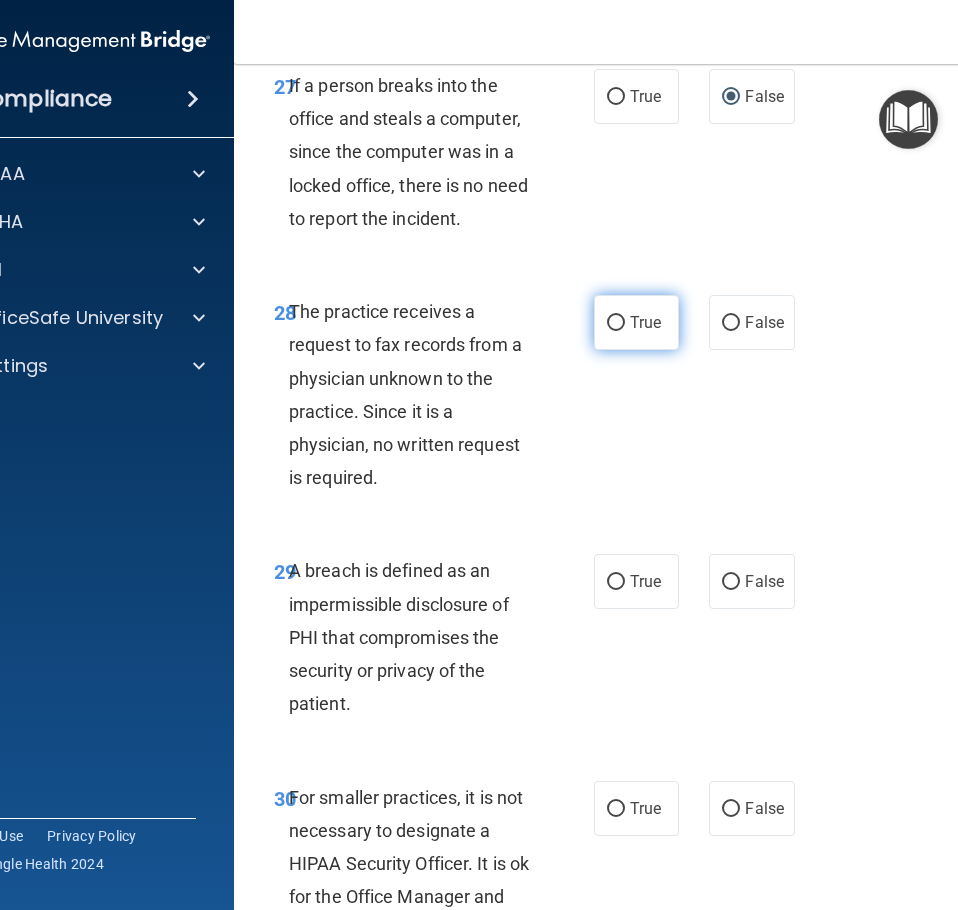 click on "True" at bounding box center [616, 323] 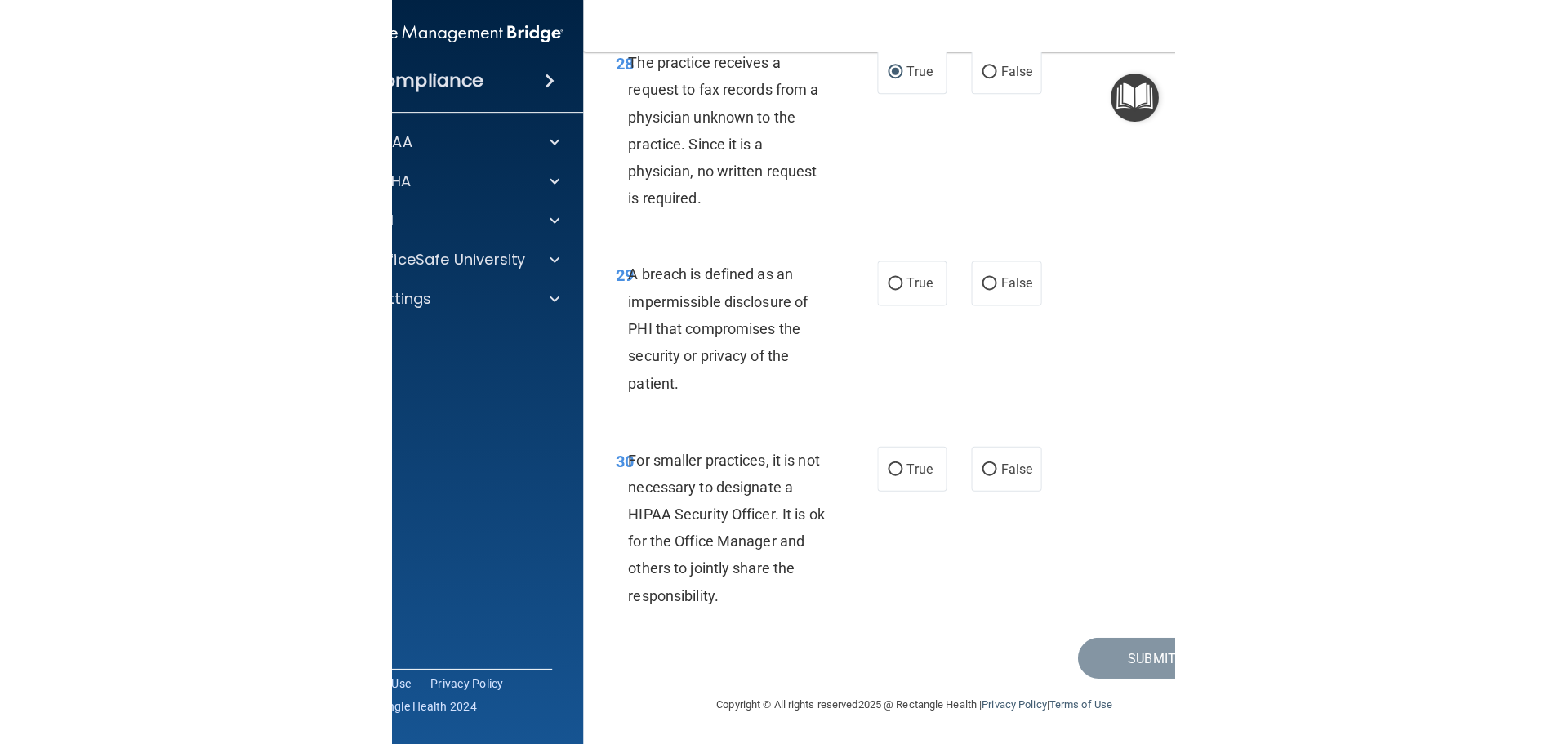 scroll, scrollTop: 5446, scrollLeft: 0, axis: vertical 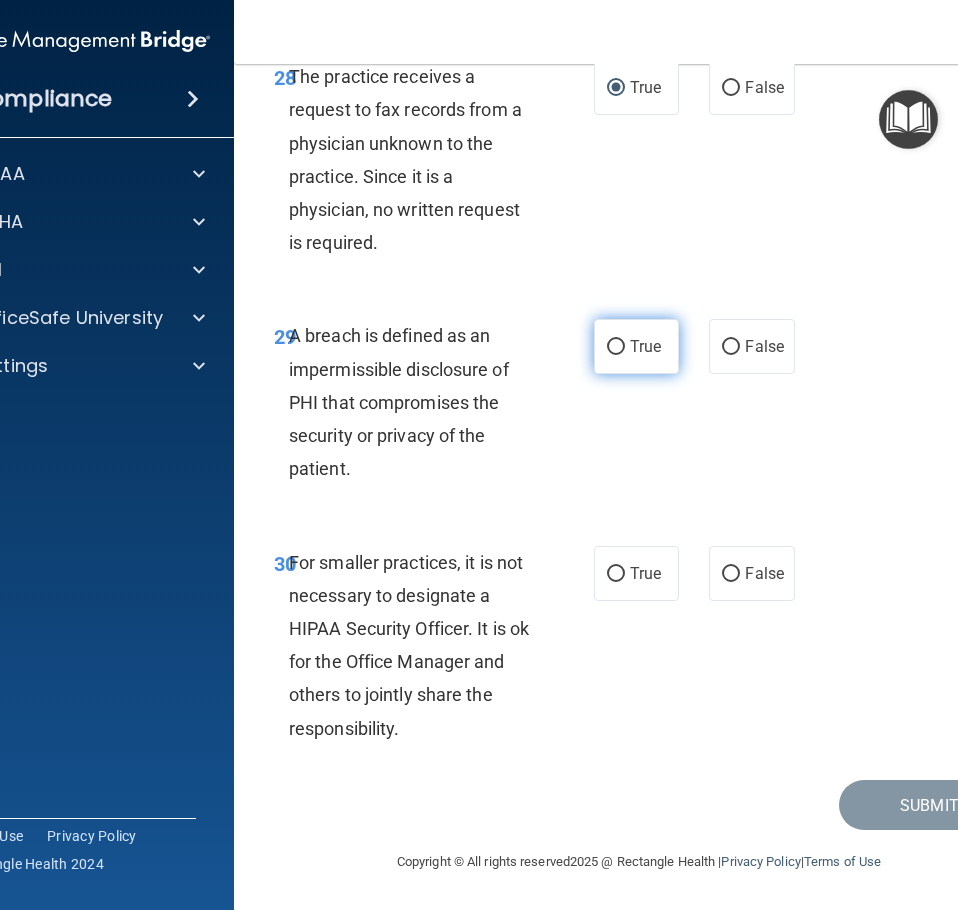 click on "True" at bounding box center (616, 347) 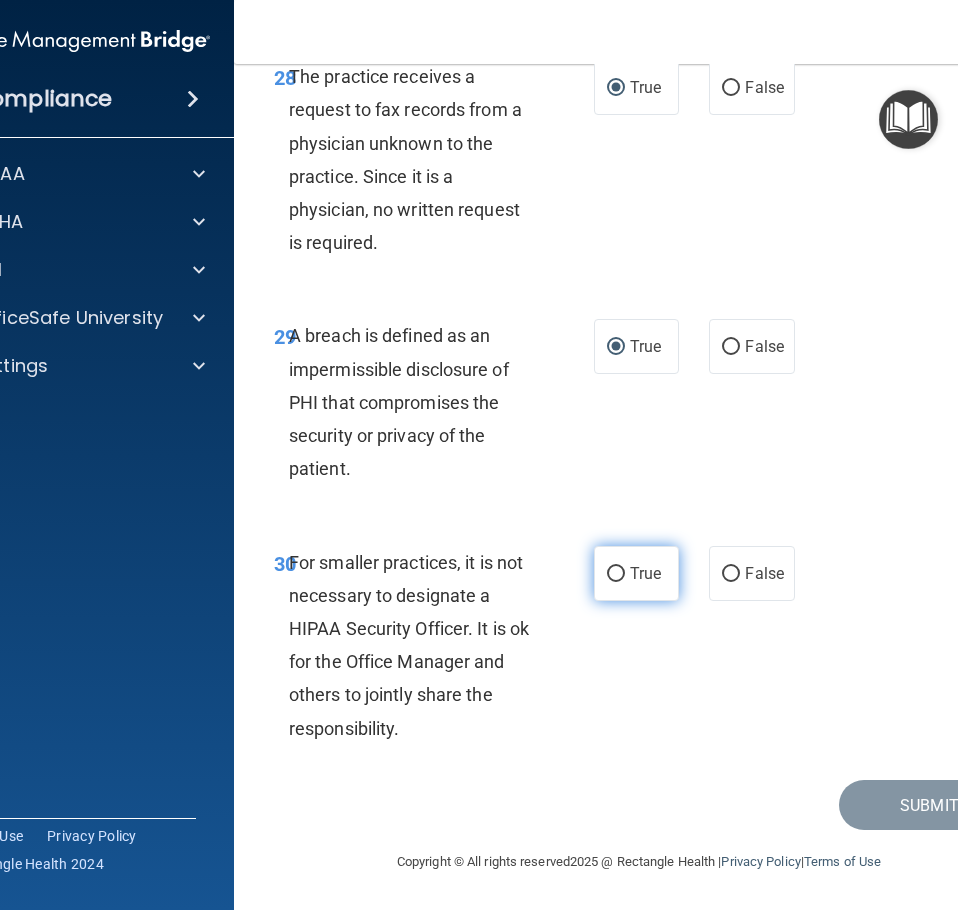 click on "True" at bounding box center (616, 574) 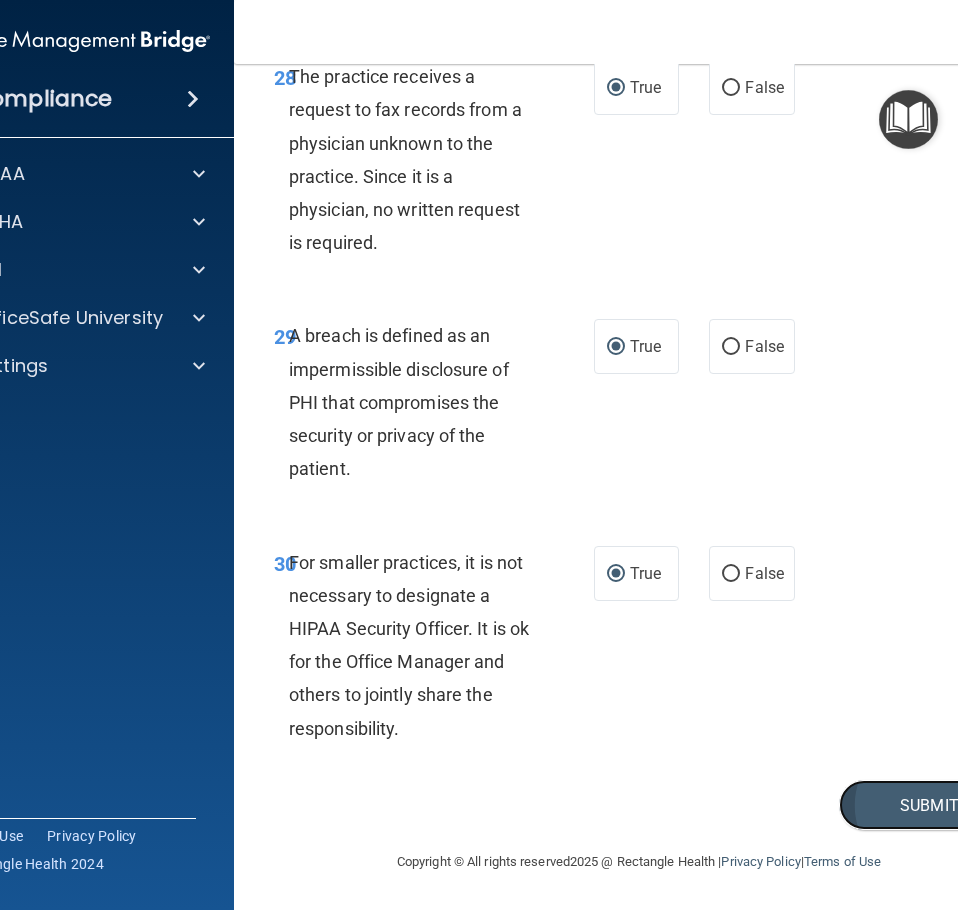 click on "Submit" at bounding box center [929, 805] 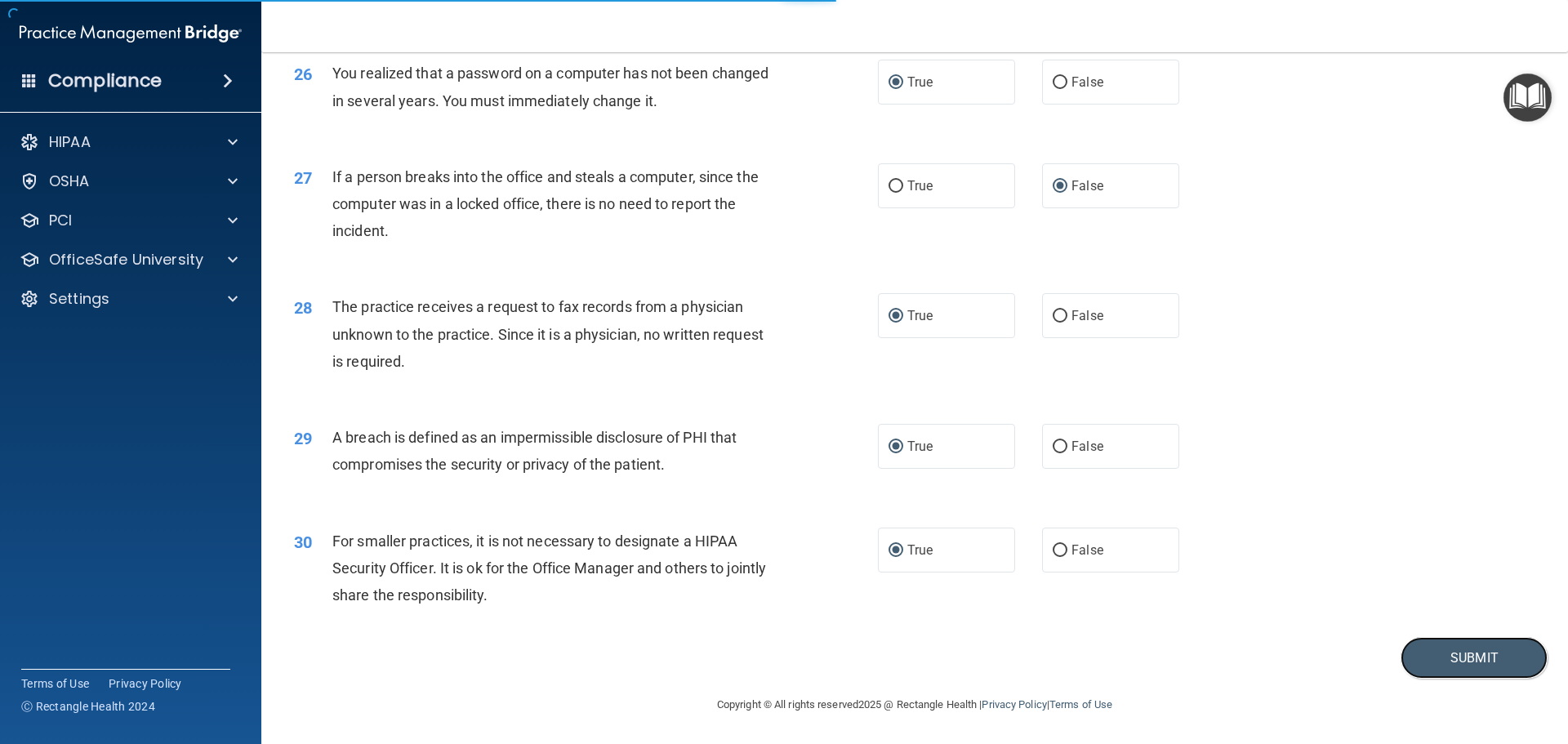 scroll, scrollTop: 3121, scrollLeft: 0, axis: vertical 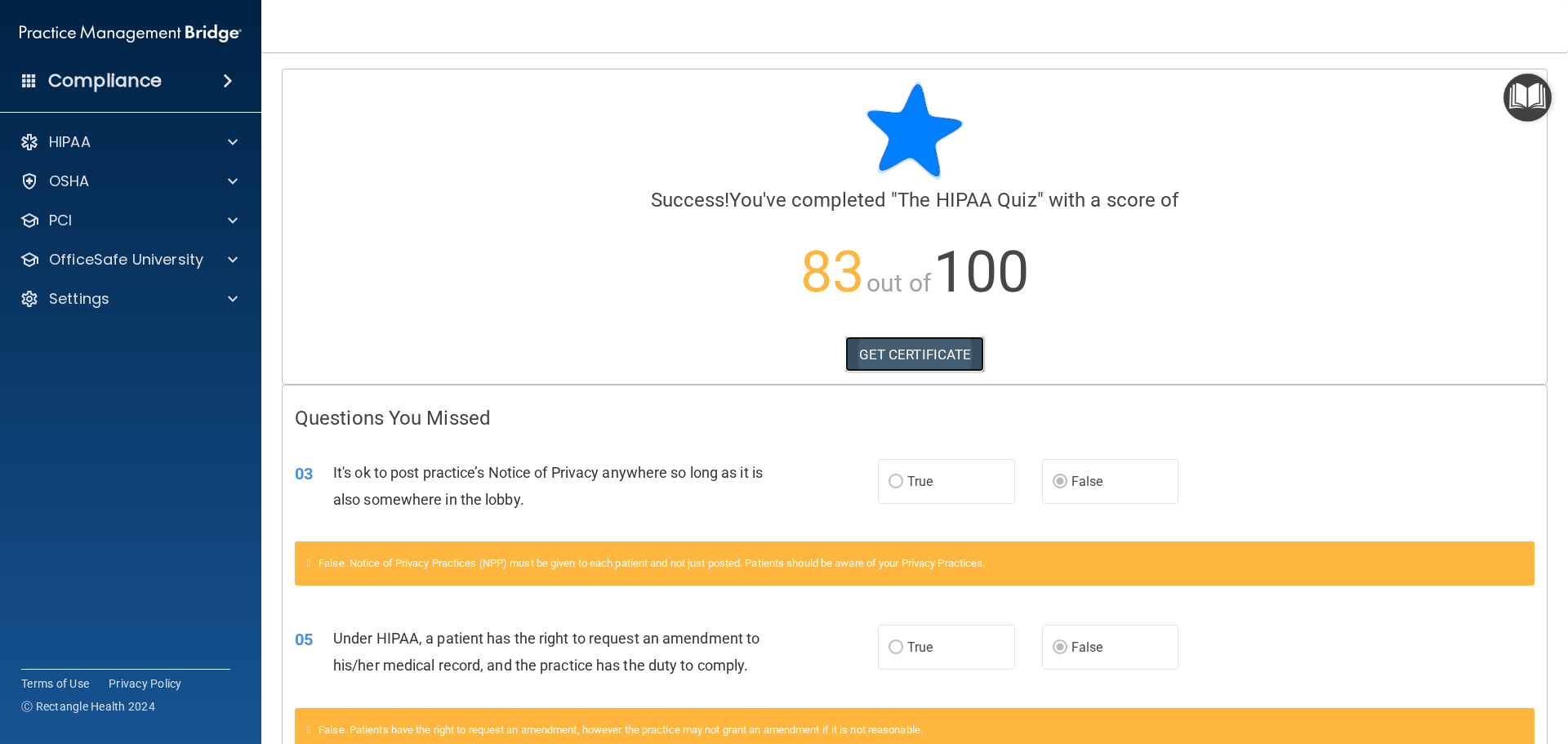 click on "GET CERTIFICATE" at bounding box center [915, 354] 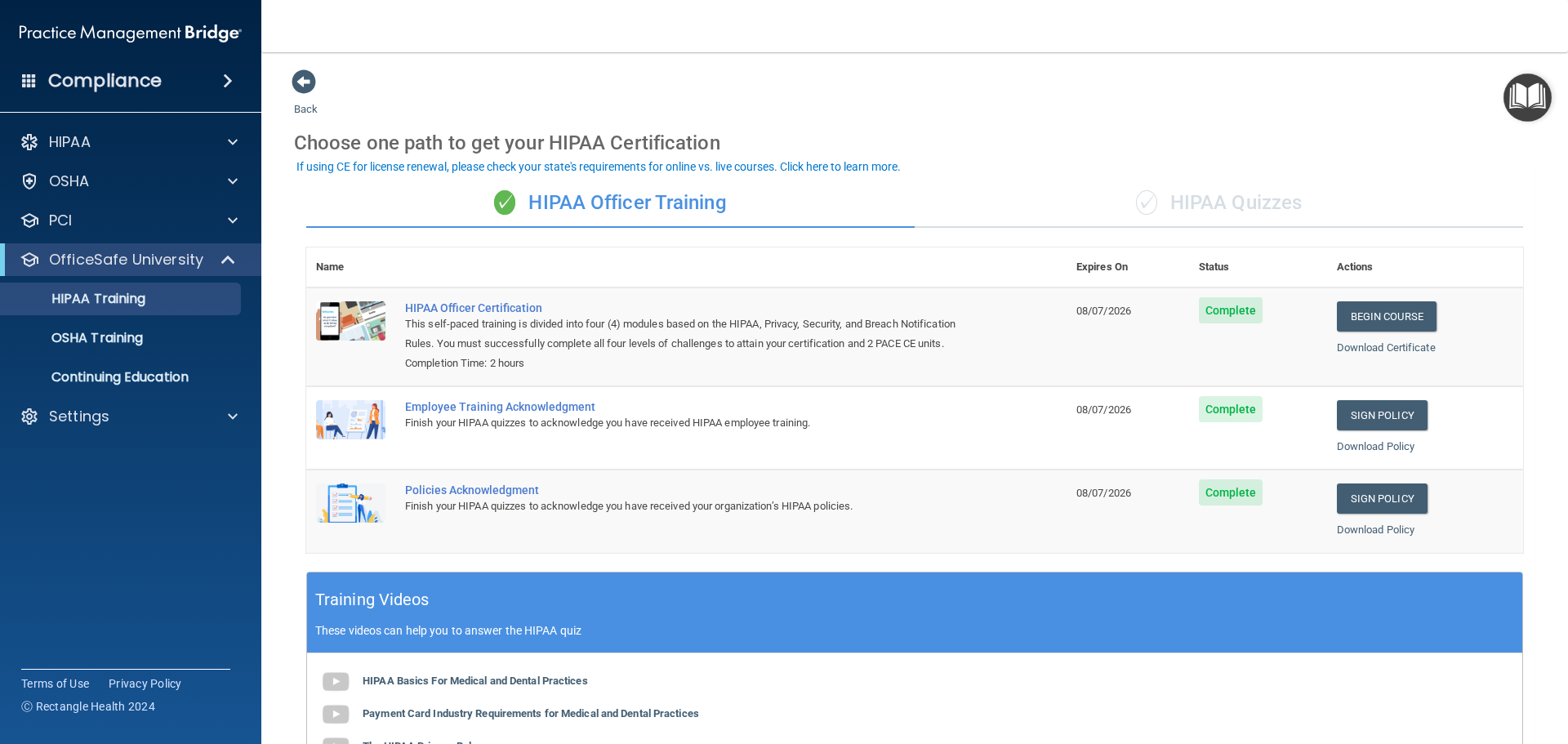 click on "✓   HIPAA Quizzes" at bounding box center (1218, 203) 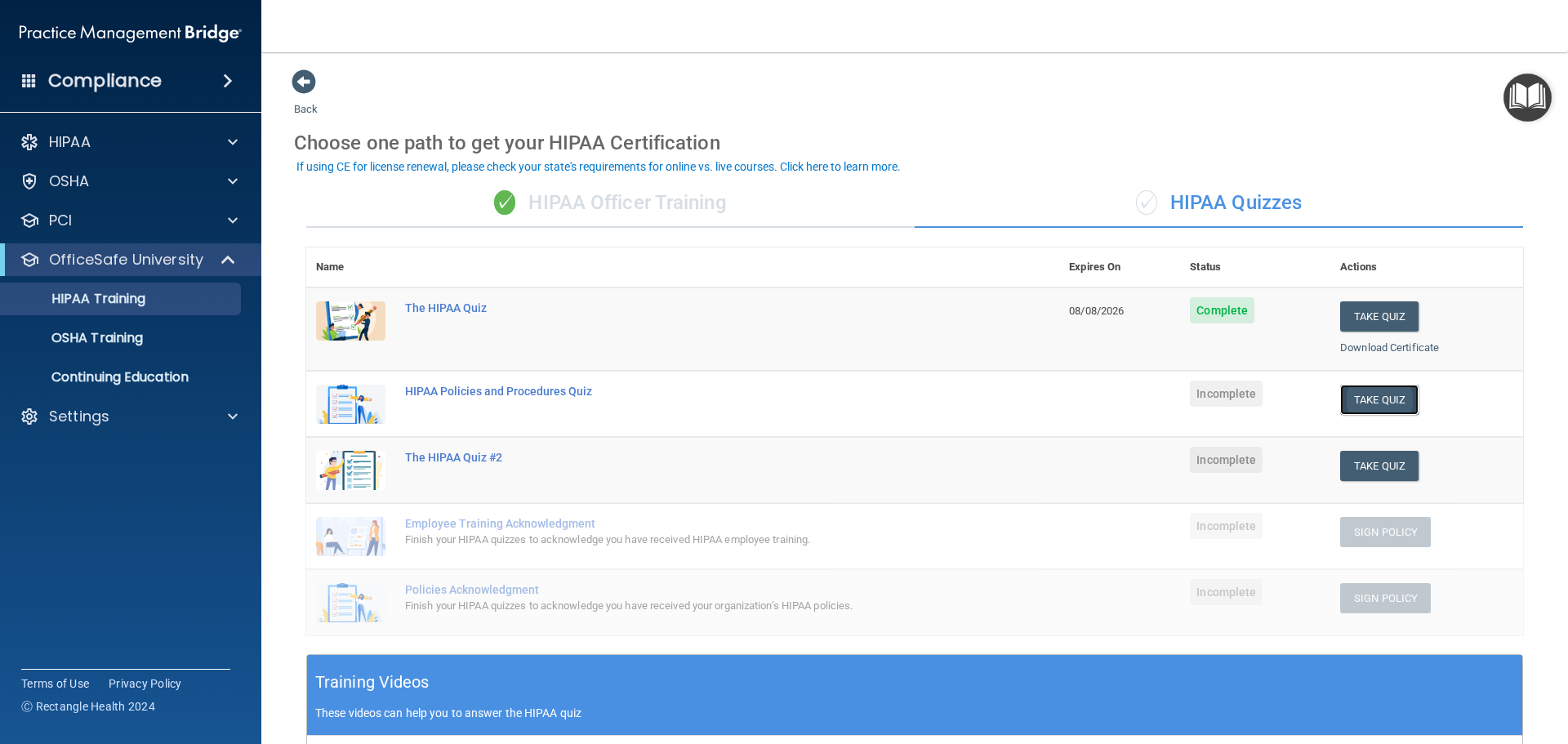 click on "Take Quiz" at bounding box center [1379, 399] 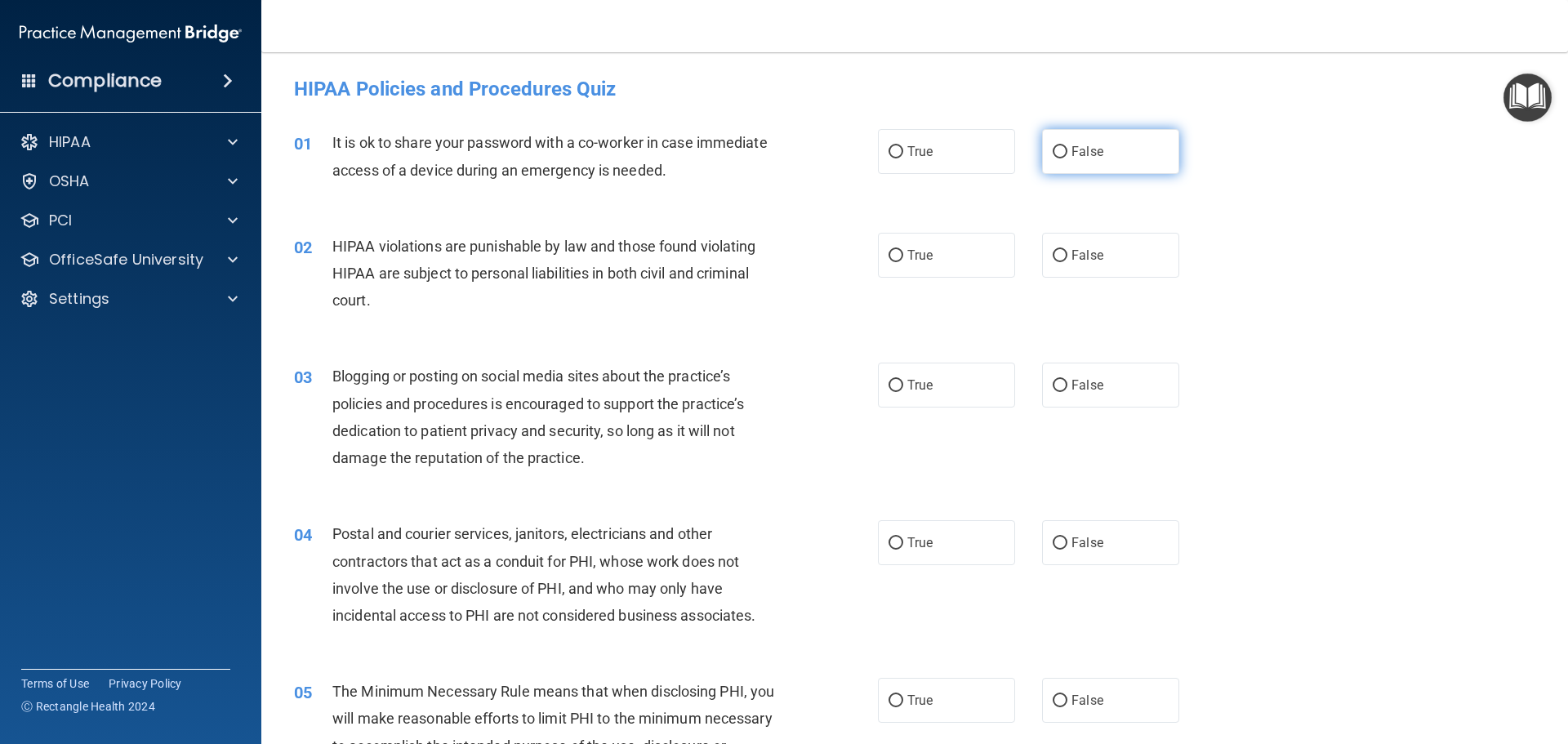 click on "False" at bounding box center (1111, 151) 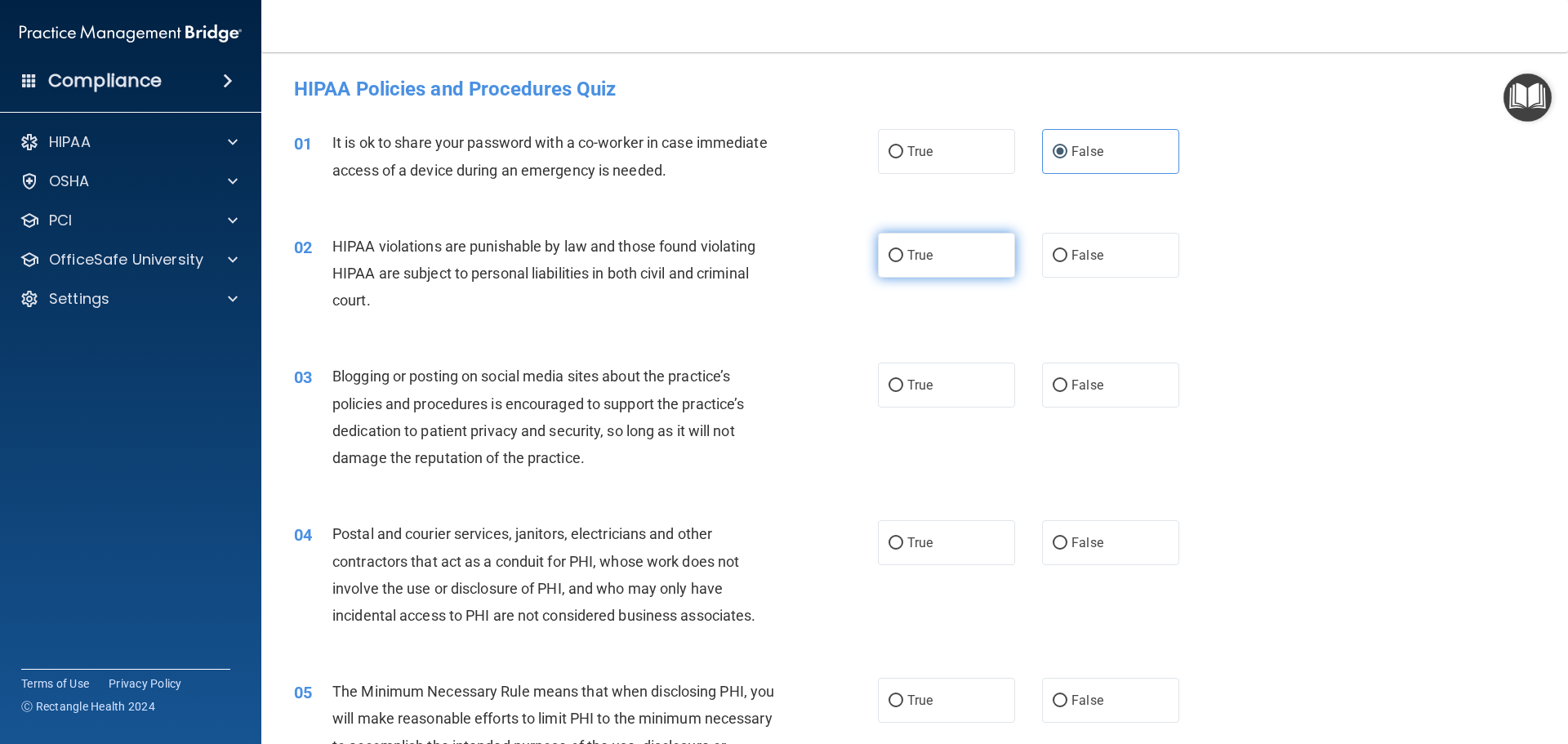 click on "True" at bounding box center (896, 256) 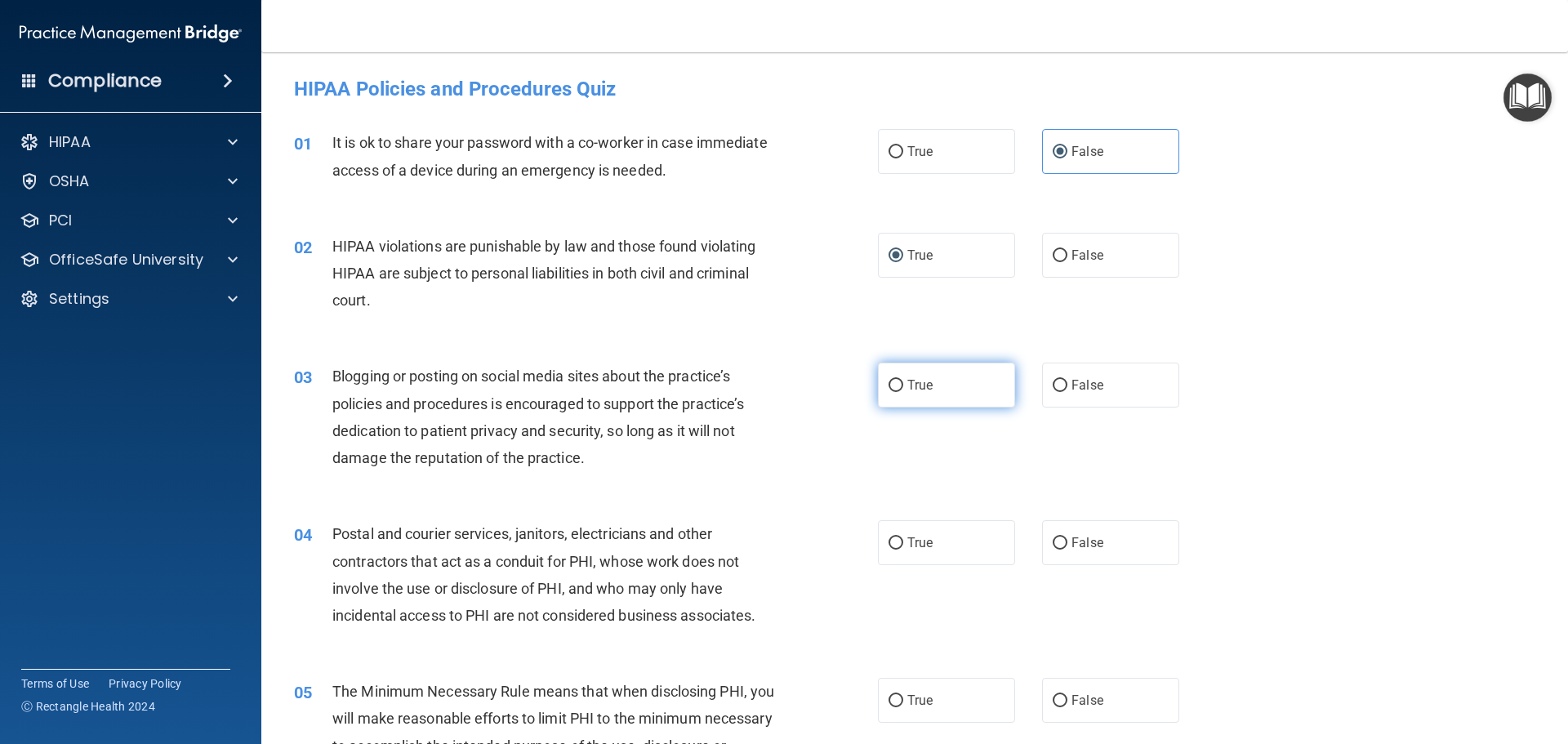 click on "True" at bounding box center [896, 385] 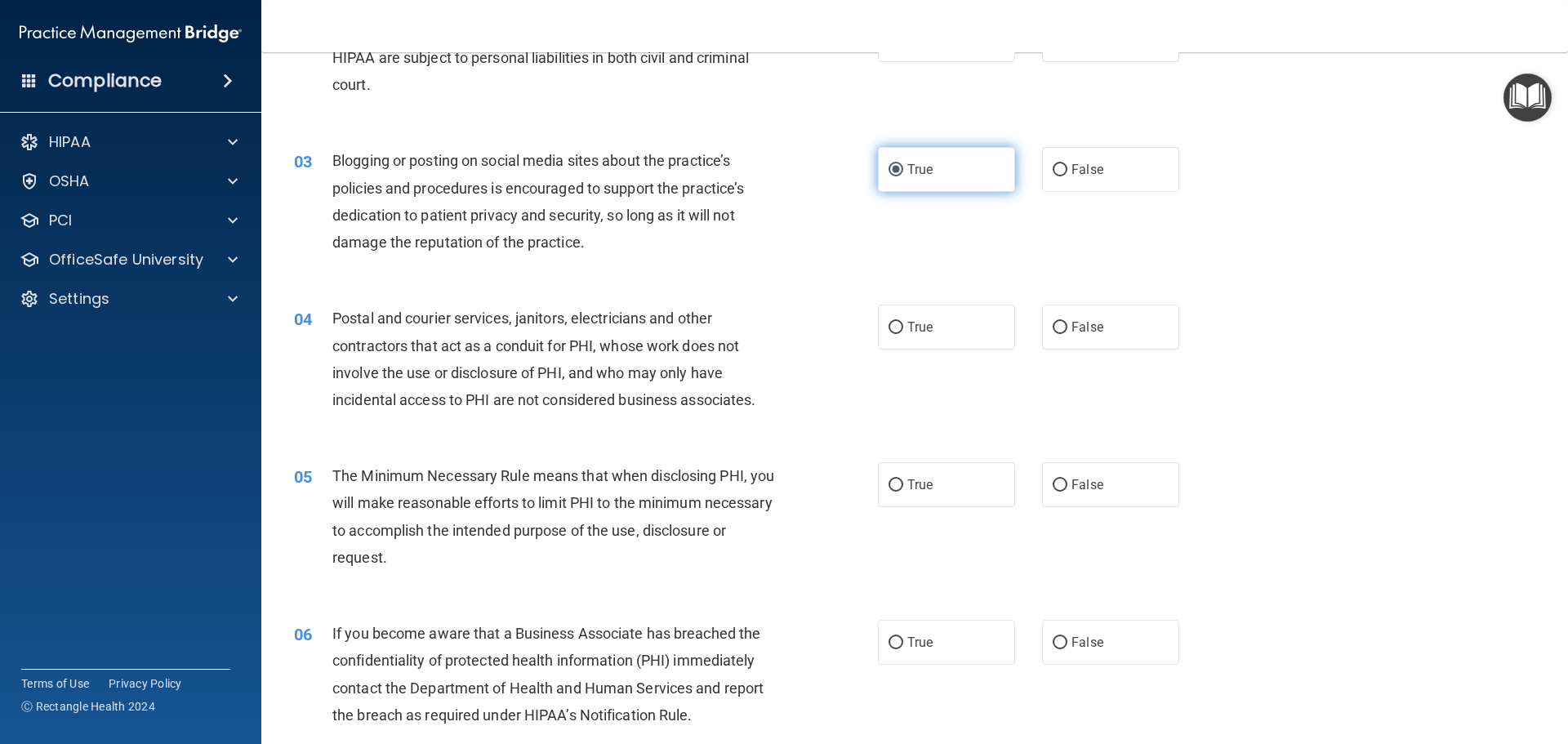 scroll, scrollTop: 245, scrollLeft: 0, axis: vertical 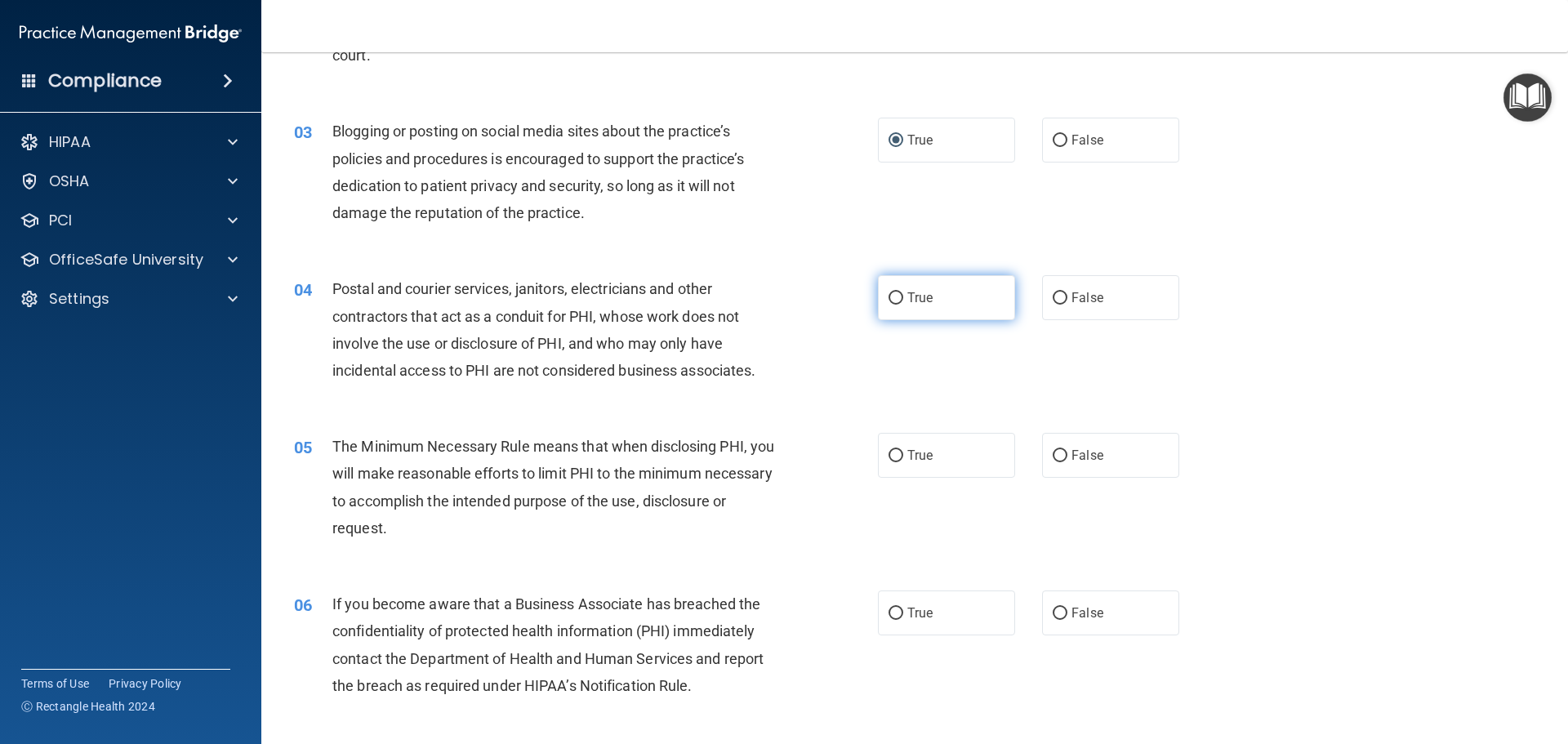 click on "True" at bounding box center (896, 298) 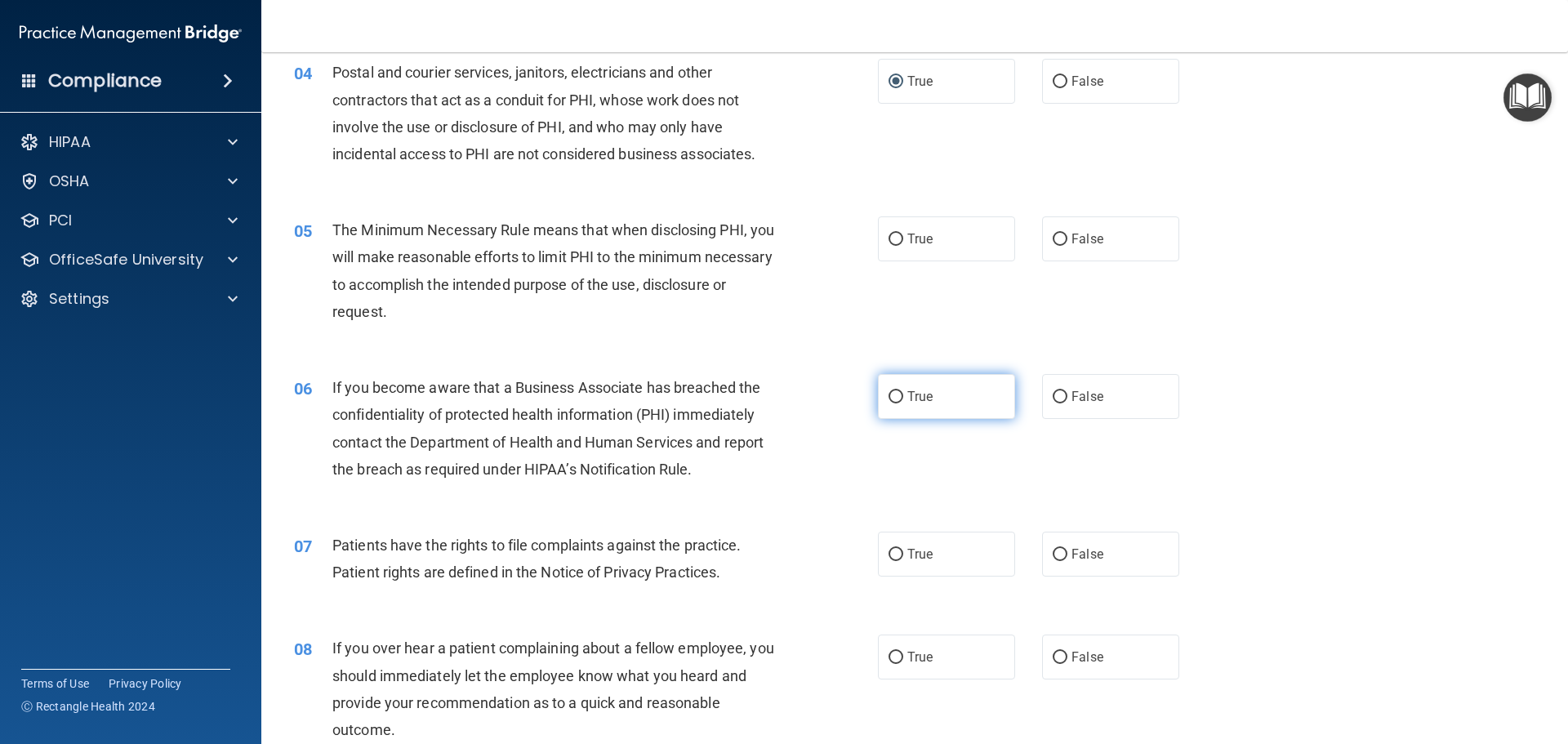 scroll, scrollTop: 490, scrollLeft: 0, axis: vertical 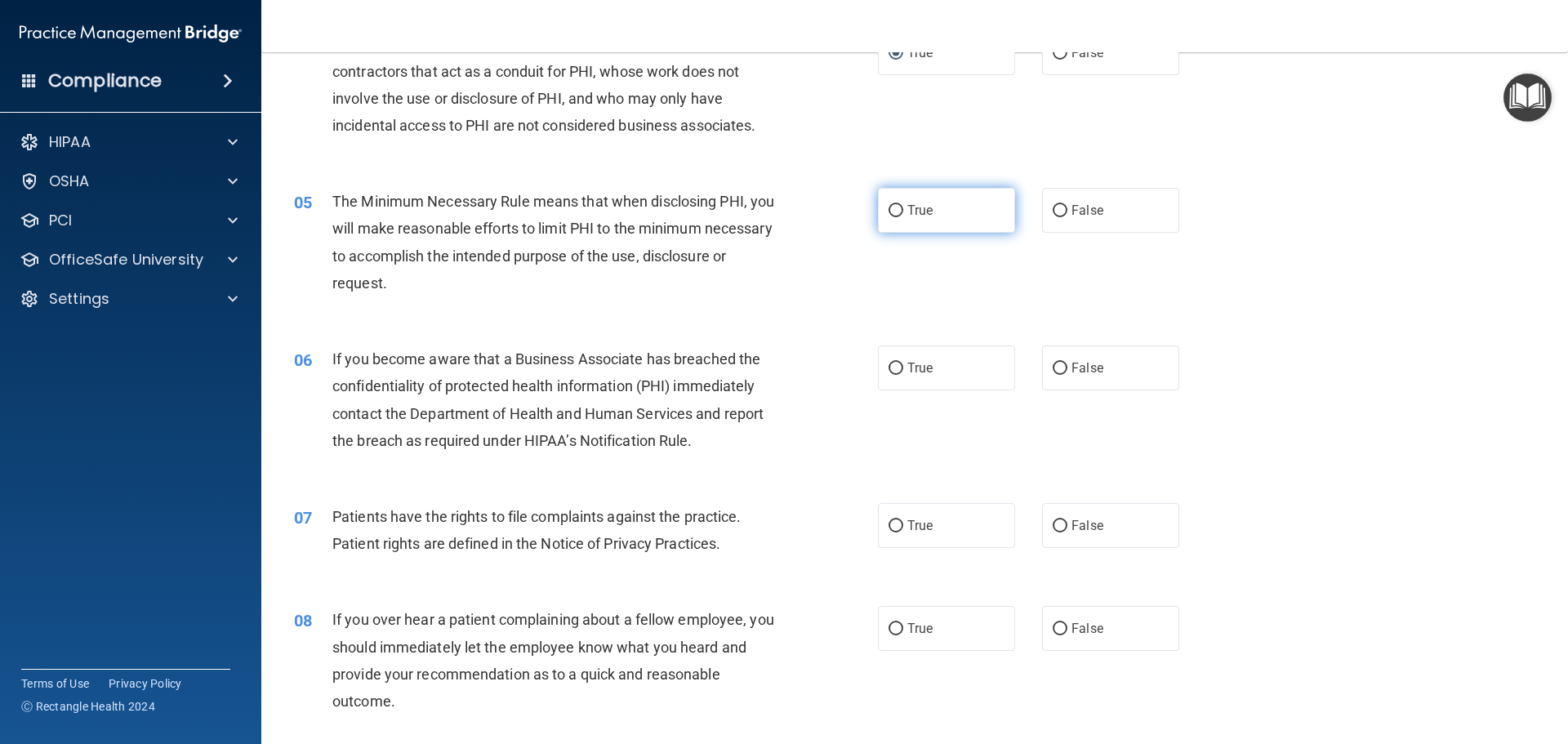 click on "True" at bounding box center (896, 211) 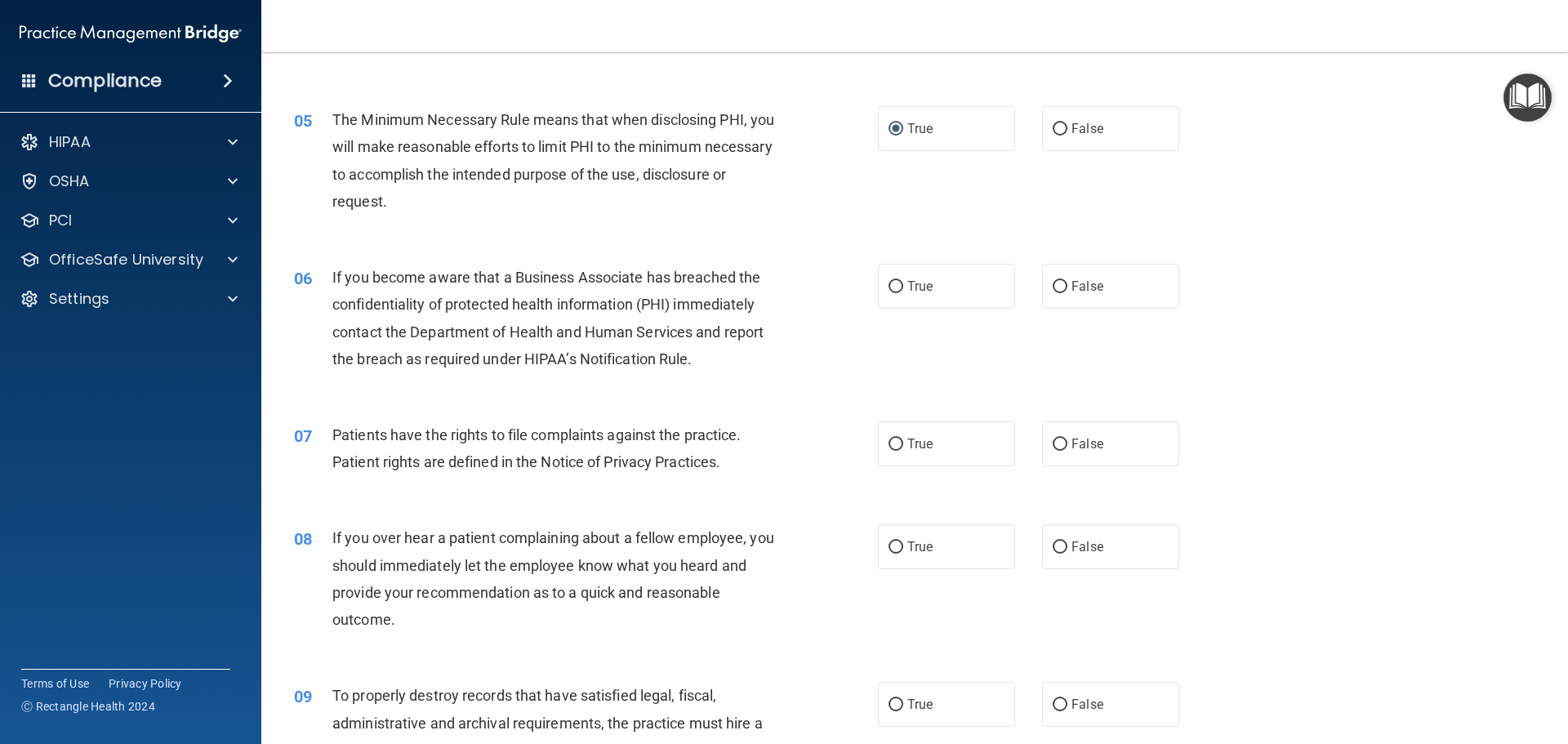 scroll, scrollTop: 653, scrollLeft: 0, axis: vertical 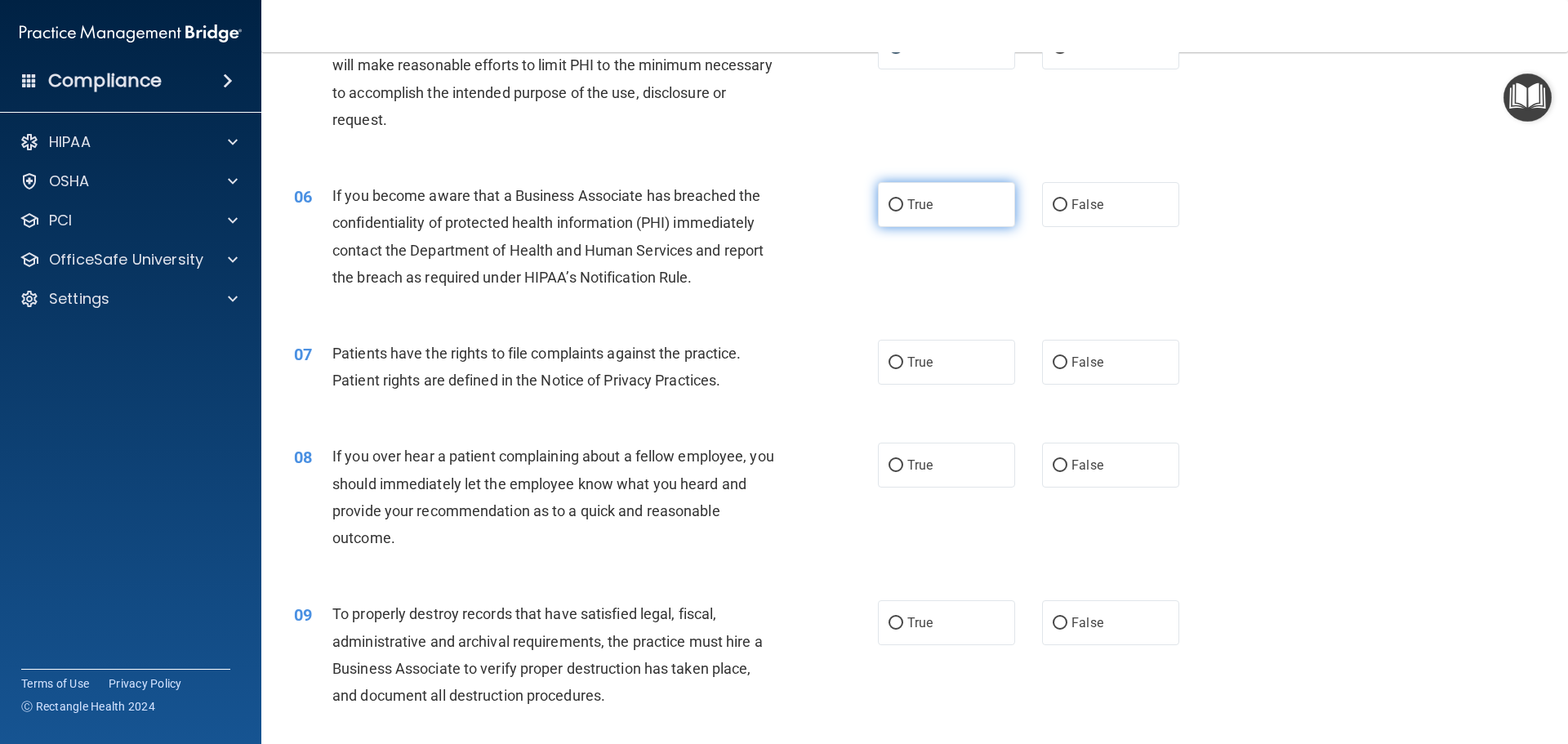 click on "True" at bounding box center [896, 205] 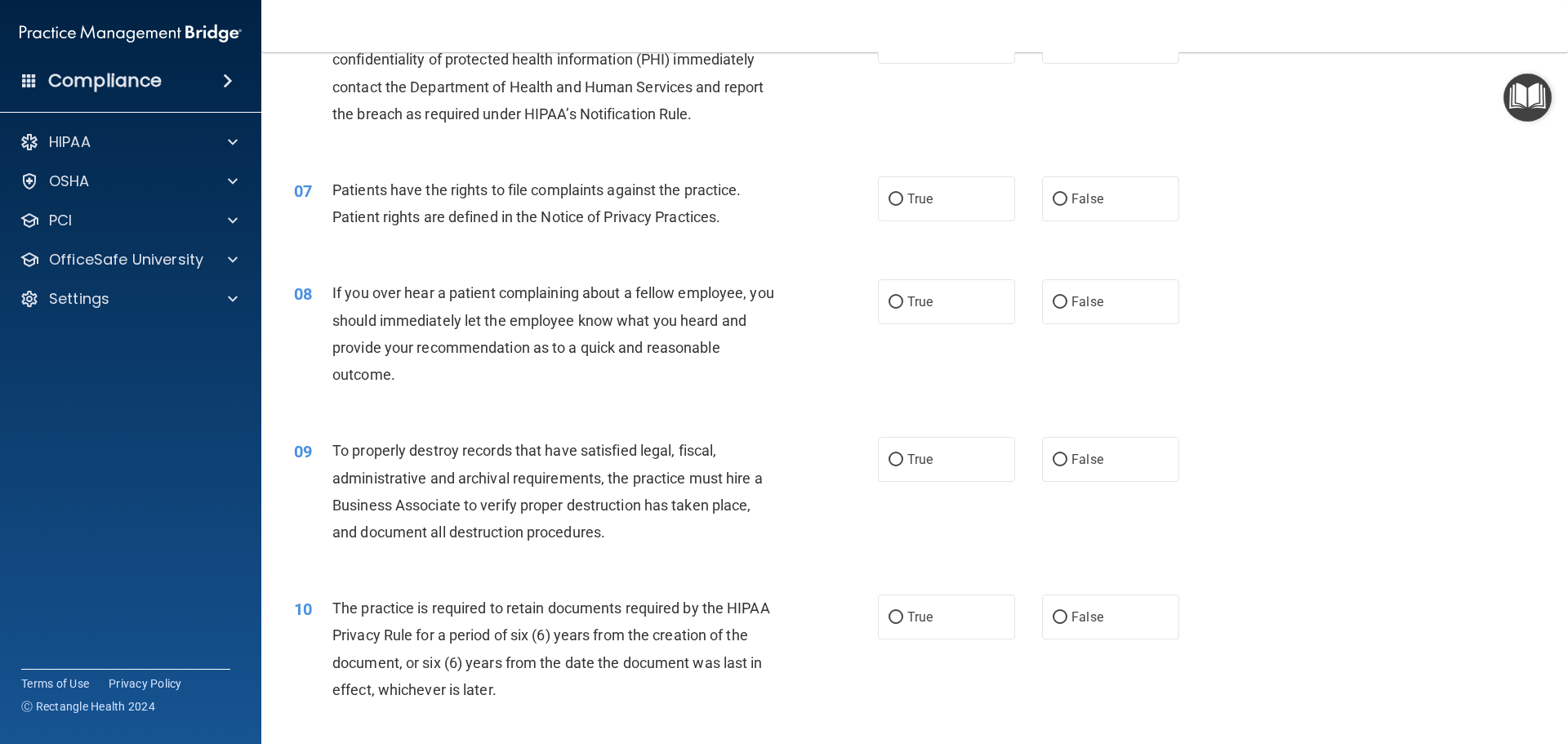 scroll, scrollTop: 898, scrollLeft: 0, axis: vertical 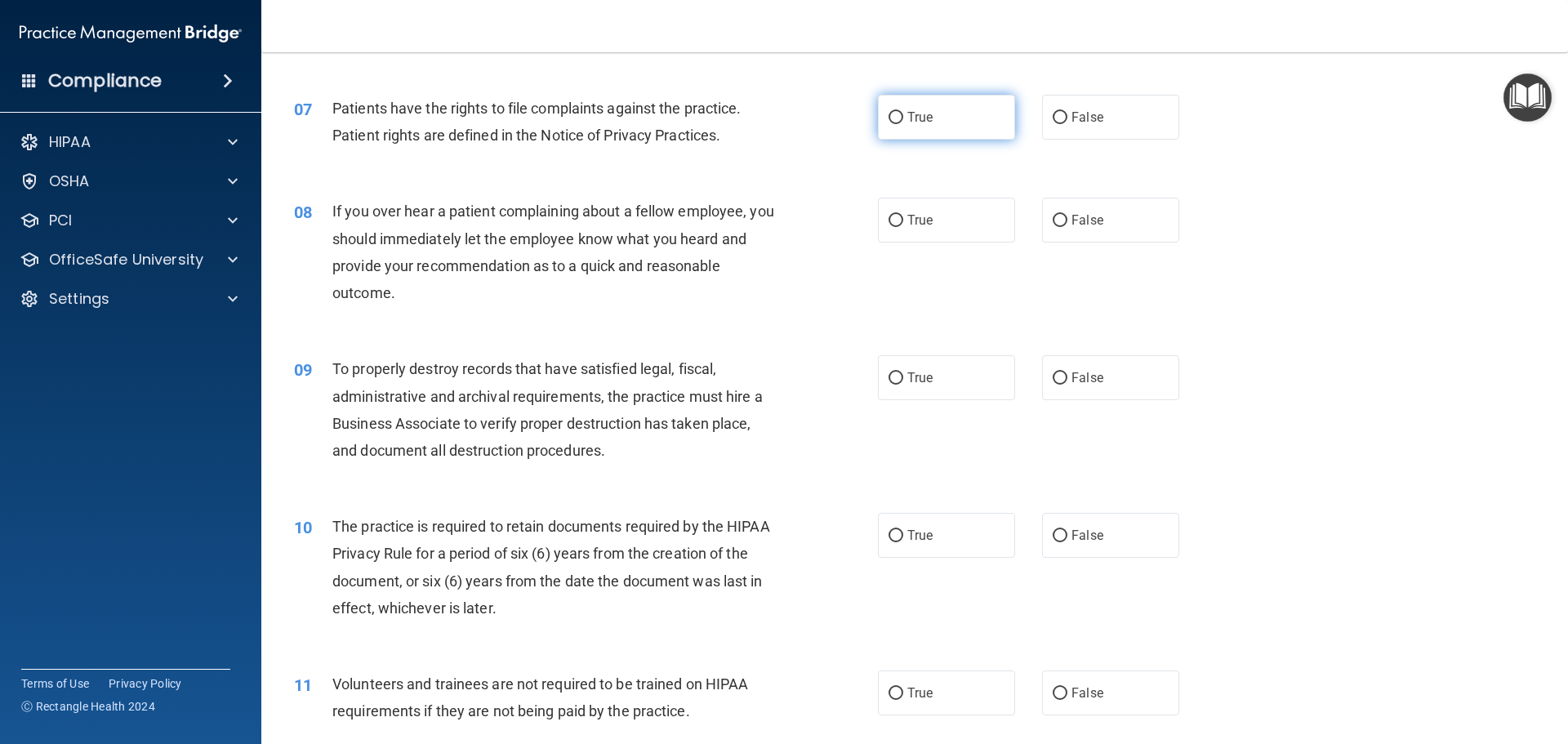 click on "True" at bounding box center [896, 118] 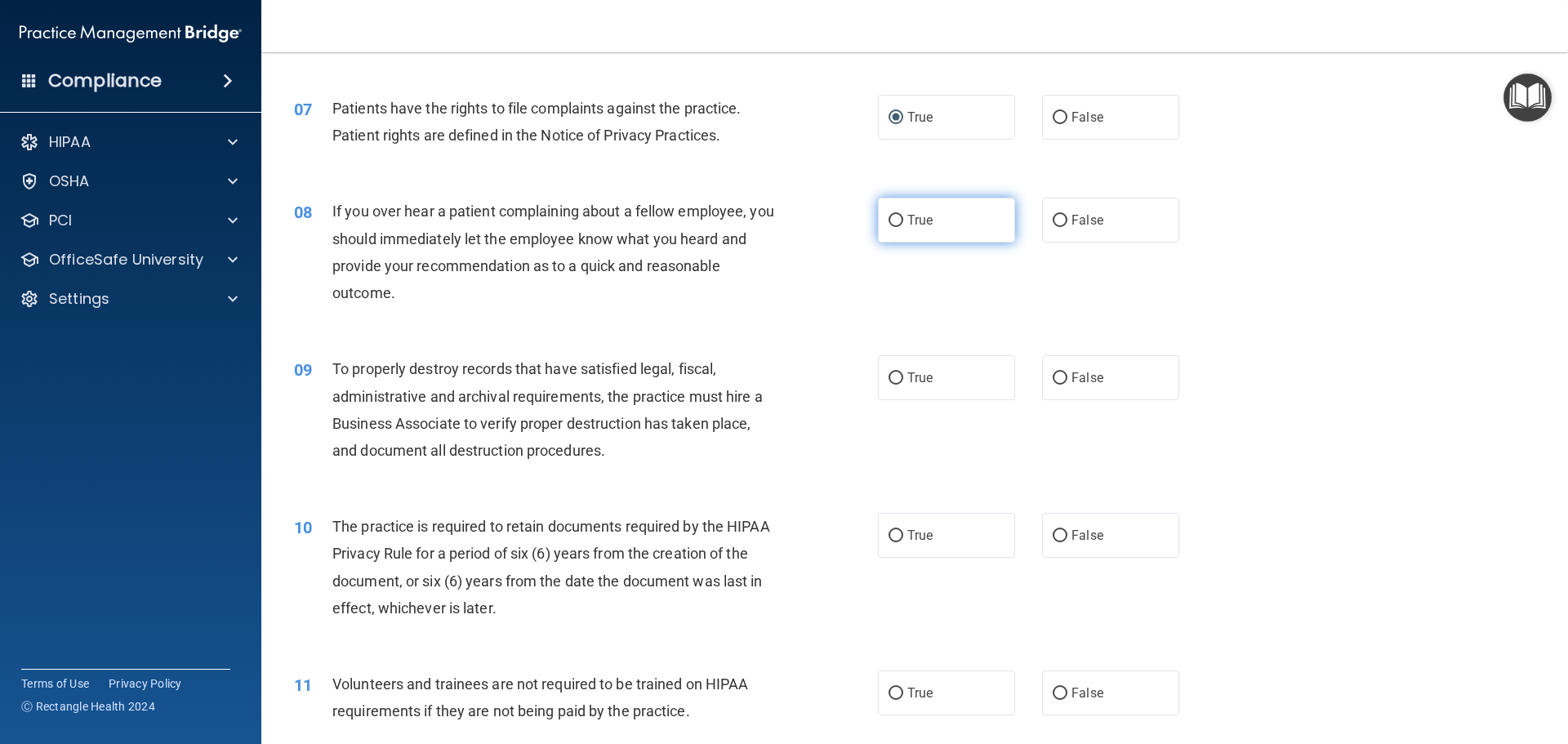 click on "True" at bounding box center (896, 221) 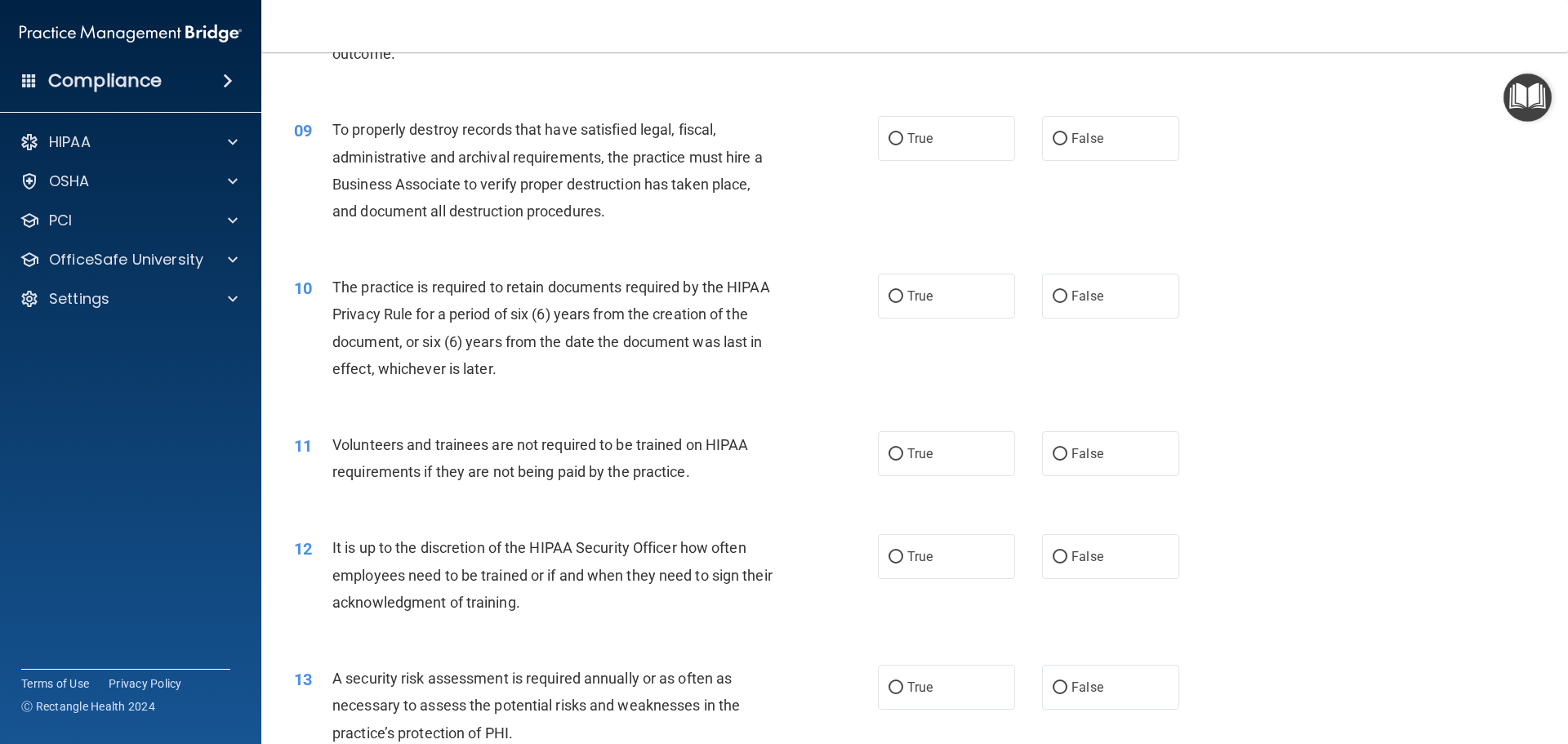 scroll, scrollTop: 1143, scrollLeft: 0, axis: vertical 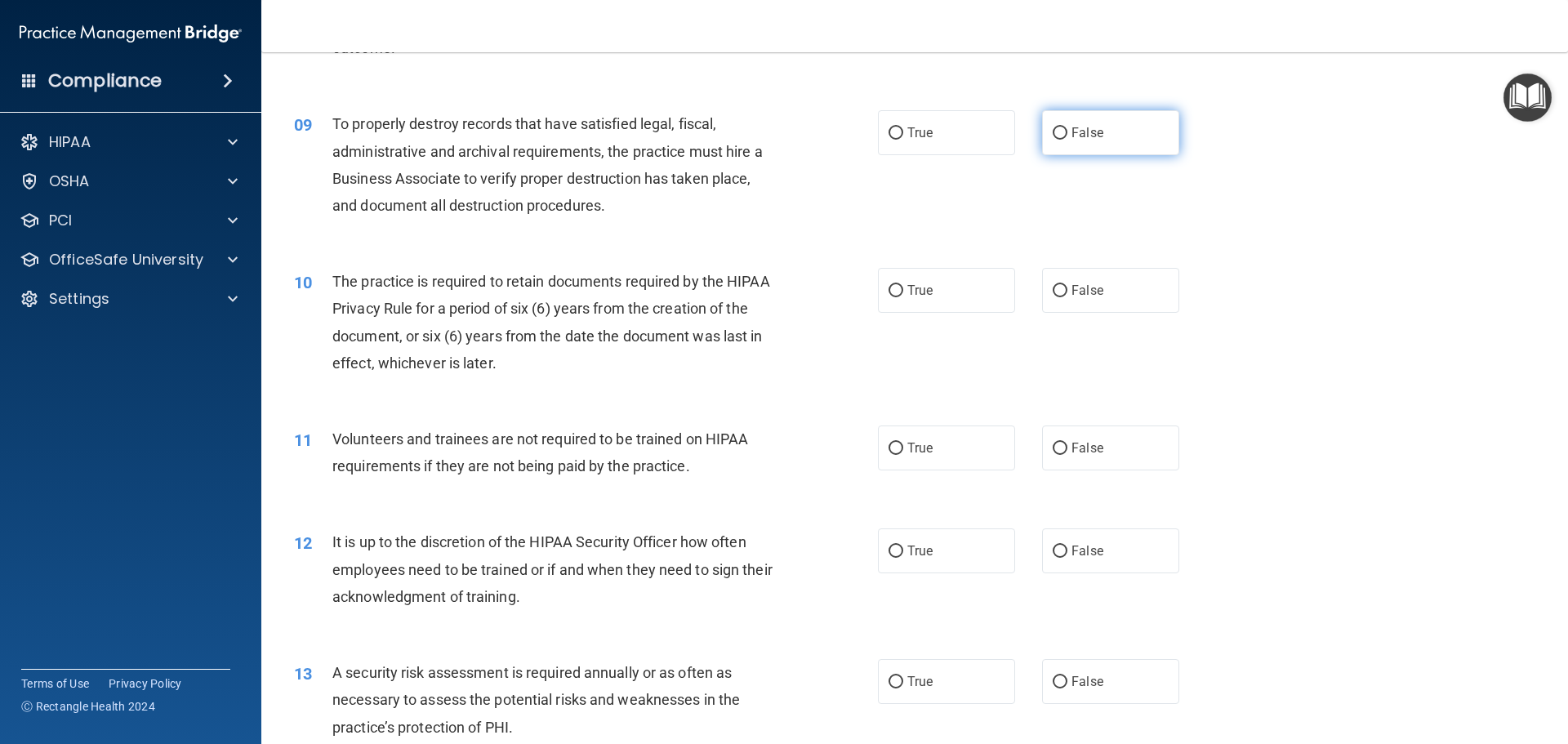 click on "False" at bounding box center (1060, 133) 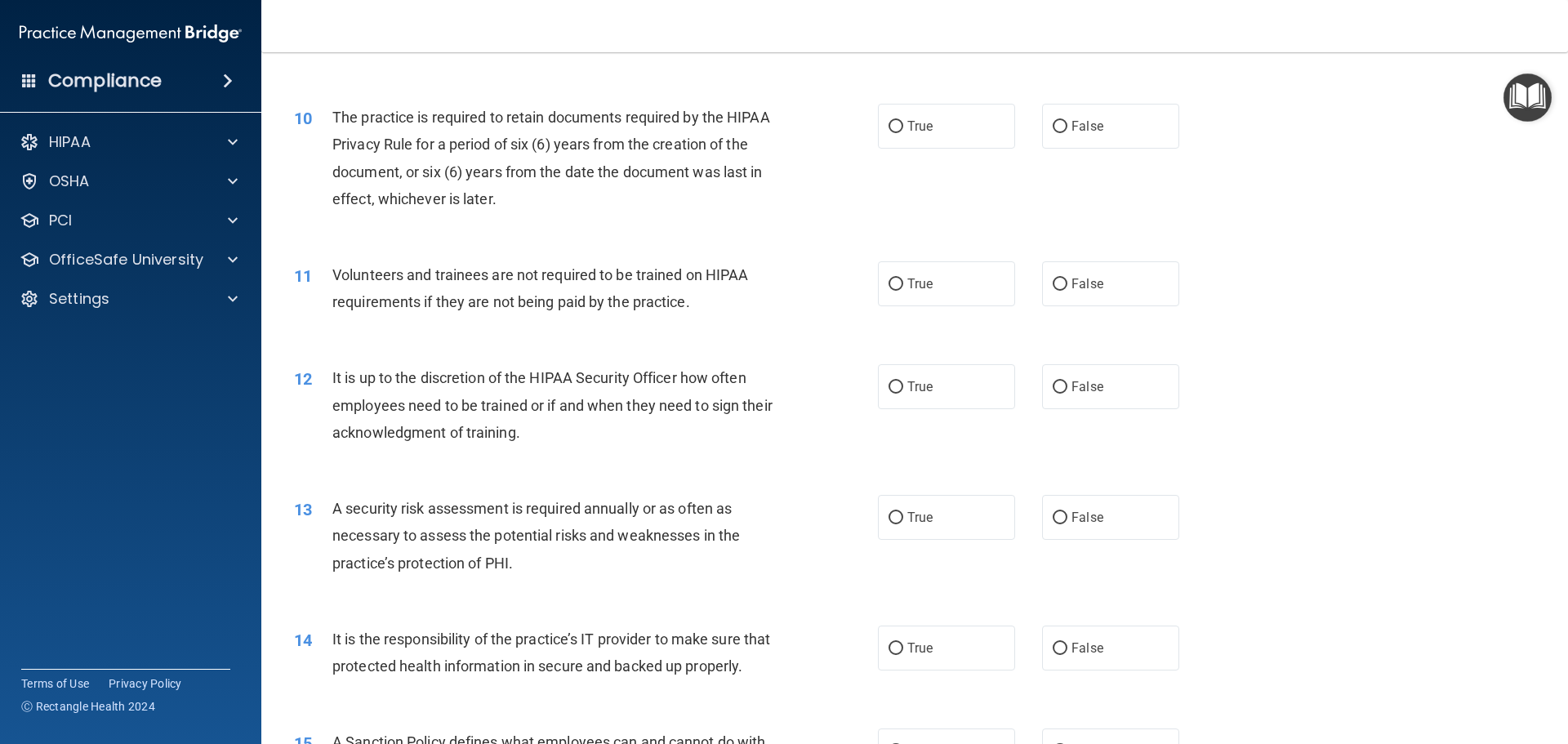 scroll, scrollTop: 1307, scrollLeft: 0, axis: vertical 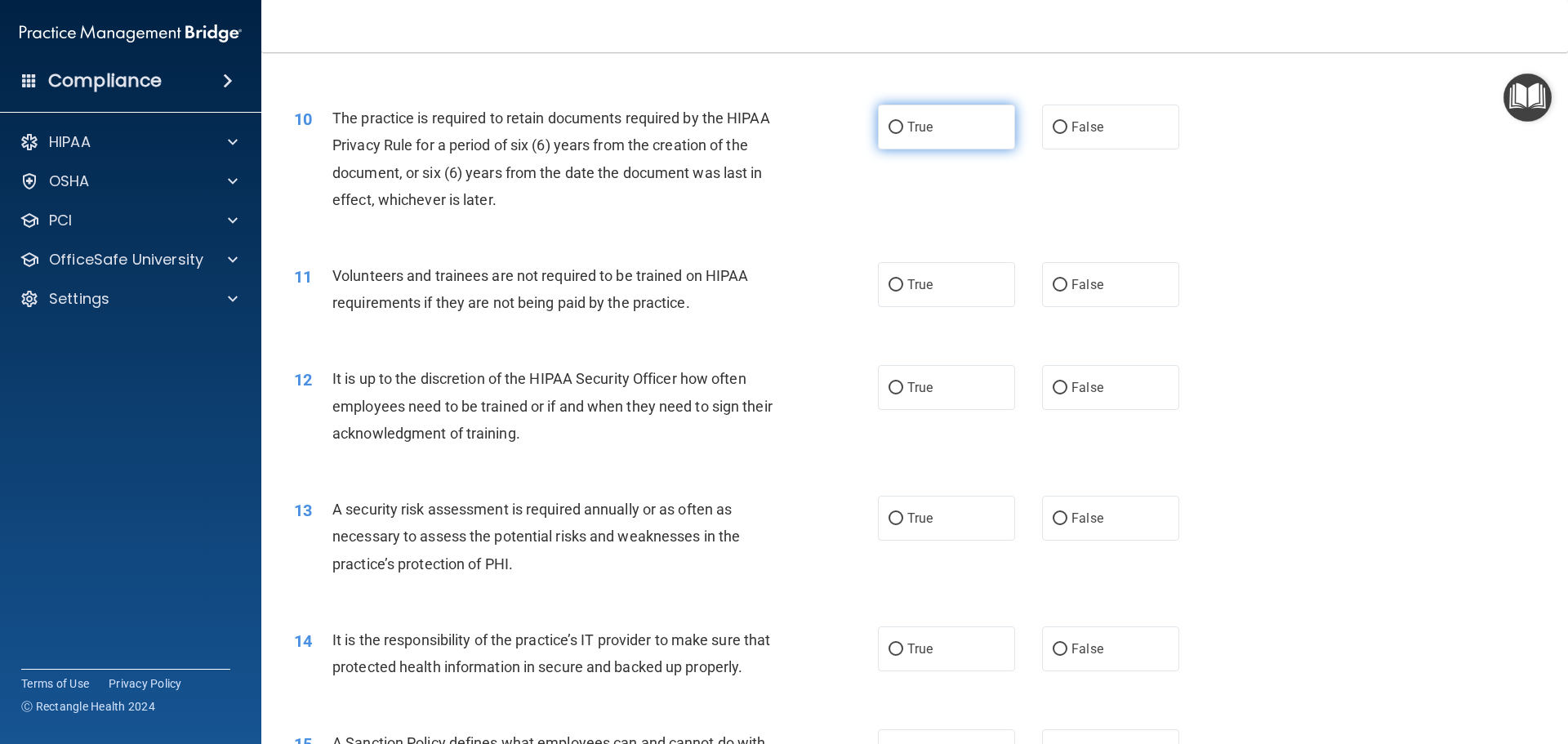 click on "True" at bounding box center (896, 127) 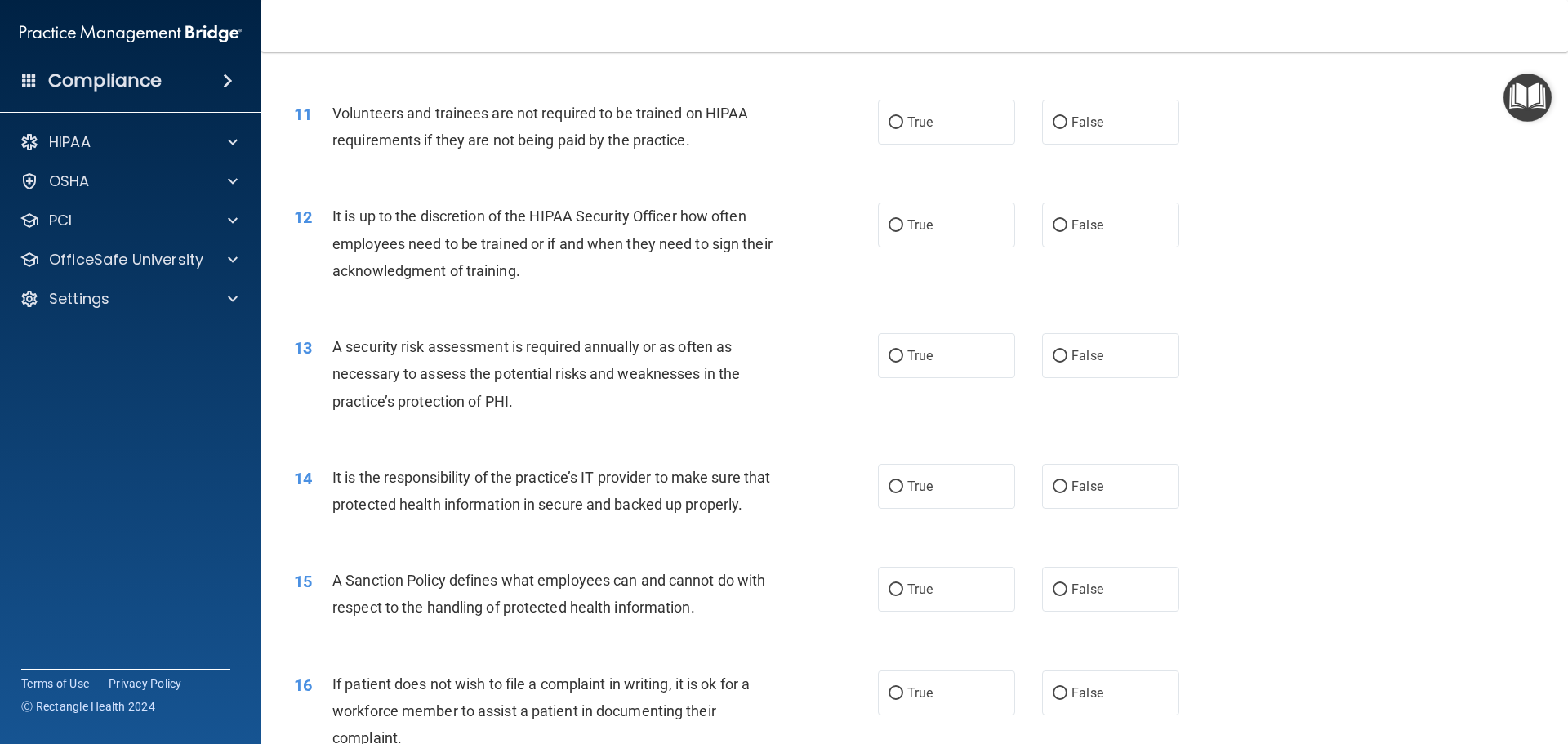 scroll, scrollTop: 1470, scrollLeft: 0, axis: vertical 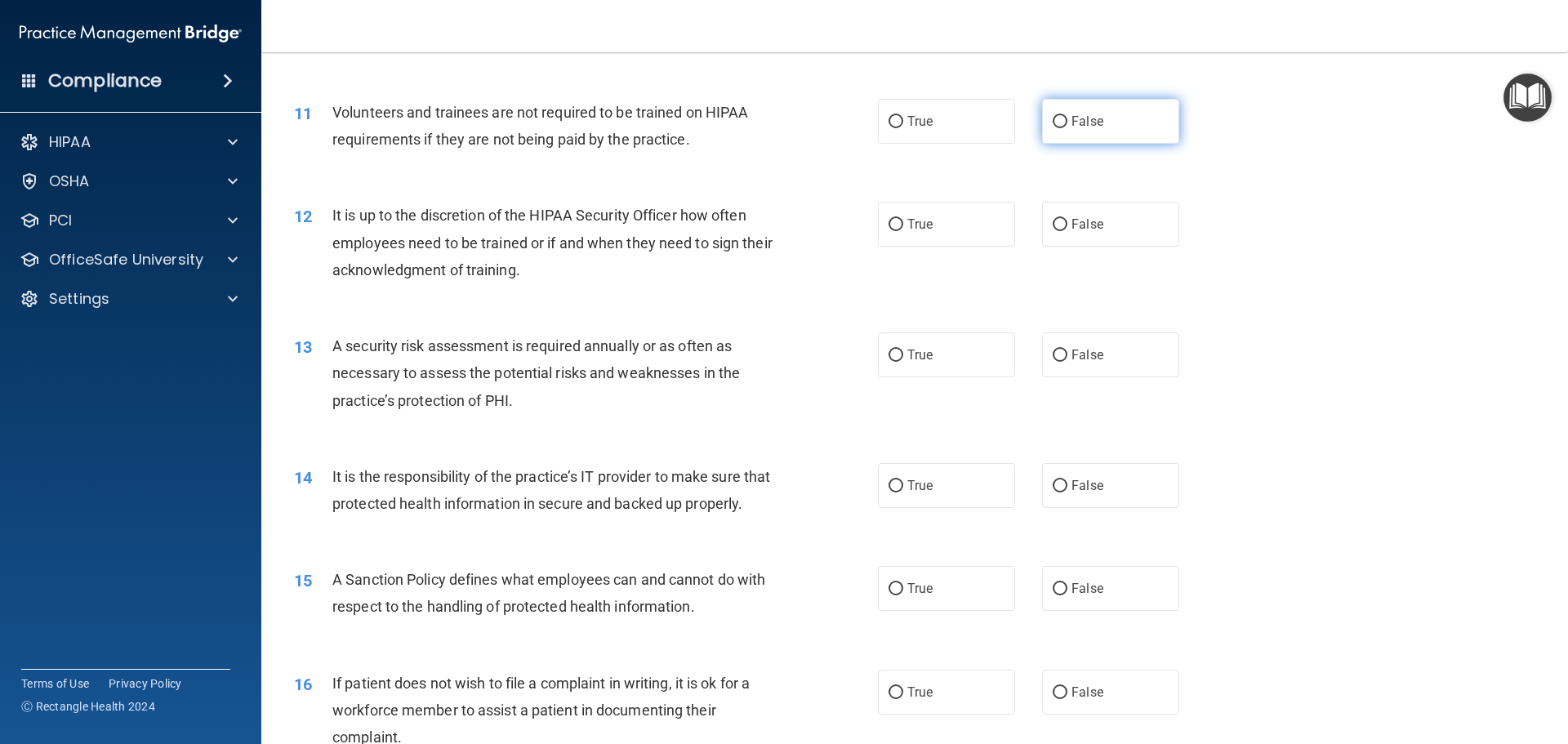 click on "False" at bounding box center [1060, 122] 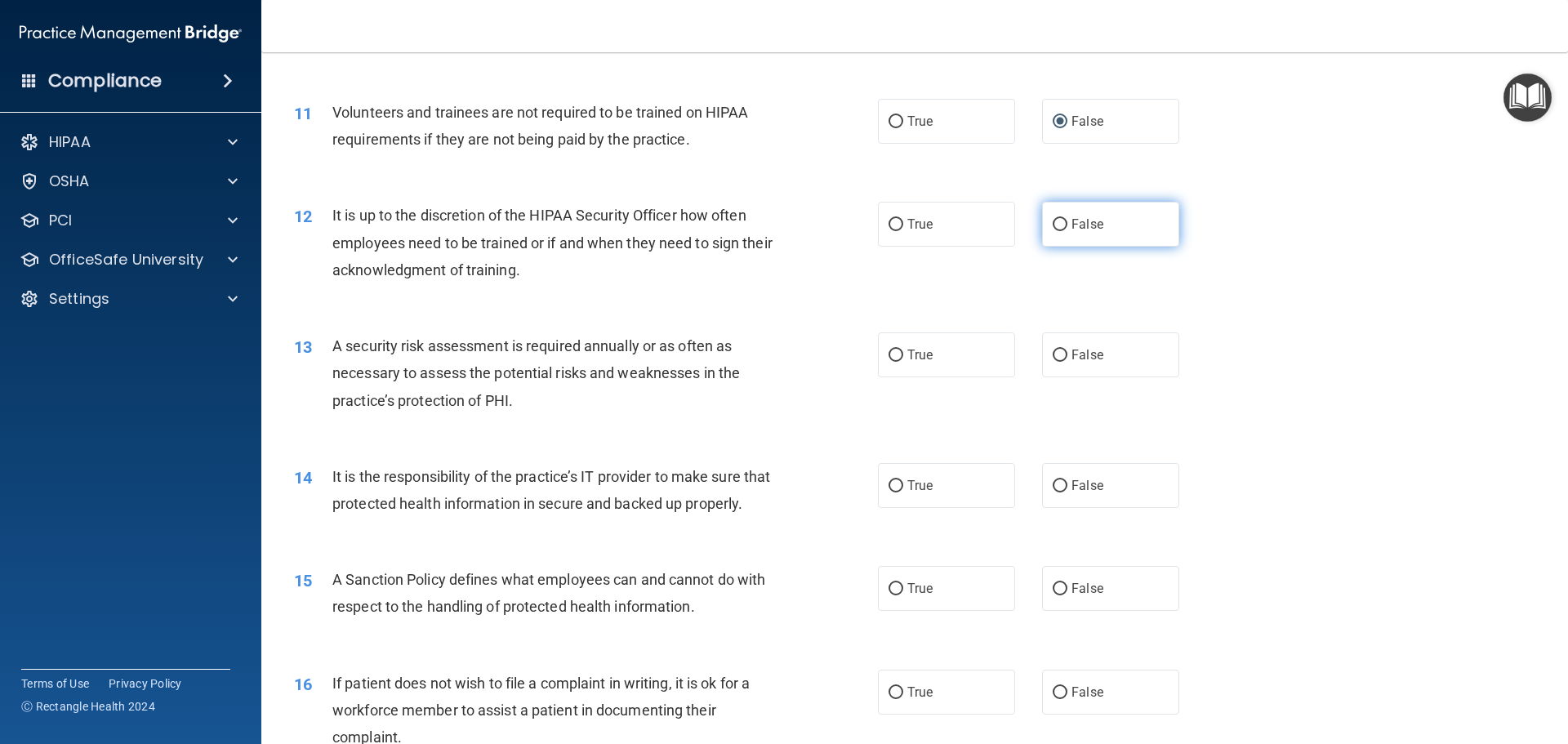 click on "False" at bounding box center (1060, 225) 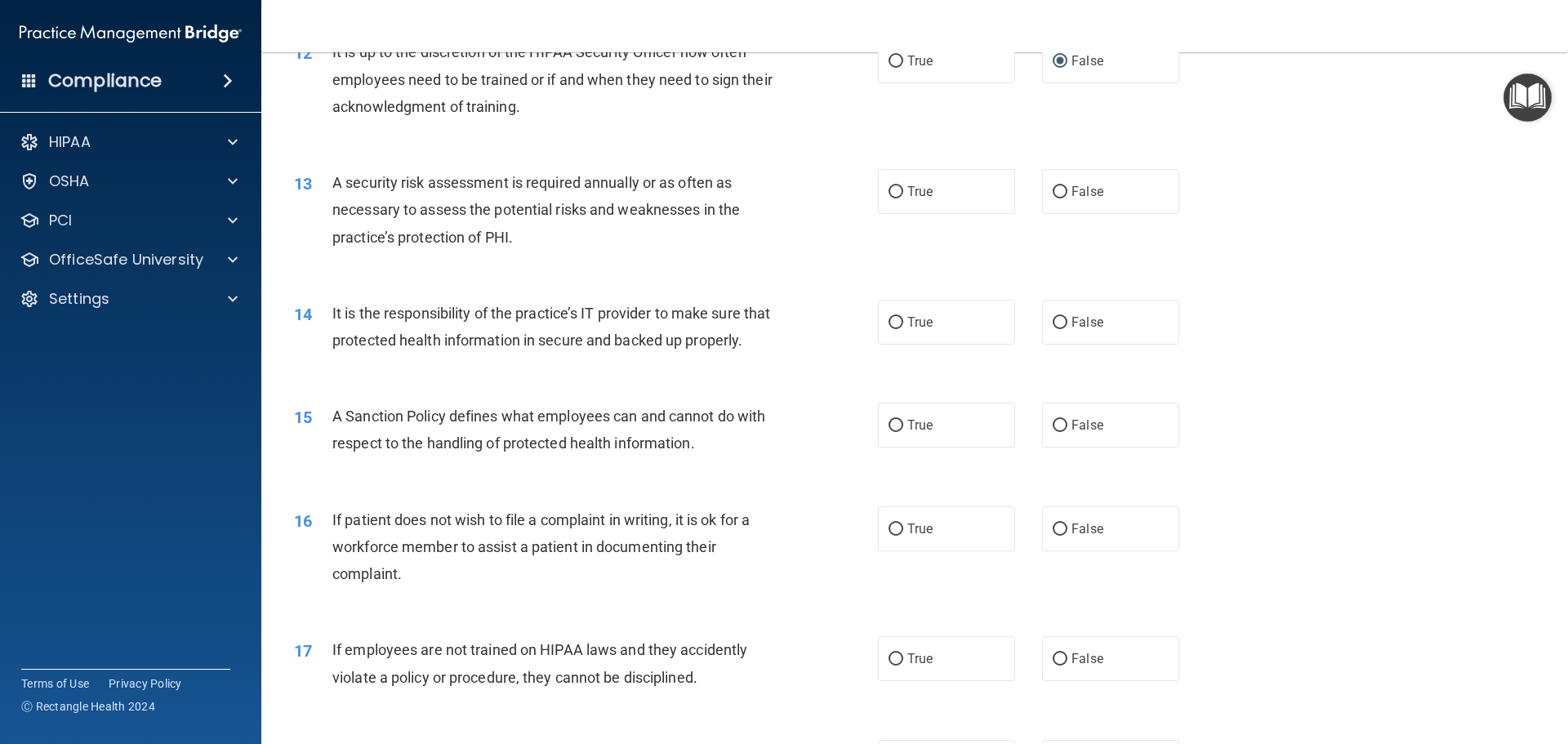scroll, scrollTop: 1715, scrollLeft: 0, axis: vertical 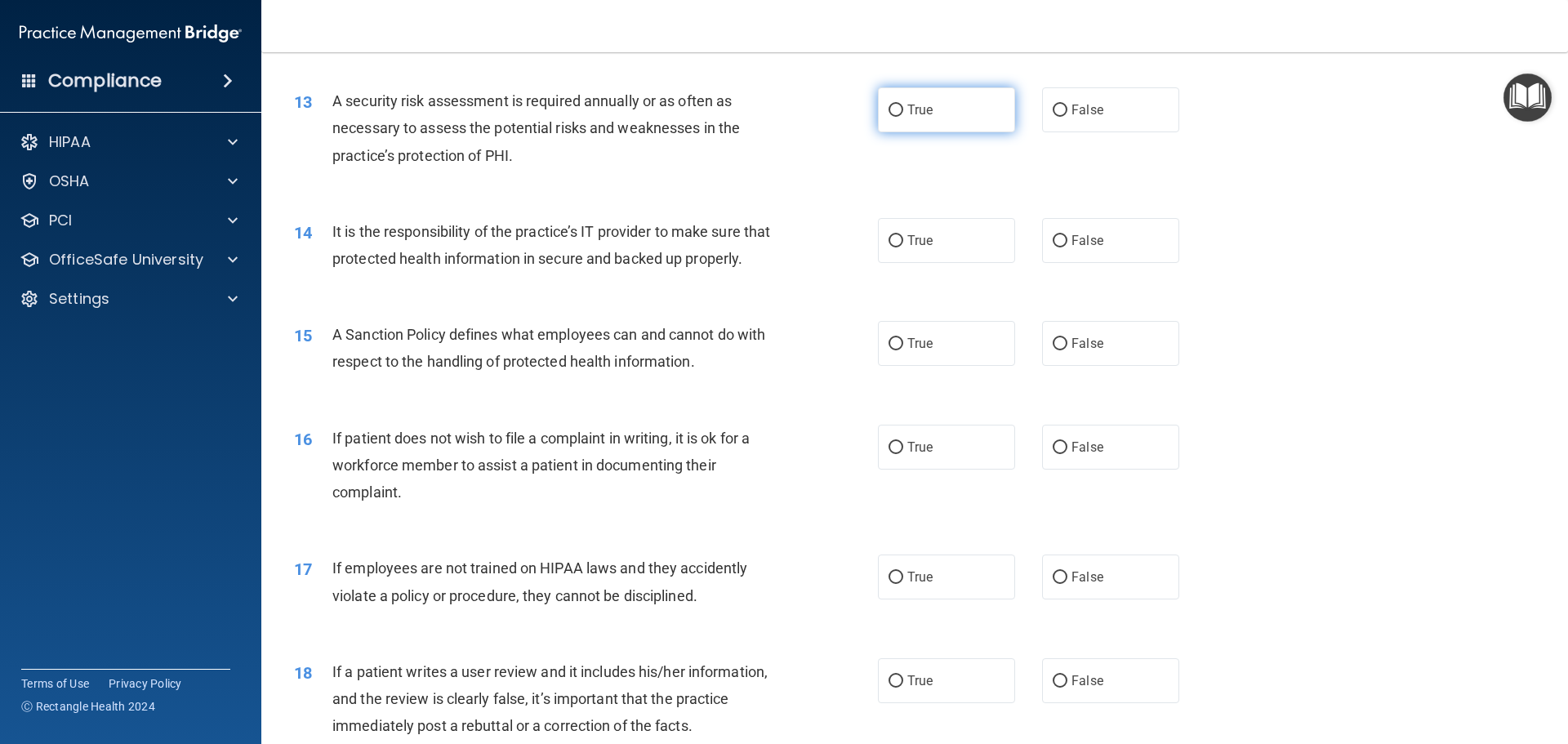 click on "True" at bounding box center [896, 110] 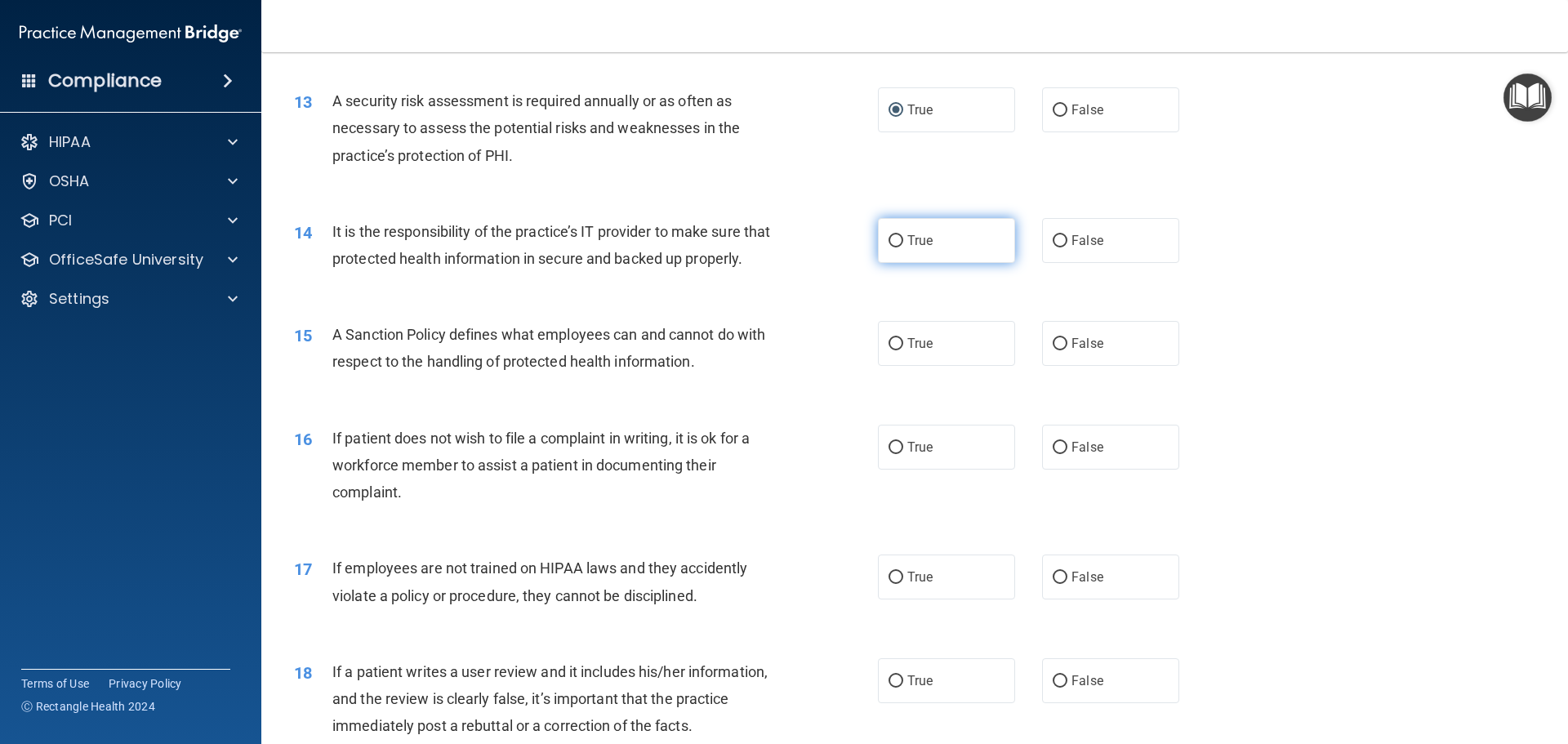 click on "True" at bounding box center [896, 241] 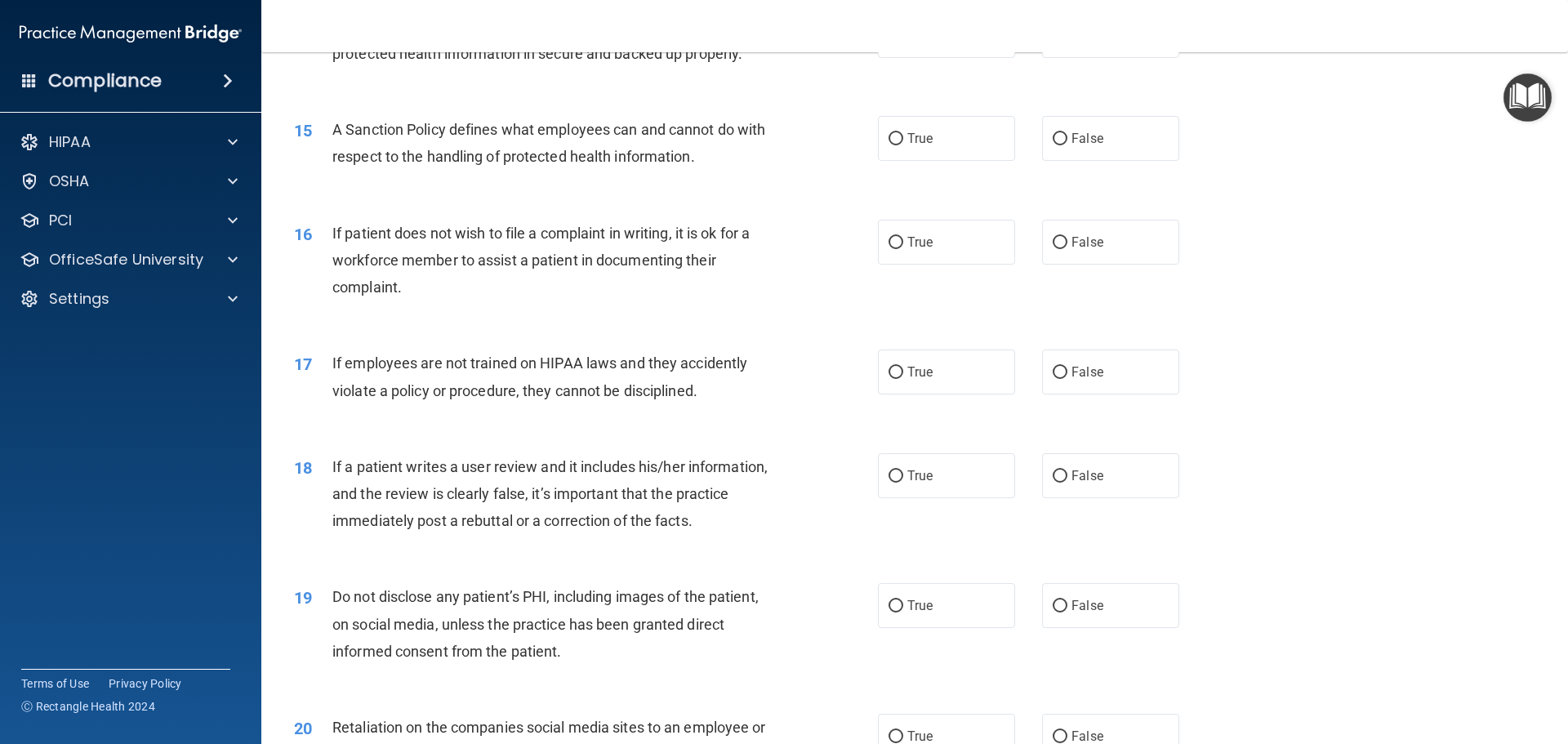 scroll, scrollTop: 1960, scrollLeft: 0, axis: vertical 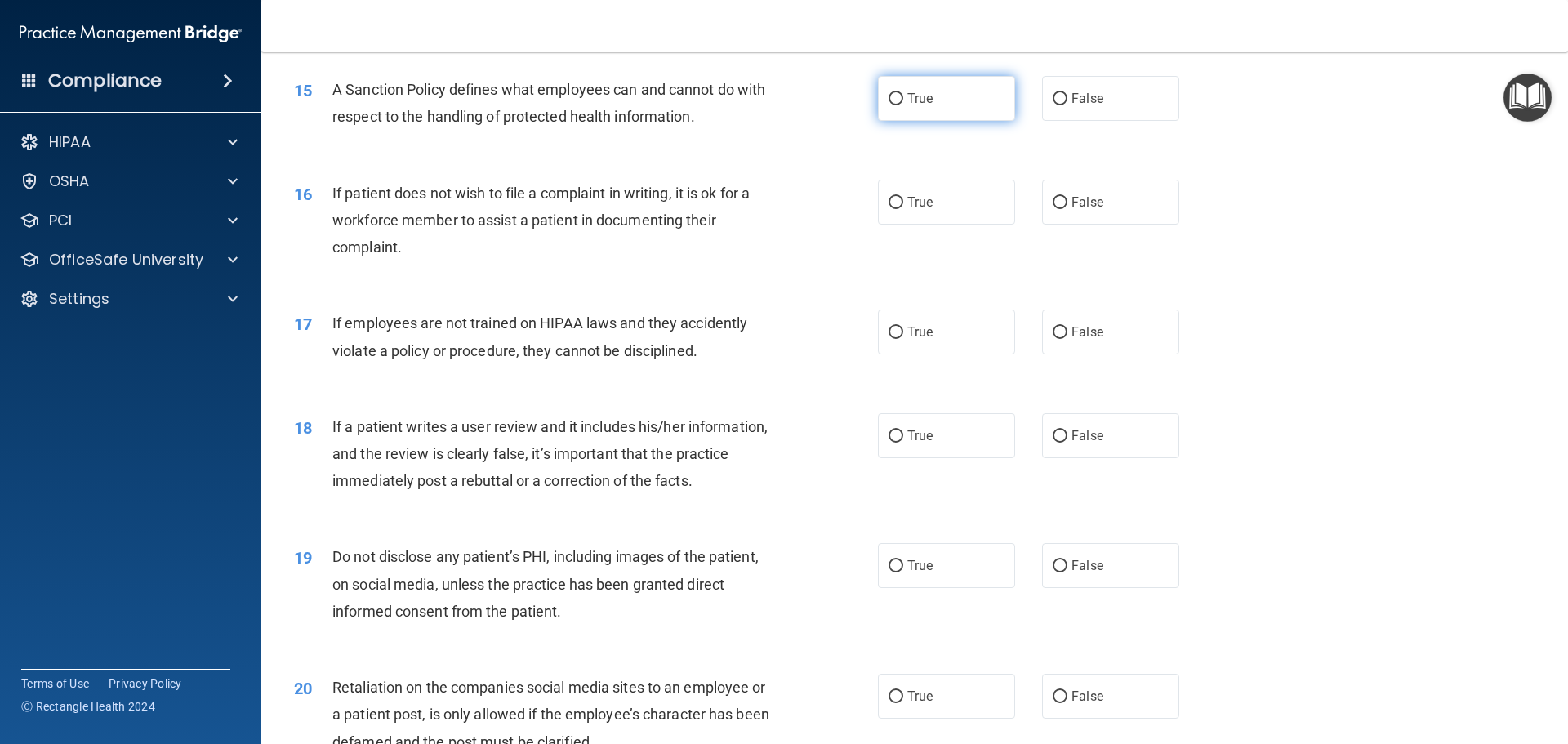 click on "True" at bounding box center (896, 99) 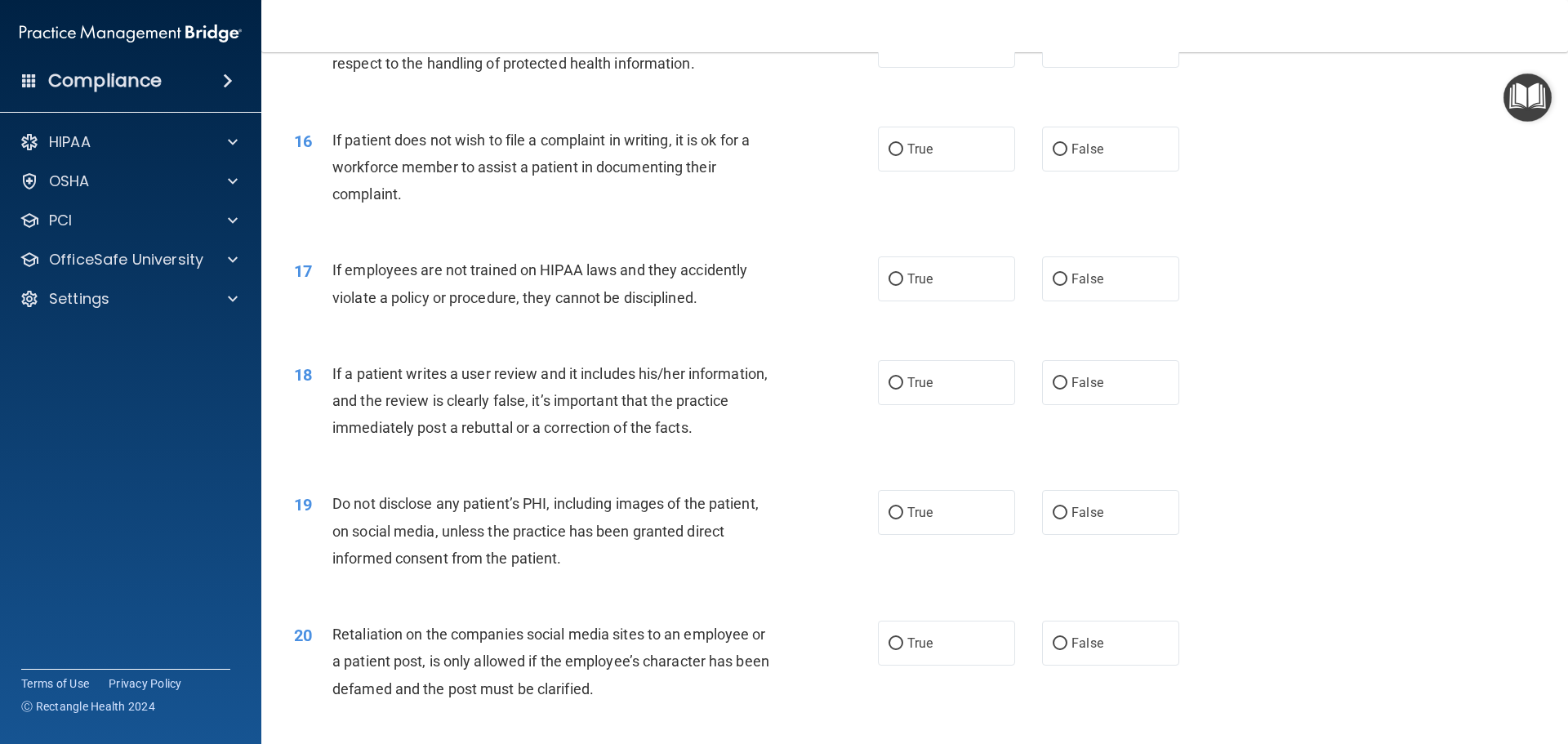 scroll, scrollTop: 2042, scrollLeft: 0, axis: vertical 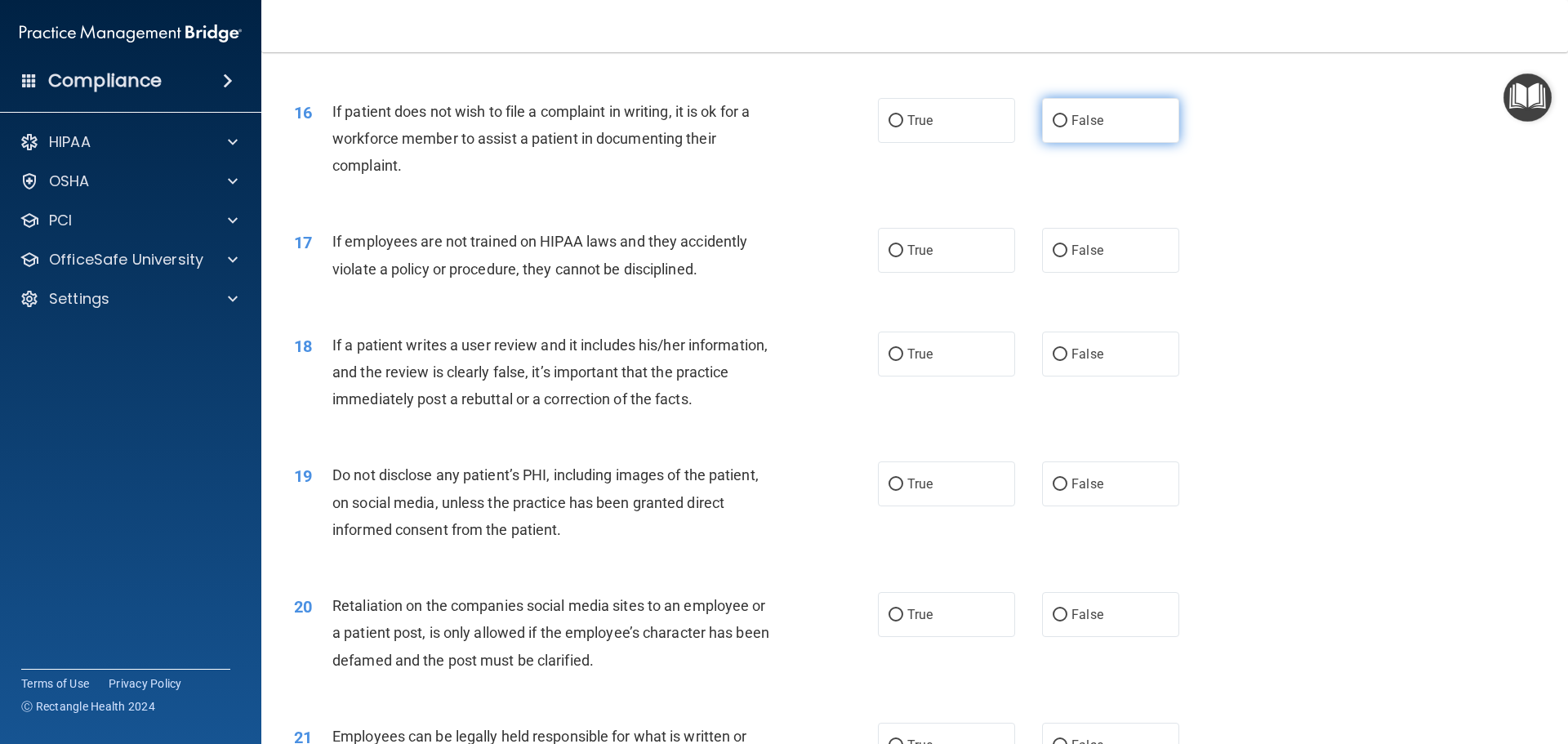 click on "False" at bounding box center (1060, 121) 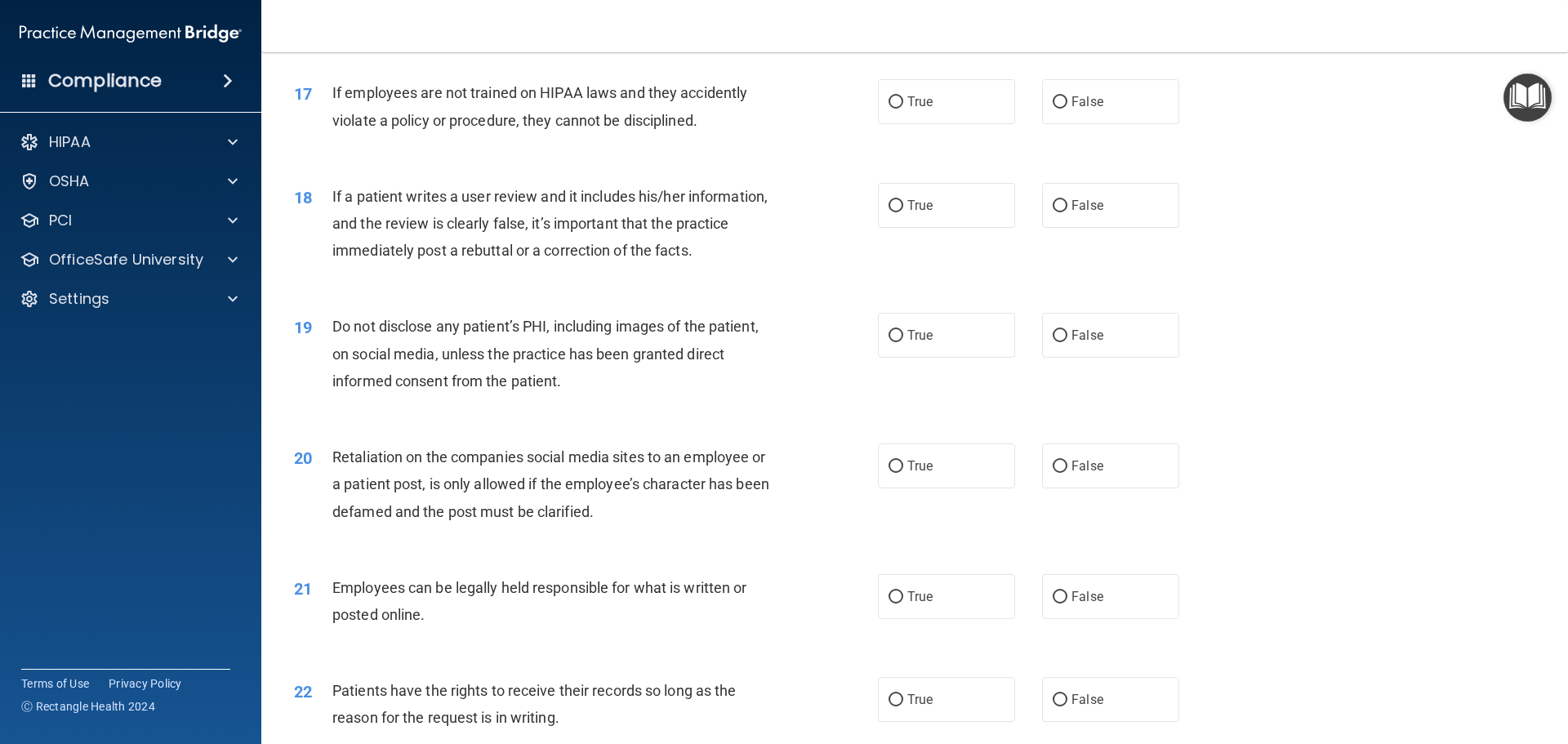 scroll, scrollTop: 2205, scrollLeft: 0, axis: vertical 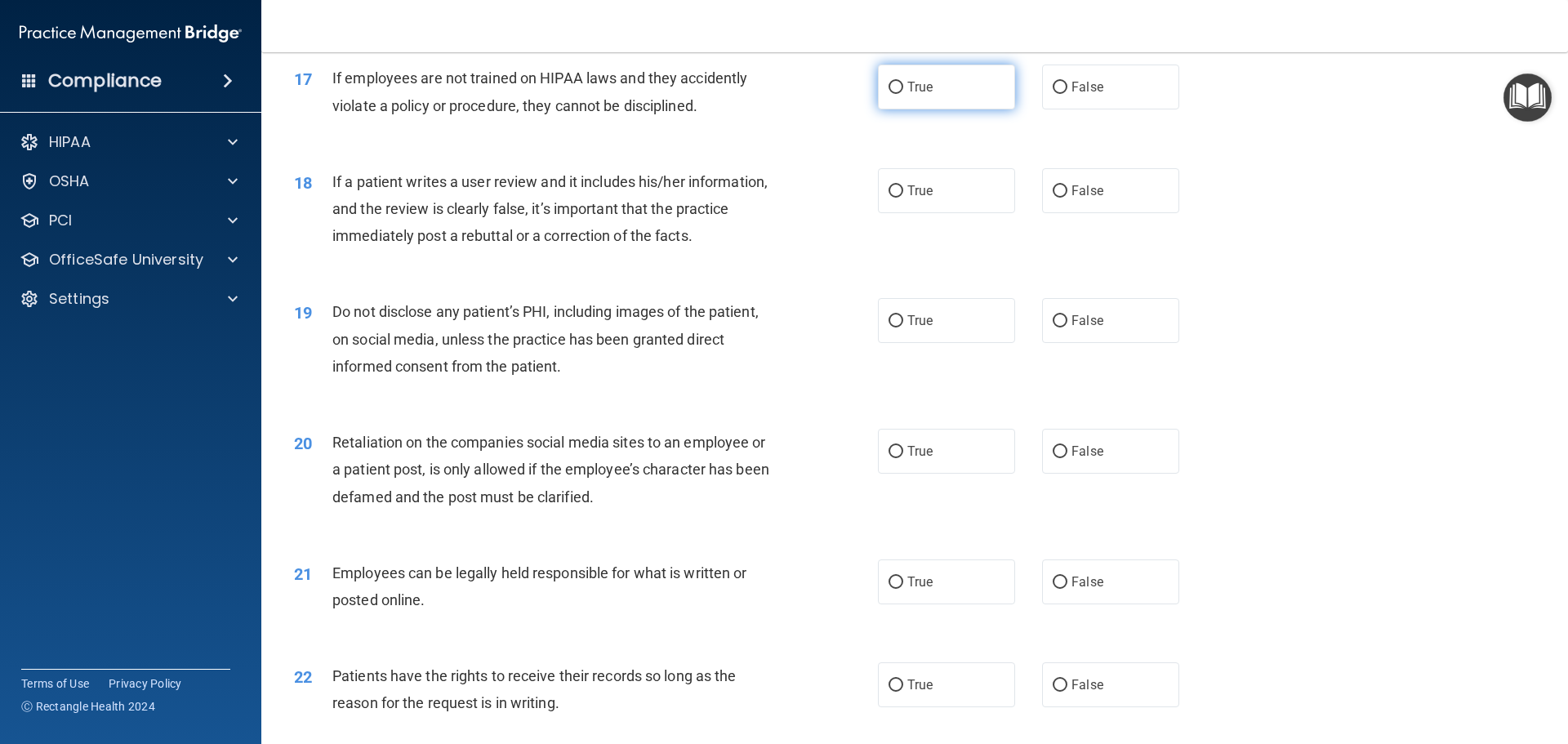 click on "True" at bounding box center (896, 87) 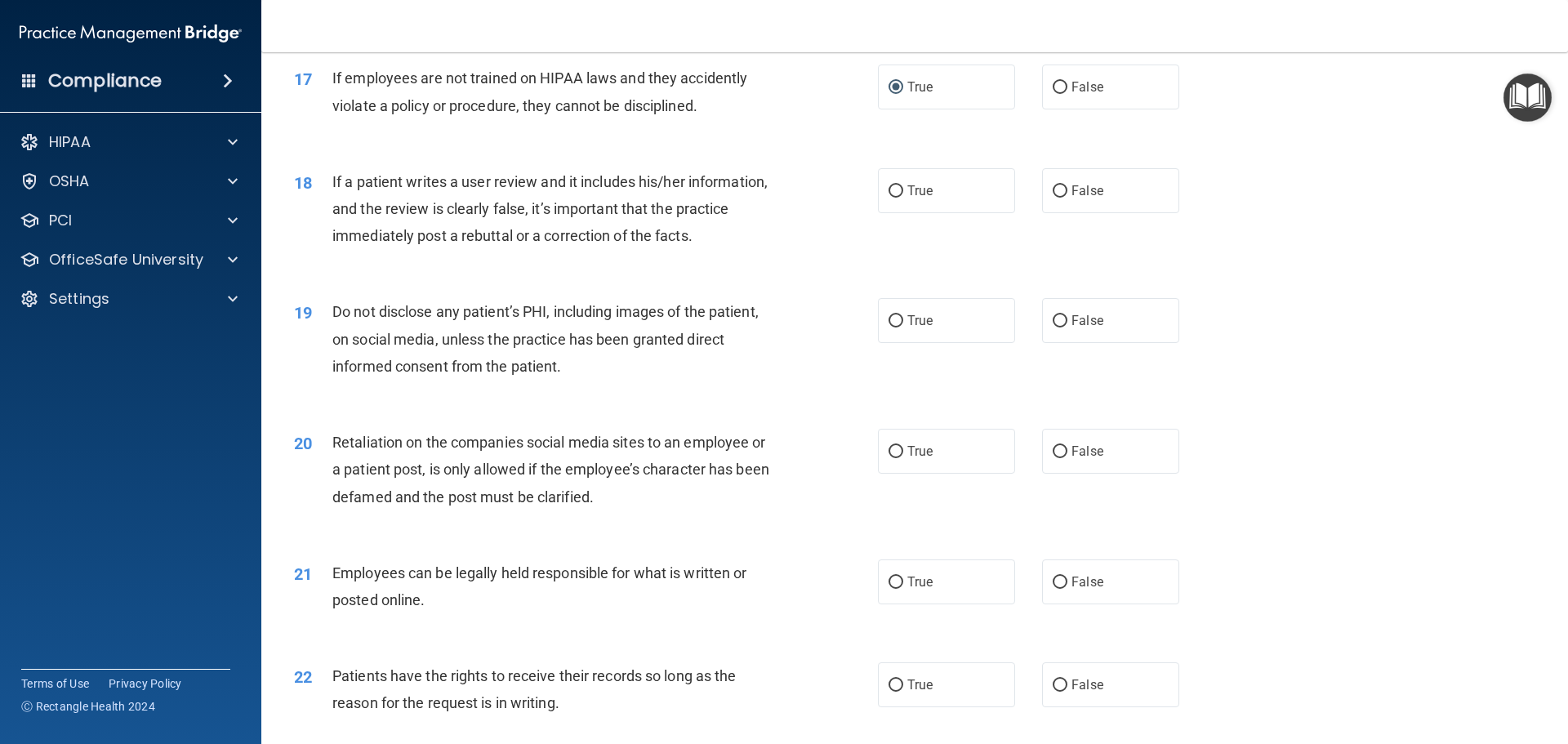 scroll, scrollTop: 2287, scrollLeft: 0, axis: vertical 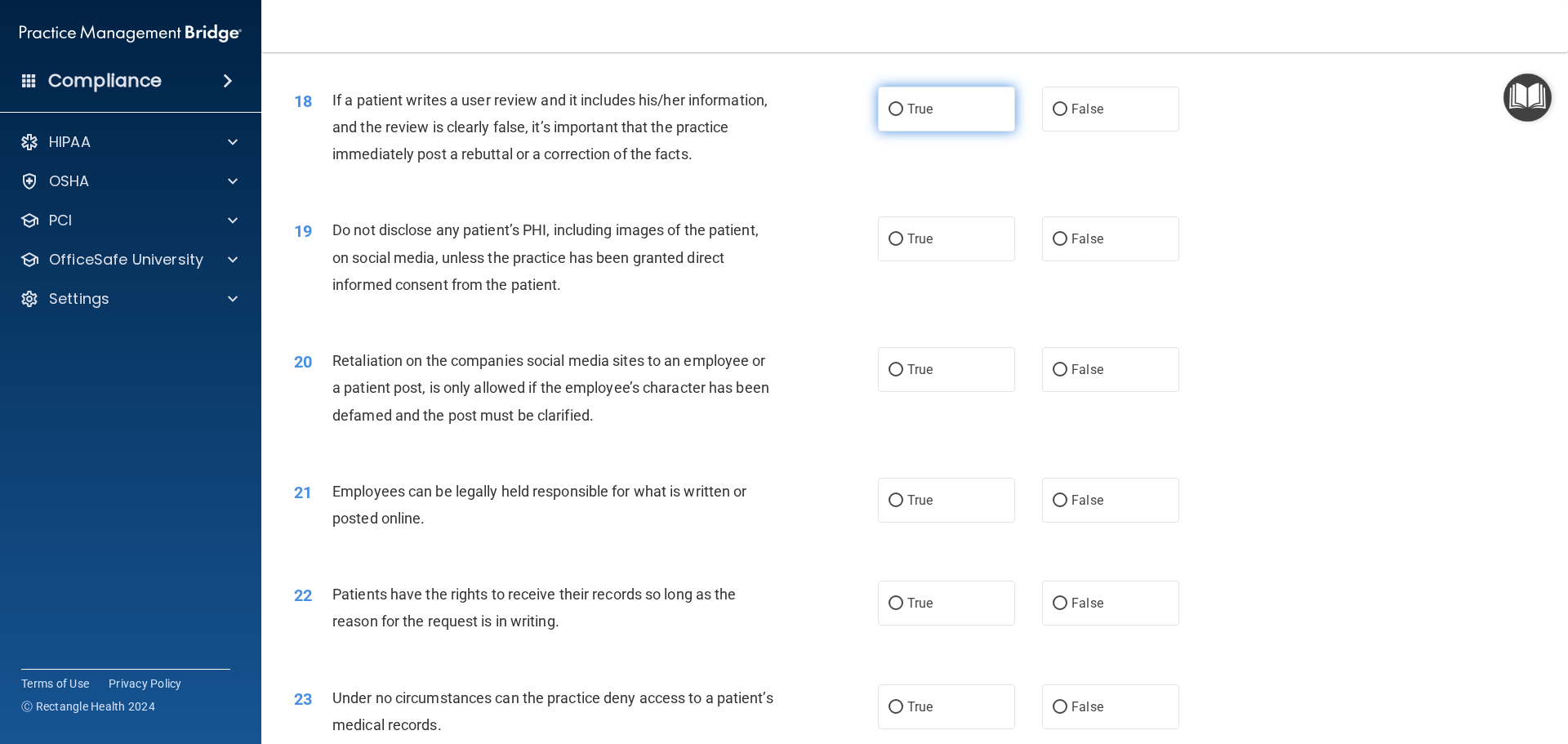 click on "True" at bounding box center (896, 109) 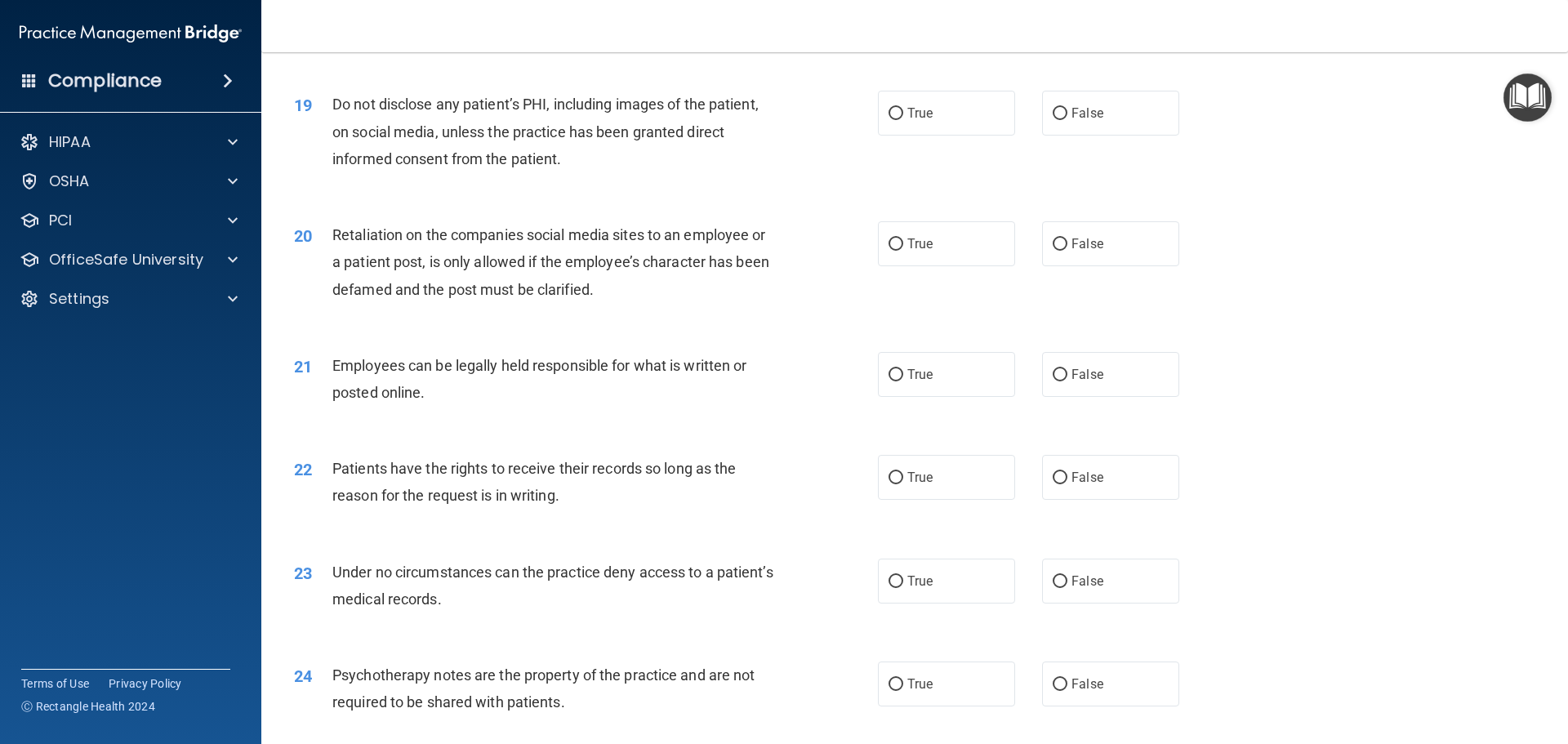 scroll, scrollTop: 2450, scrollLeft: 0, axis: vertical 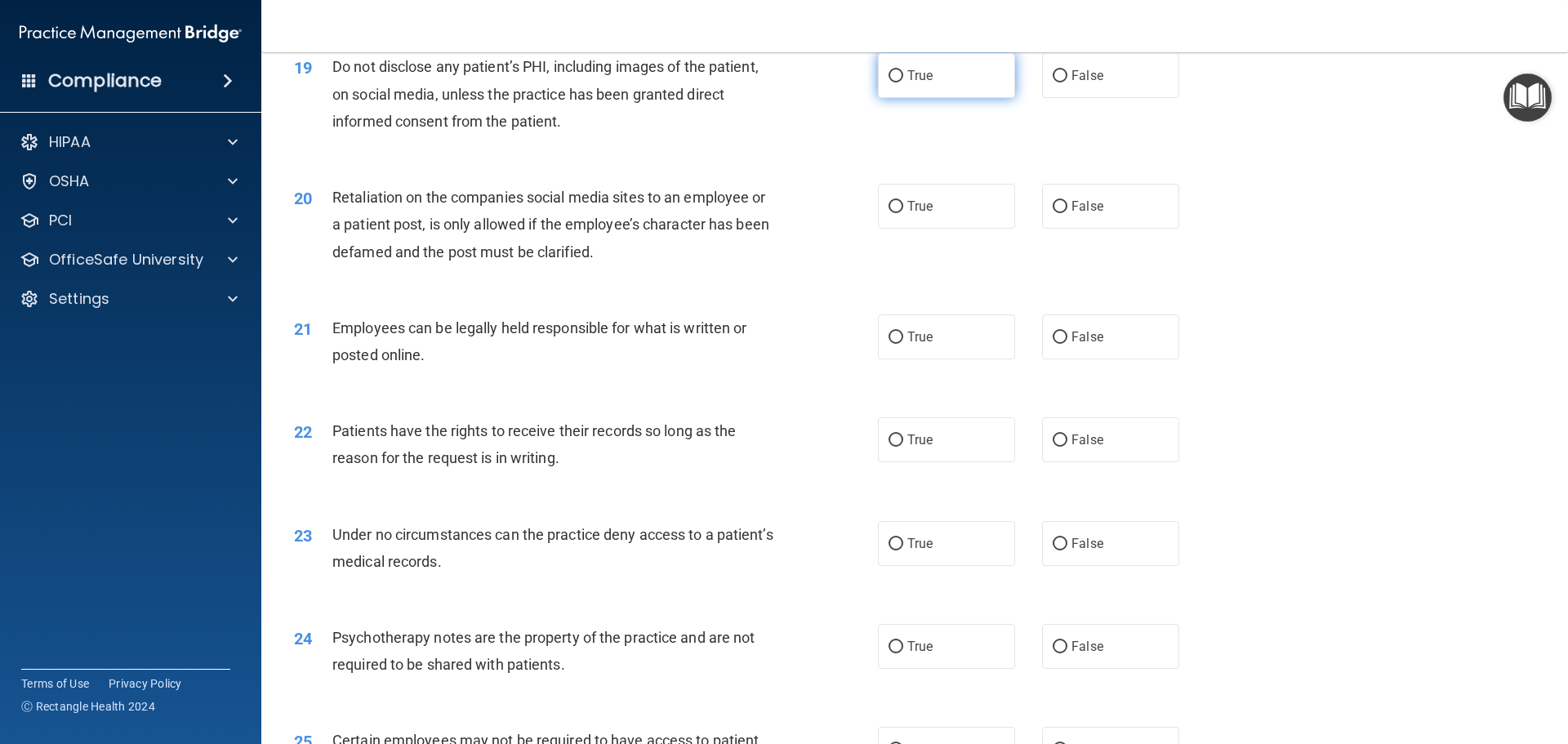 click on "True" at bounding box center (896, 76) 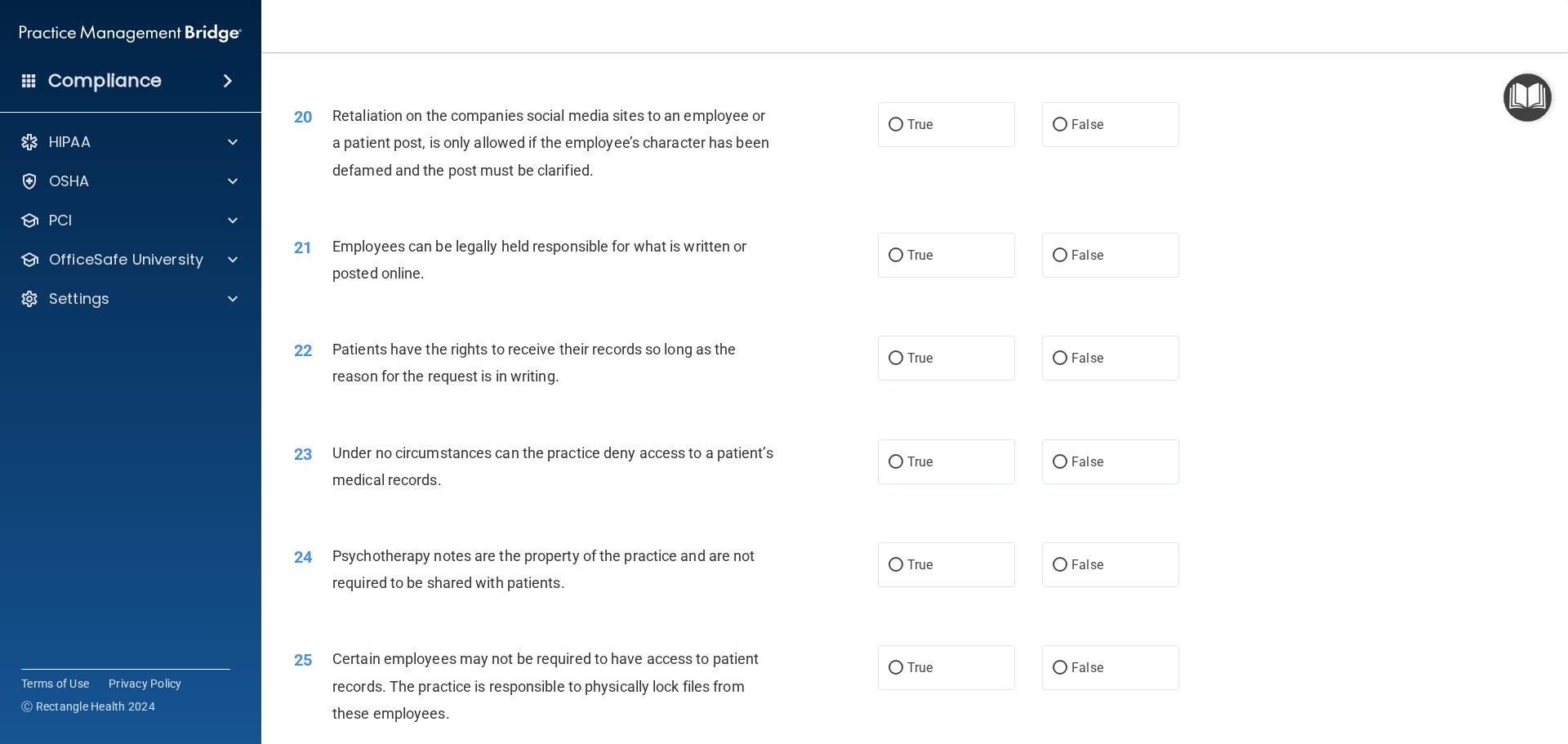 scroll, scrollTop: 2613, scrollLeft: 0, axis: vertical 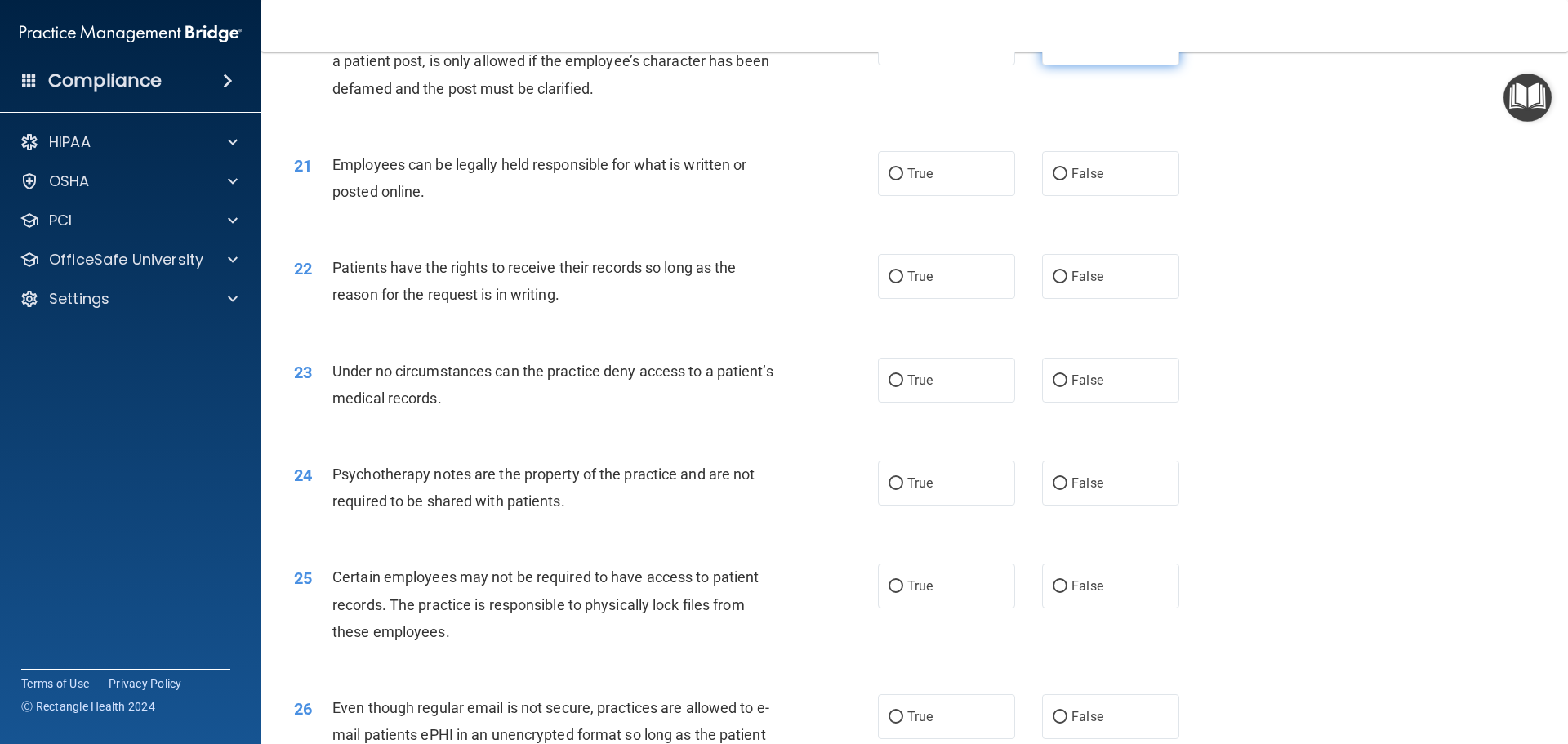 click on "False" at bounding box center (1060, 43) 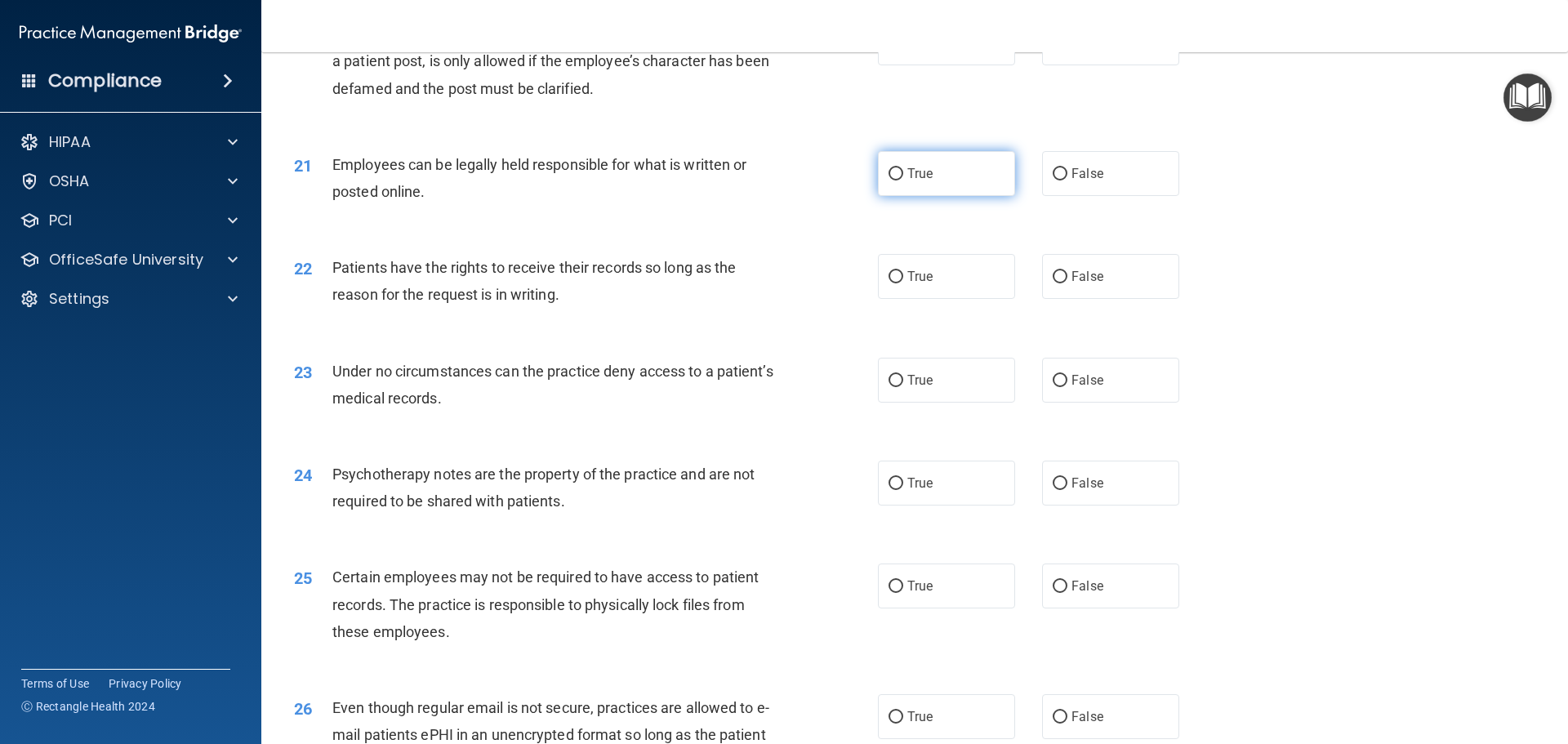 click on "True" at bounding box center (896, 174) 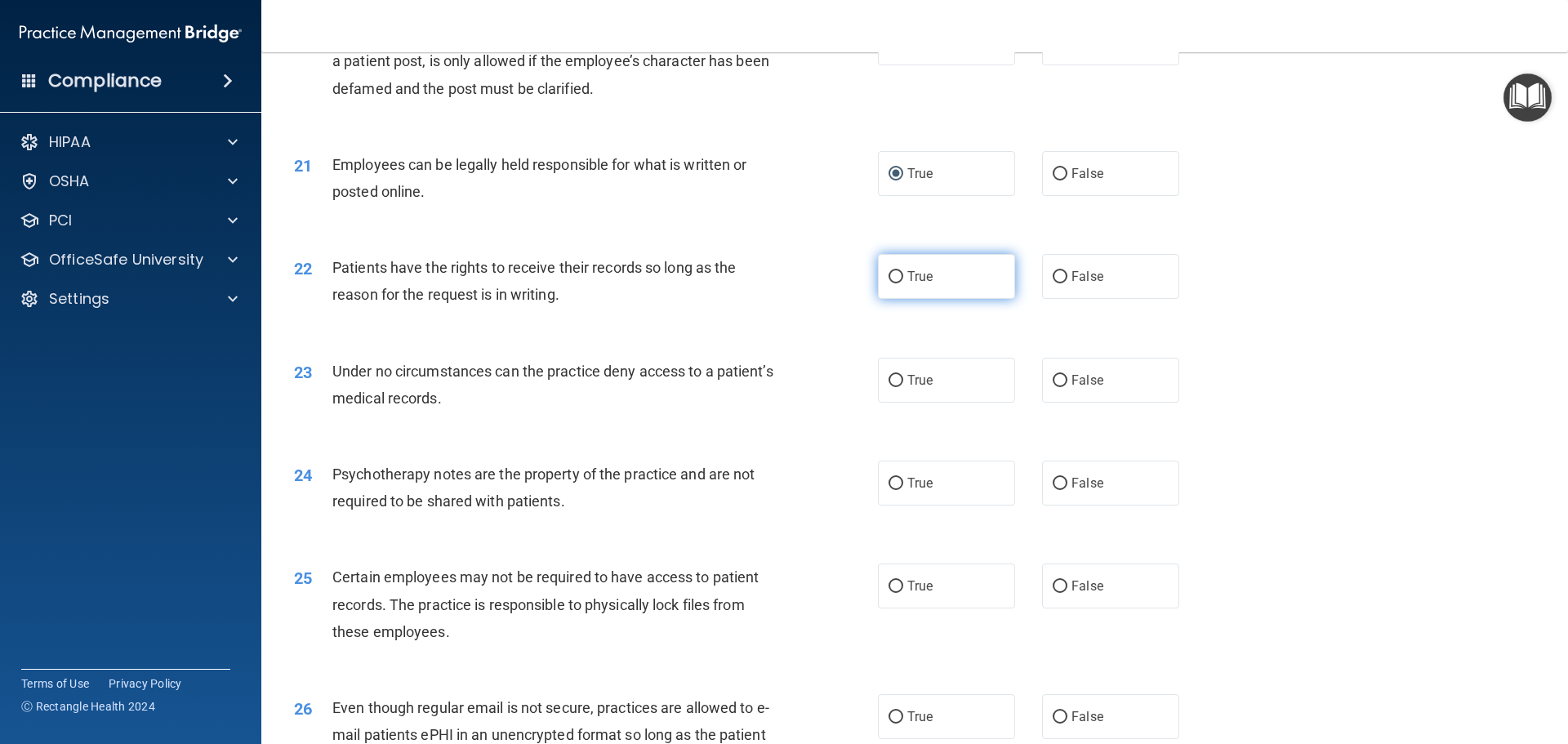 click on "True" at bounding box center (896, 277) 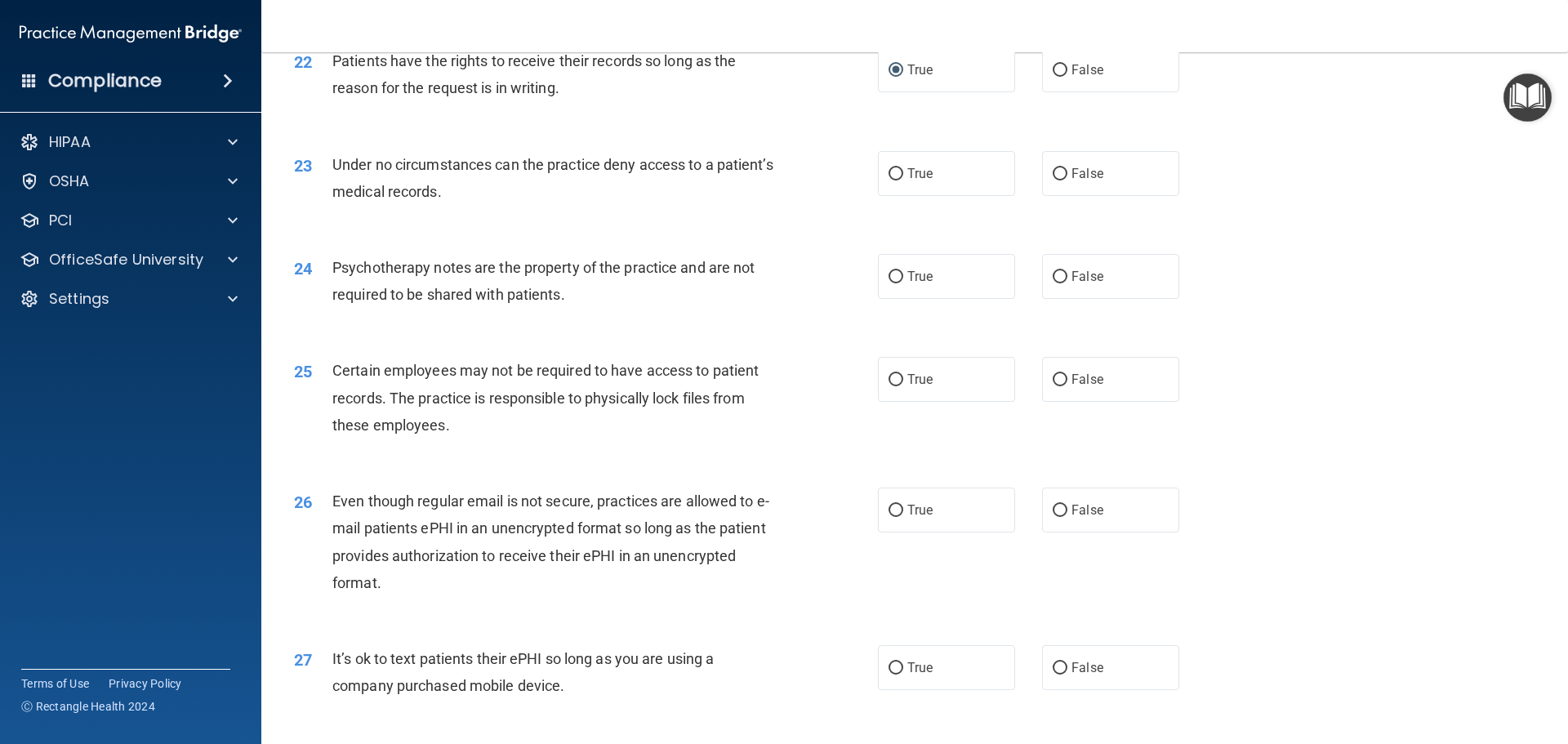 scroll, scrollTop: 2858, scrollLeft: 0, axis: vertical 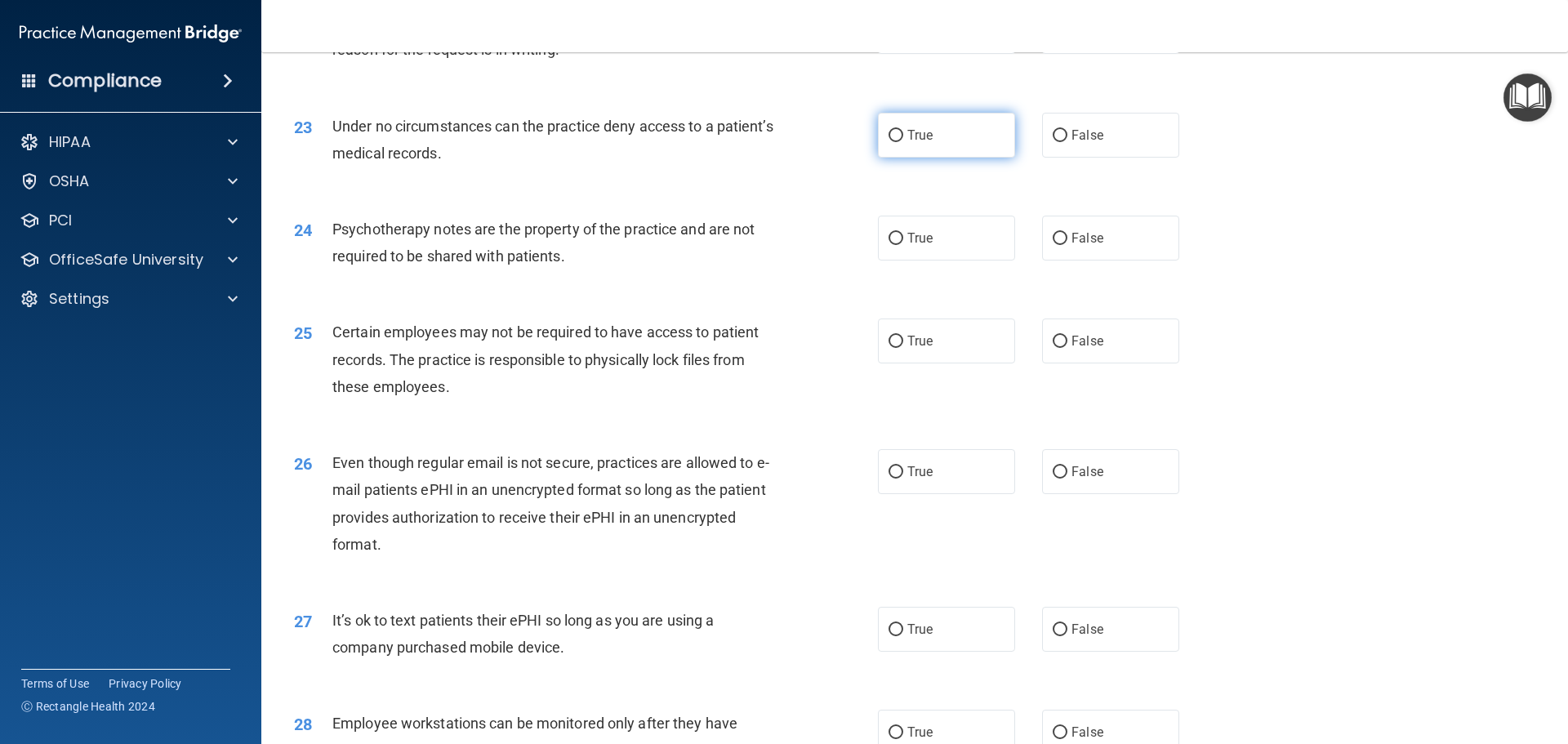click on "True" at bounding box center (896, 136) 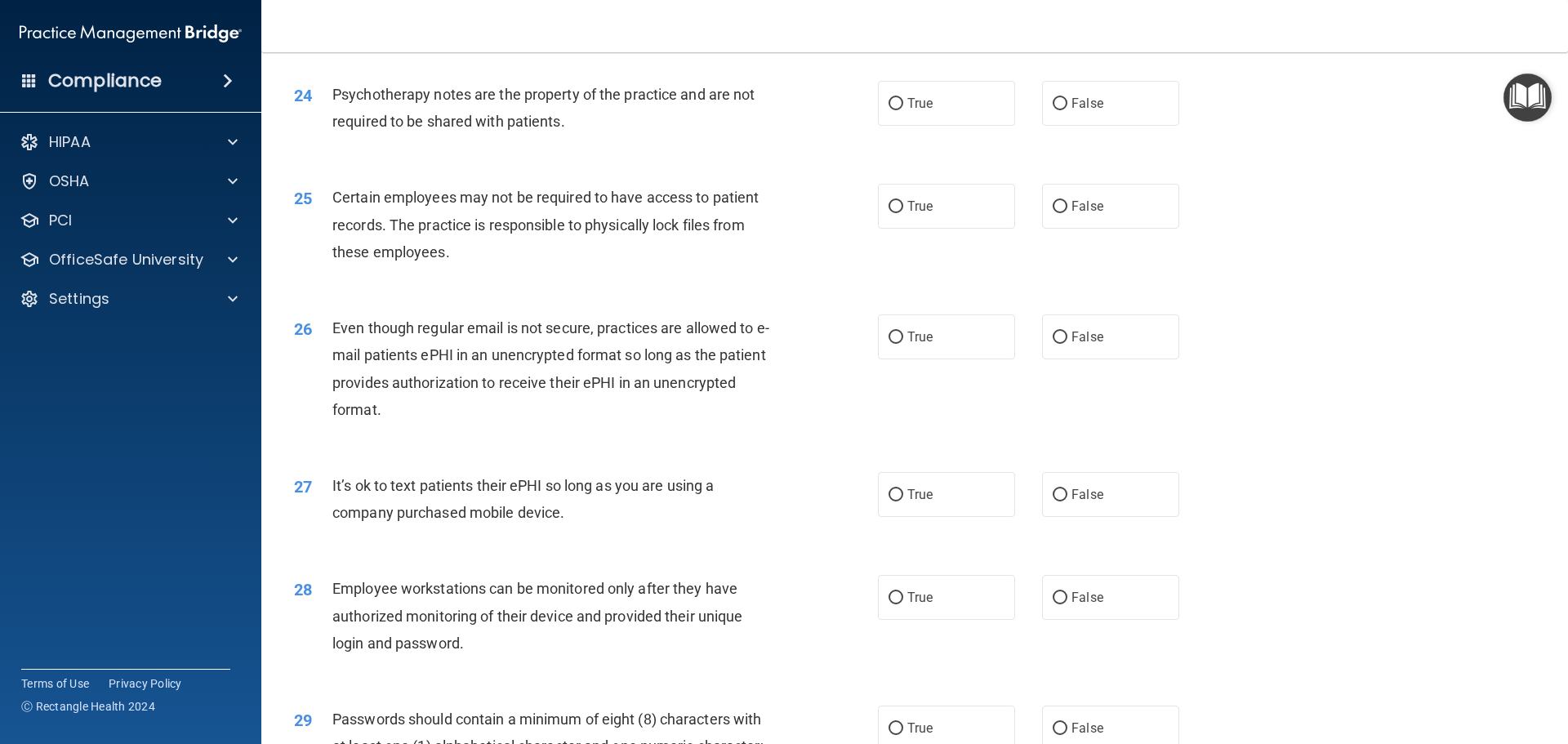 scroll, scrollTop: 3022, scrollLeft: 0, axis: vertical 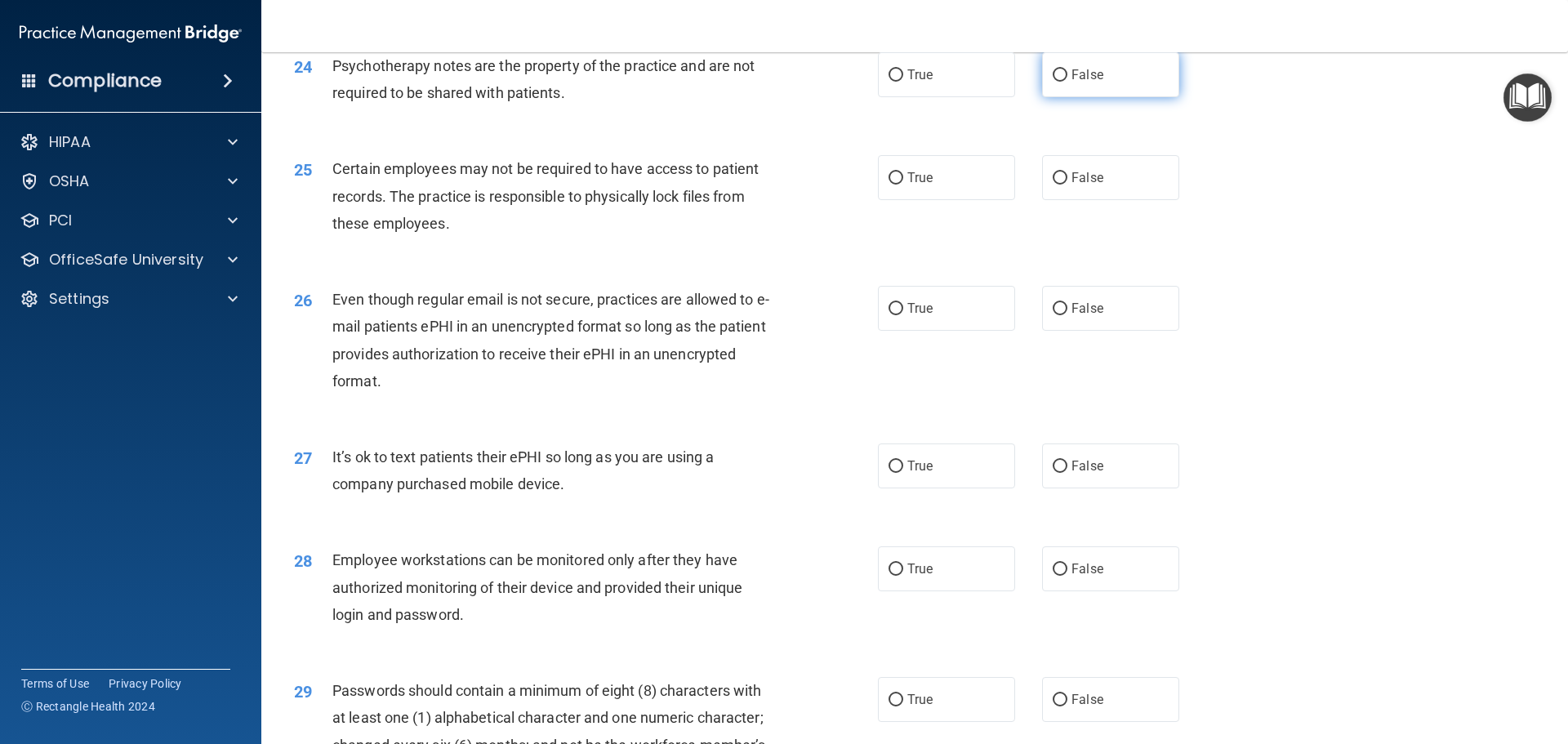 click on "False" at bounding box center (1060, 75) 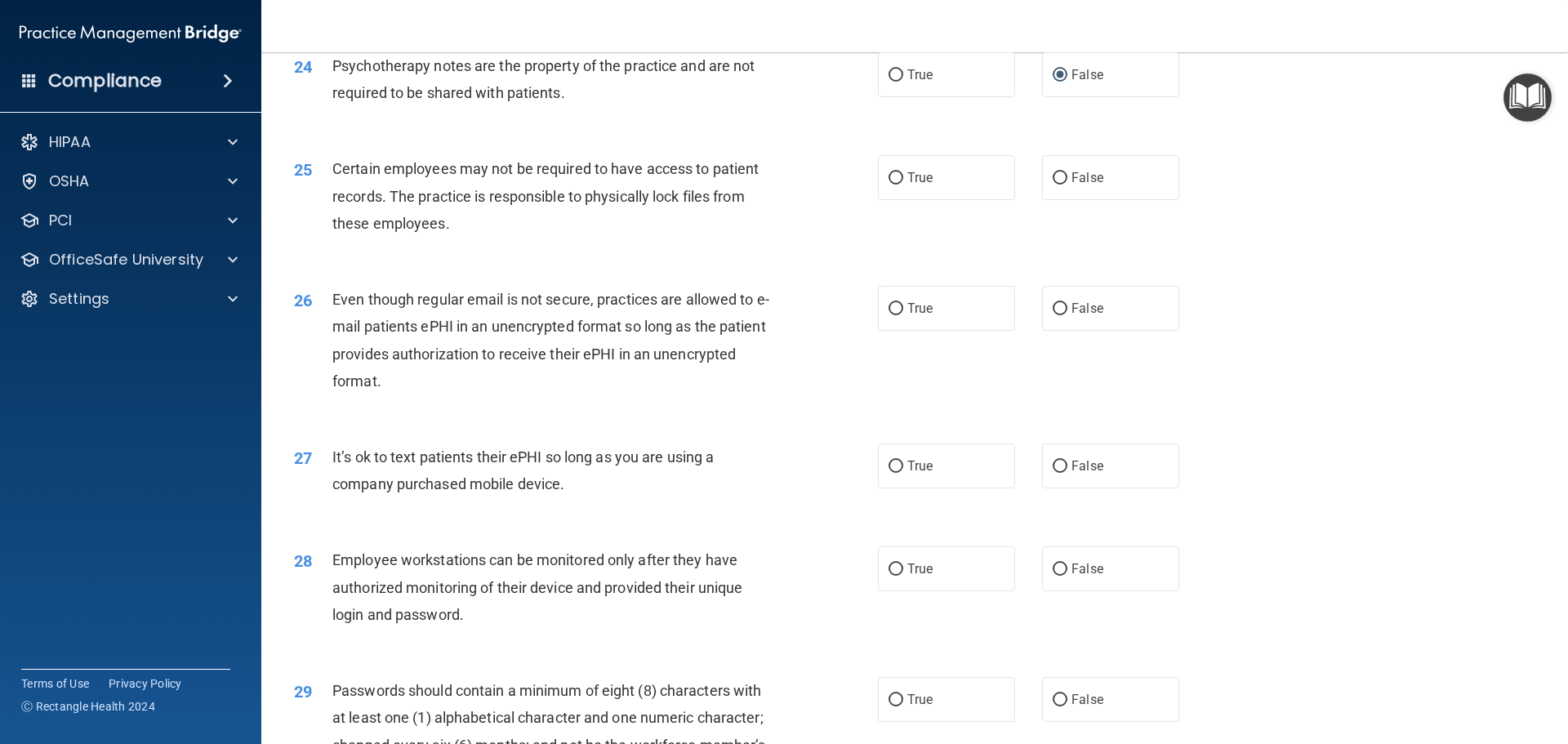 scroll, scrollTop: 3103, scrollLeft: 0, axis: vertical 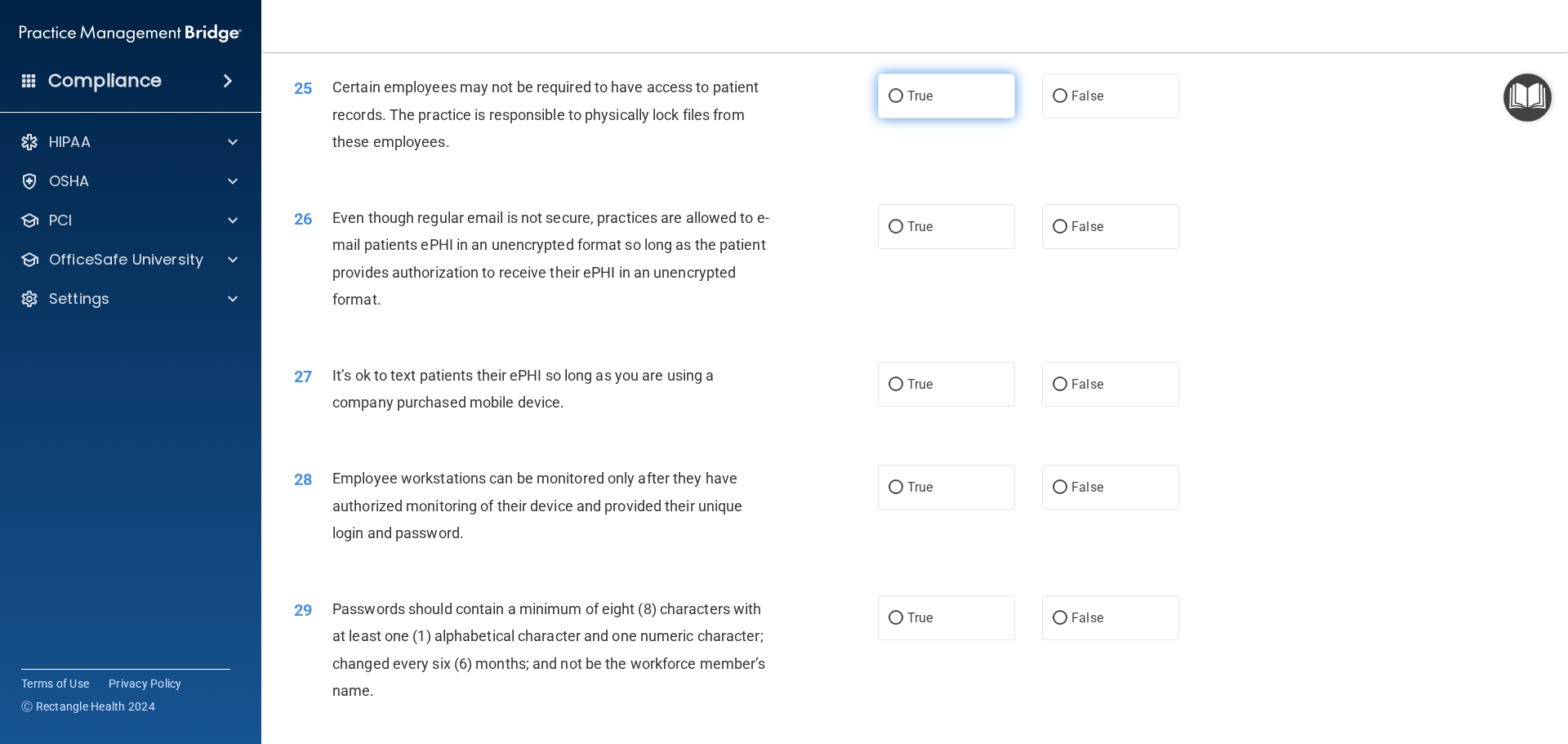 click on "True" at bounding box center [896, 96] 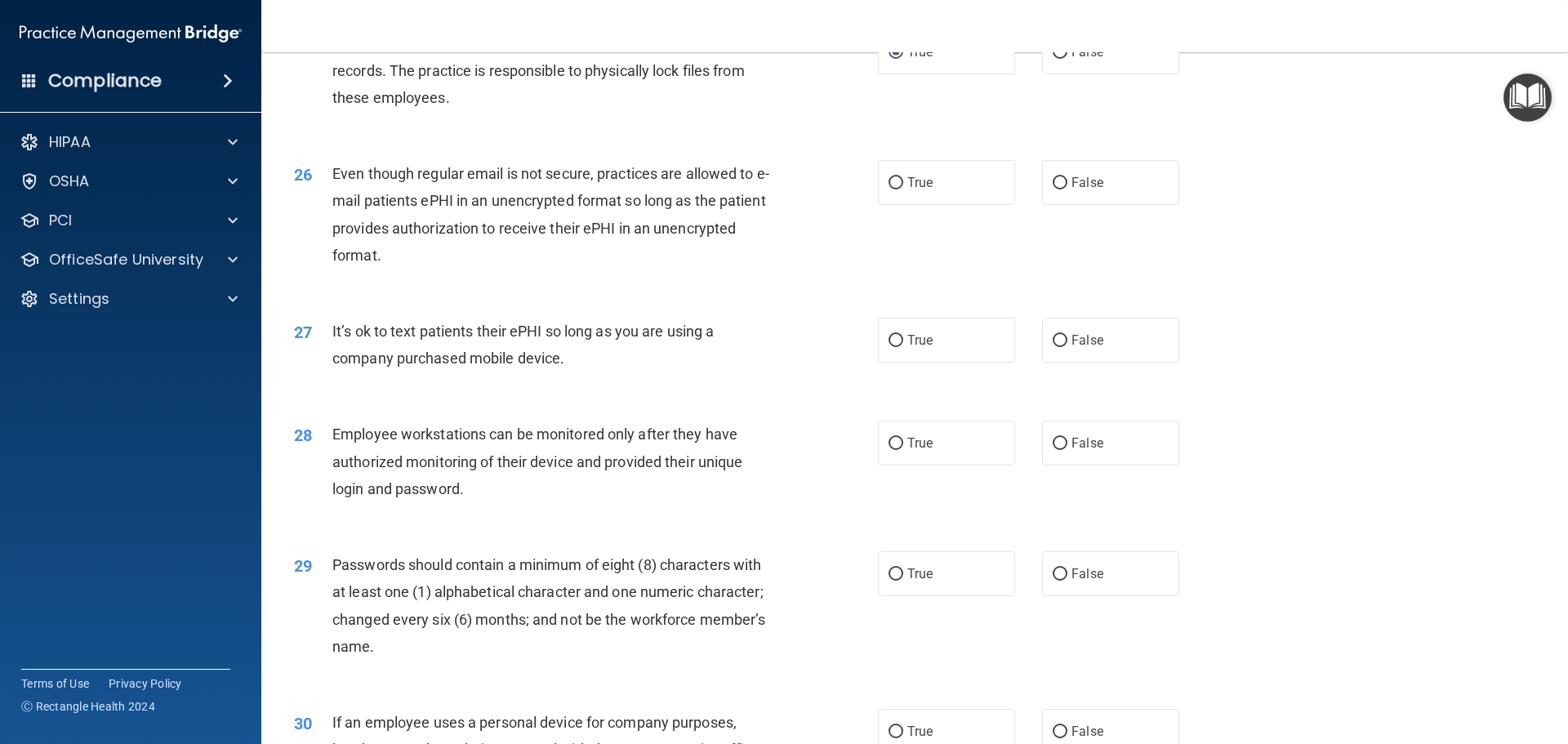 scroll, scrollTop: 3185, scrollLeft: 0, axis: vertical 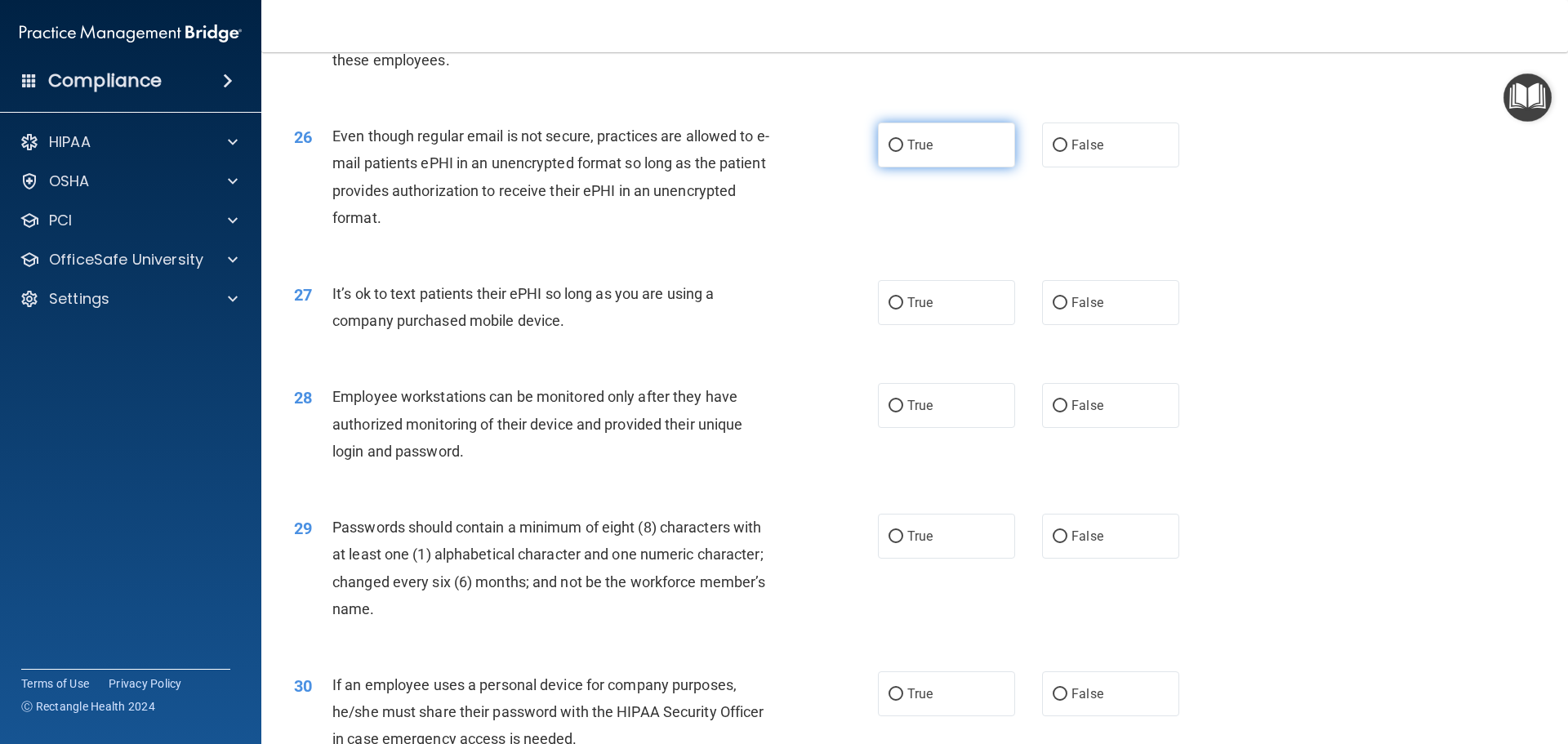 click on "True" at bounding box center (896, 145) 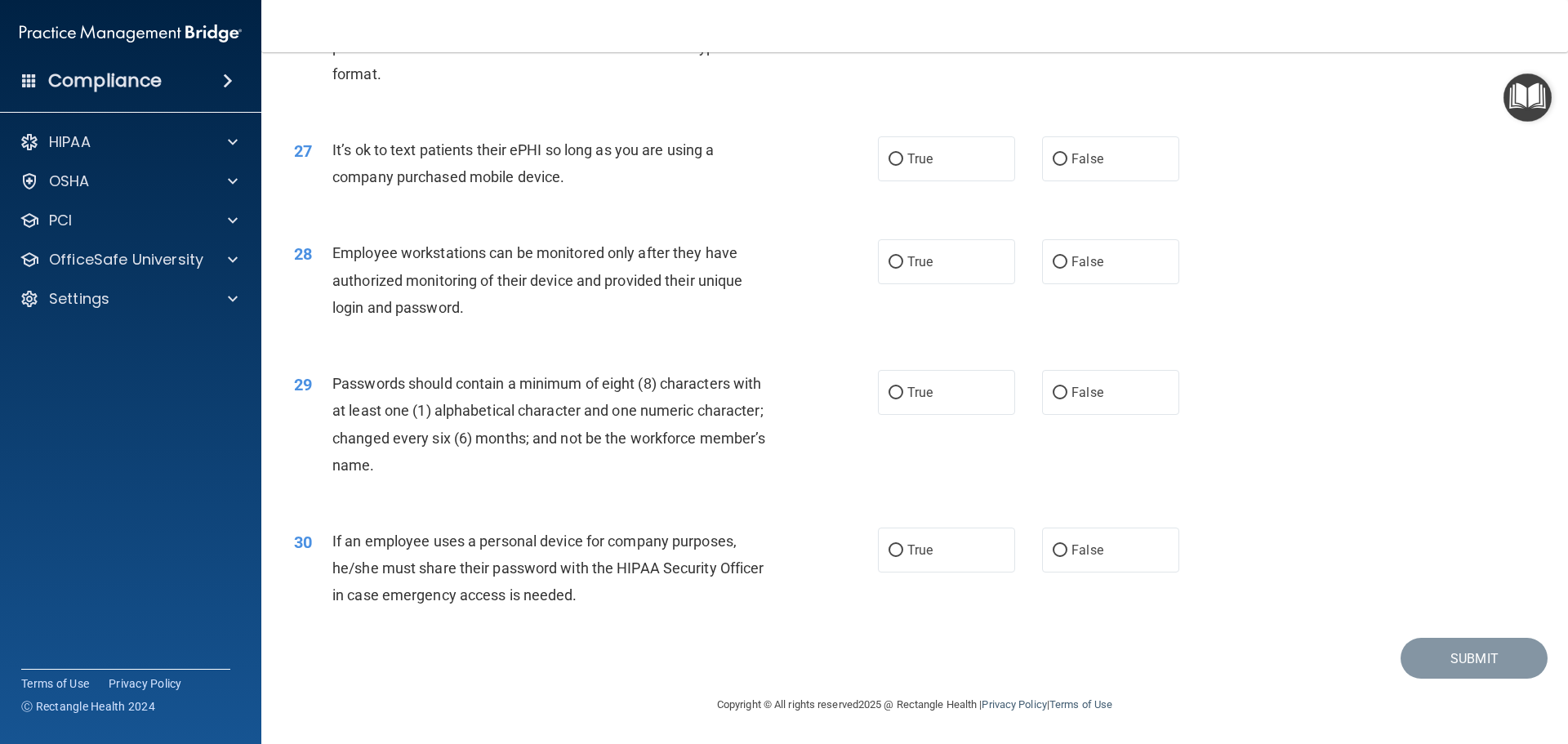 scroll, scrollTop: 3348, scrollLeft: 0, axis: vertical 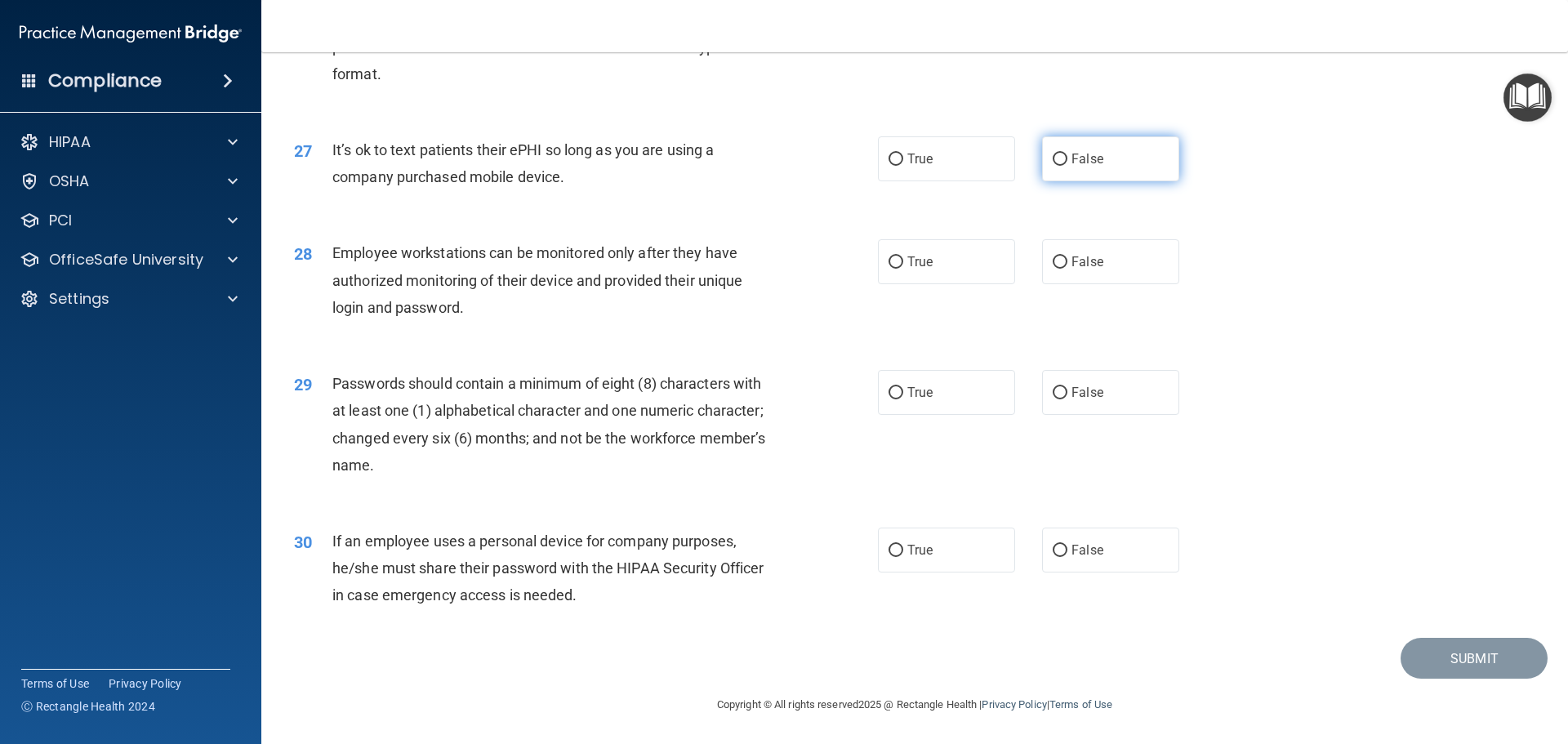 click on "False" at bounding box center [1060, 159] 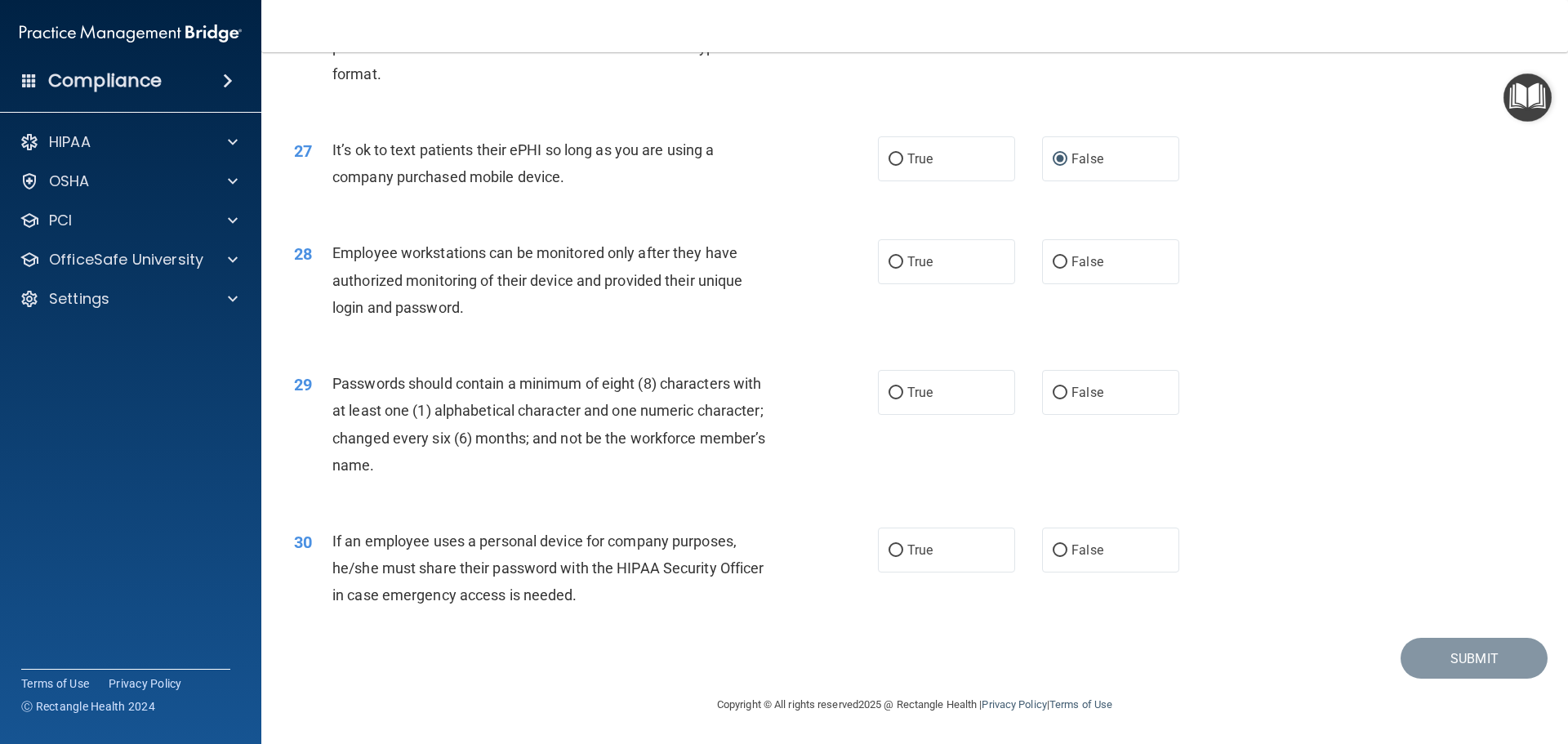 scroll, scrollTop: 3356, scrollLeft: 0, axis: vertical 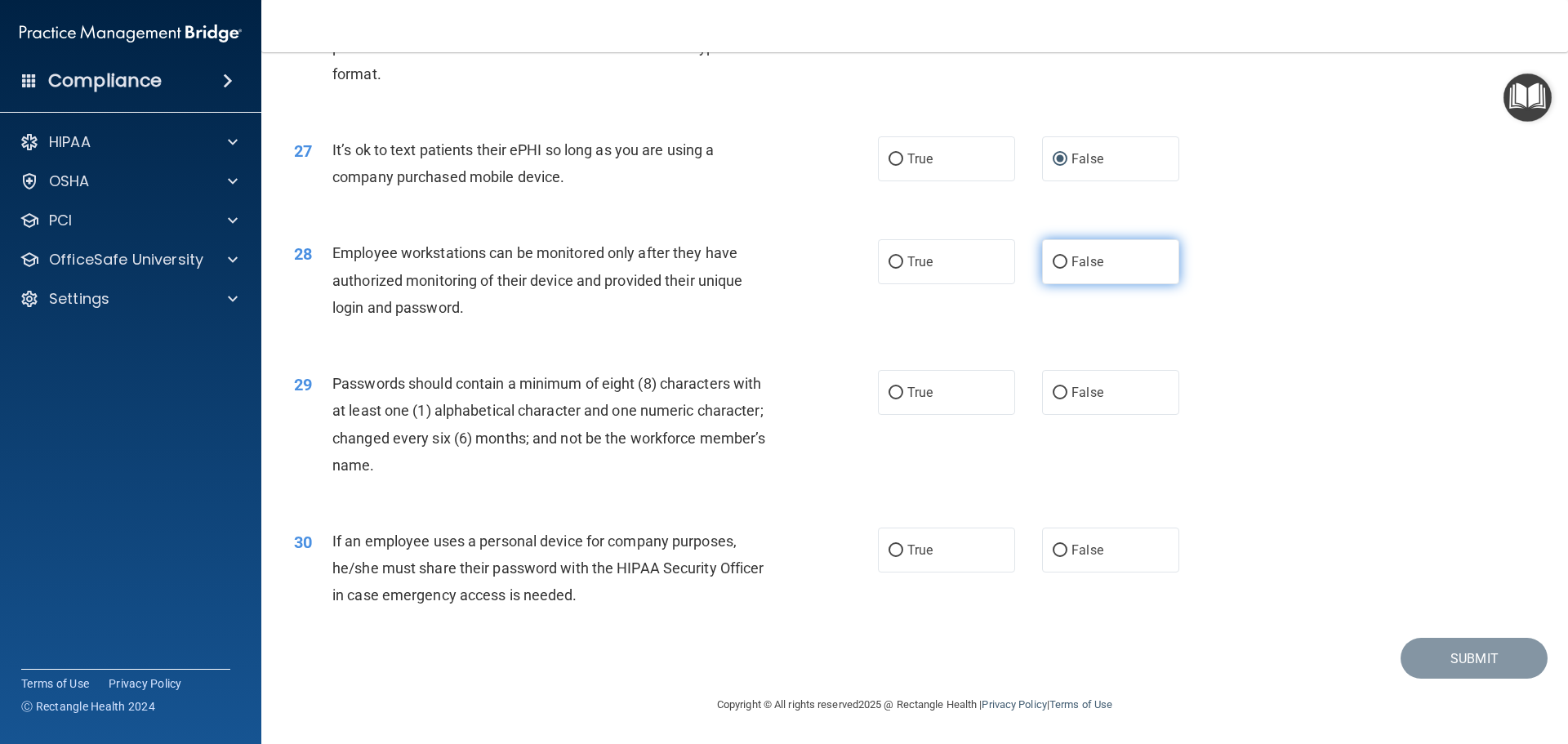 click on "False" at bounding box center [1111, 261] 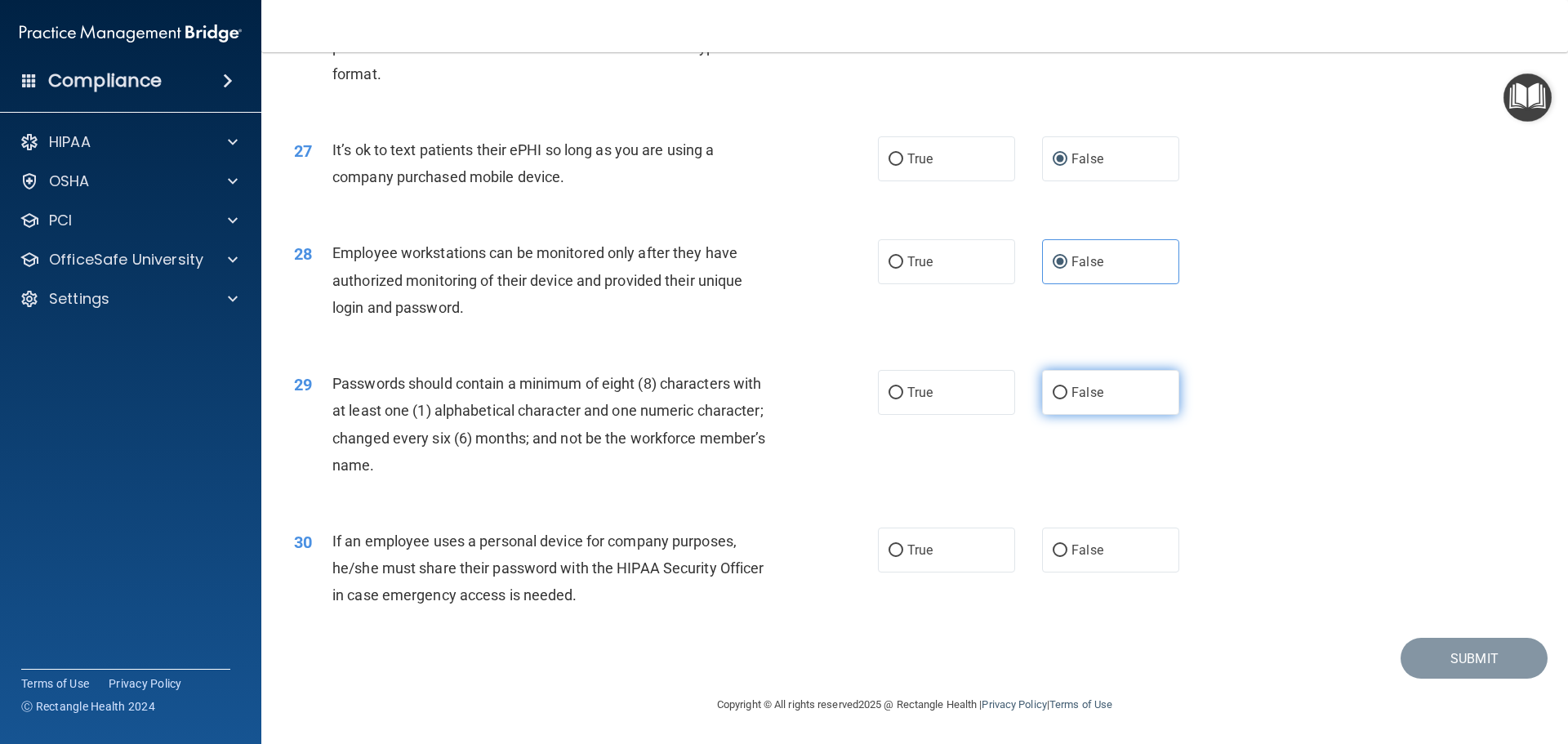 click on "False" at bounding box center [1060, 393] 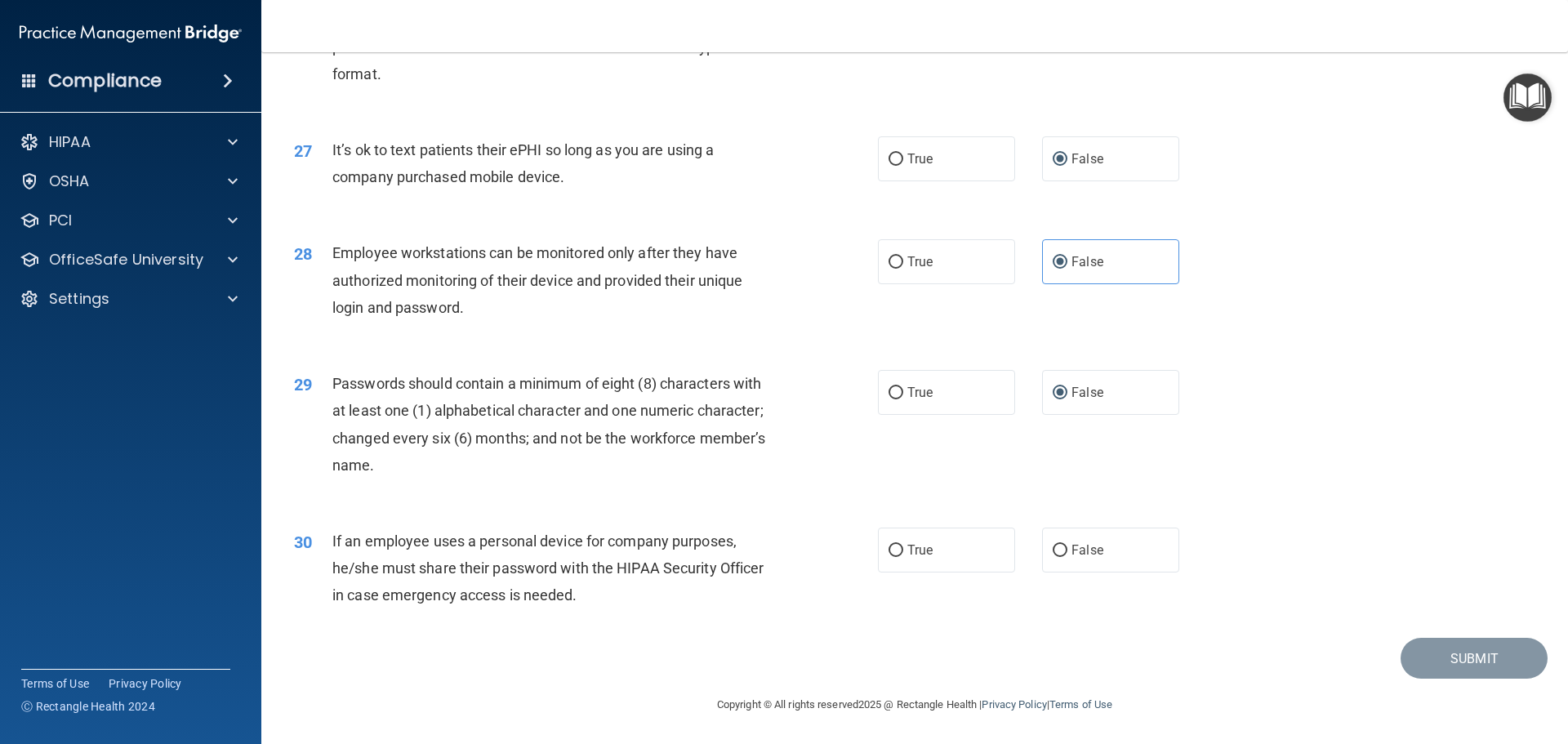 drag, startPoint x: 1048, startPoint y: 552, endPoint x: 1182, endPoint y: 642, distance: 161.41871 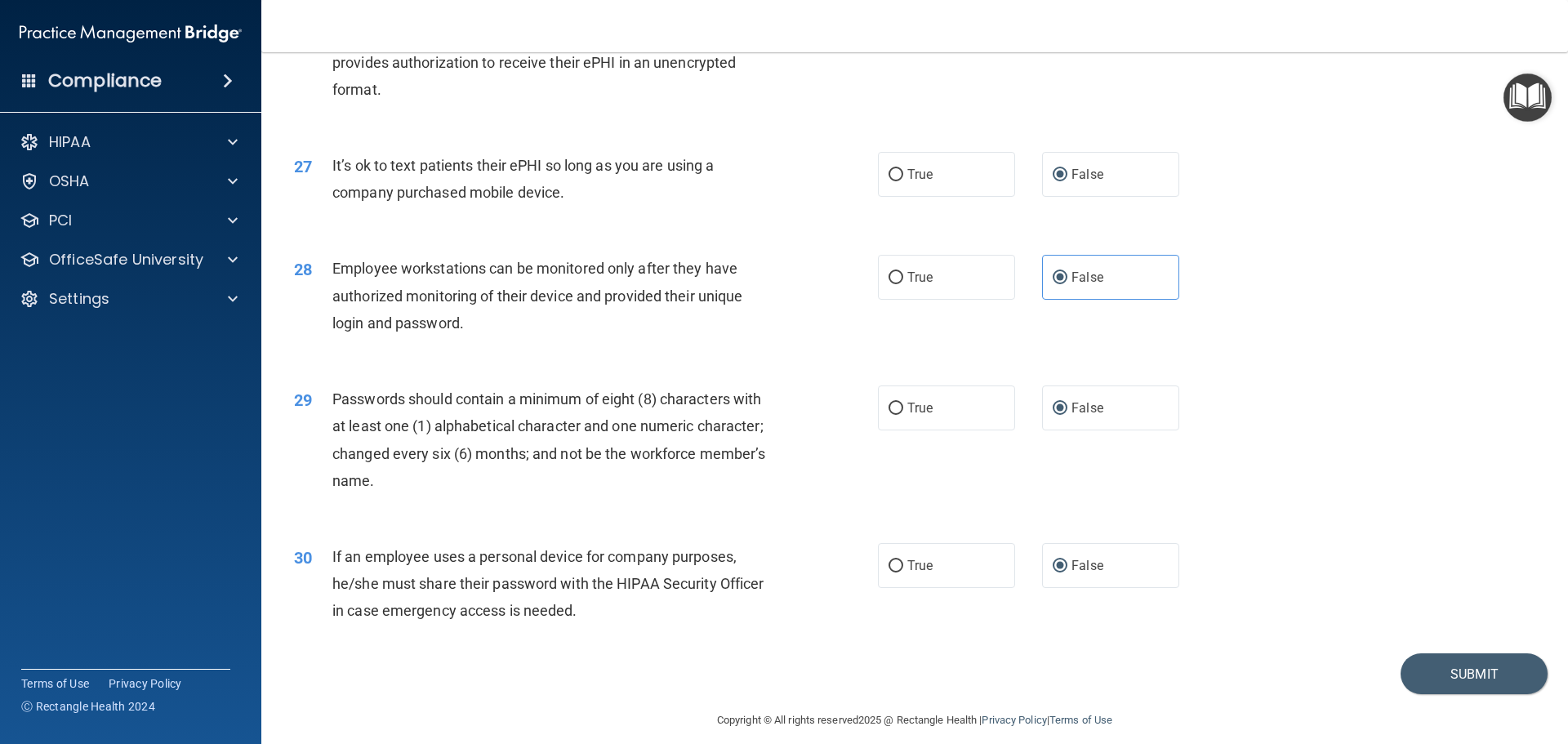 scroll, scrollTop: 3274, scrollLeft: 0, axis: vertical 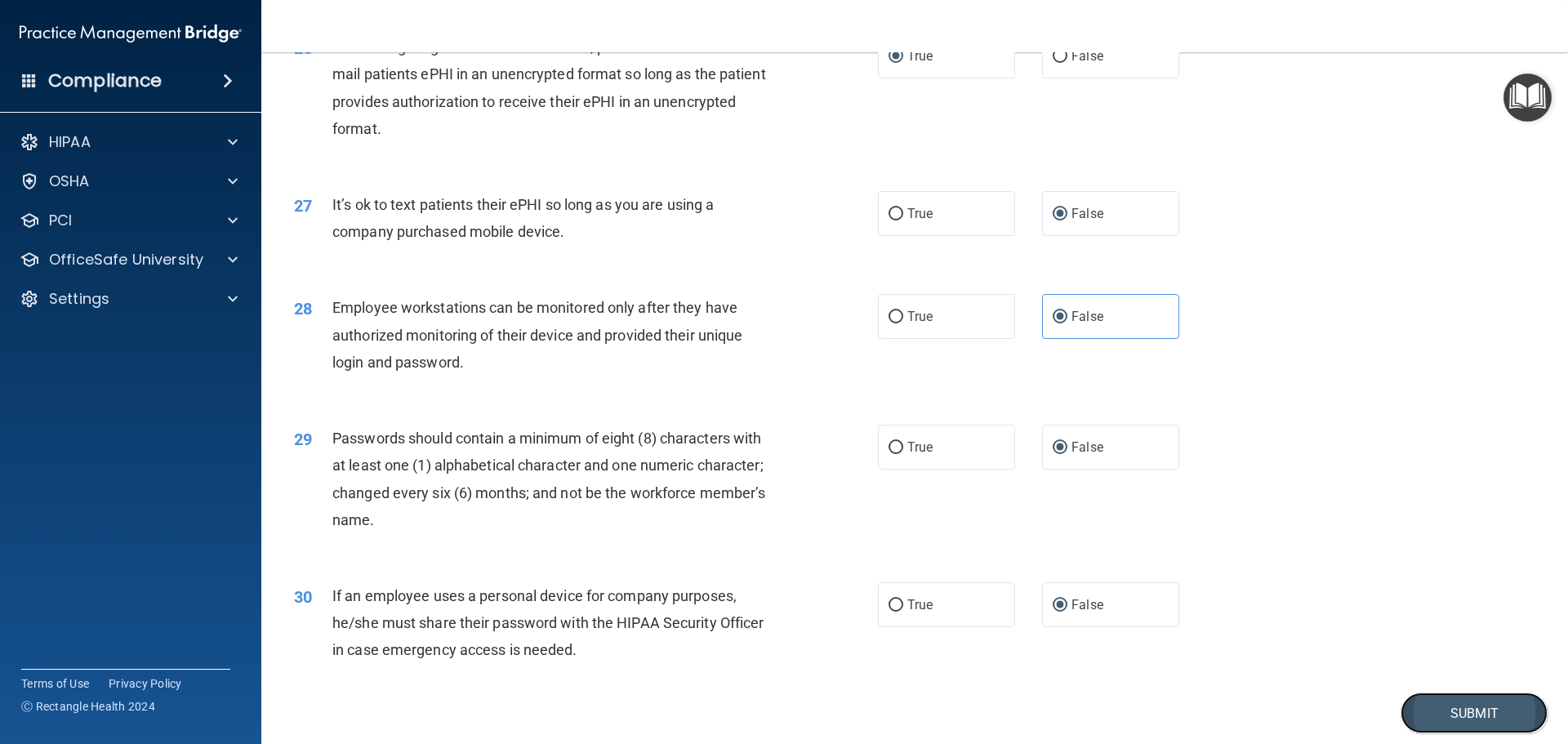 click on "Submit" at bounding box center [1474, 713] 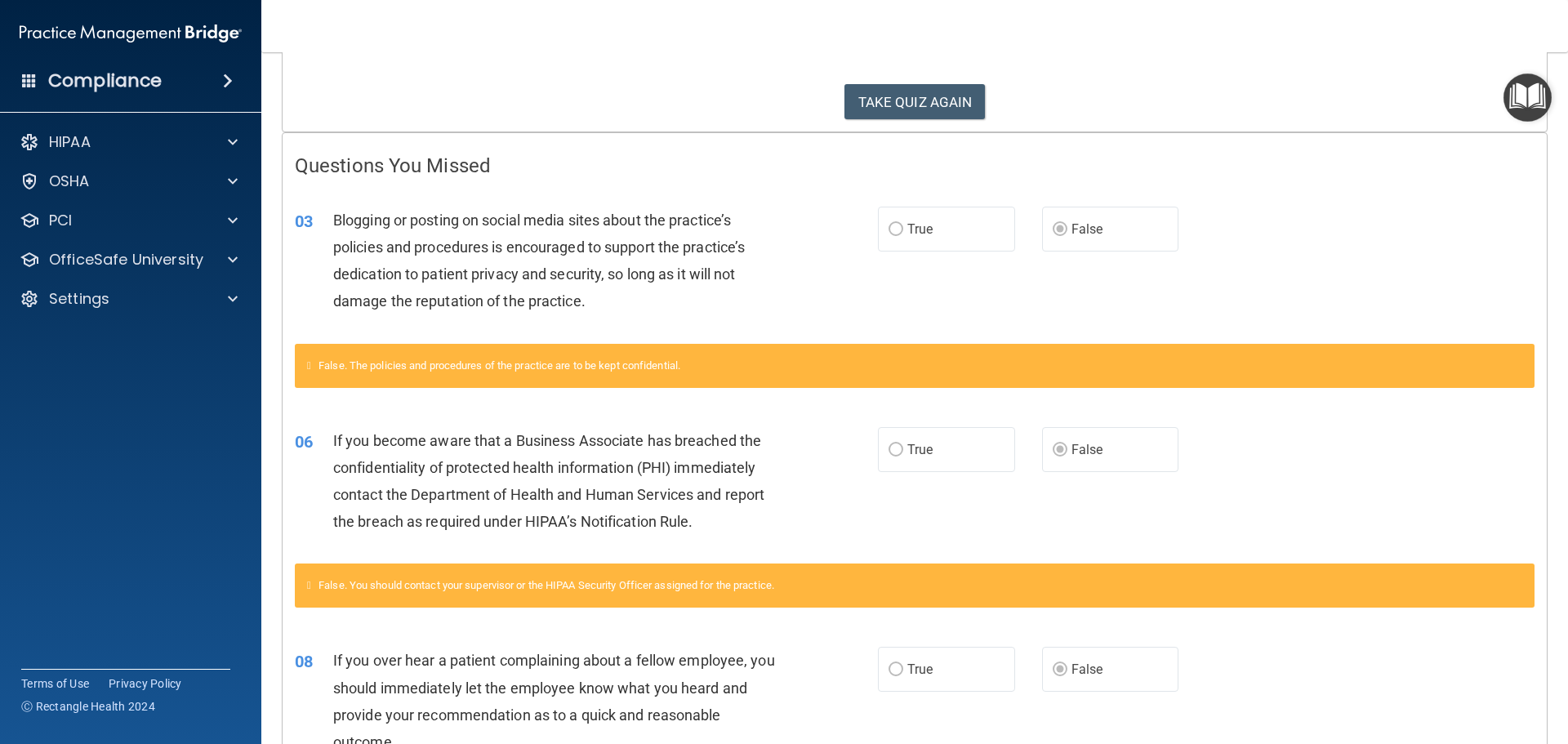 scroll, scrollTop: 0, scrollLeft: 0, axis: both 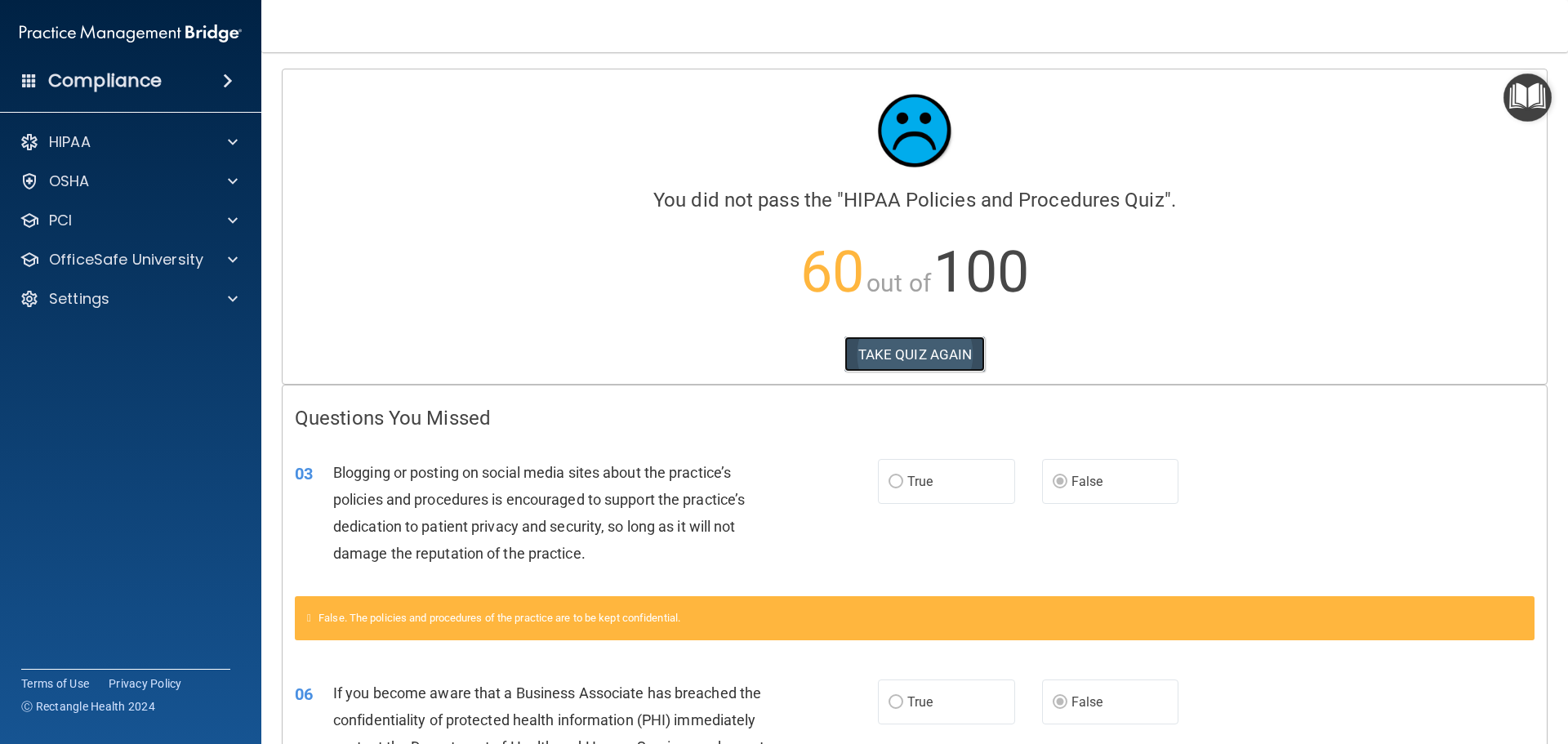 click on "TAKE QUIZ AGAIN" at bounding box center [915, 354] 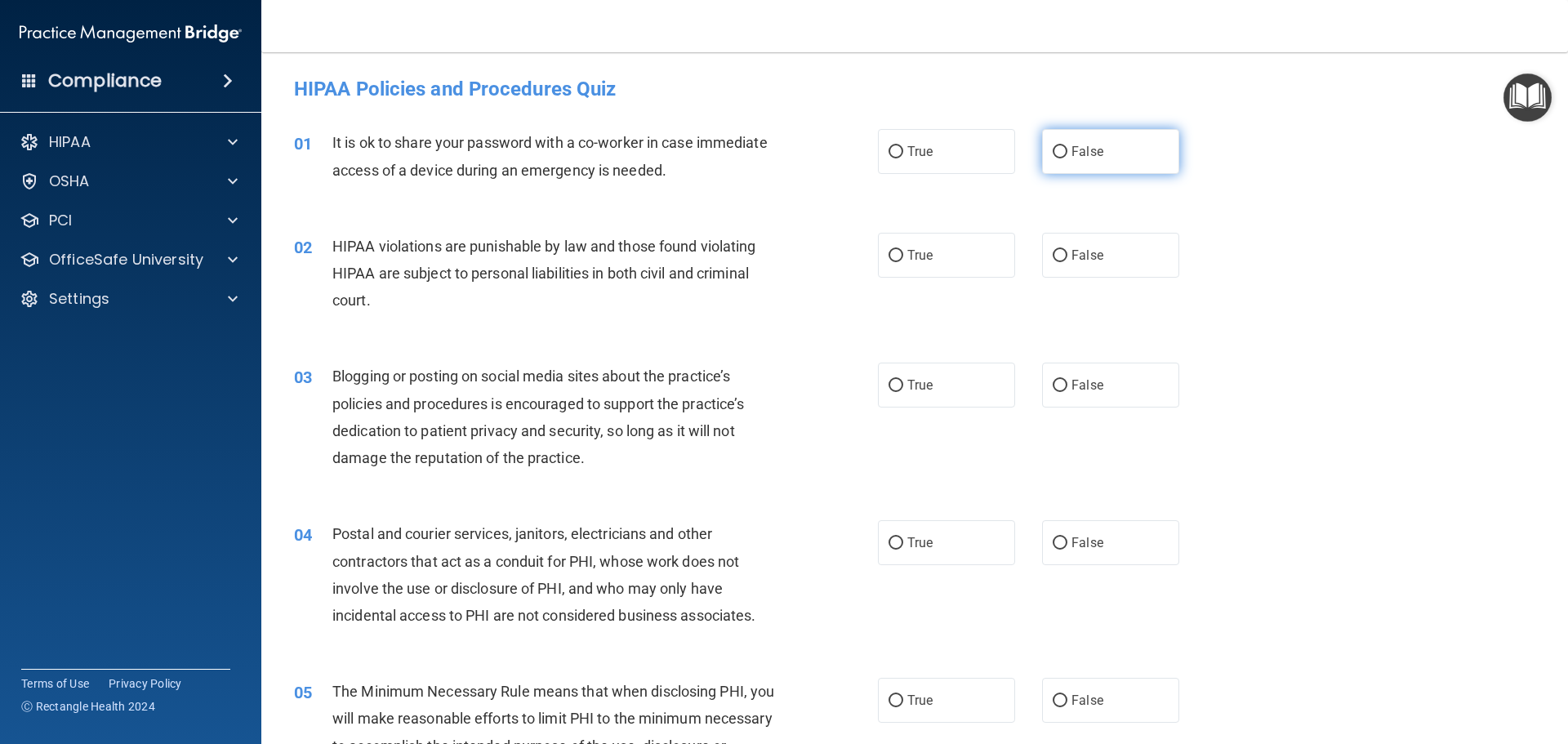 click on "False" at bounding box center [1060, 152] 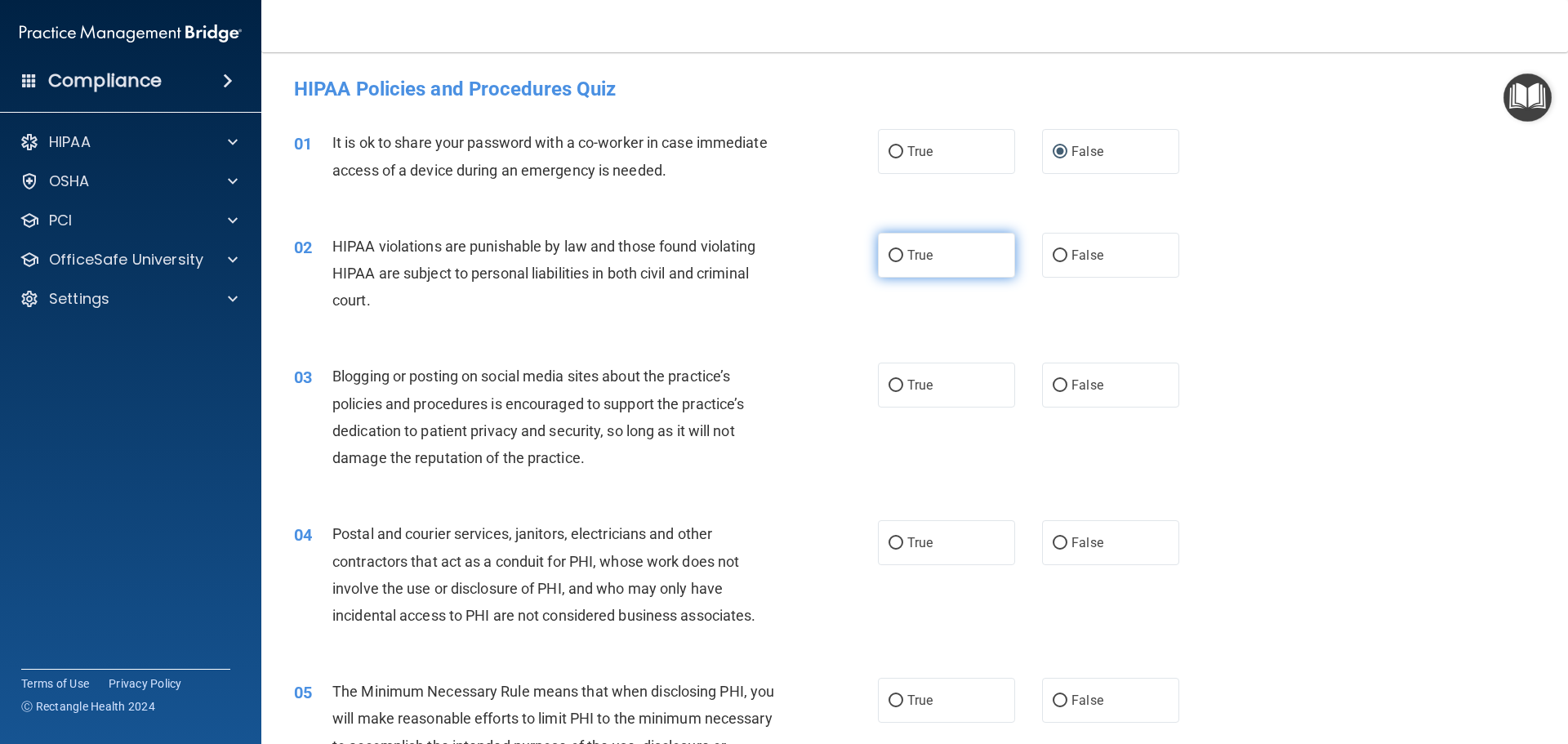 click on "True" at bounding box center [896, 256] 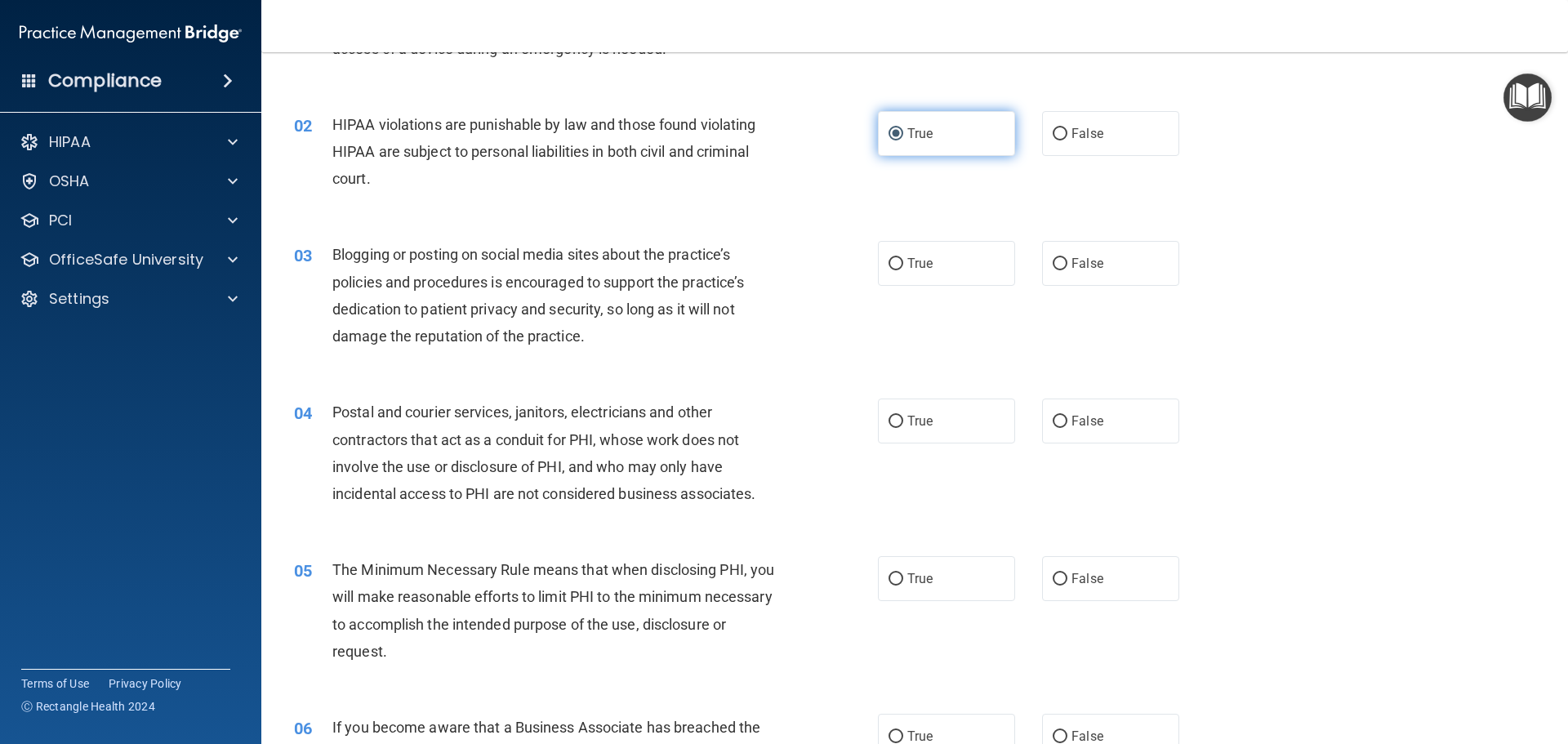 scroll, scrollTop: 163, scrollLeft: 0, axis: vertical 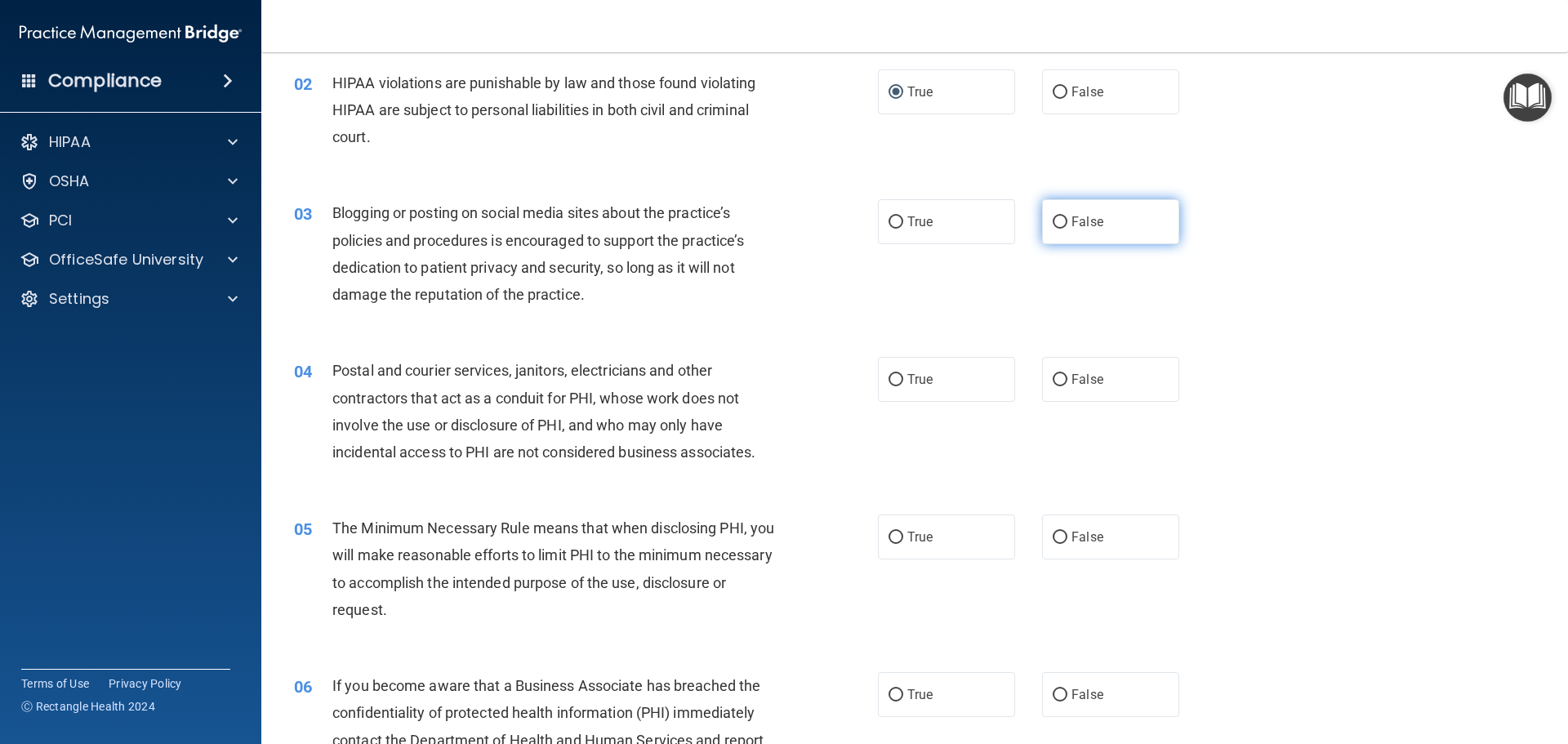 click on "False" at bounding box center (1060, 222) 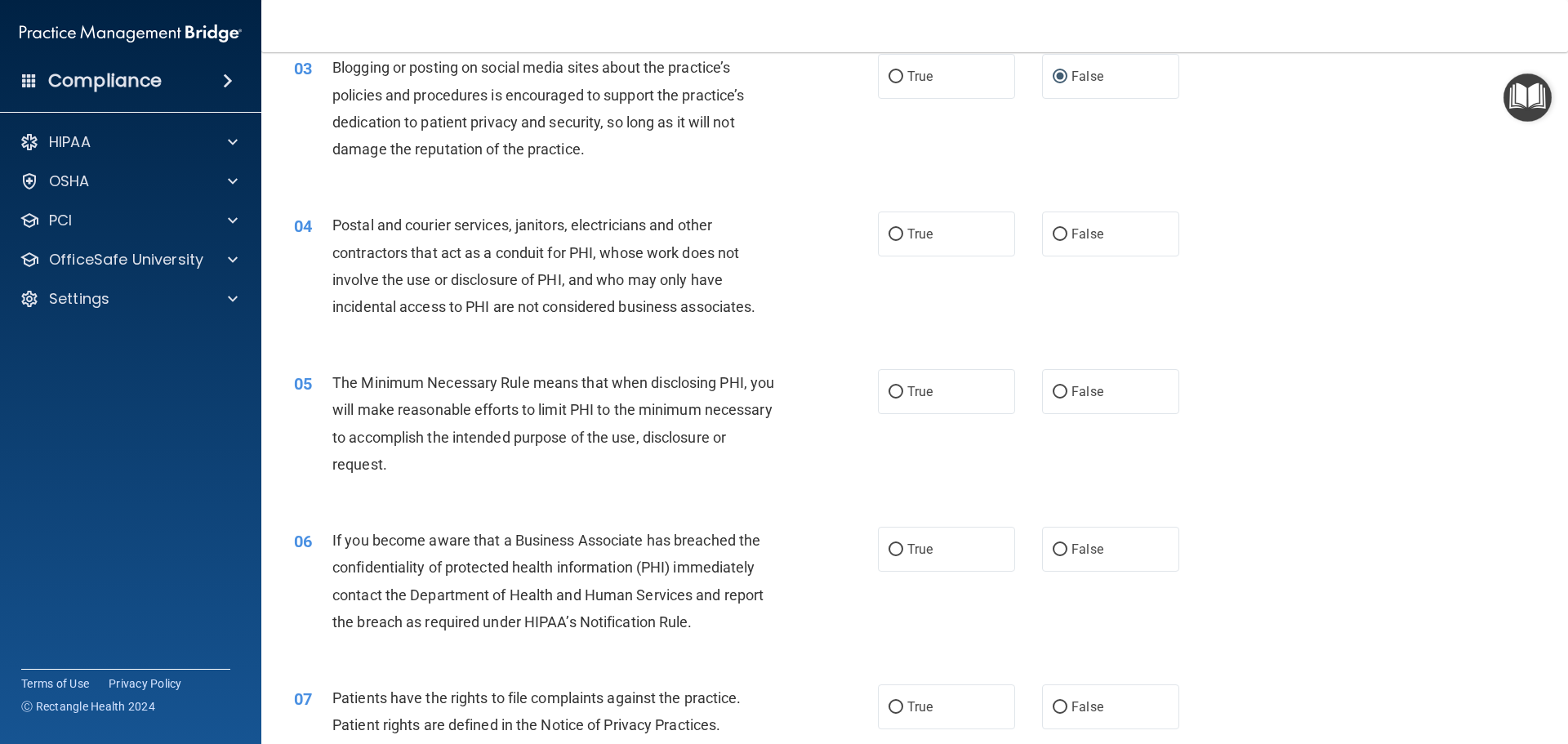 scroll, scrollTop: 327, scrollLeft: 0, axis: vertical 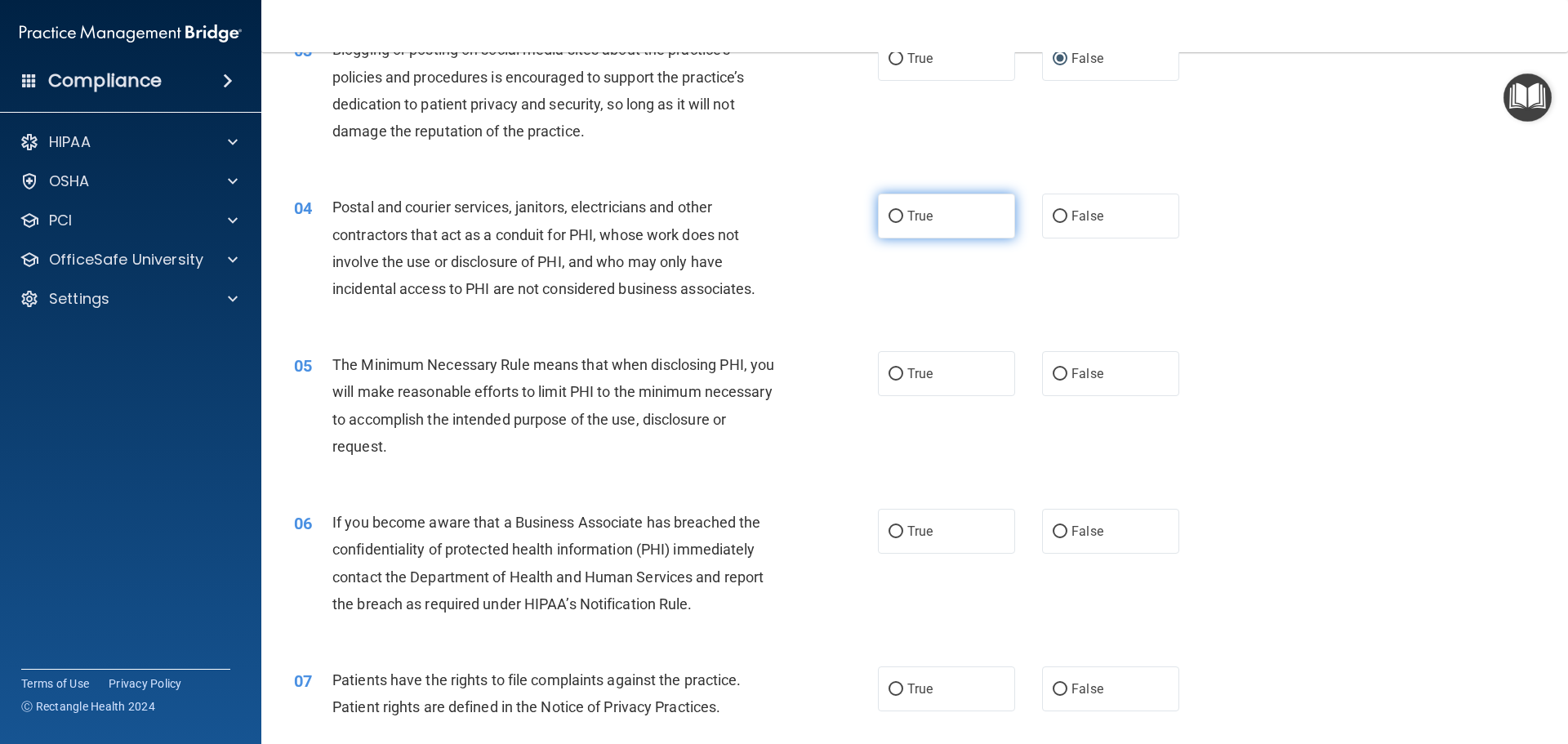 click on "True" at bounding box center (896, 216) 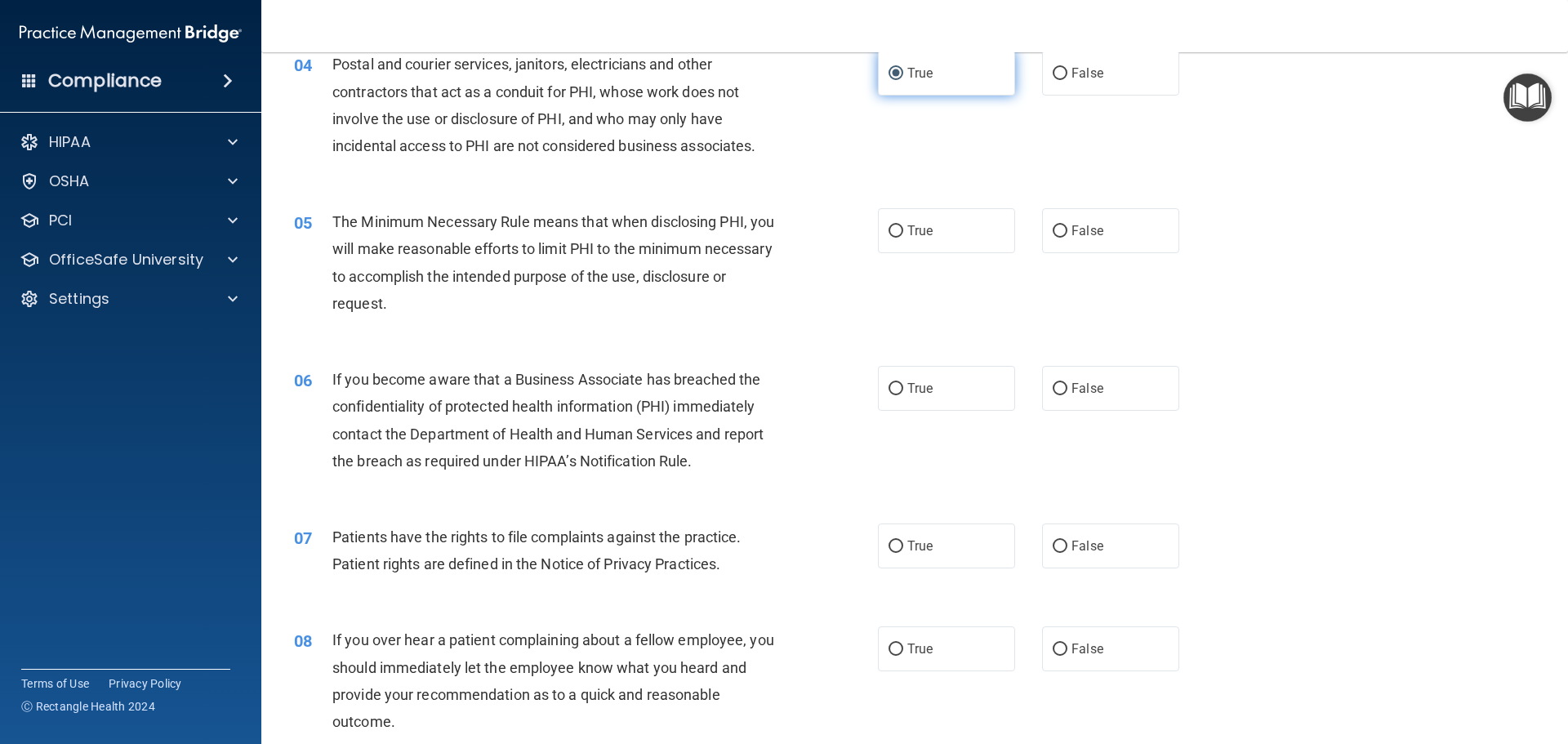 scroll, scrollTop: 572, scrollLeft: 0, axis: vertical 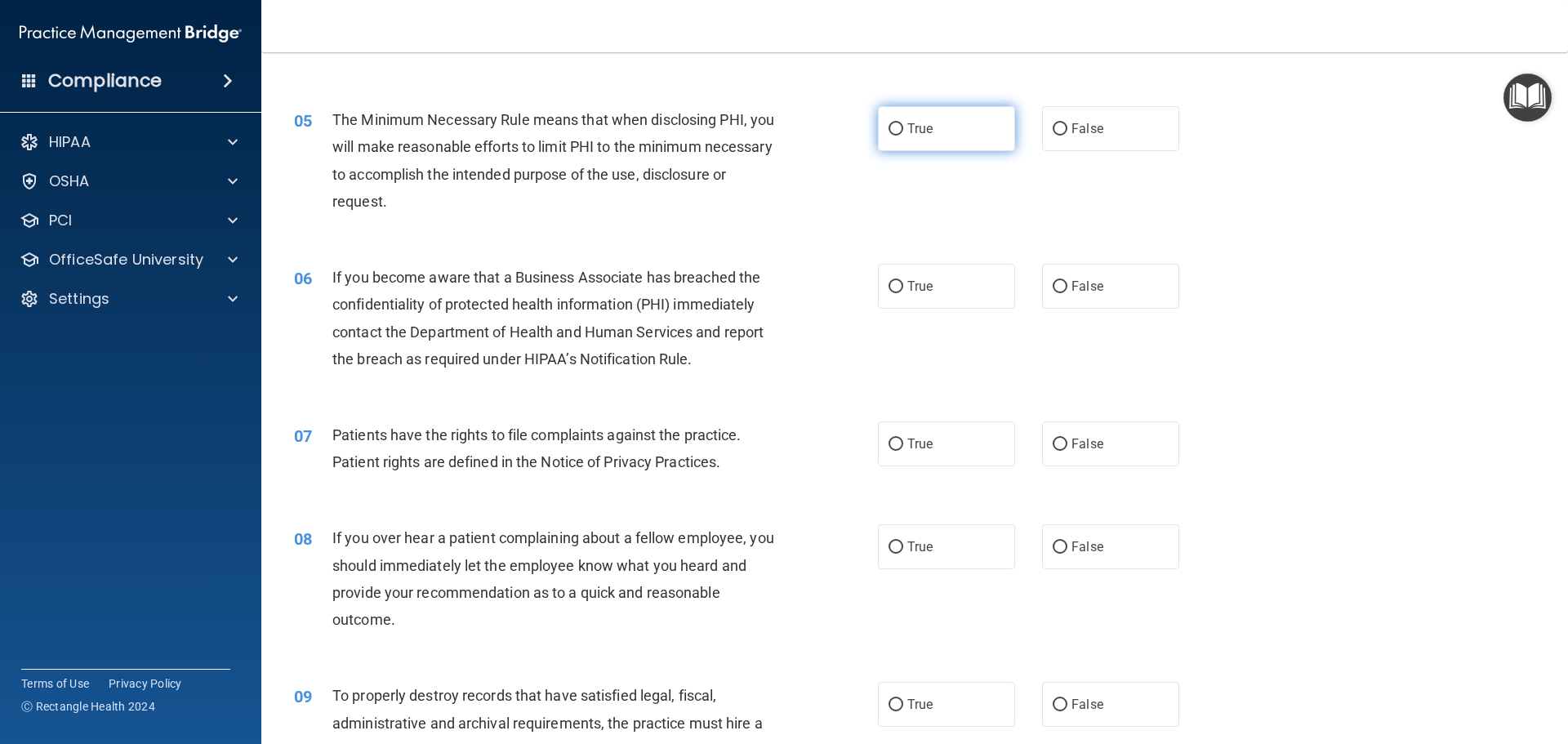 click on "True" at bounding box center (896, 129) 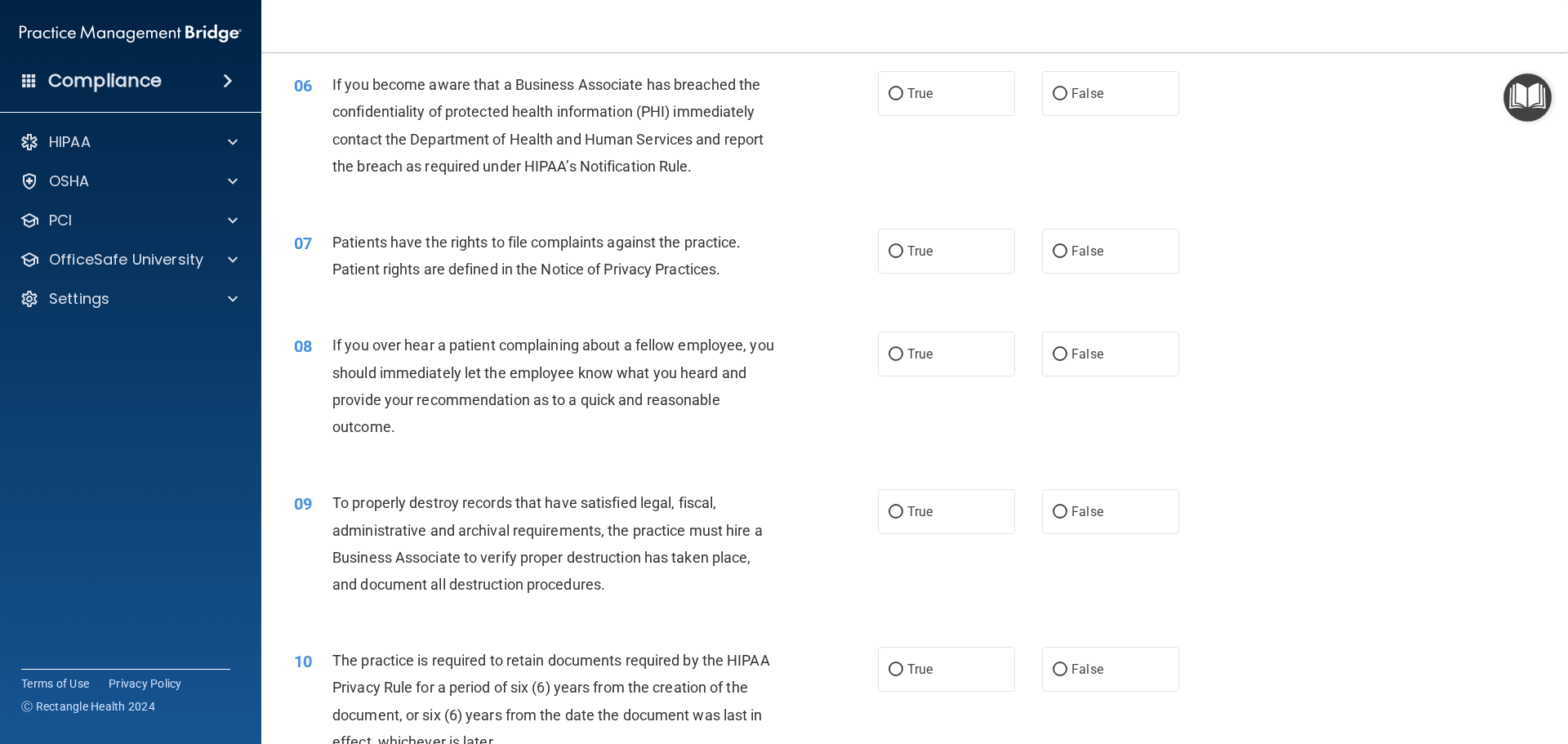 scroll, scrollTop: 735, scrollLeft: 0, axis: vertical 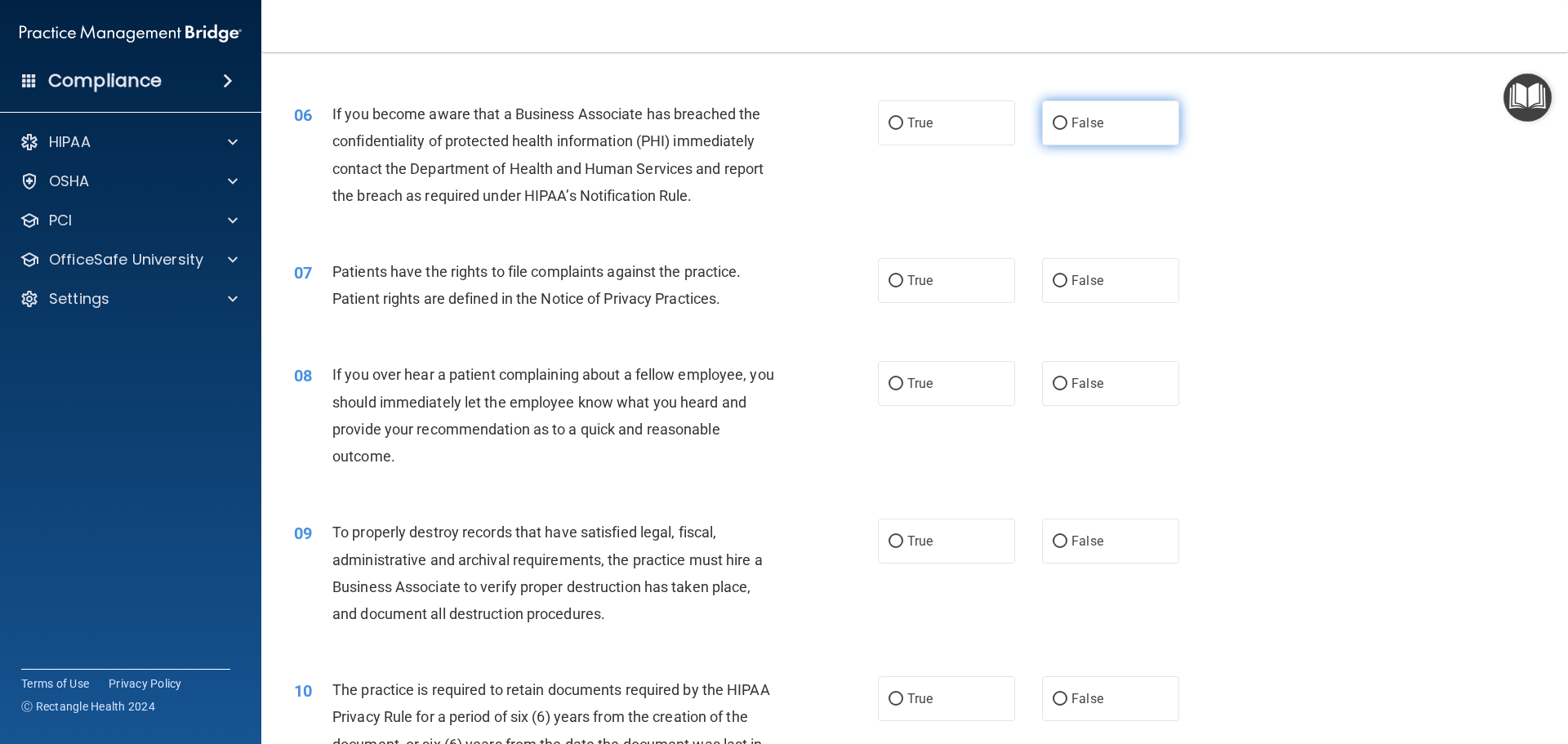 click on "False" at bounding box center [1060, 123] 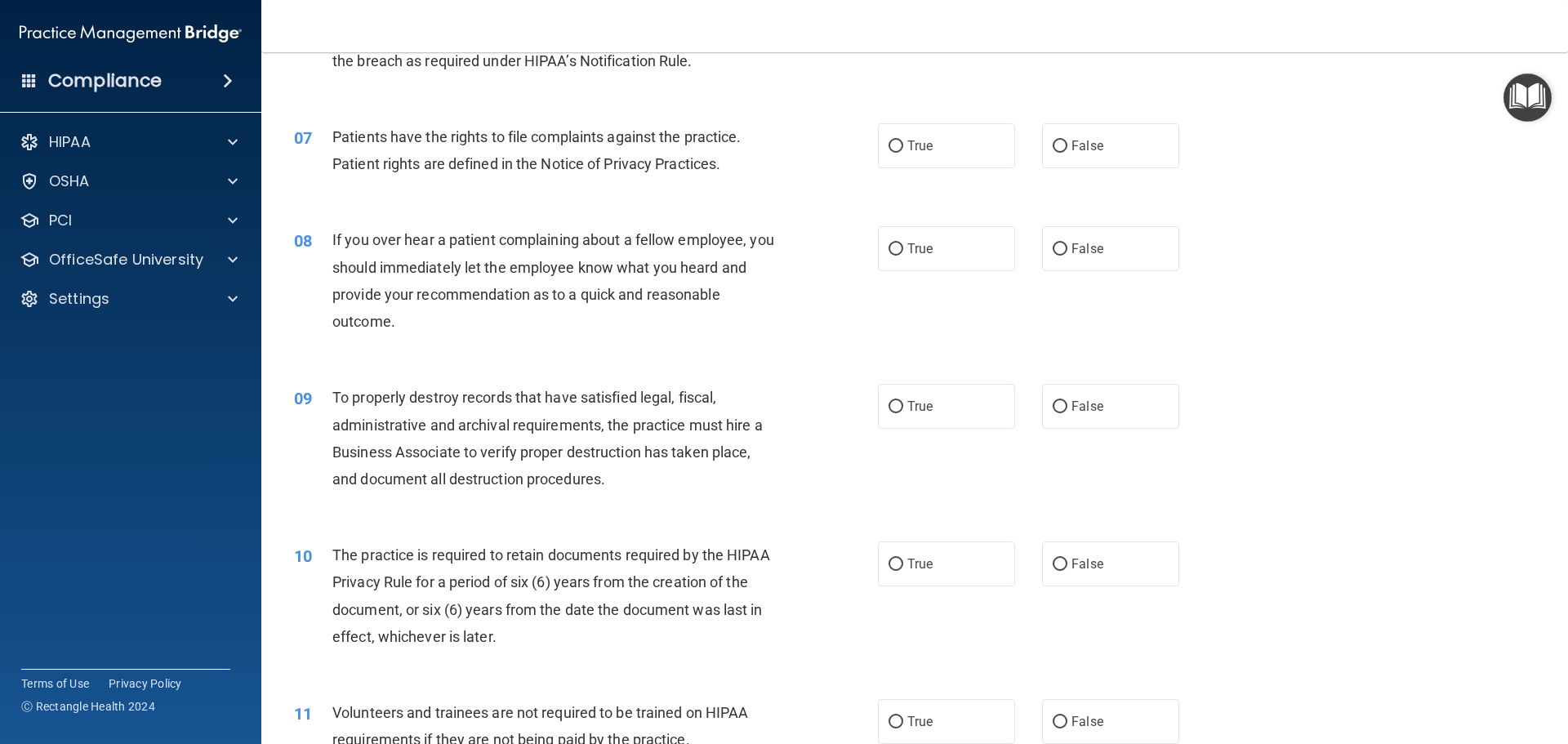 scroll, scrollTop: 898, scrollLeft: 0, axis: vertical 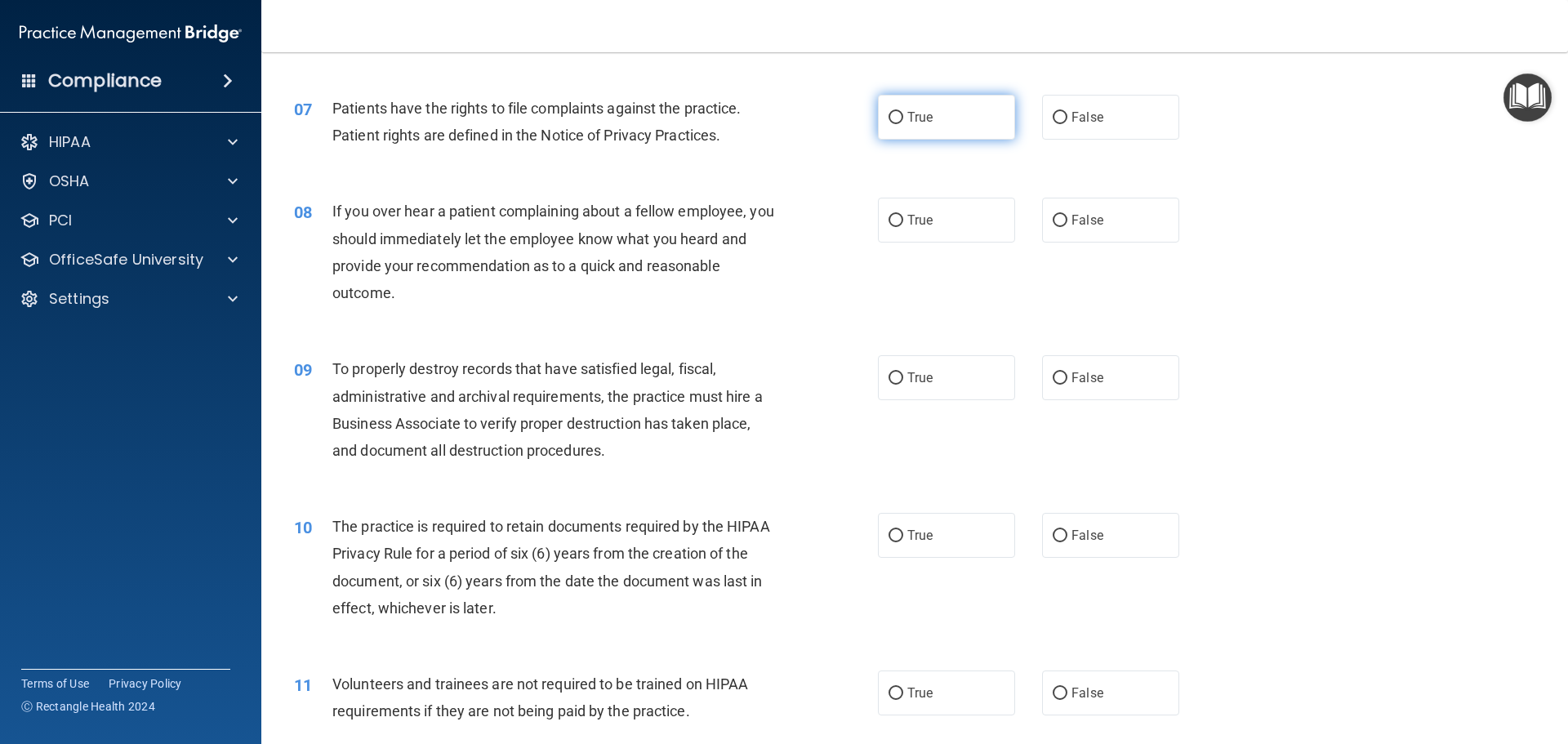 click on "True" at bounding box center (896, 118) 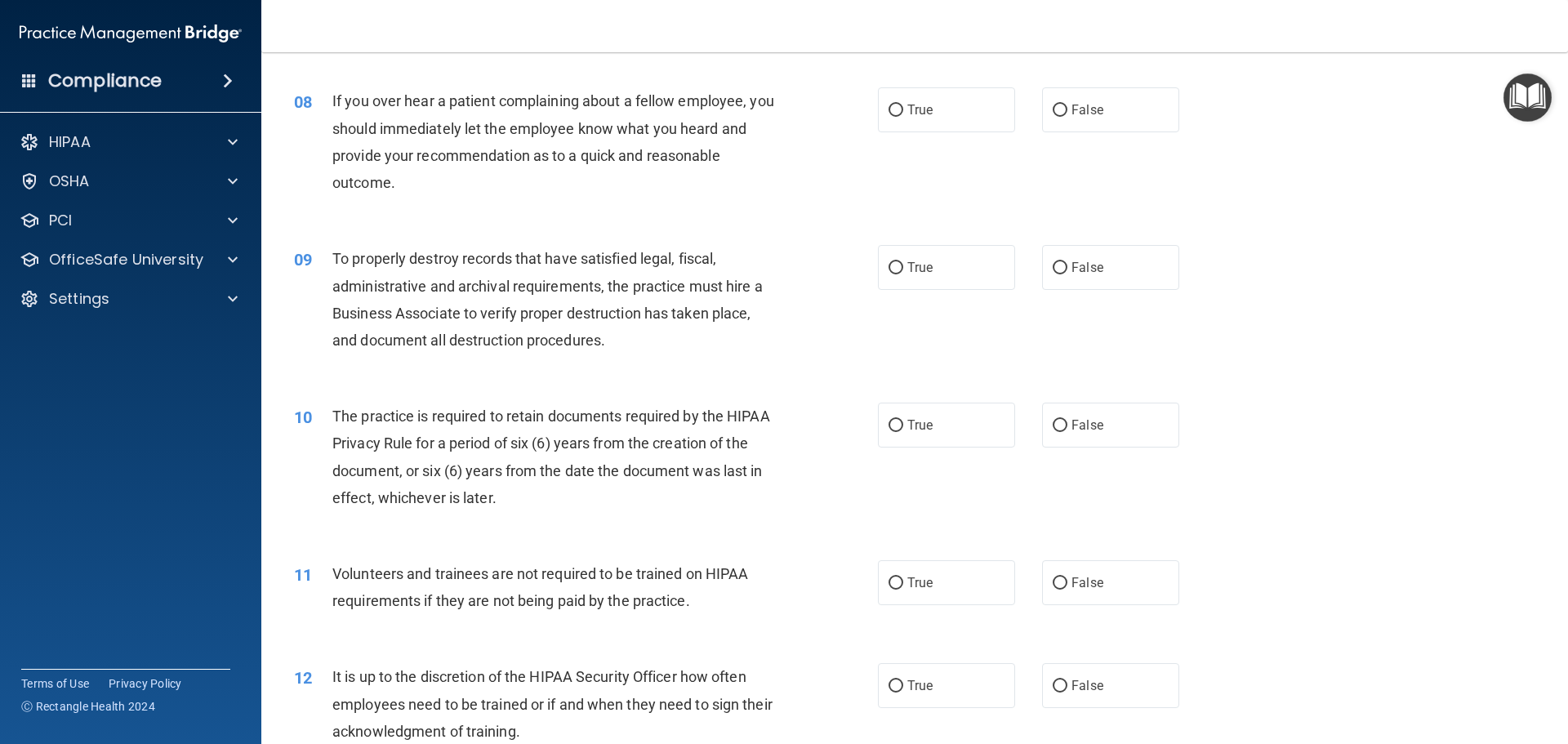 scroll, scrollTop: 980, scrollLeft: 0, axis: vertical 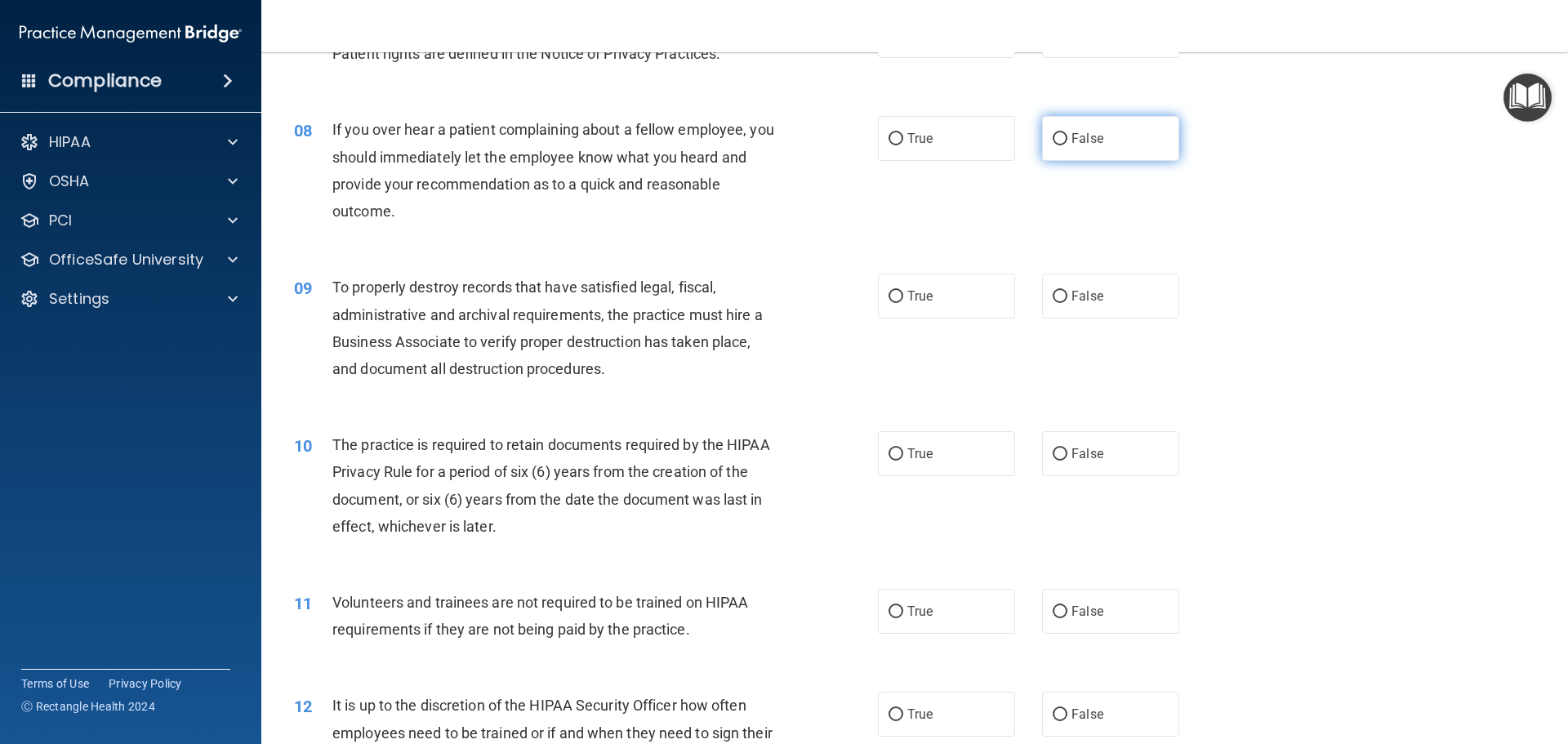 click on "False" at bounding box center [1060, 139] 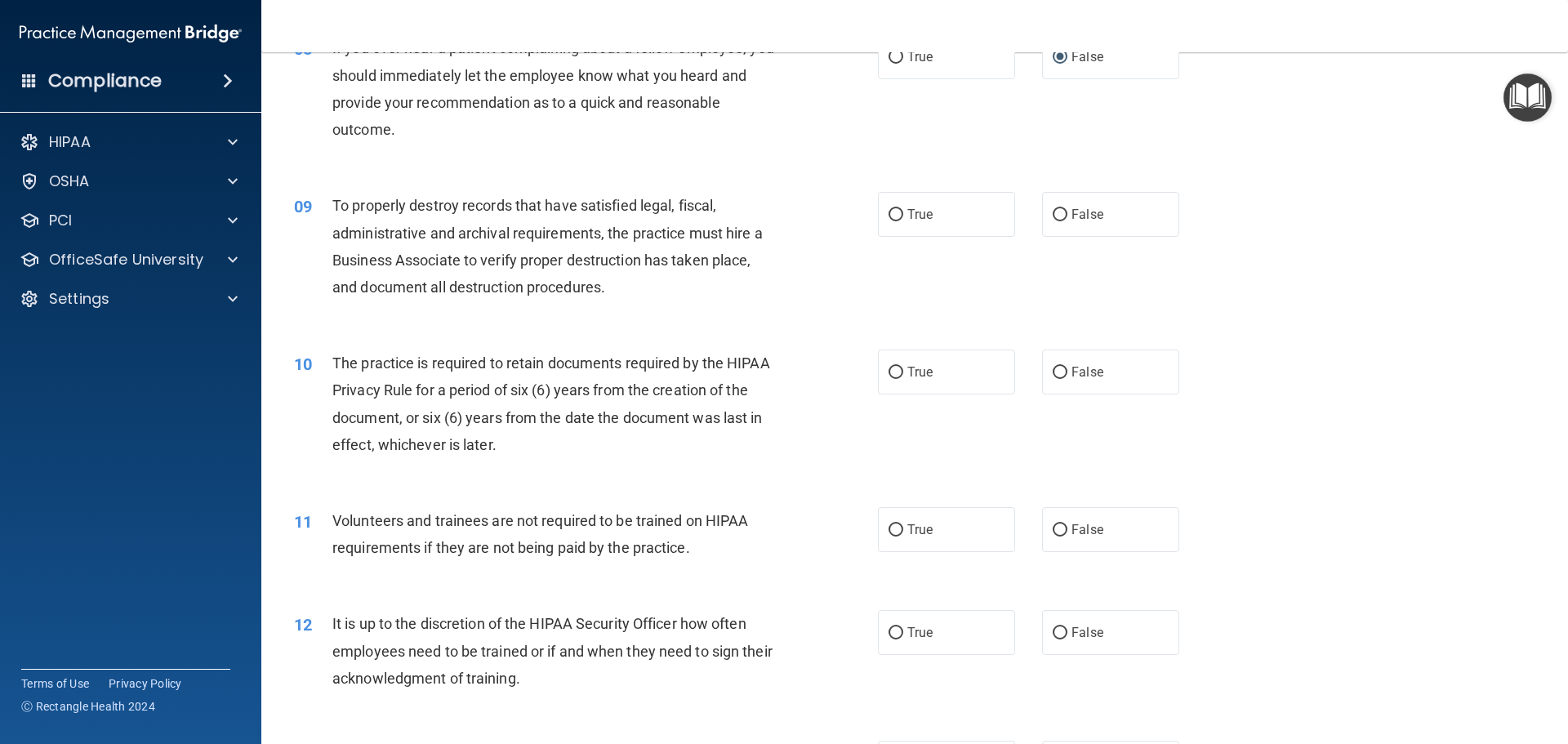 scroll, scrollTop: 1143, scrollLeft: 0, axis: vertical 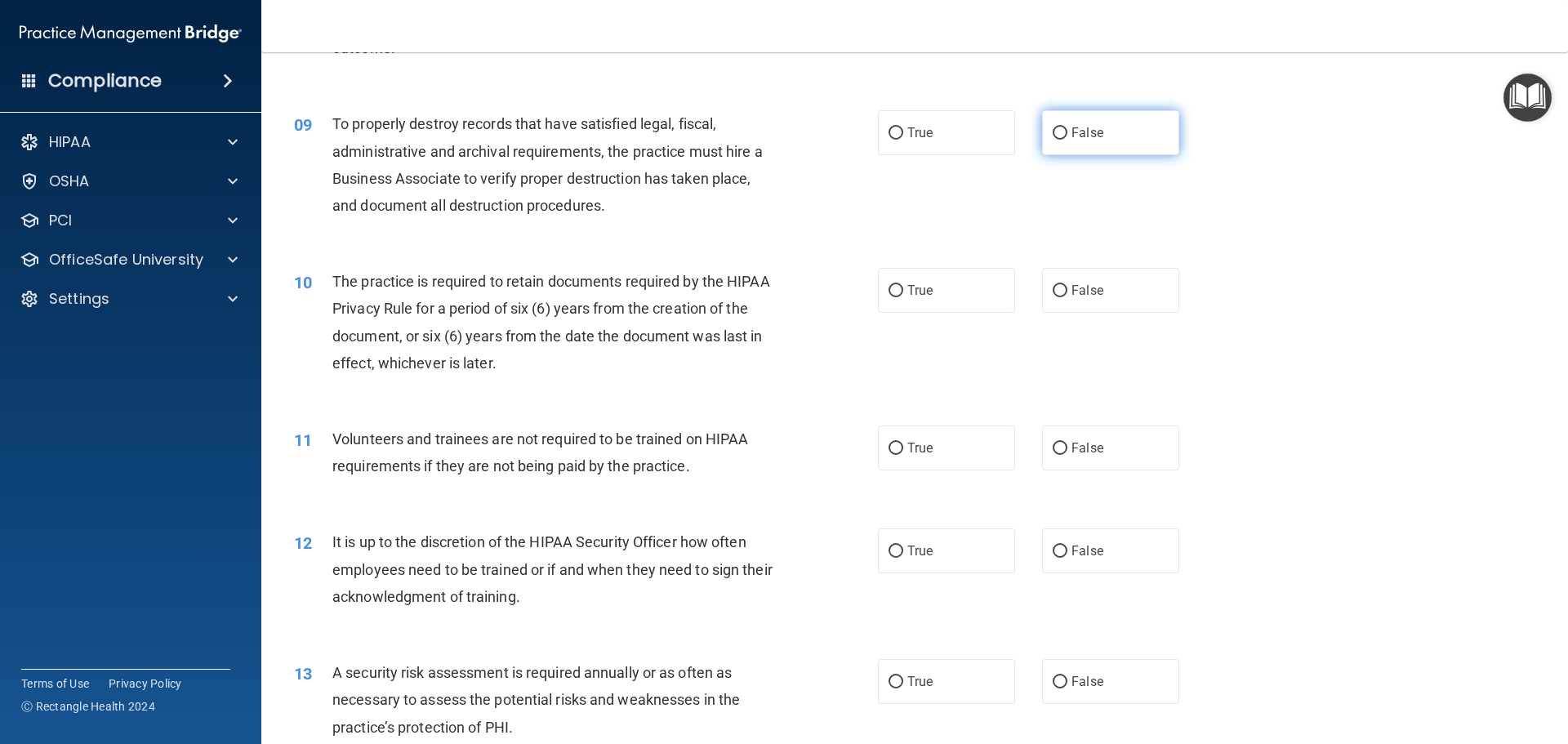 click on "False" at bounding box center [1060, 133] 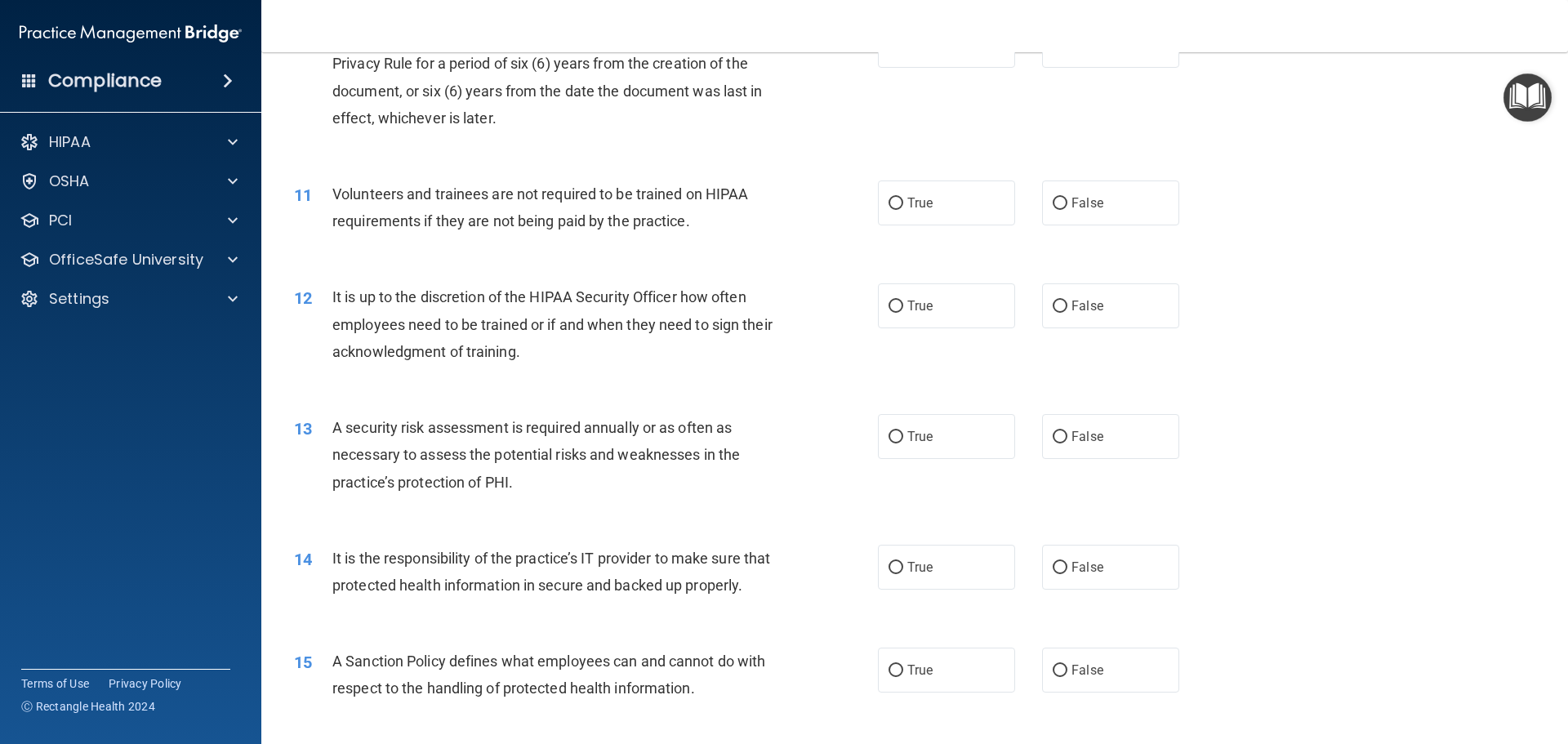 scroll, scrollTop: 1307, scrollLeft: 0, axis: vertical 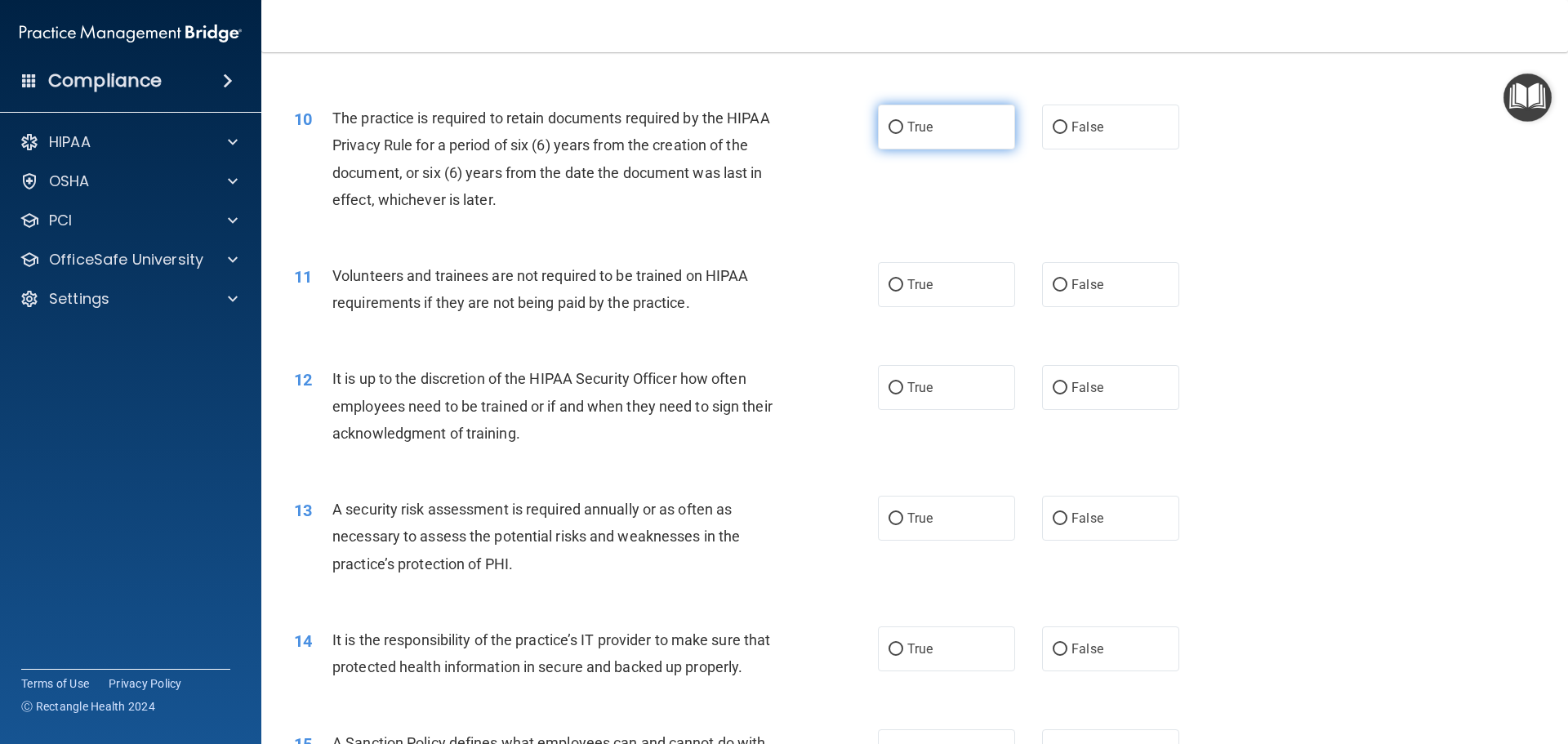 click on "True" at bounding box center [896, 127] 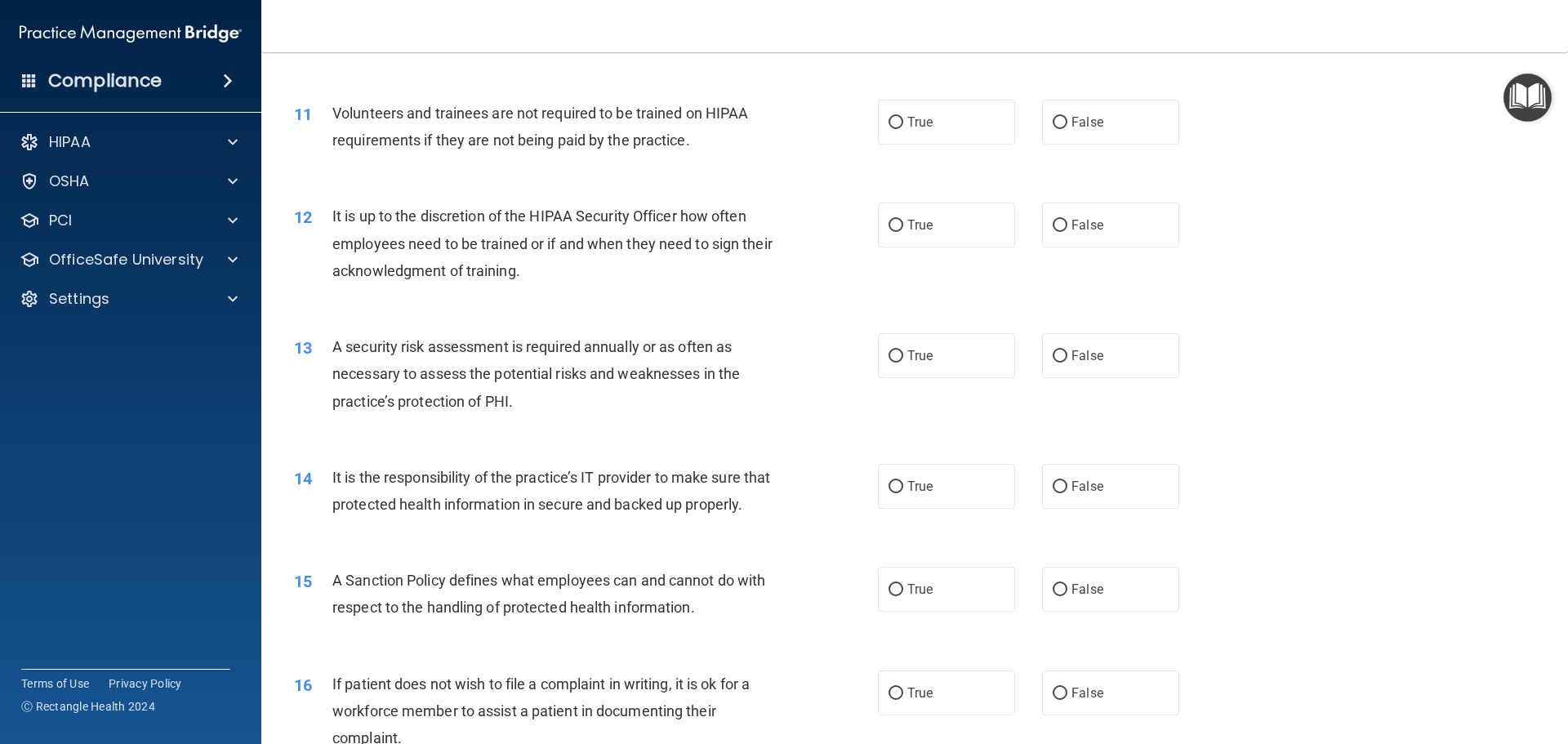 scroll, scrollTop: 1470, scrollLeft: 0, axis: vertical 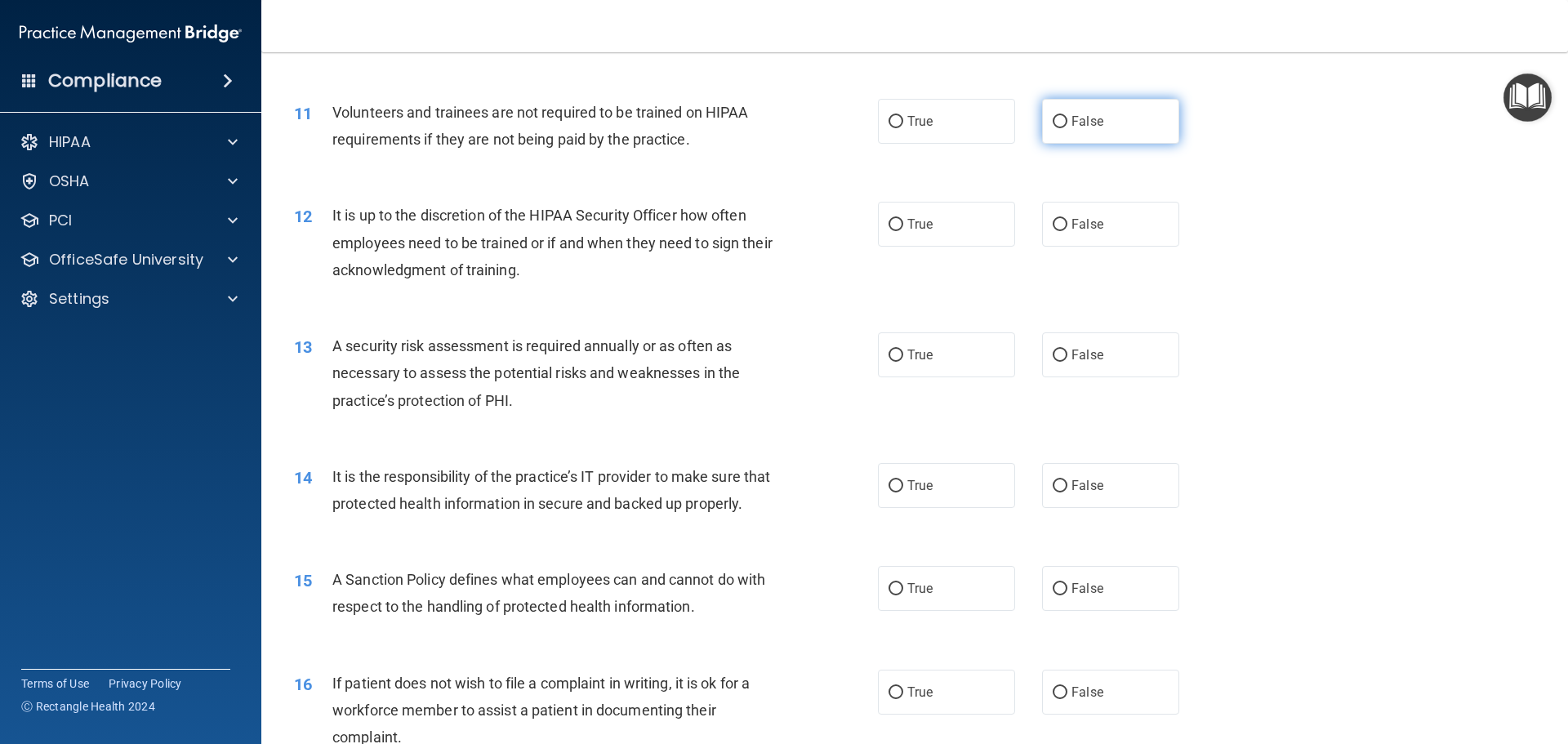 click on "False" at bounding box center [1060, 122] 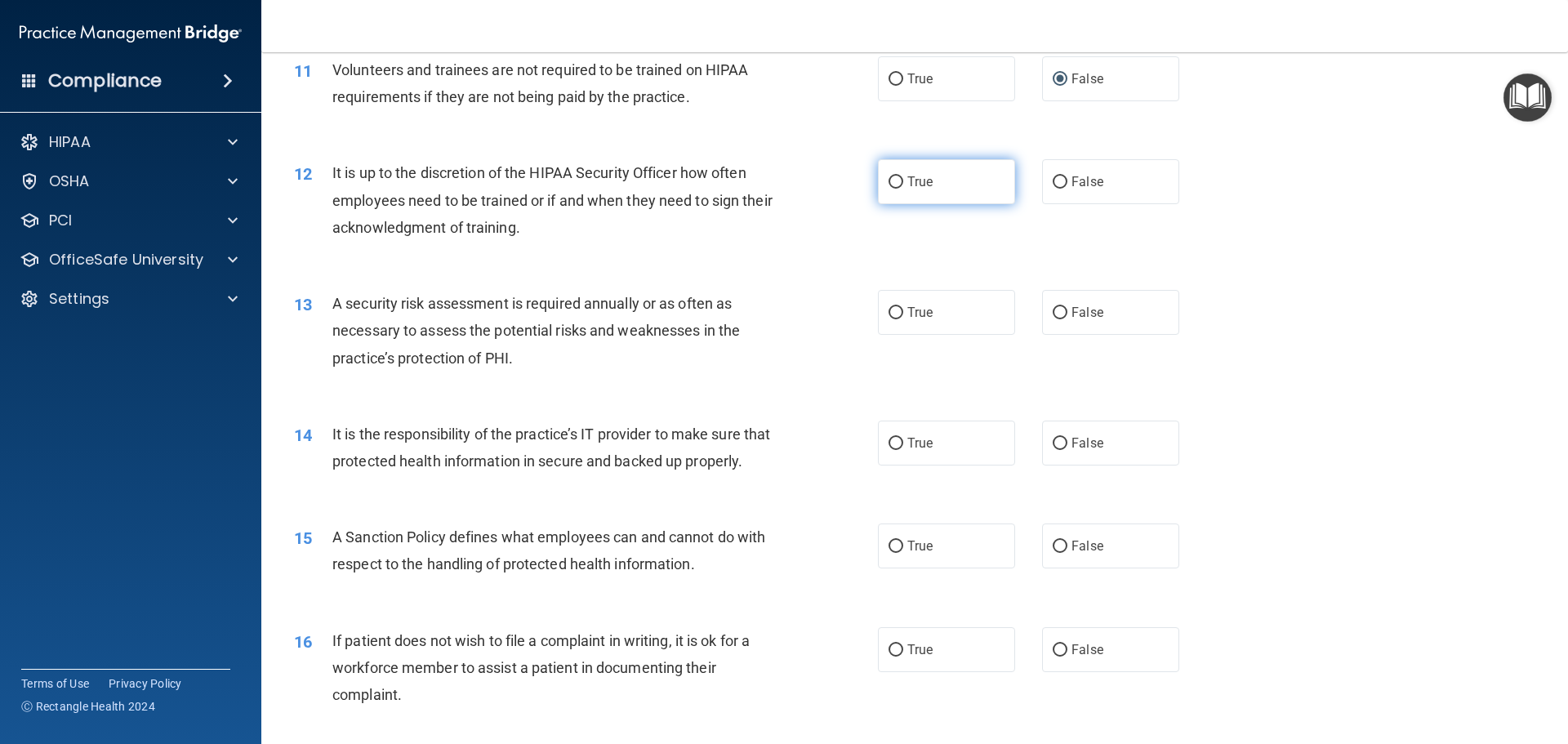 scroll, scrollTop: 1552, scrollLeft: 0, axis: vertical 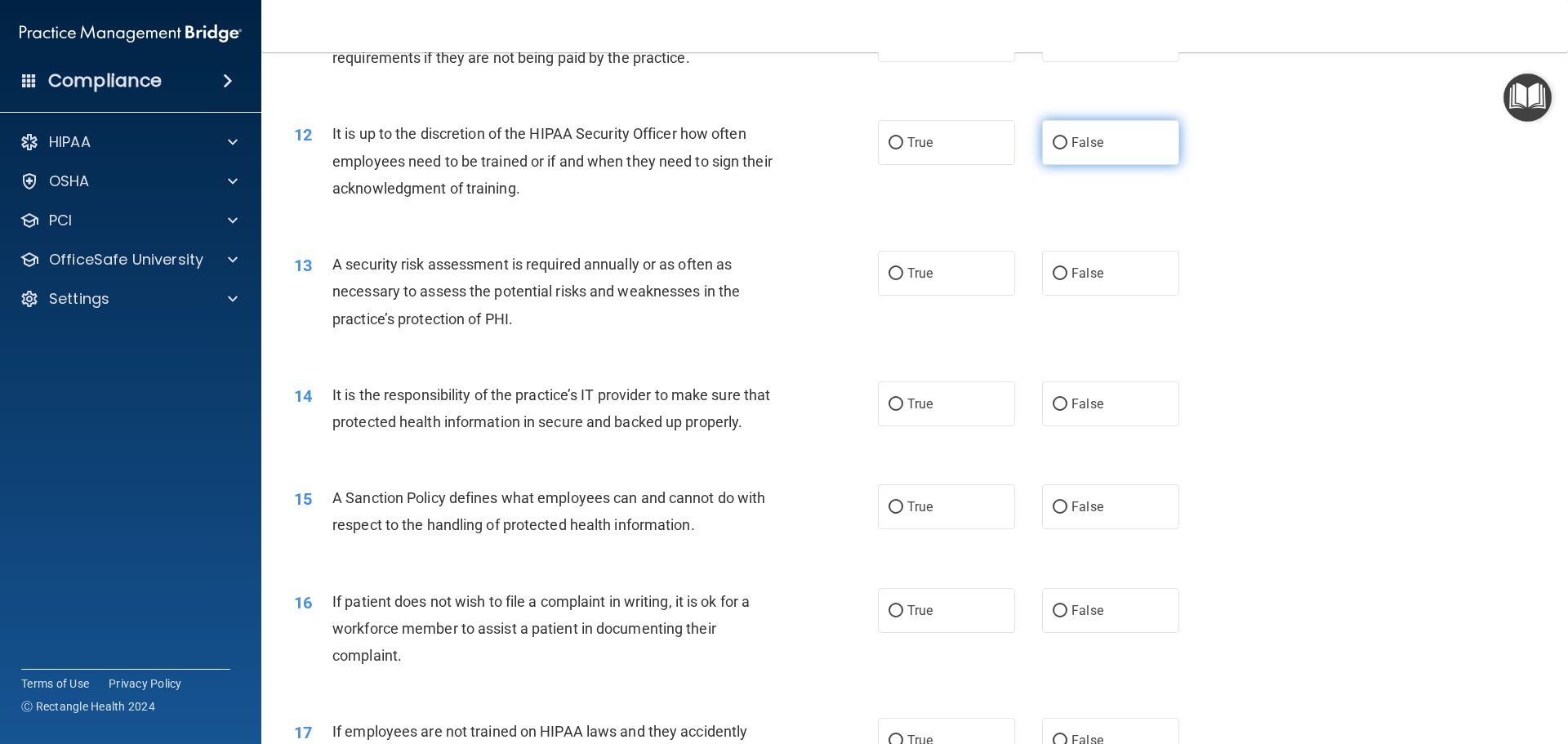 click on "False" at bounding box center [1060, 143] 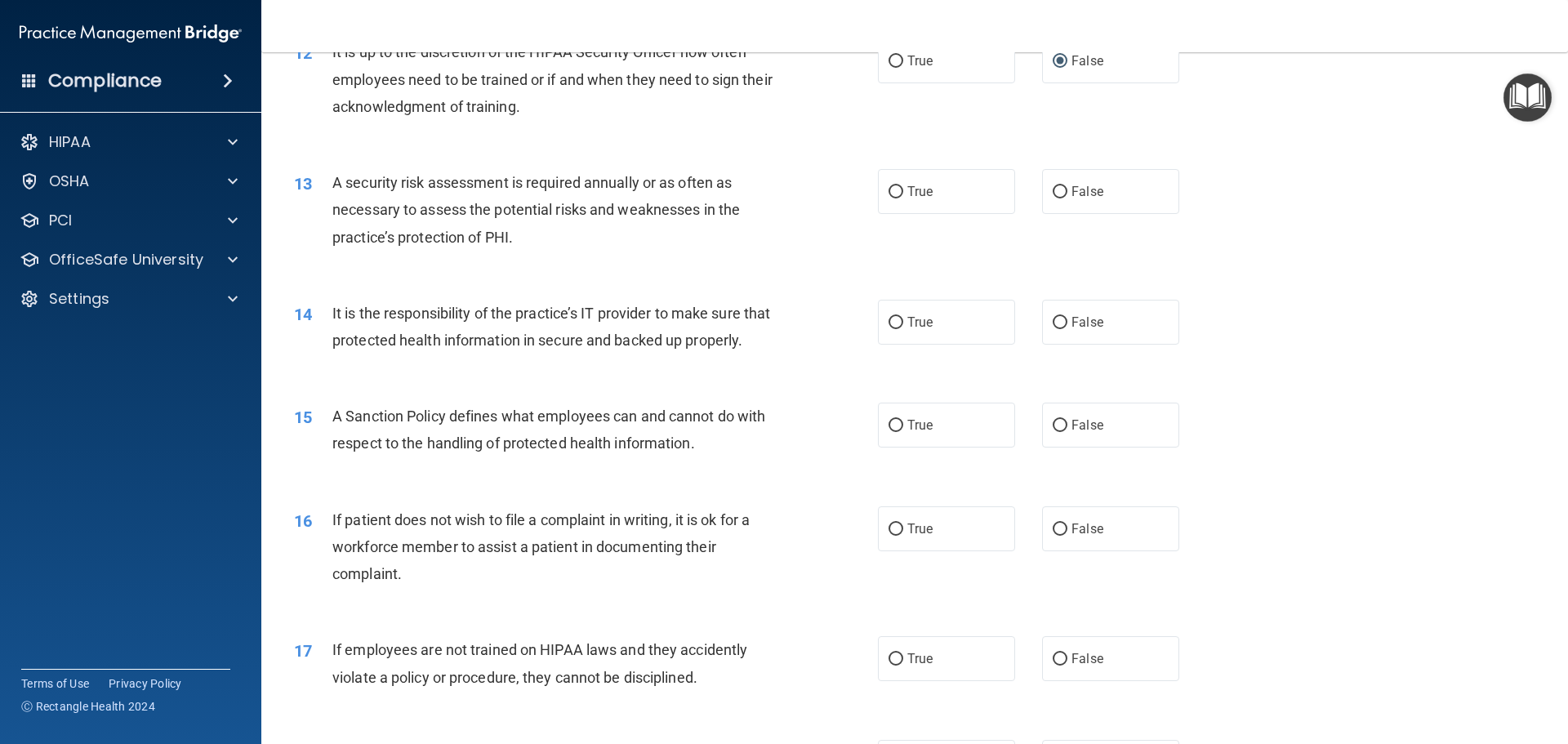 scroll, scrollTop: 1715, scrollLeft: 0, axis: vertical 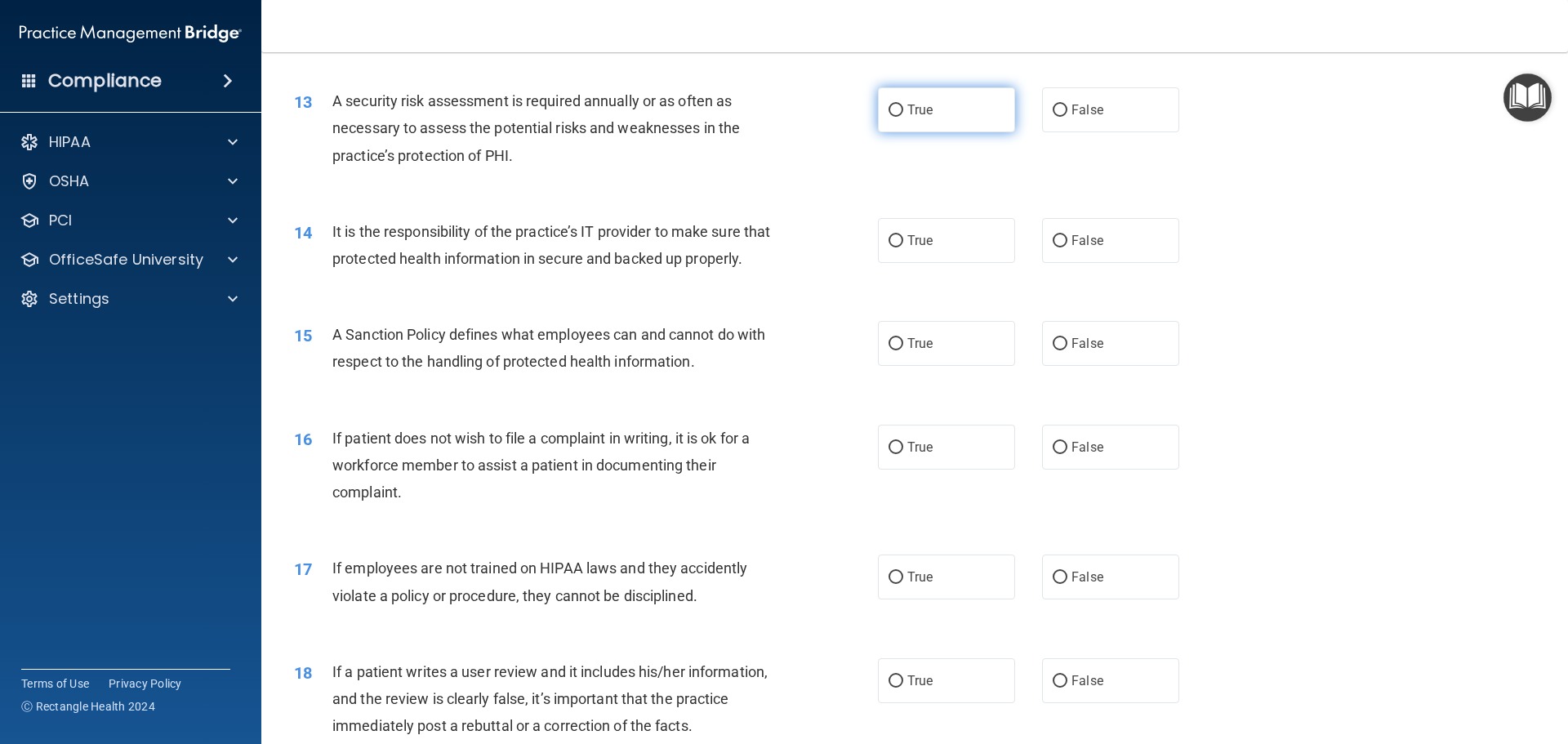 click on "True" at bounding box center [896, 110] 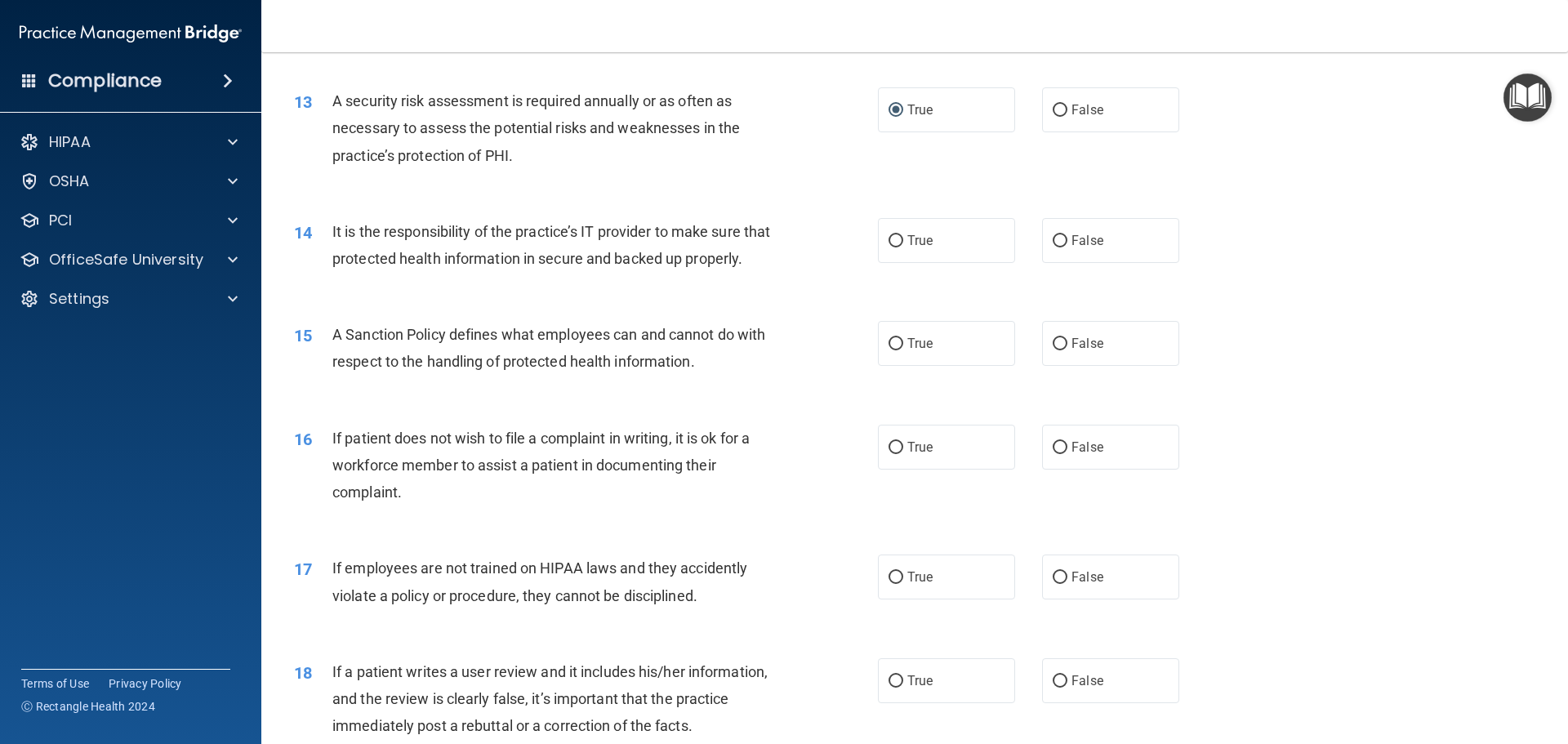 scroll, scrollTop: 1797, scrollLeft: 0, axis: vertical 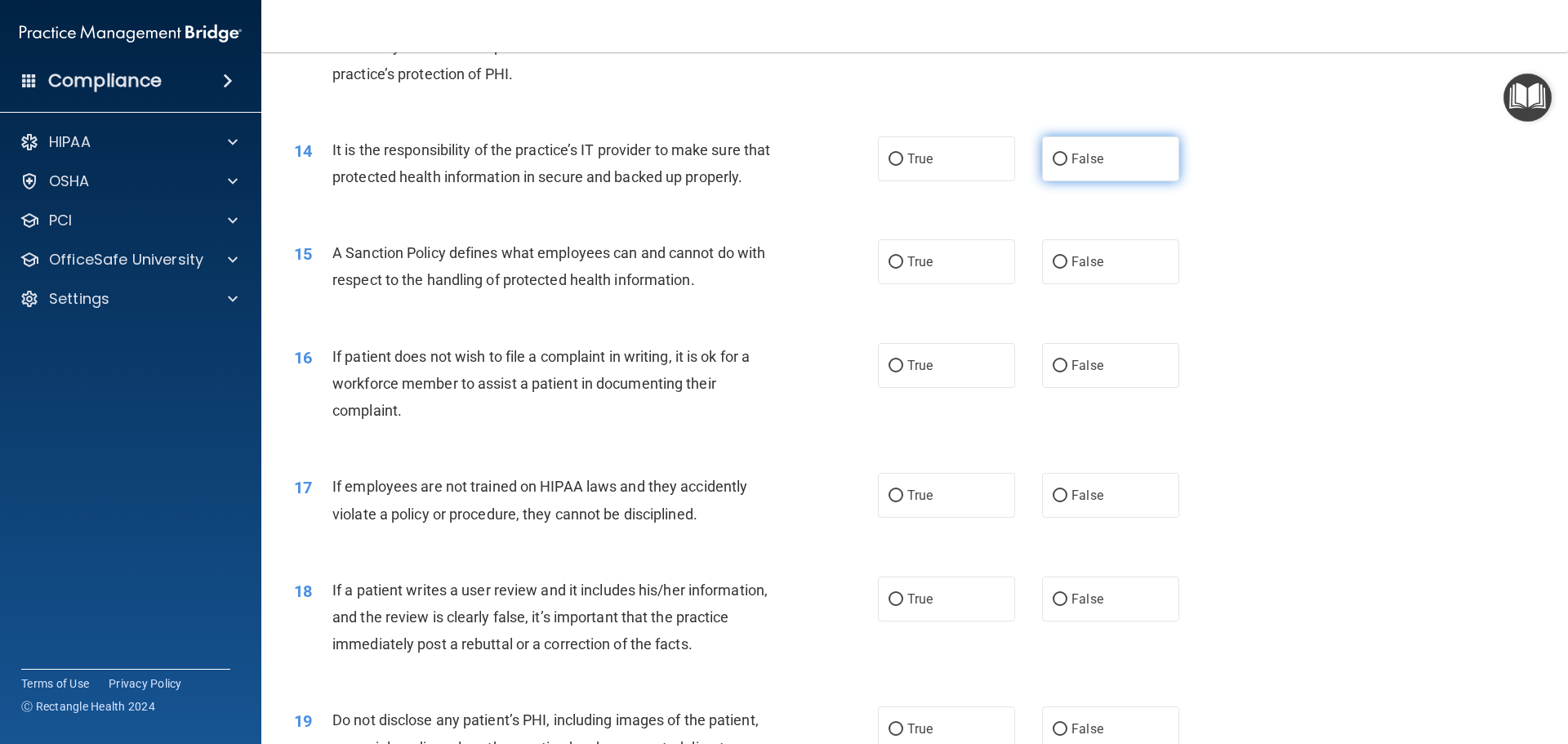 click on "False" at bounding box center (1060, 159) 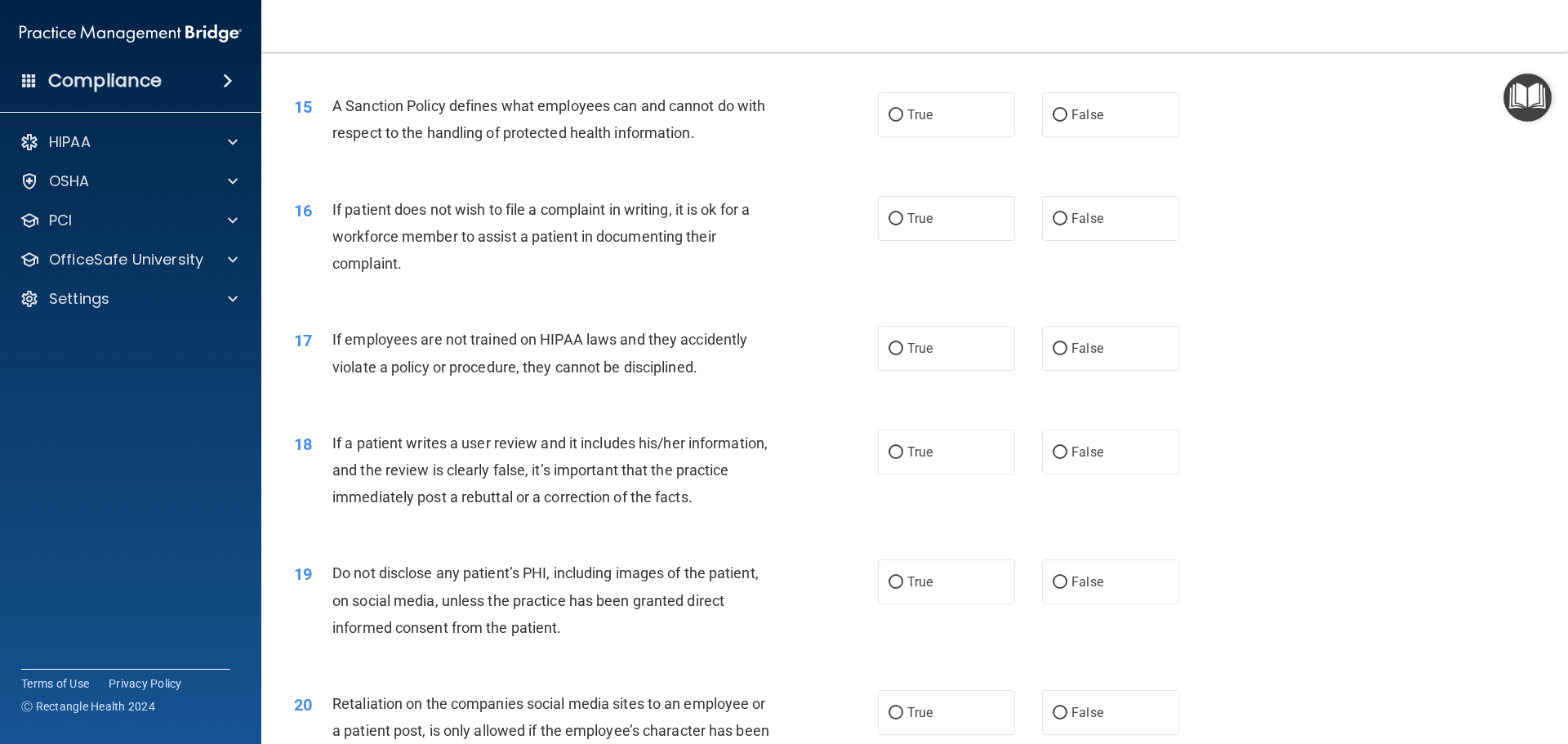 scroll, scrollTop: 1960, scrollLeft: 0, axis: vertical 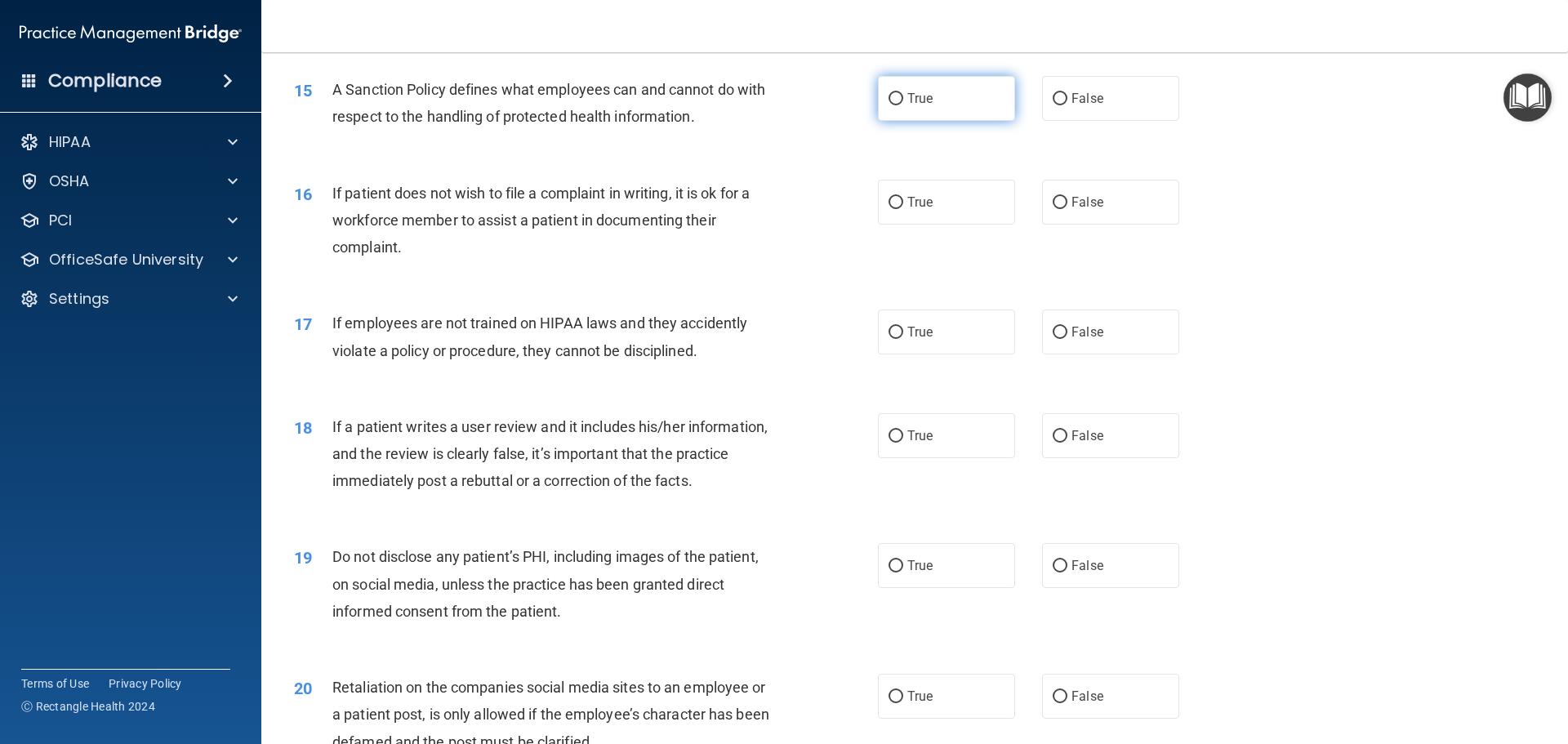 click on "True" at bounding box center (896, 99) 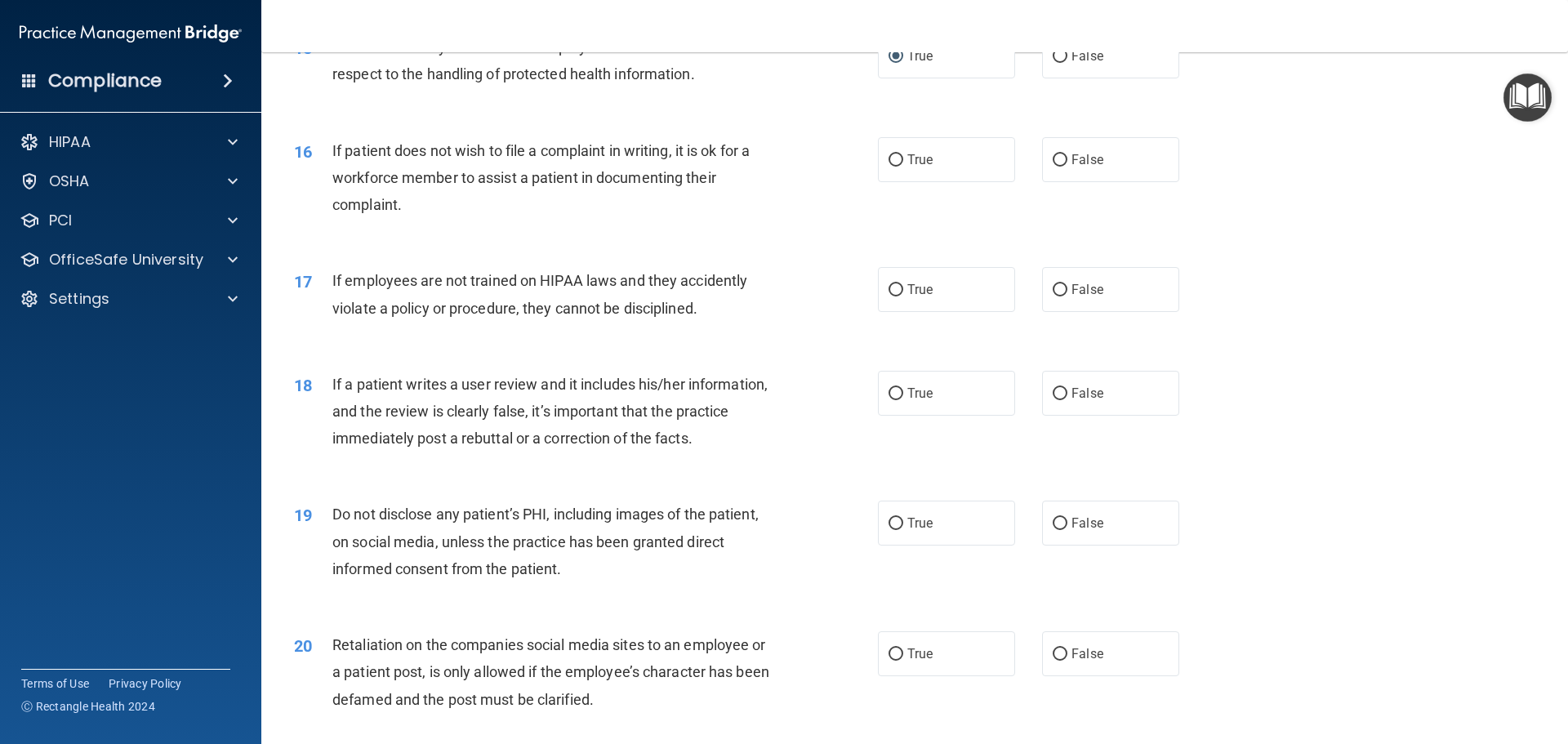 scroll, scrollTop: 2042, scrollLeft: 0, axis: vertical 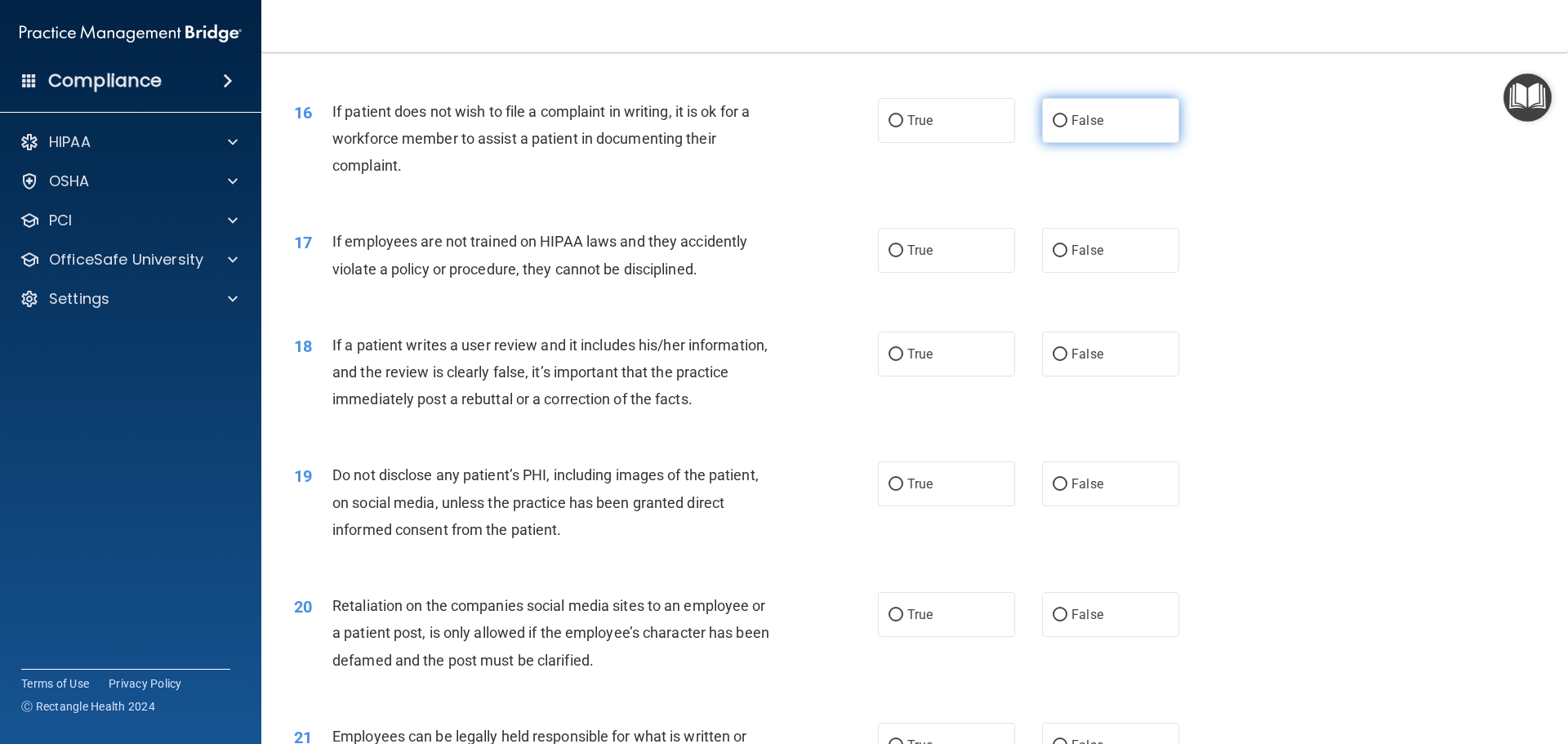 click on "False" at bounding box center [1060, 121] 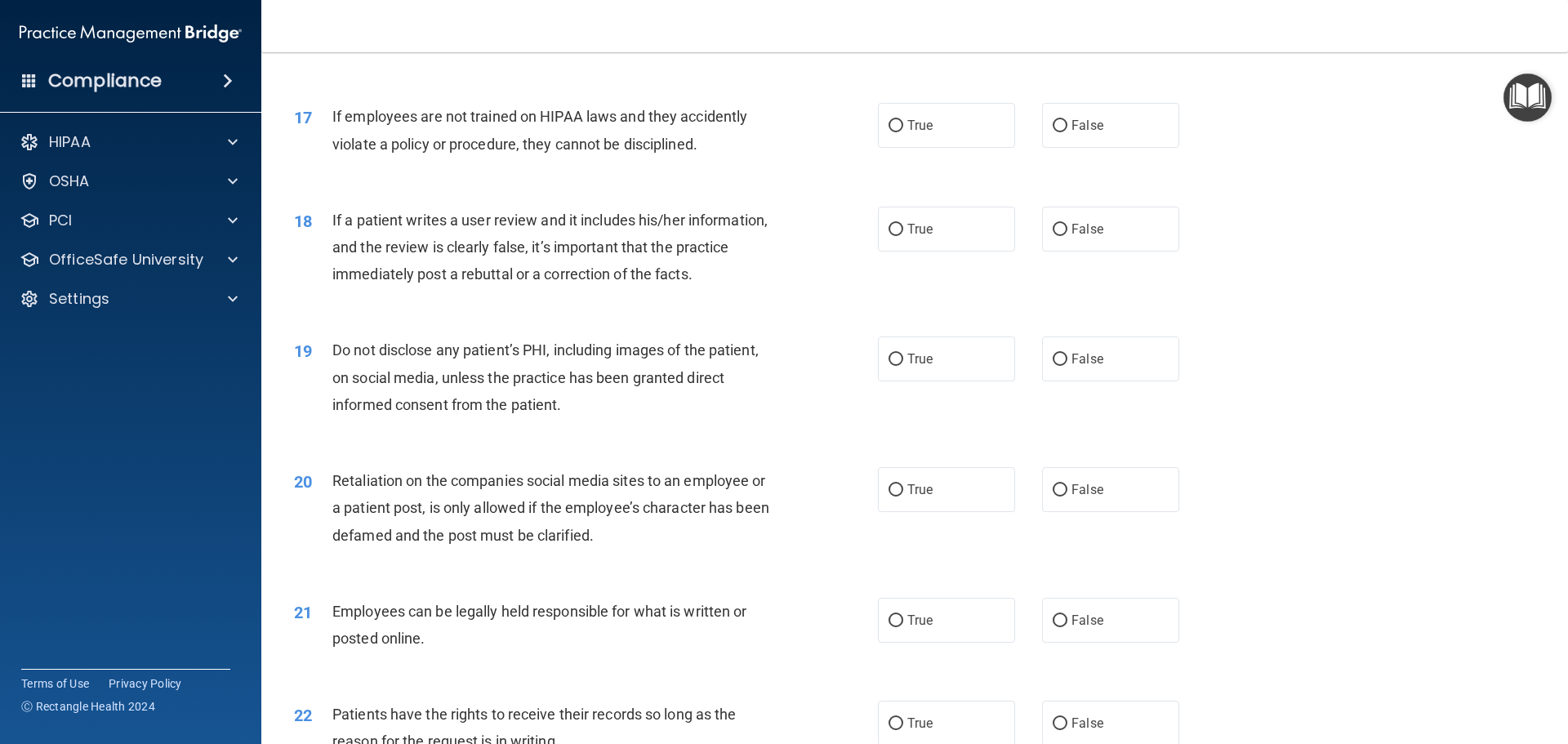 scroll, scrollTop: 2205, scrollLeft: 0, axis: vertical 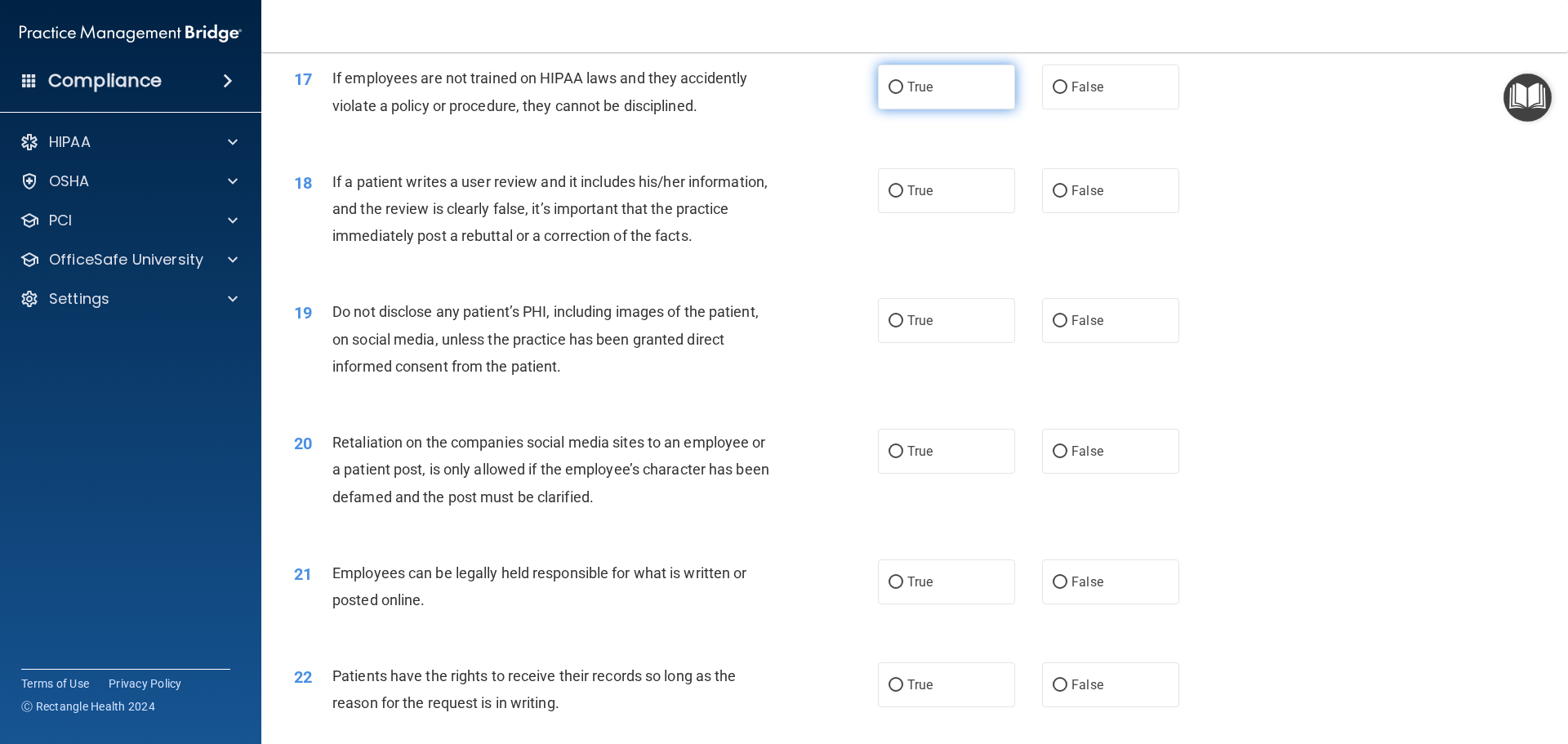 click on "True" at bounding box center (896, 87) 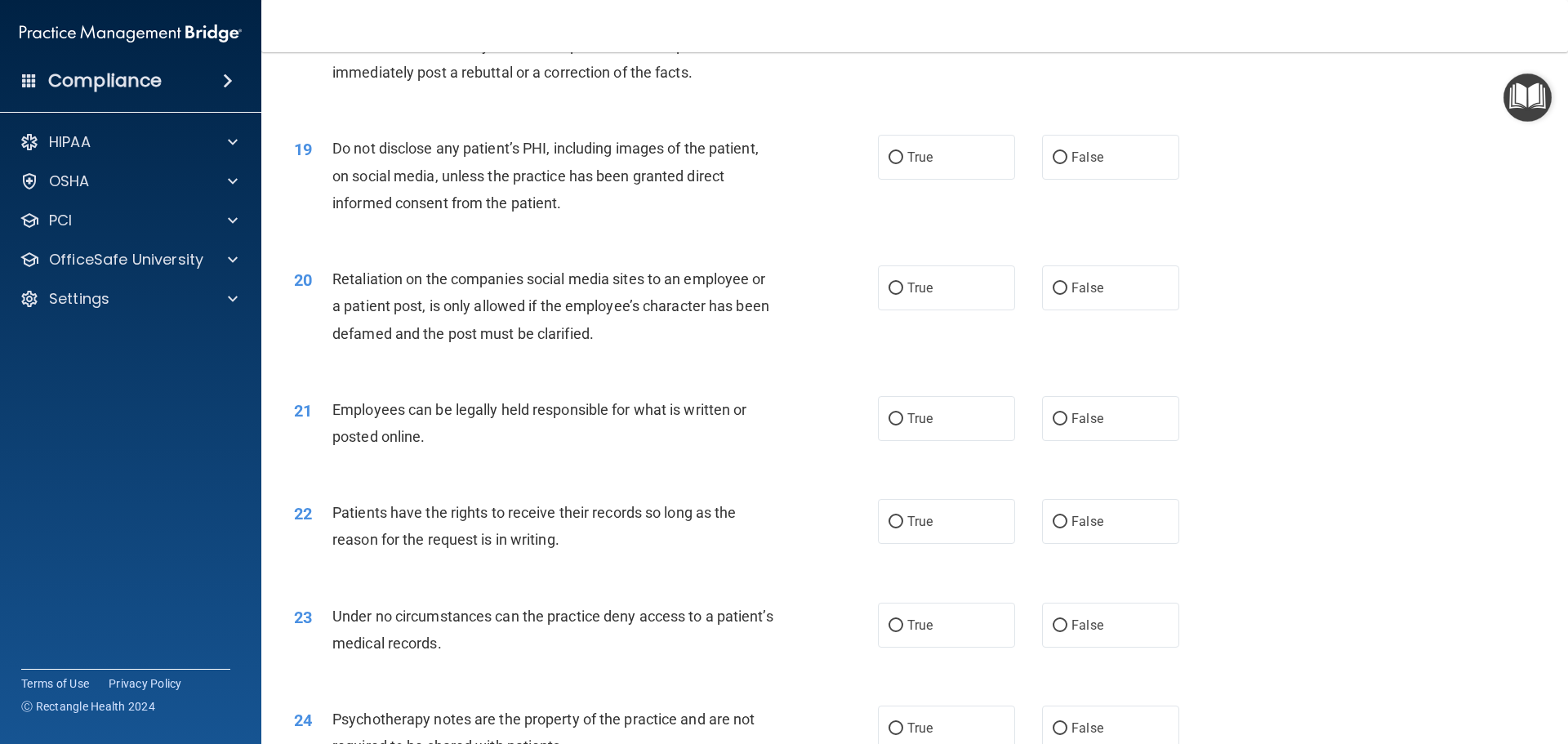 scroll, scrollTop: 2287, scrollLeft: 0, axis: vertical 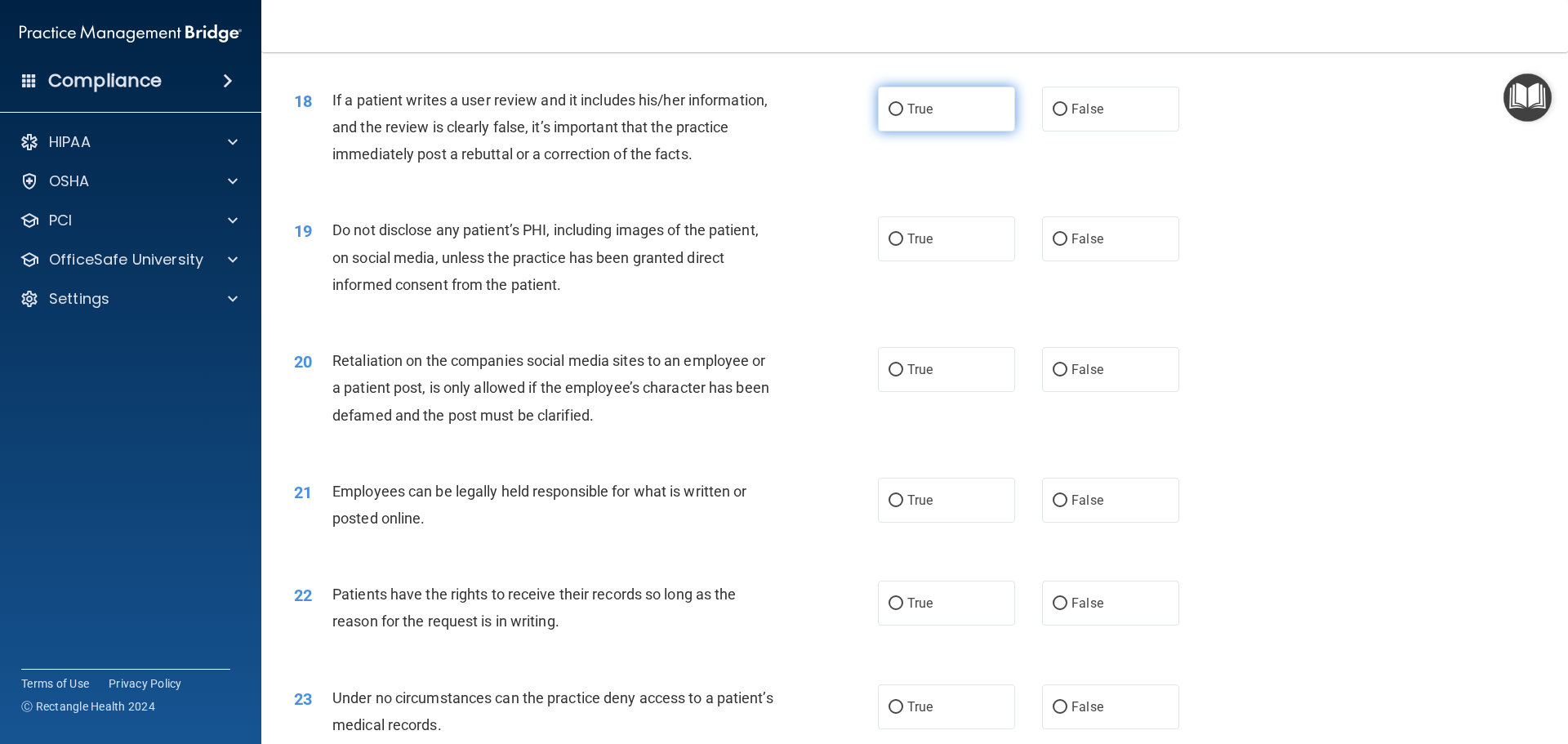 click on "True" at bounding box center (896, 109) 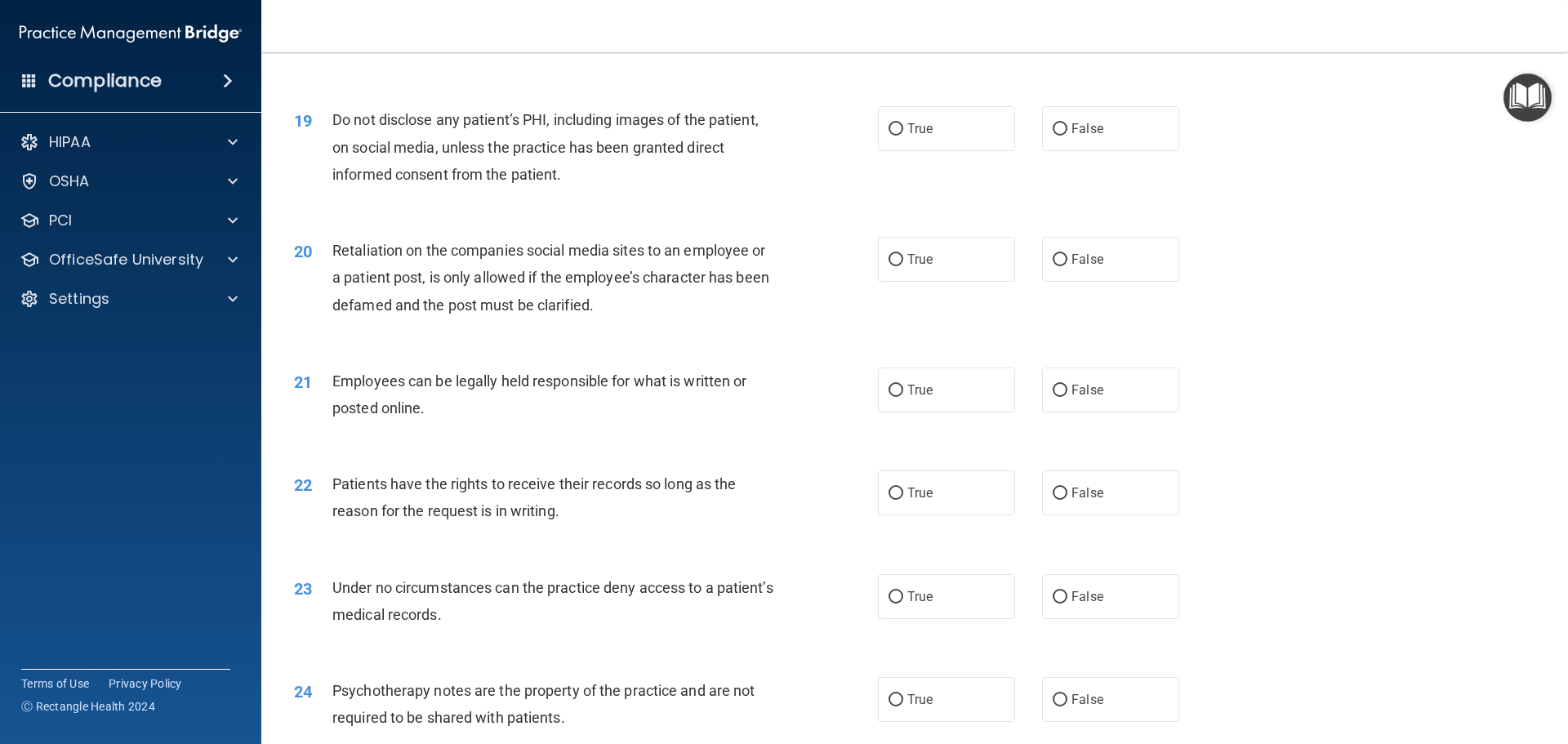scroll, scrollTop: 2450, scrollLeft: 0, axis: vertical 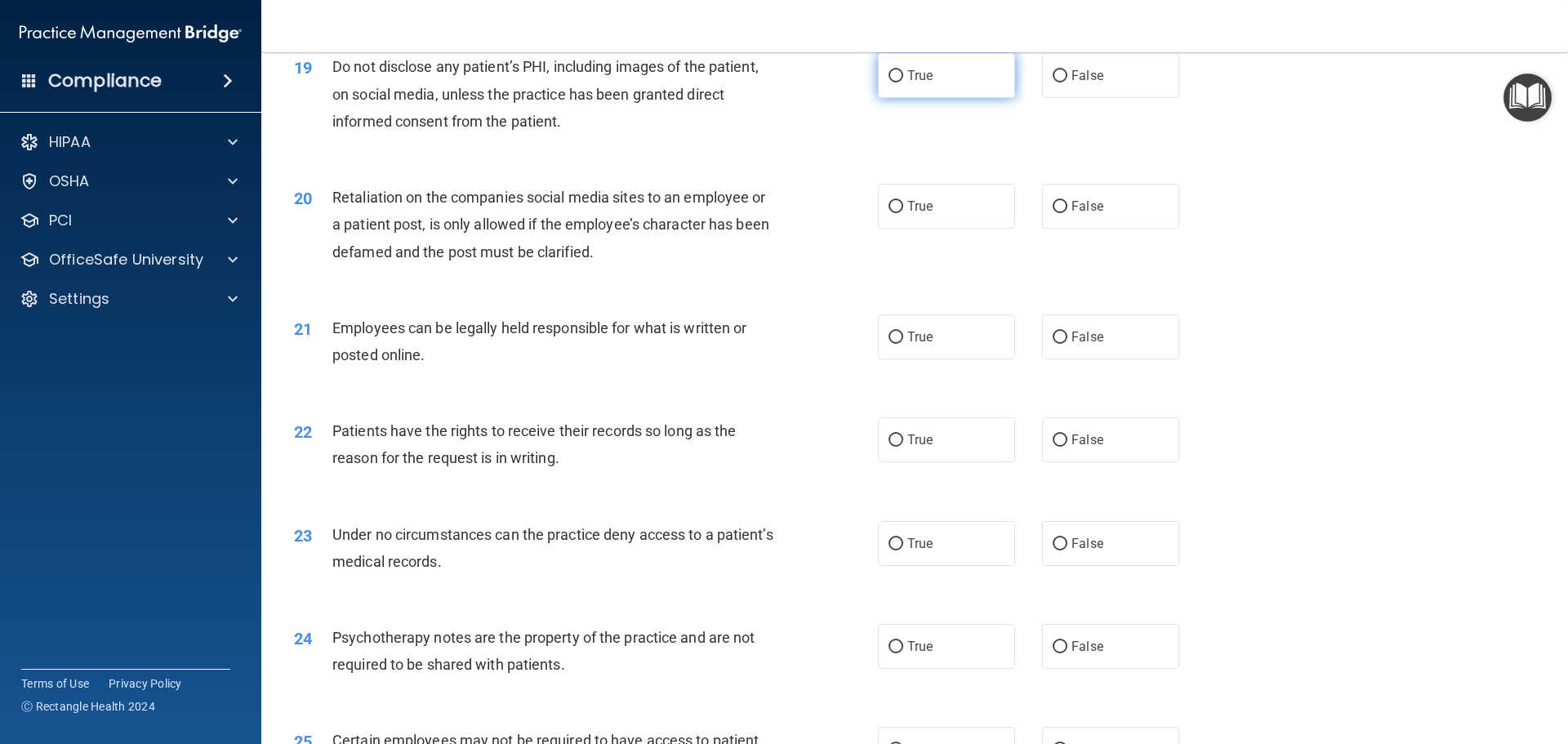 click on "True" at bounding box center [896, 76] 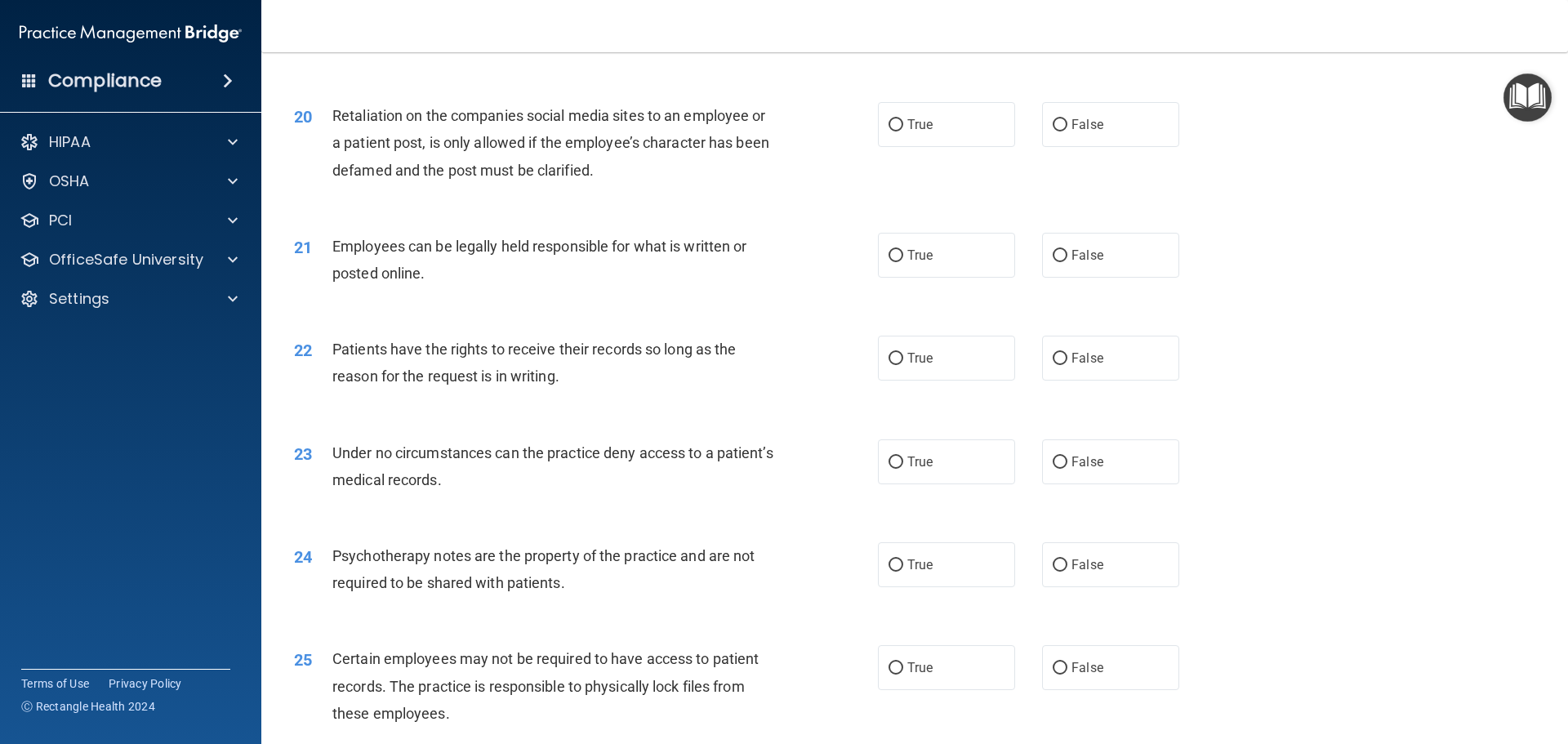 scroll, scrollTop: 2613, scrollLeft: 0, axis: vertical 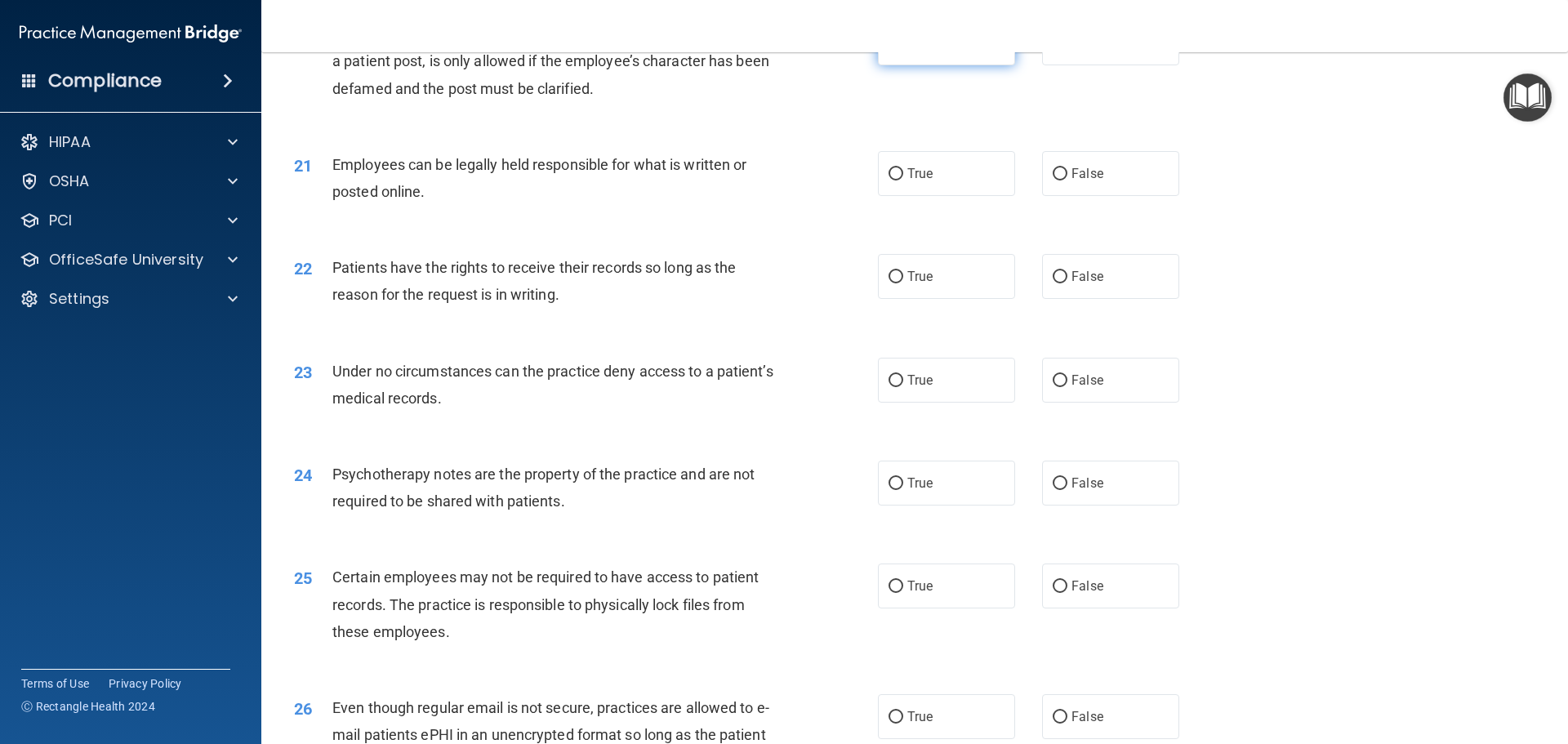 click on "True" at bounding box center [896, 43] 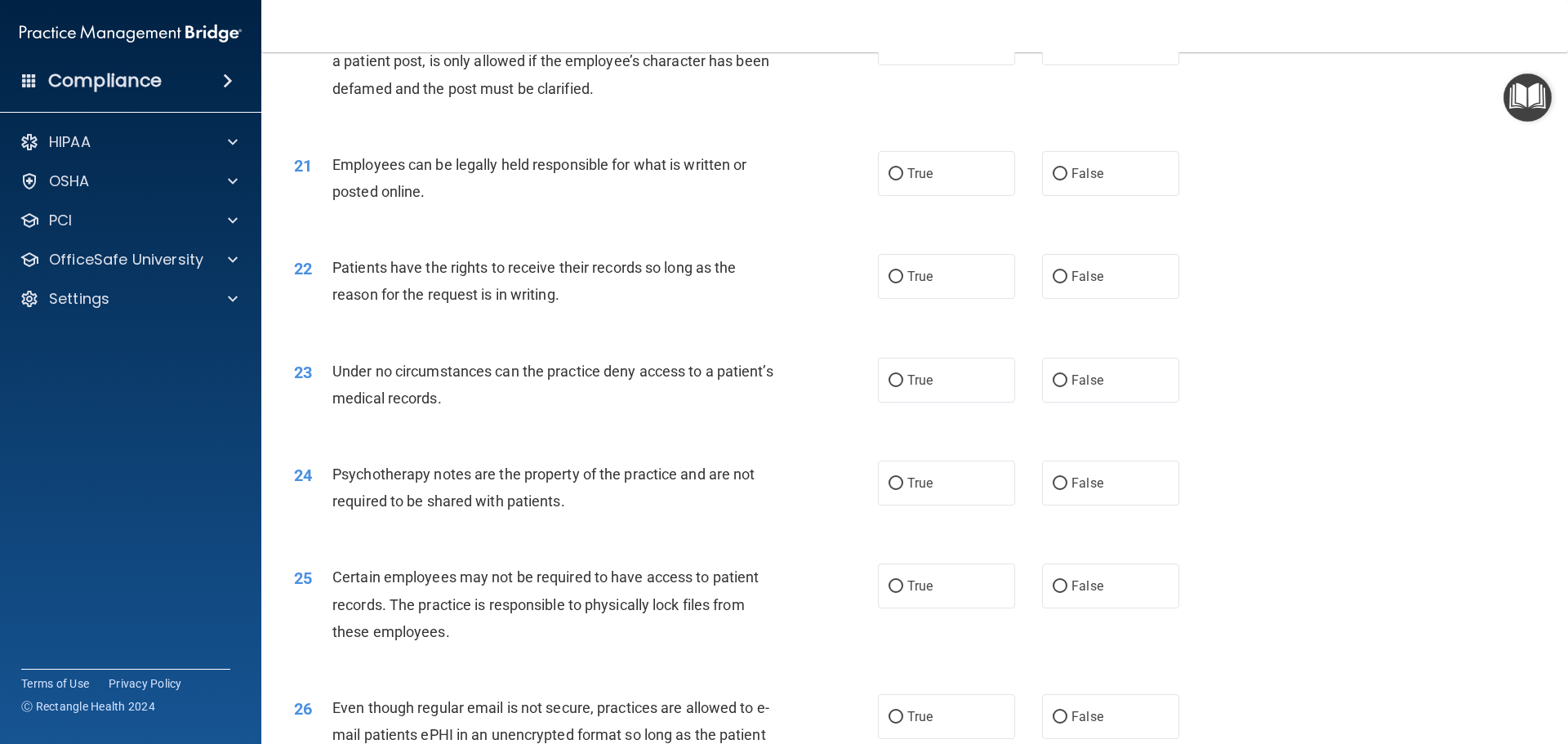 scroll, scrollTop: 2695, scrollLeft: 0, axis: vertical 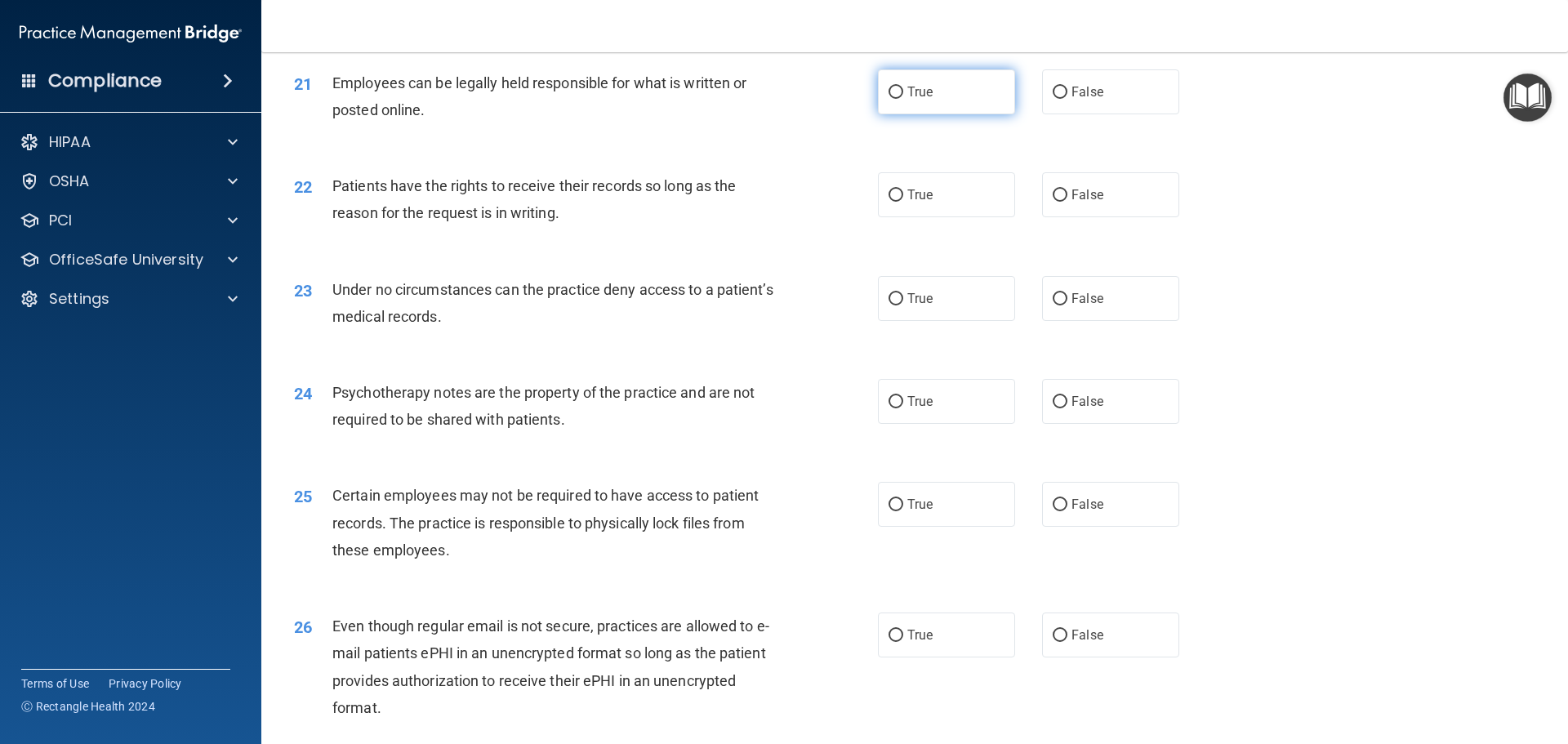 click on "True" at bounding box center [896, 92] 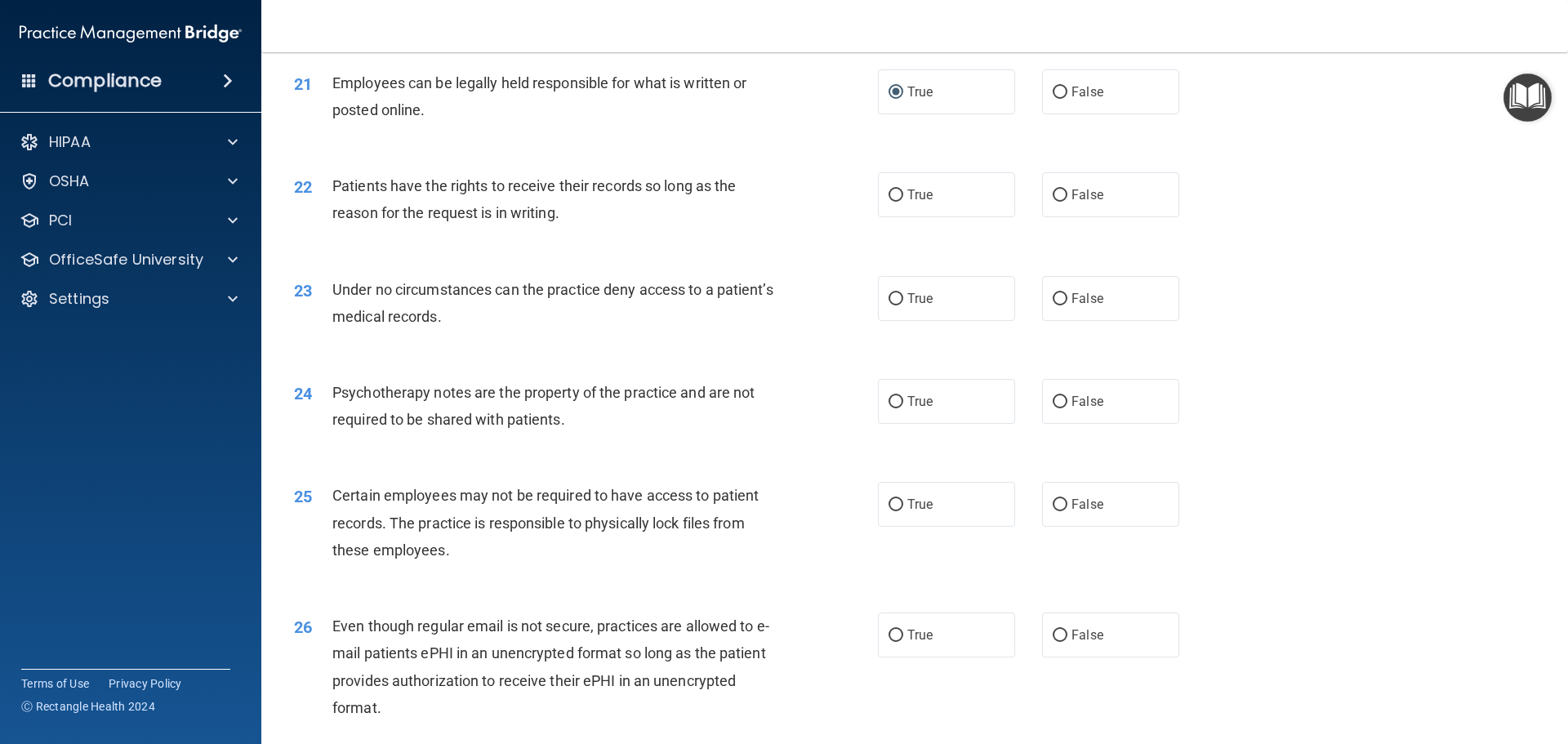 scroll, scrollTop: 2777, scrollLeft: 0, axis: vertical 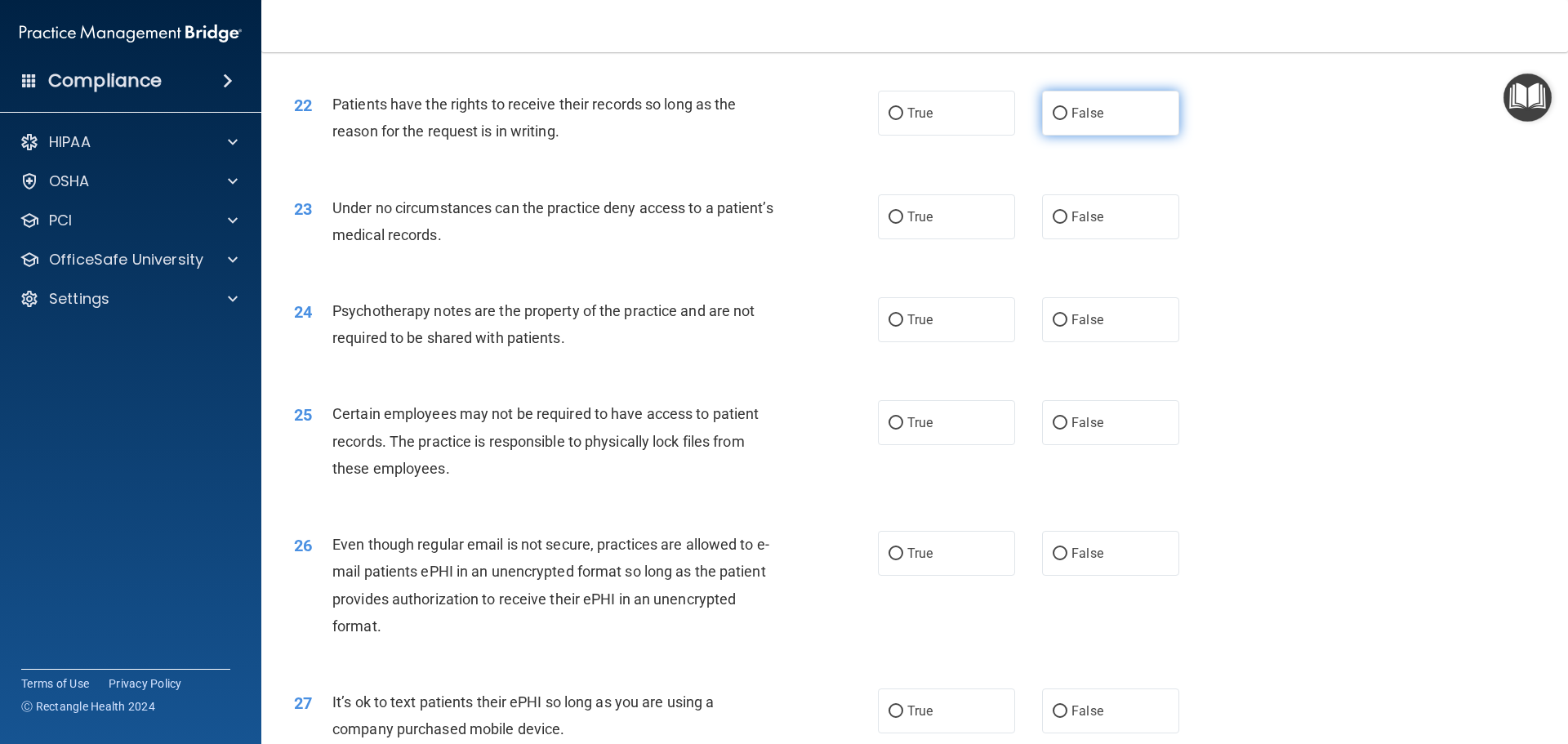 click on "False" at bounding box center [1060, 114] 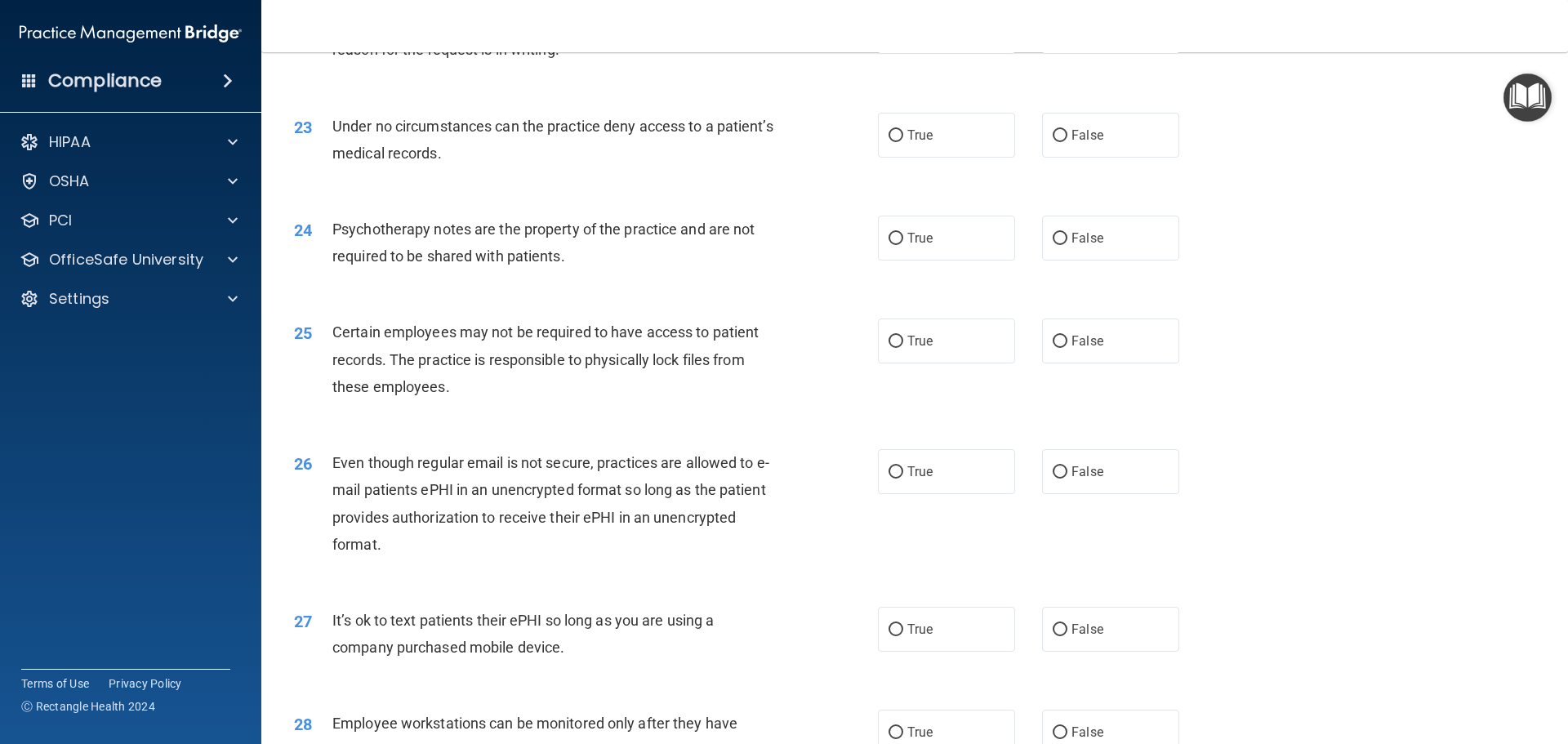 scroll, scrollTop: 2940, scrollLeft: 0, axis: vertical 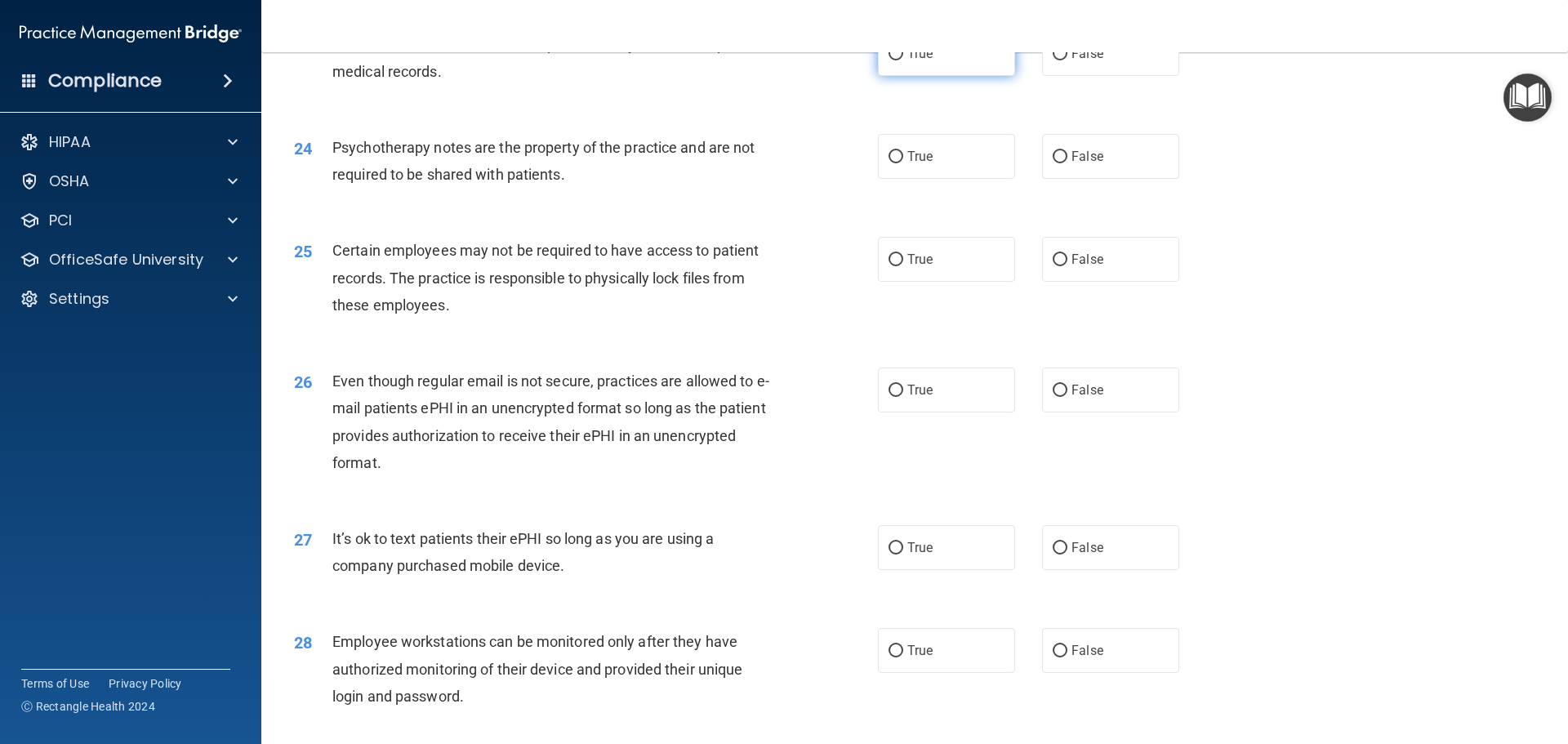 click on "True" at bounding box center [896, 54] 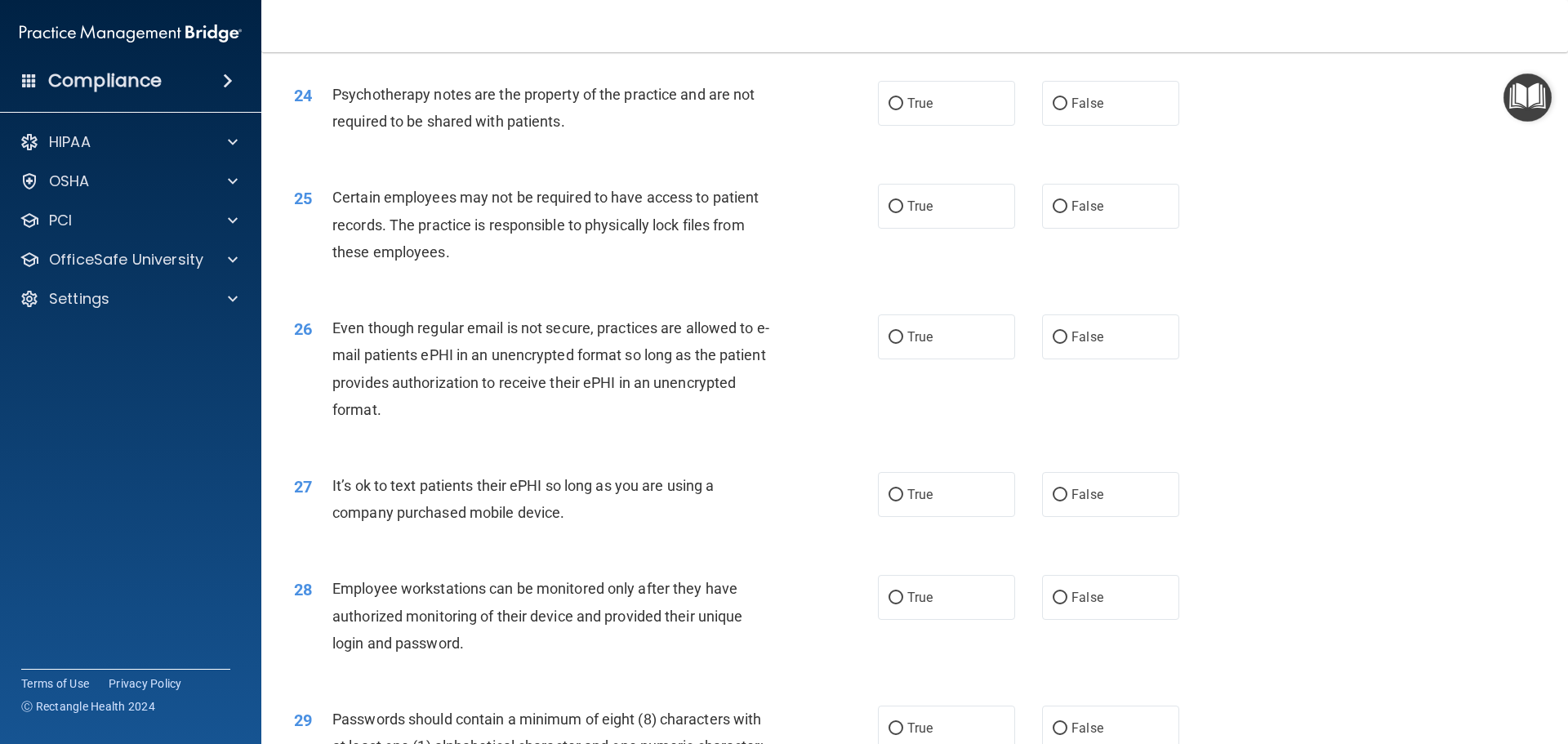 scroll, scrollTop: 3022, scrollLeft: 0, axis: vertical 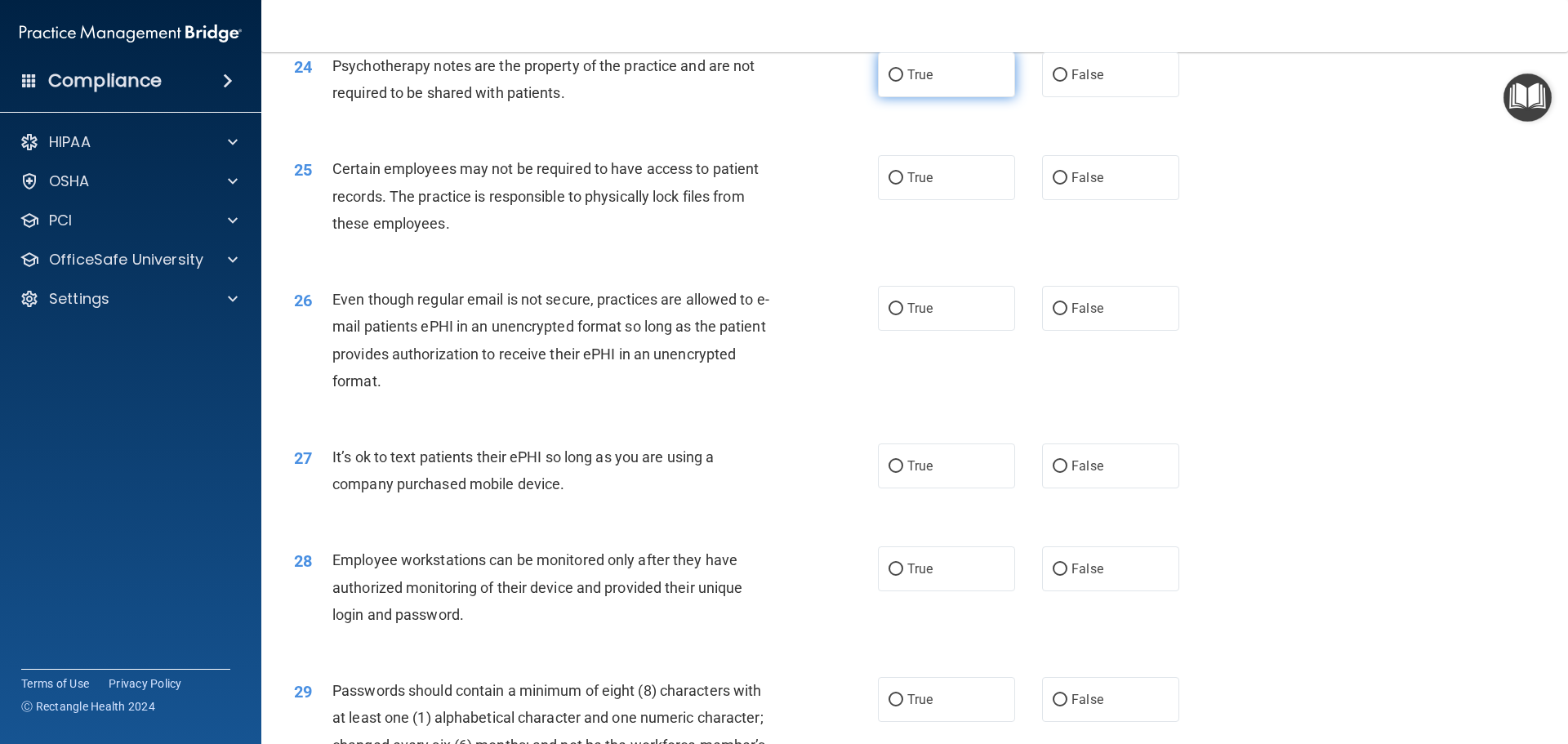 click on "True" at bounding box center [896, 75] 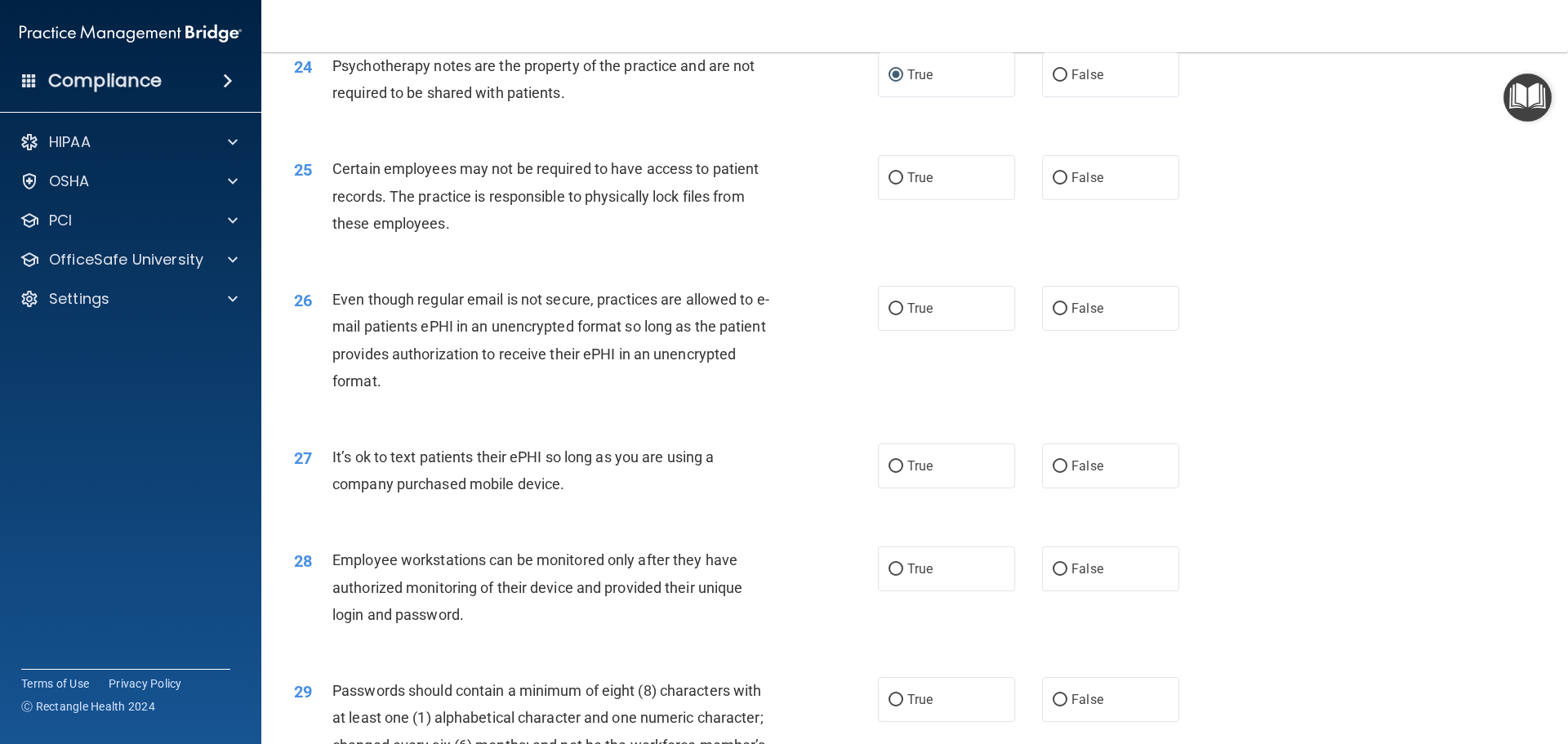 scroll, scrollTop: 3103, scrollLeft: 0, axis: vertical 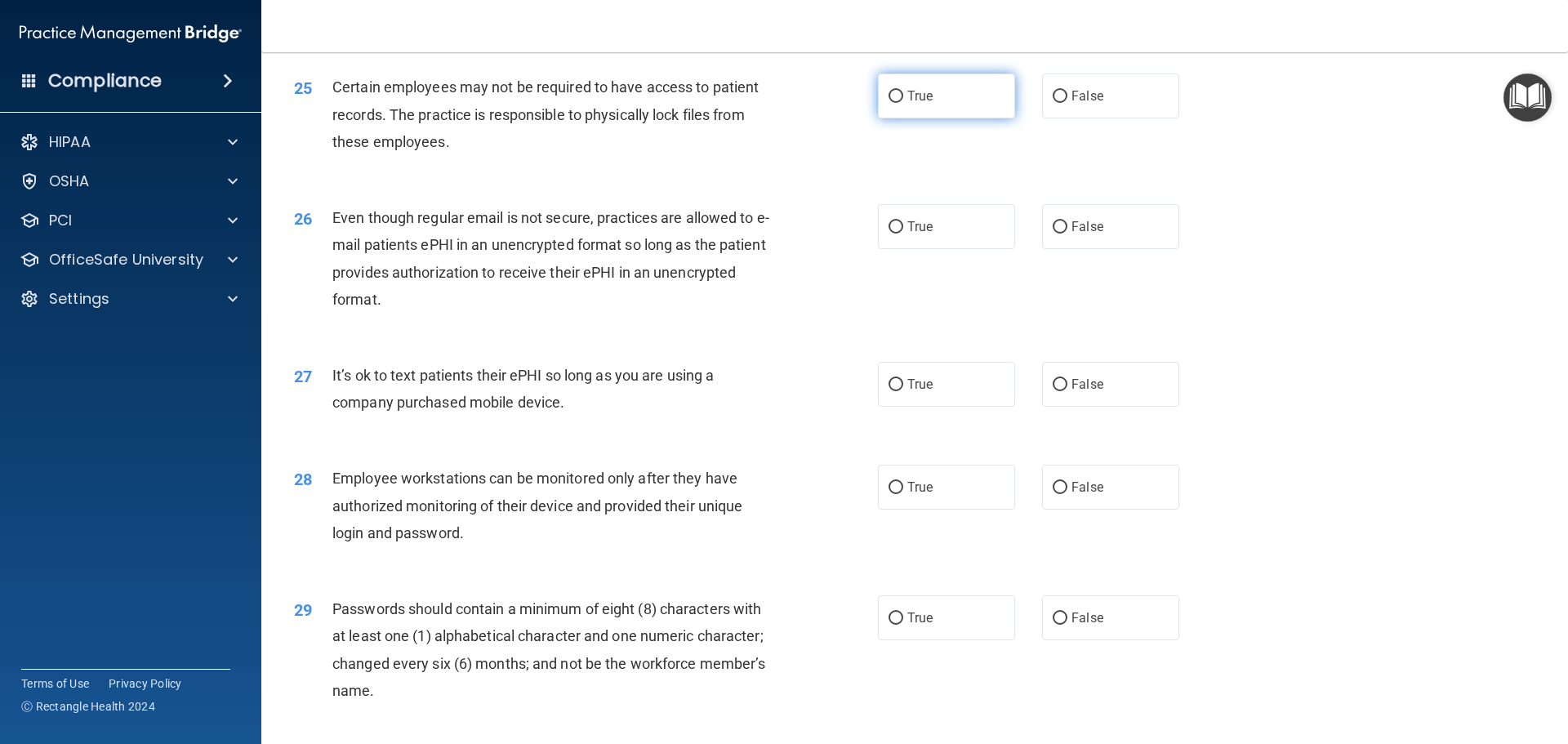 click on "True" at bounding box center (896, 96) 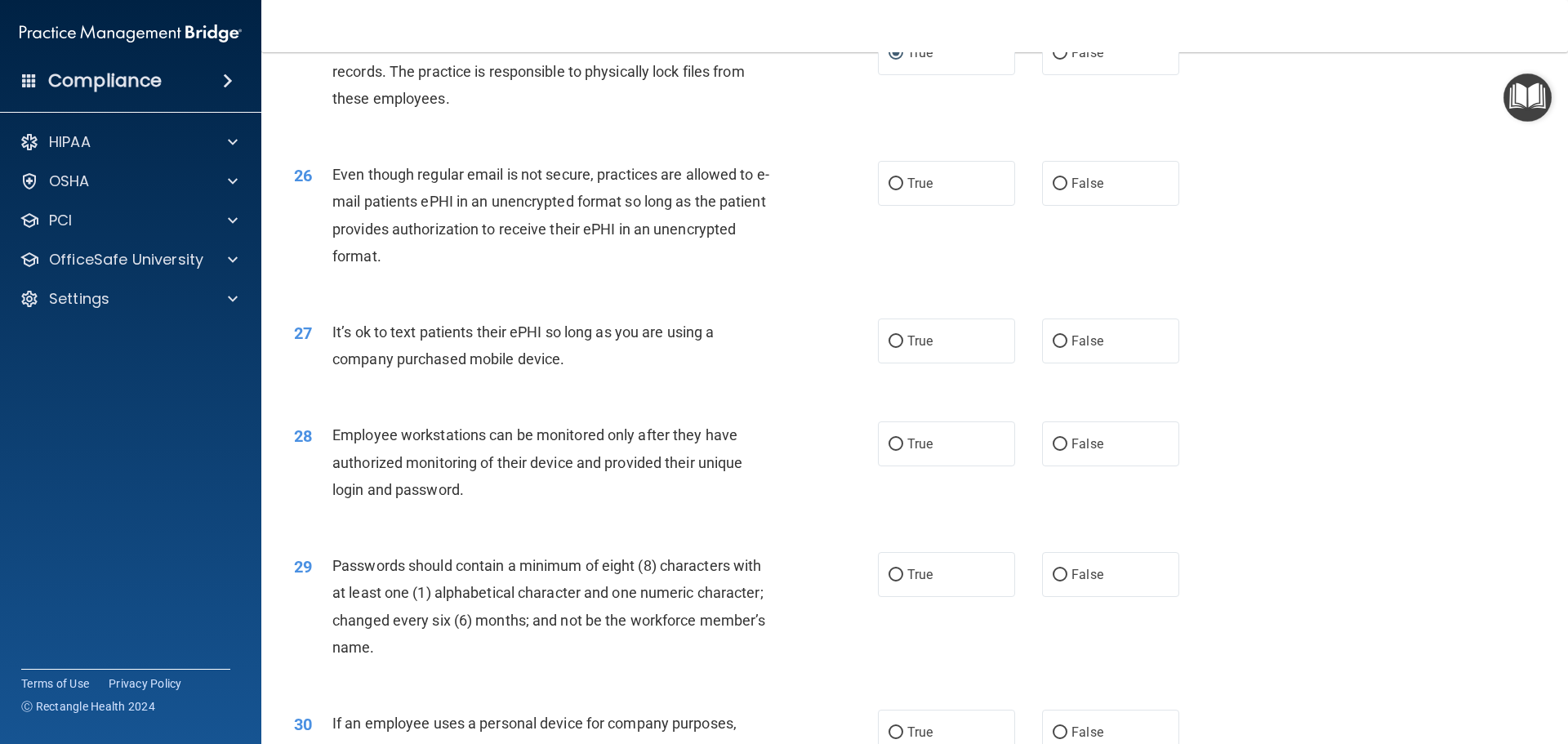 scroll, scrollTop: 3267, scrollLeft: 0, axis: vertical 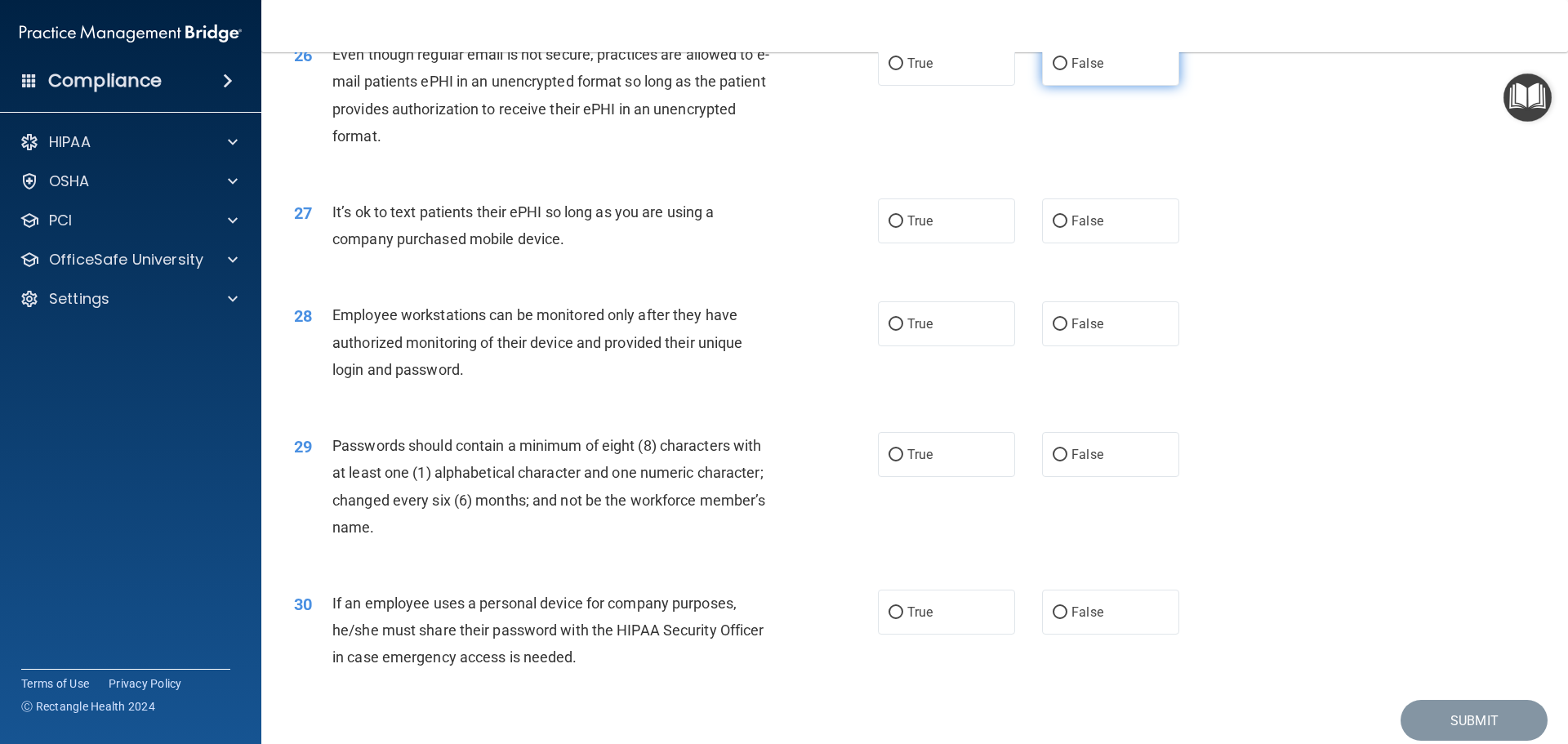 click on "False" at bounding box center (1060, 64) 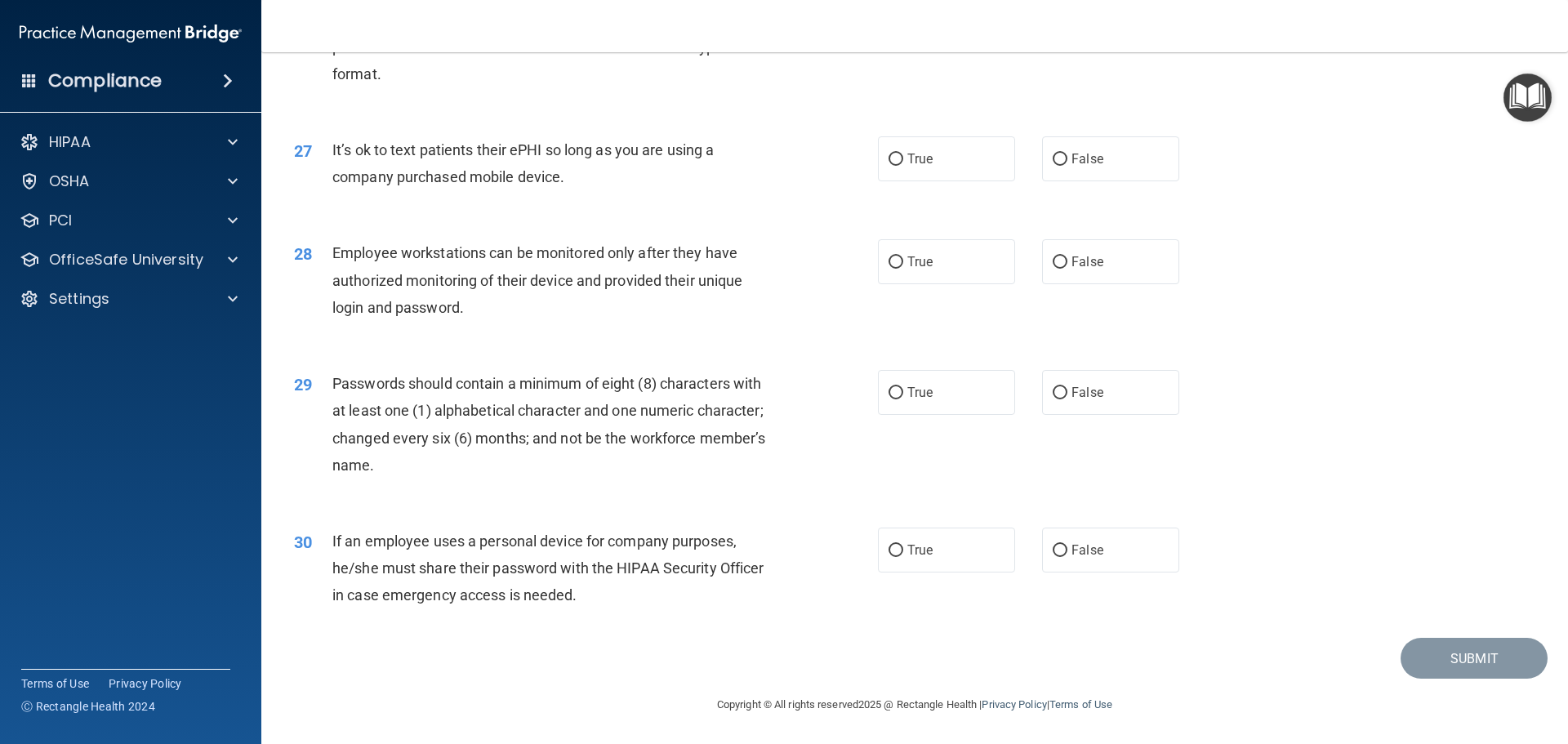 scroll, scrollTop: 3356, scrollLeft: 0, axis: vertical 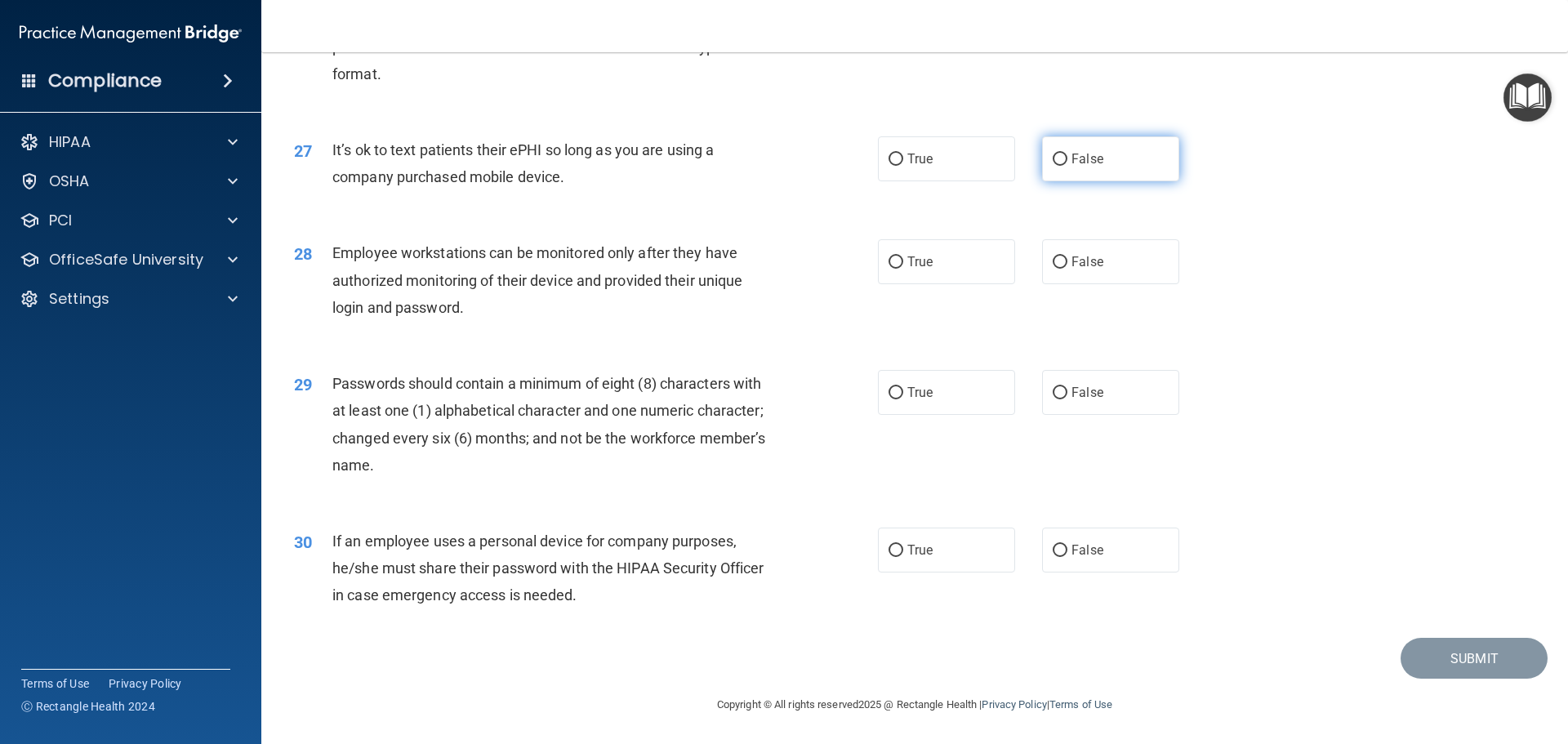 click on "False" at bounding box center [1060, 159] 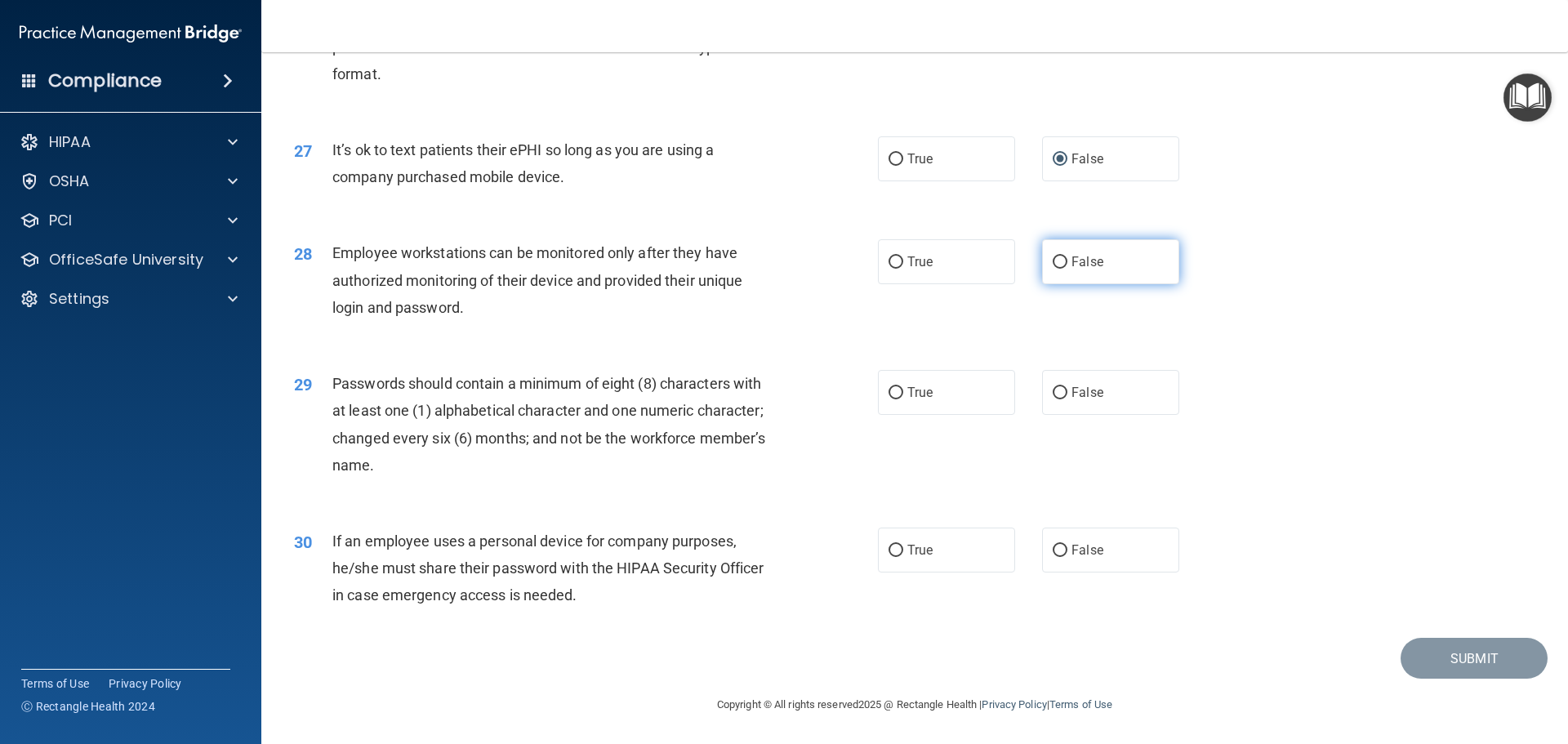 click on "False" at bounding box center [1060, 262] 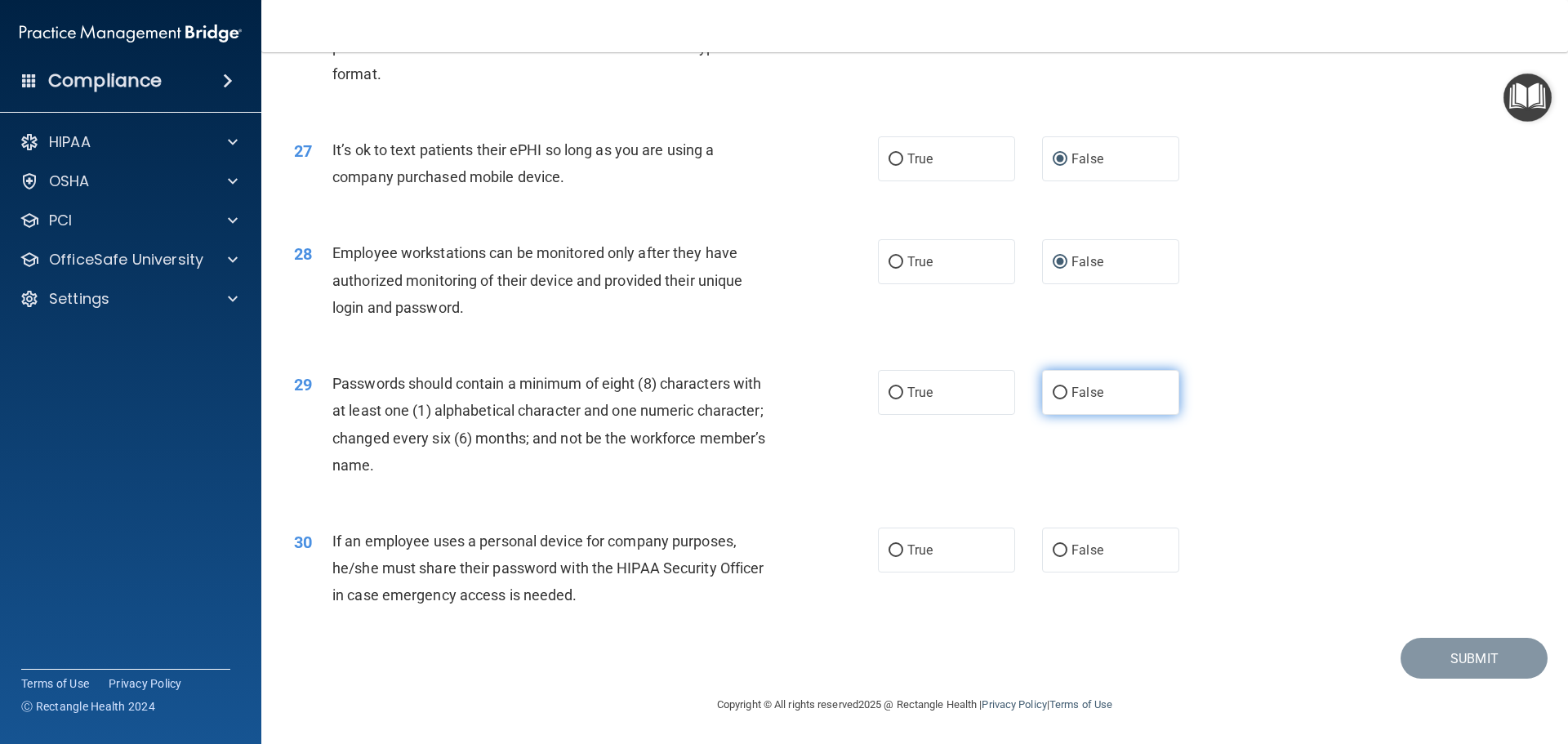 click on "False" at bounding box center (1060, 393) 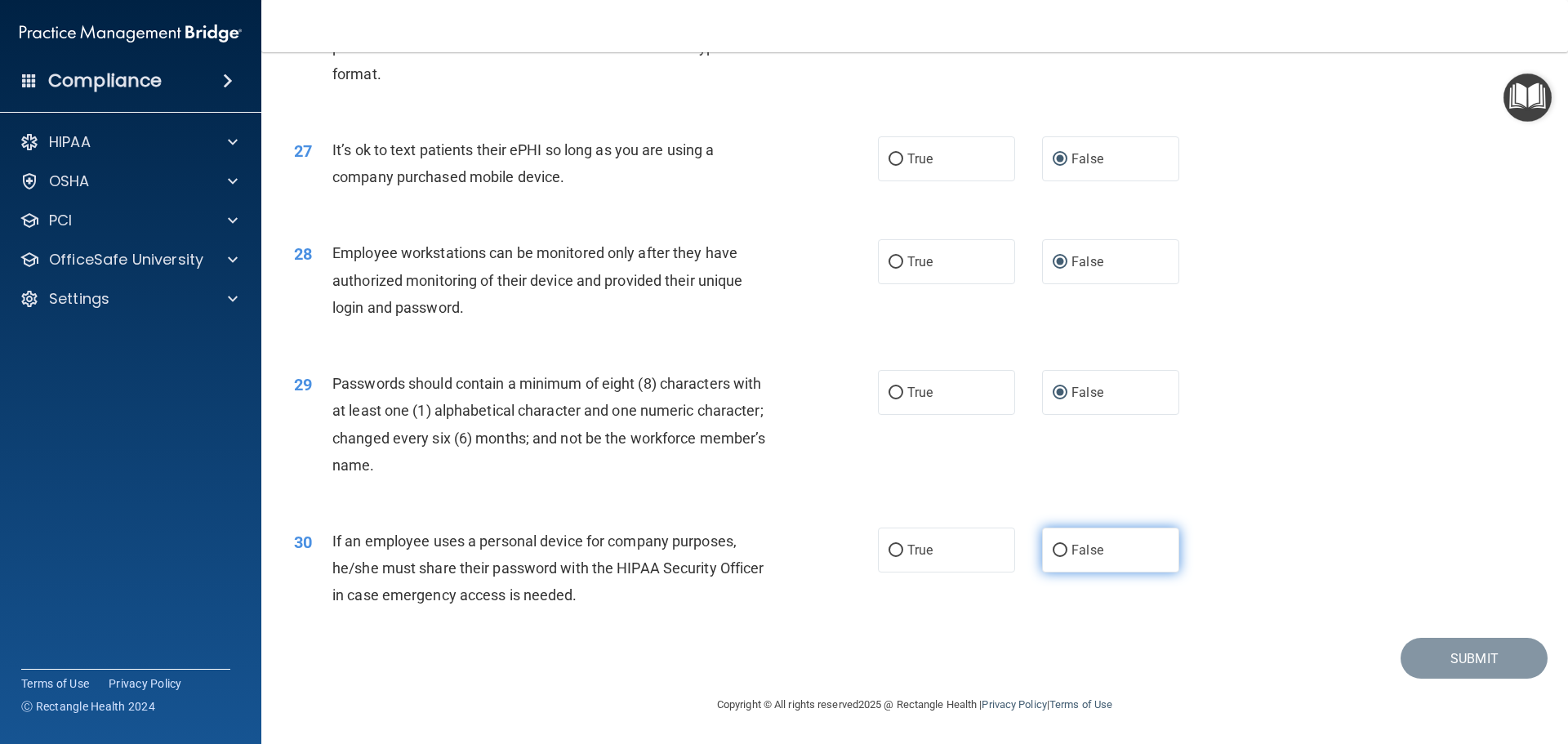 click on "False" at bounding box center [1060, 550] 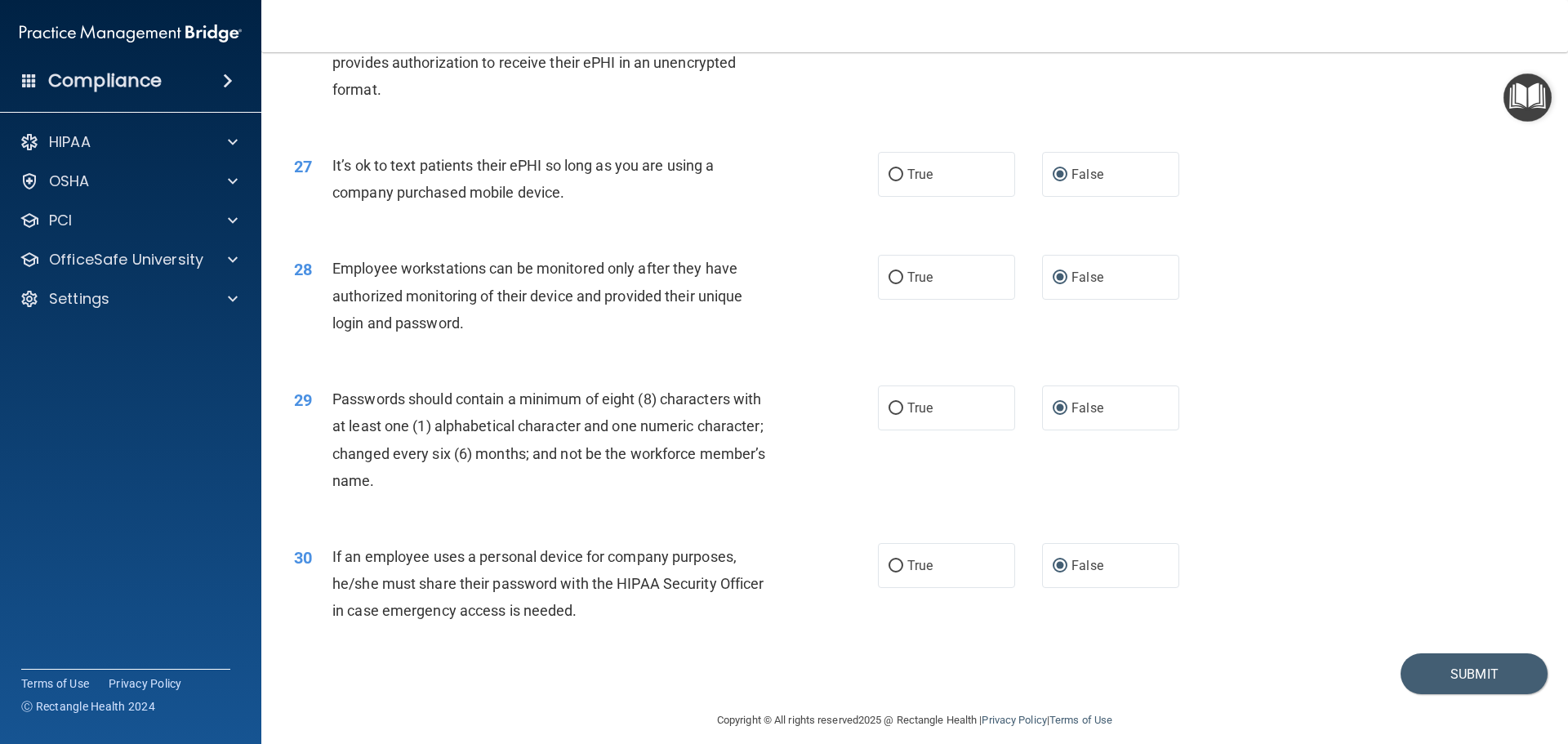 scroll, scrollTop: 3274, scrollLeft: 0, axis: vertical 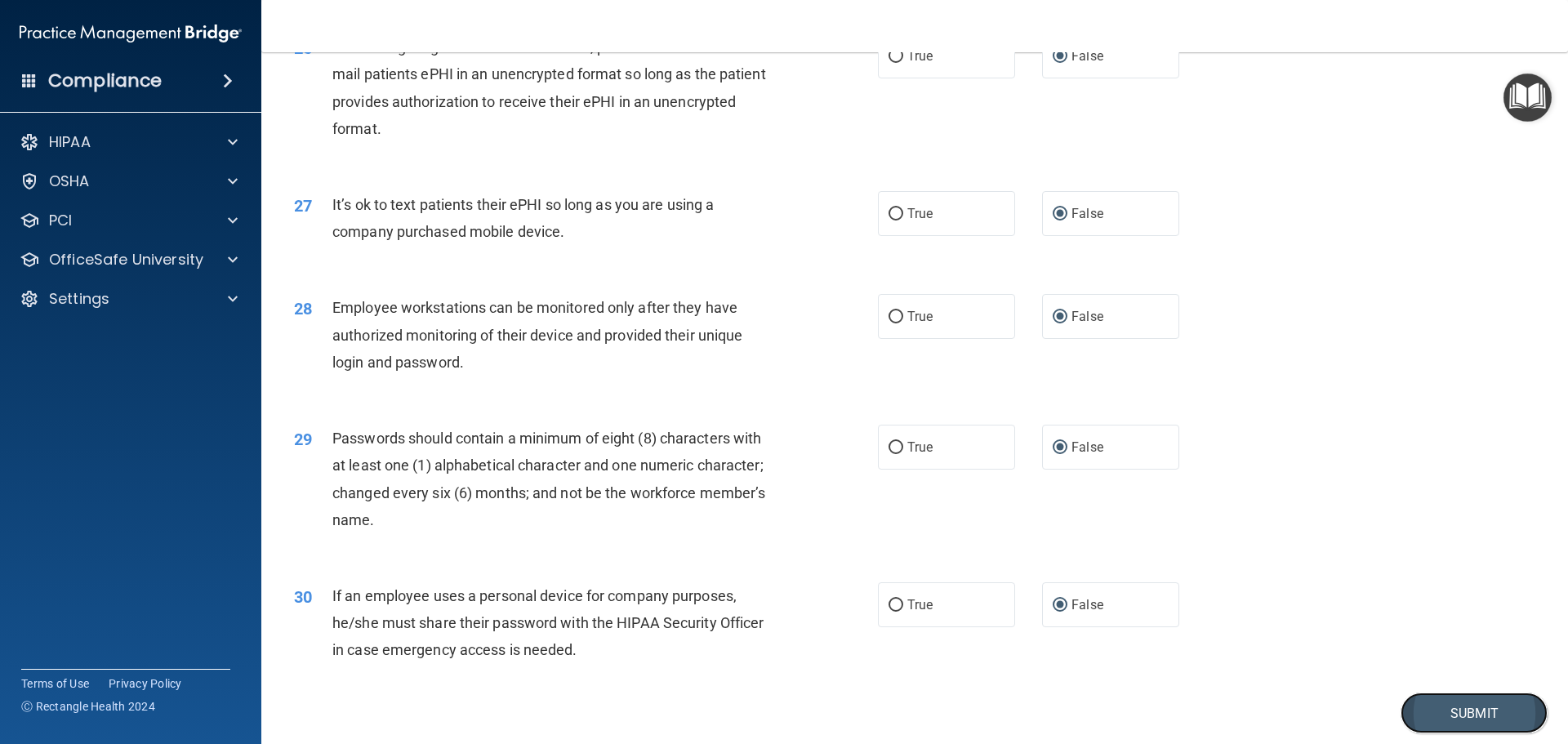 click on "Submit" at bounding box center [1474, 713] 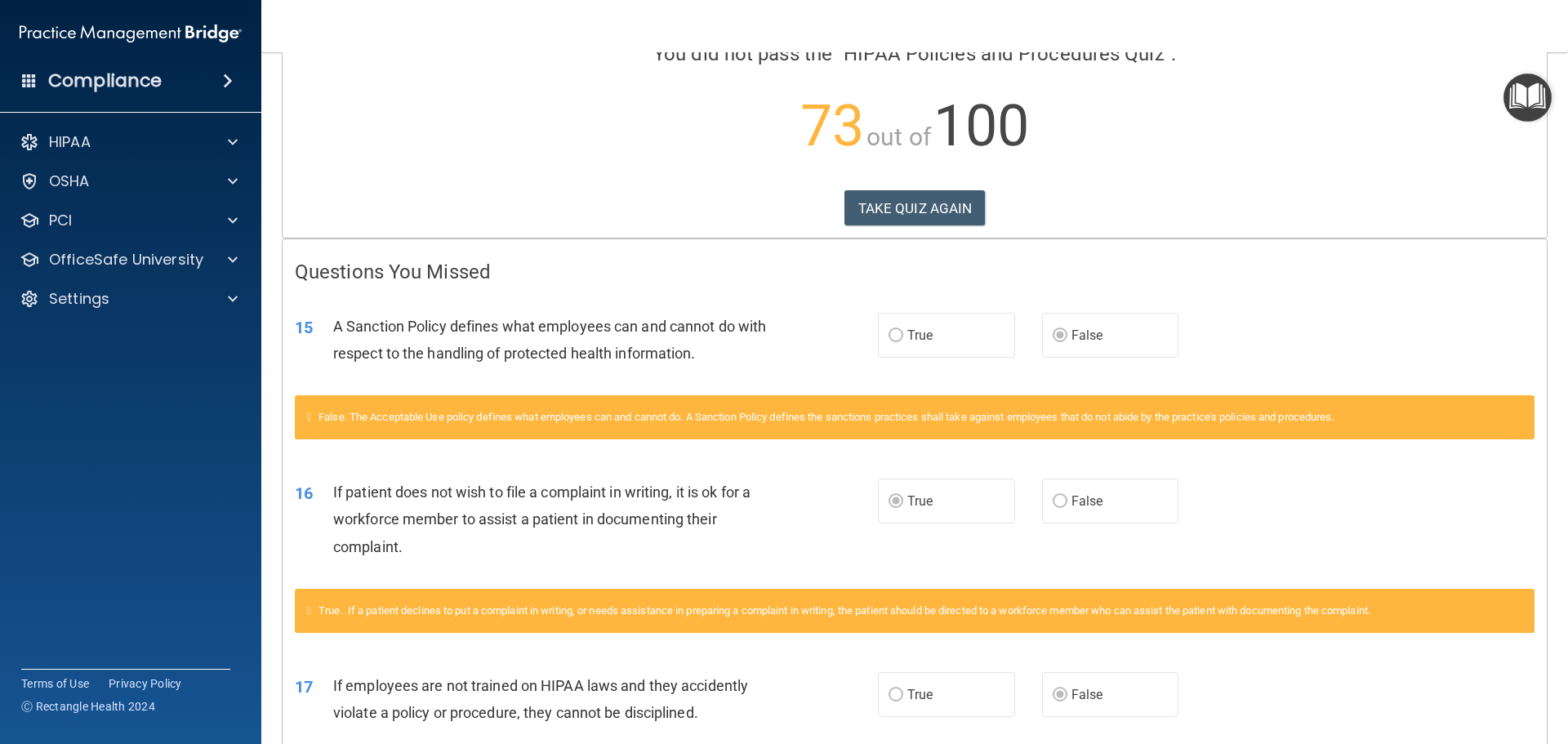 scroll, scrollTop: 0, scrollLeft: 0, axis: both 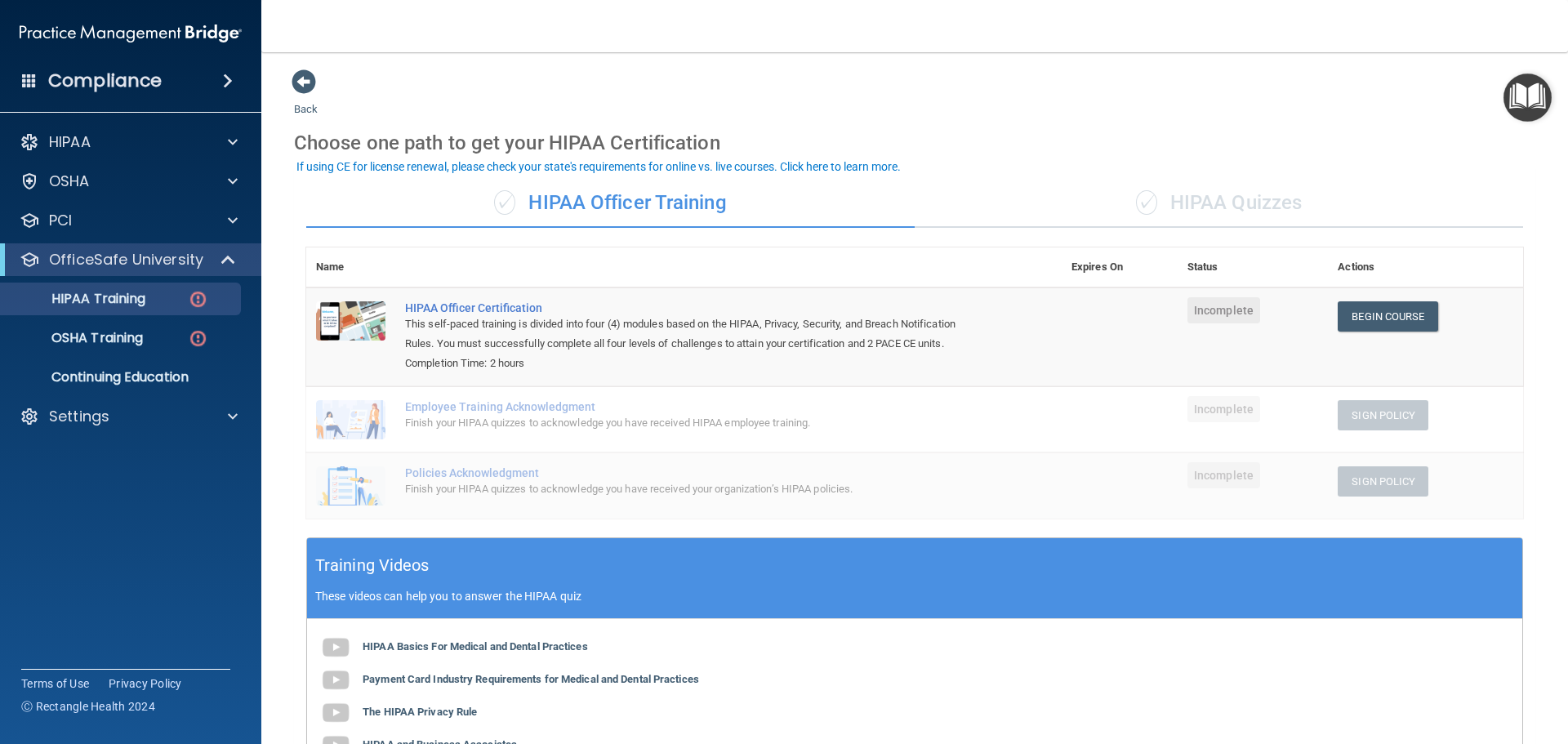 click on "✓   HIPAA Quizzes" at bounding box center [1218, 203] 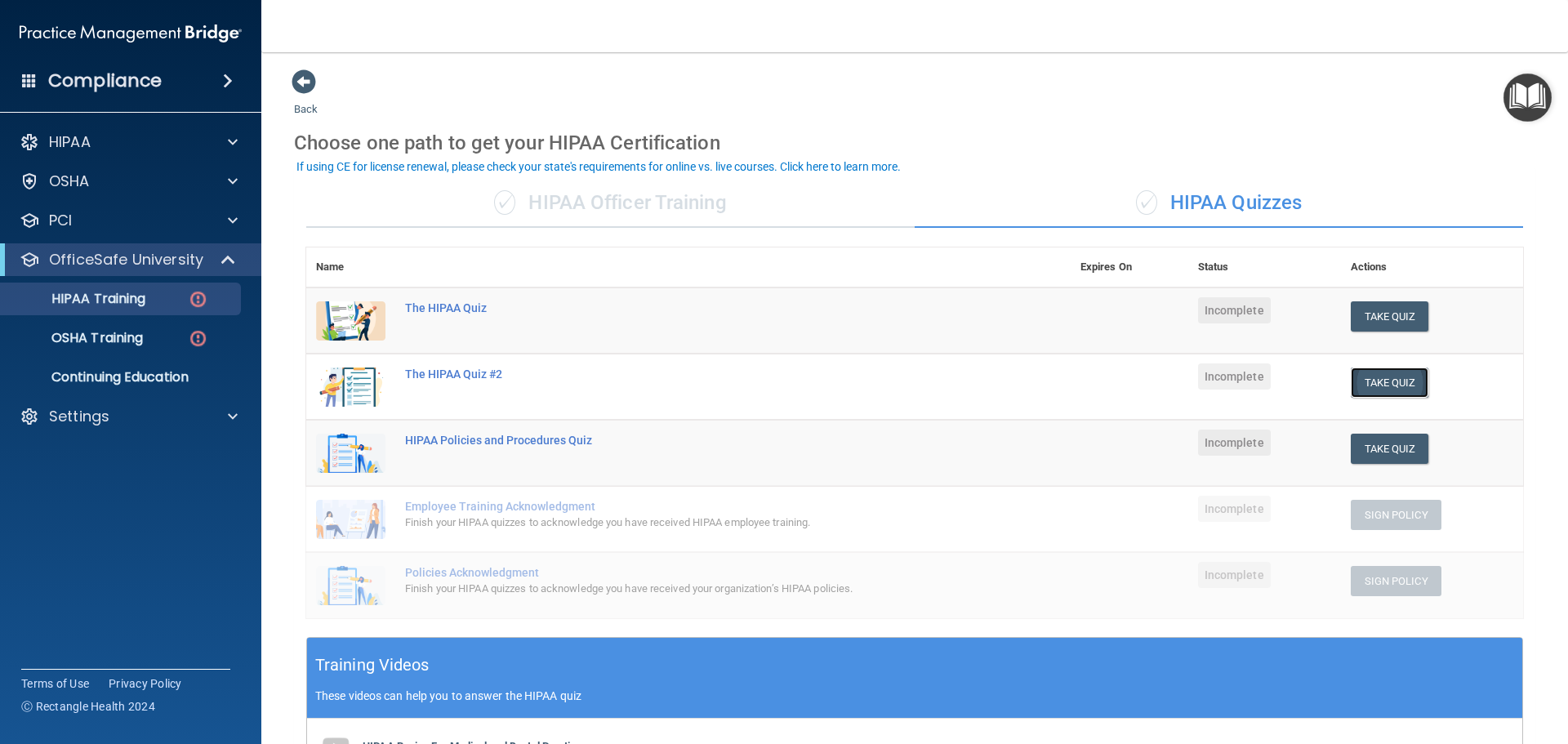 click on "Take Quiz" at bounding box center (1390, 382) 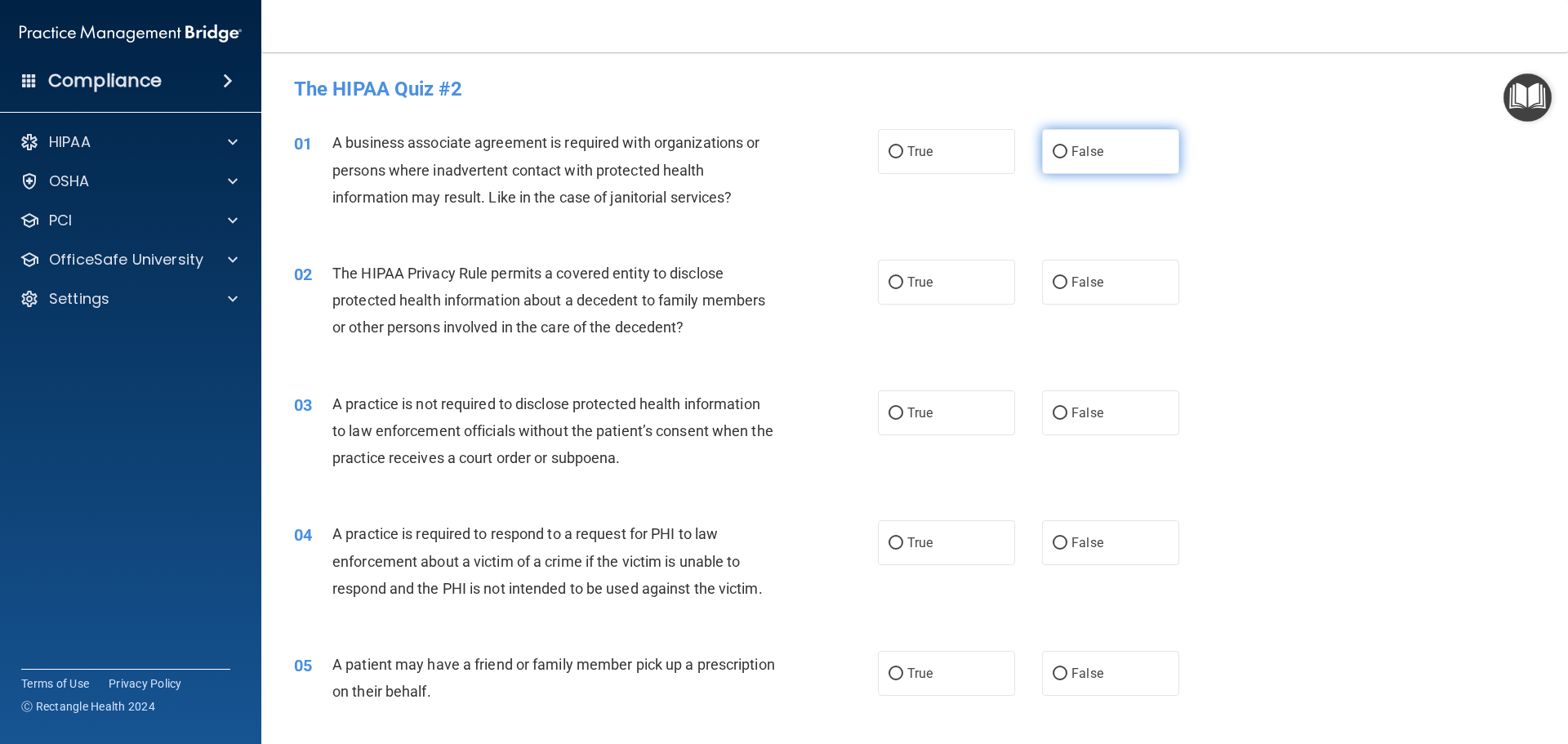 click on "False" at bounding box center (1060, 152) 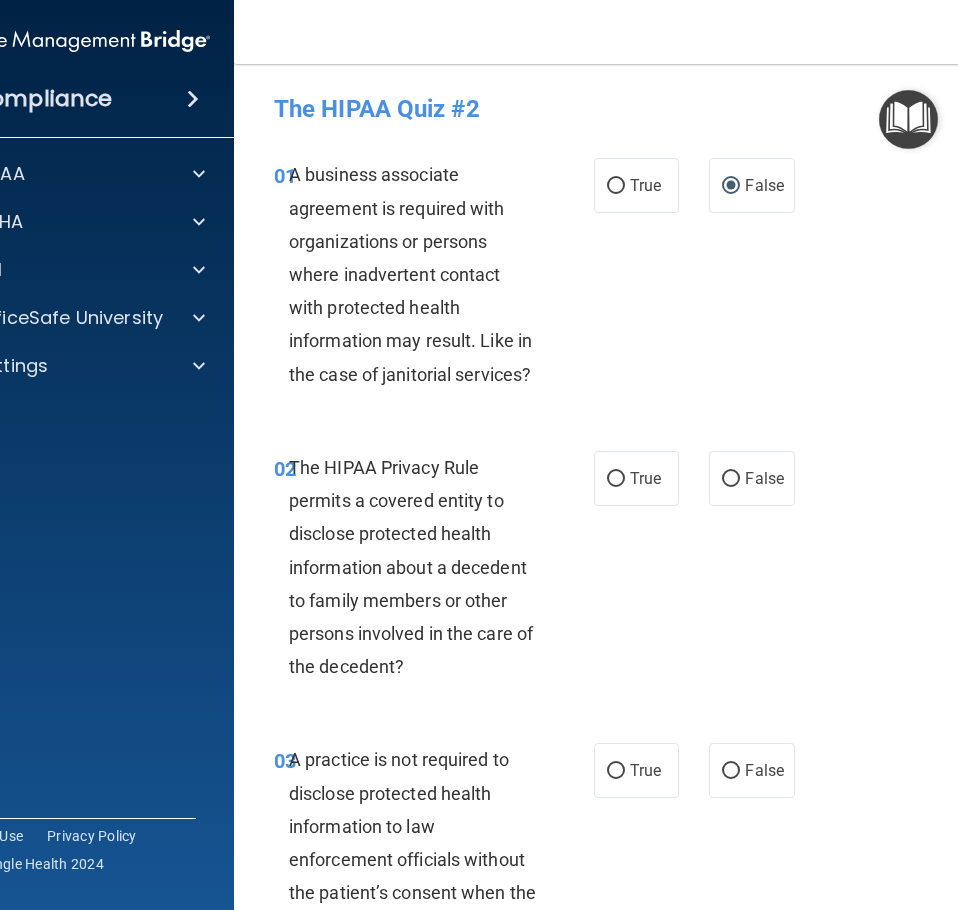 click on "01       A business associate agreement is required with organizations or persons where inadvertent contact with protected health information may result.  Like in the case of janitorial services?                 True           False" at bounding box center (639, 279) 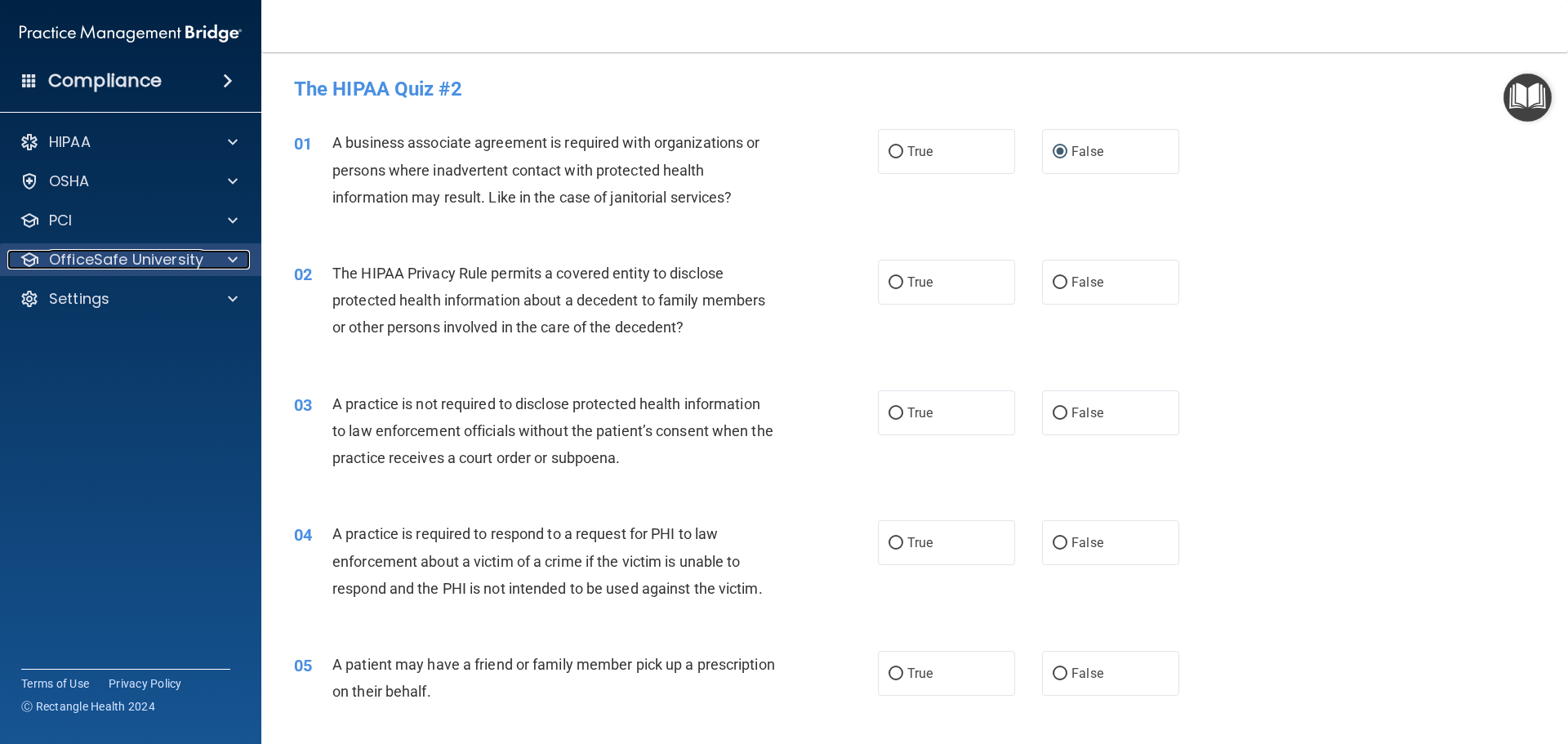 click at bounding box center (233, 260) 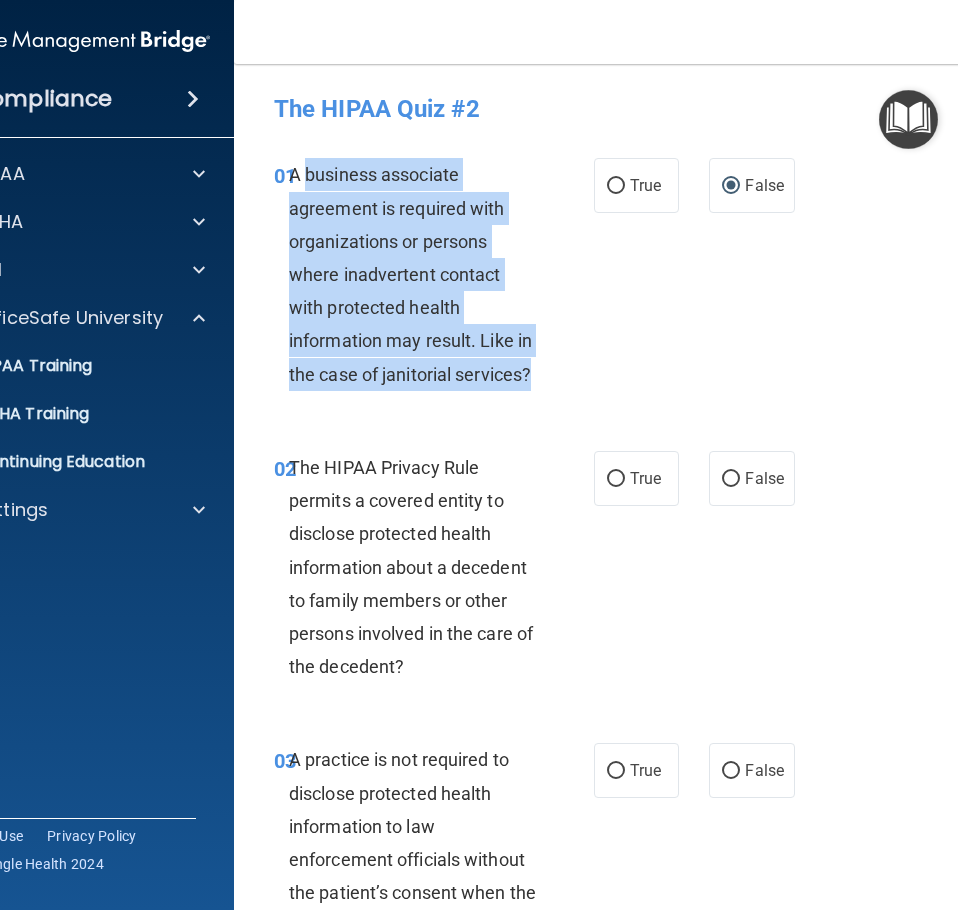drag, startPoint x: 585, startPoint y: 372, endPoint x: 300, endPoint y: 171, distance: 348.7492 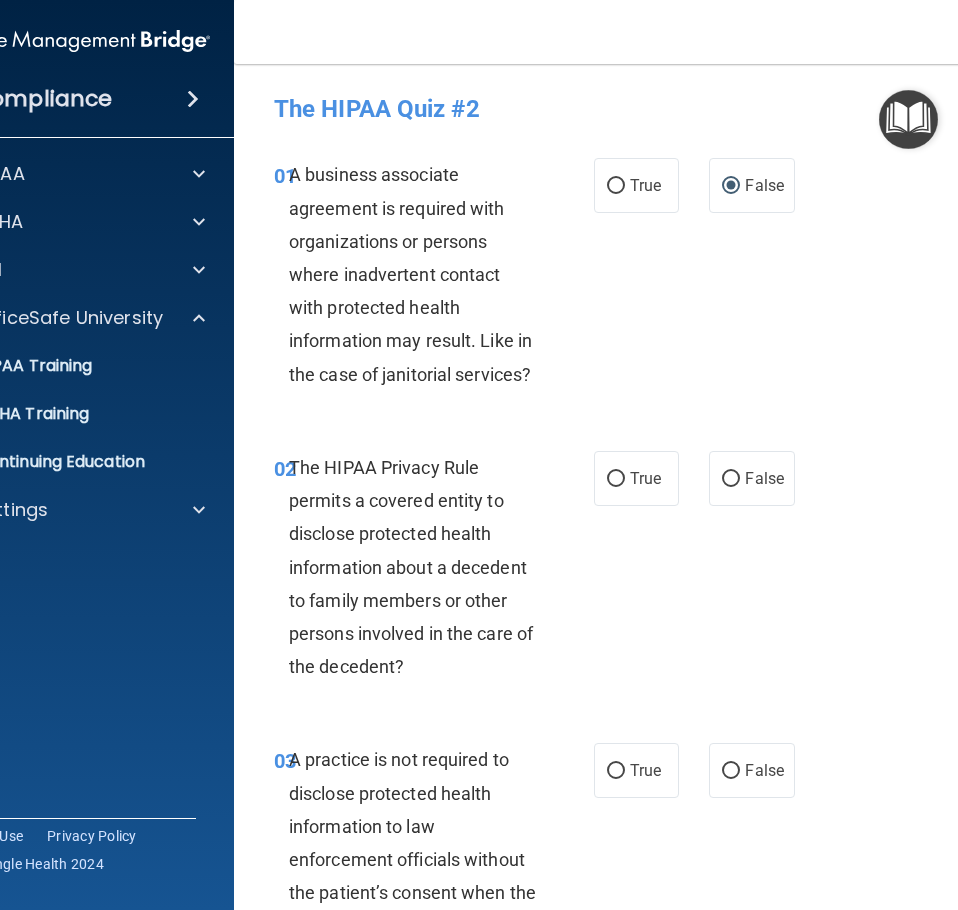 click on "The HIPAA Privacy Rule permits a covered entity to disclose protected health information about a decedent to family members or other persons involved in the care of the decedent?" at bounding box center (420, 567) 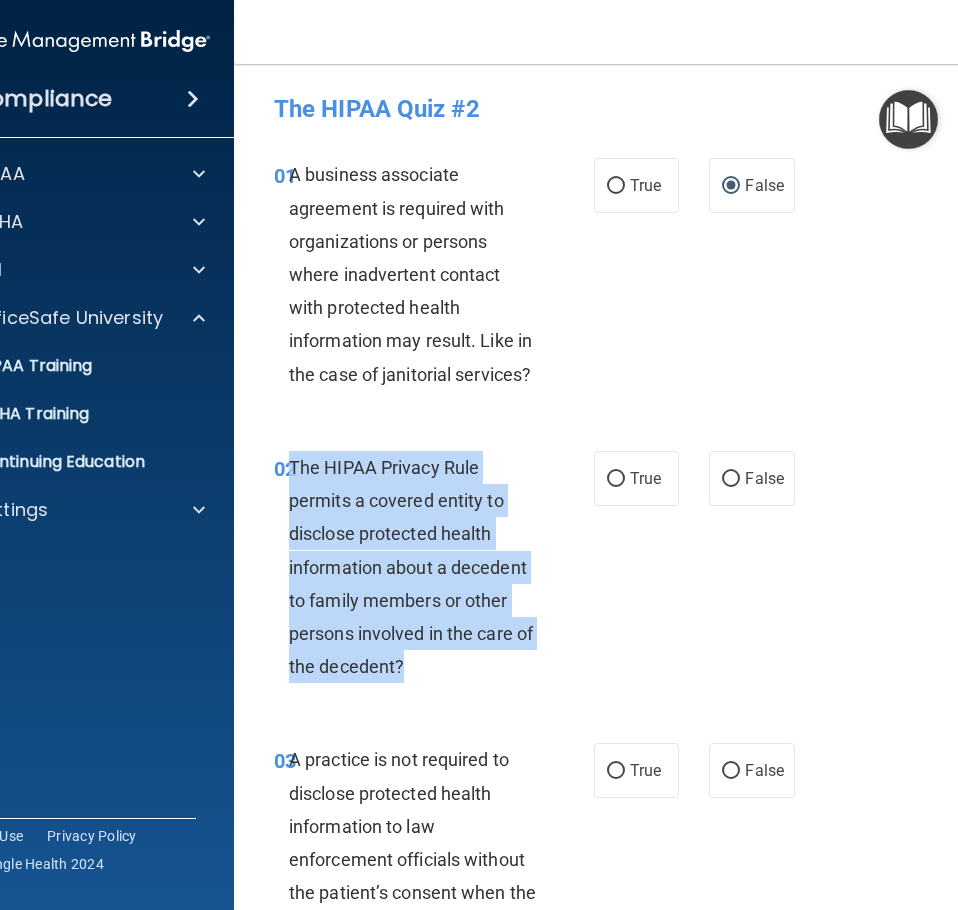 drag, startPoint x: 424, startPoint y: 662, endPoint x: 282, endPoint y: 475, distance: 234.80417 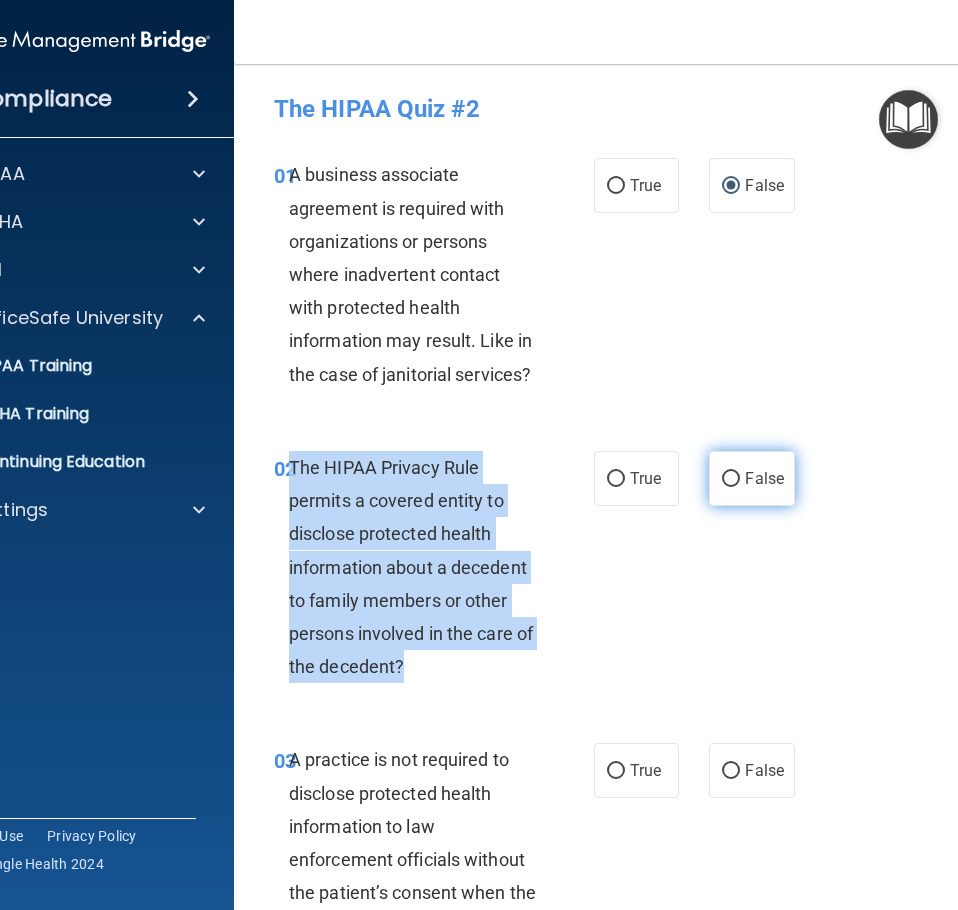 click on "False" at bounding box center [731, 479] 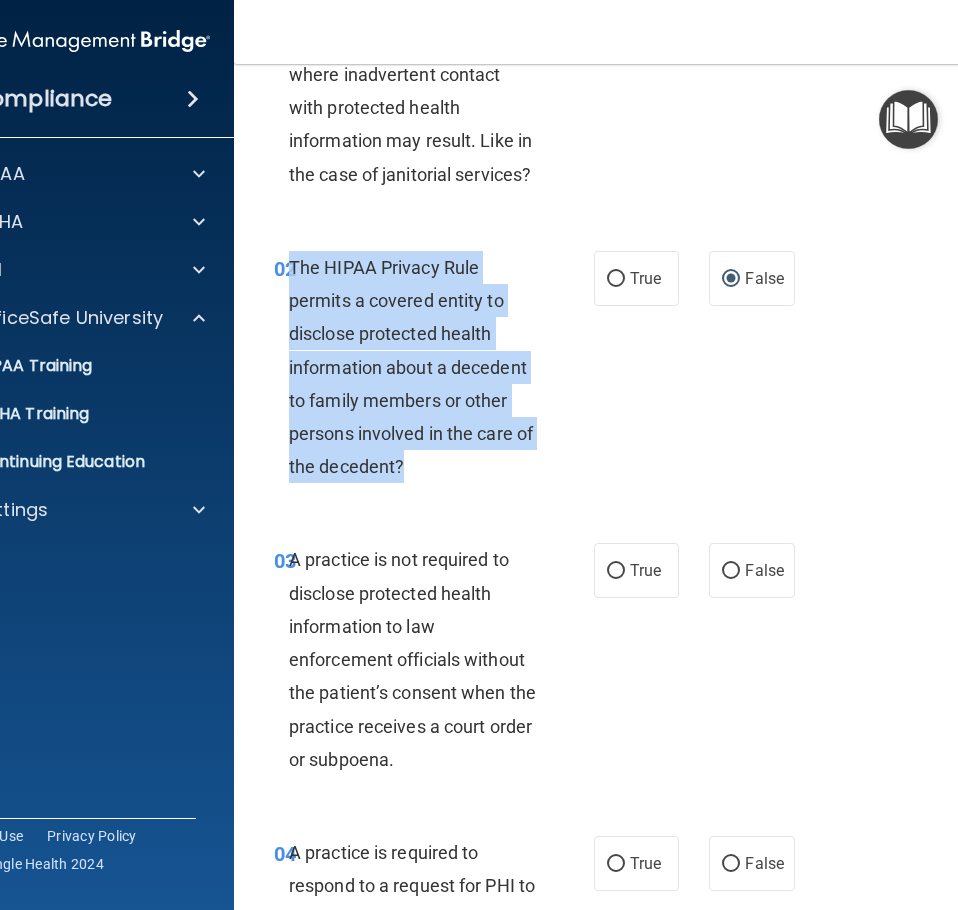 scroll, scrollTop: 300, scrollLeft: 0, axis: vertical 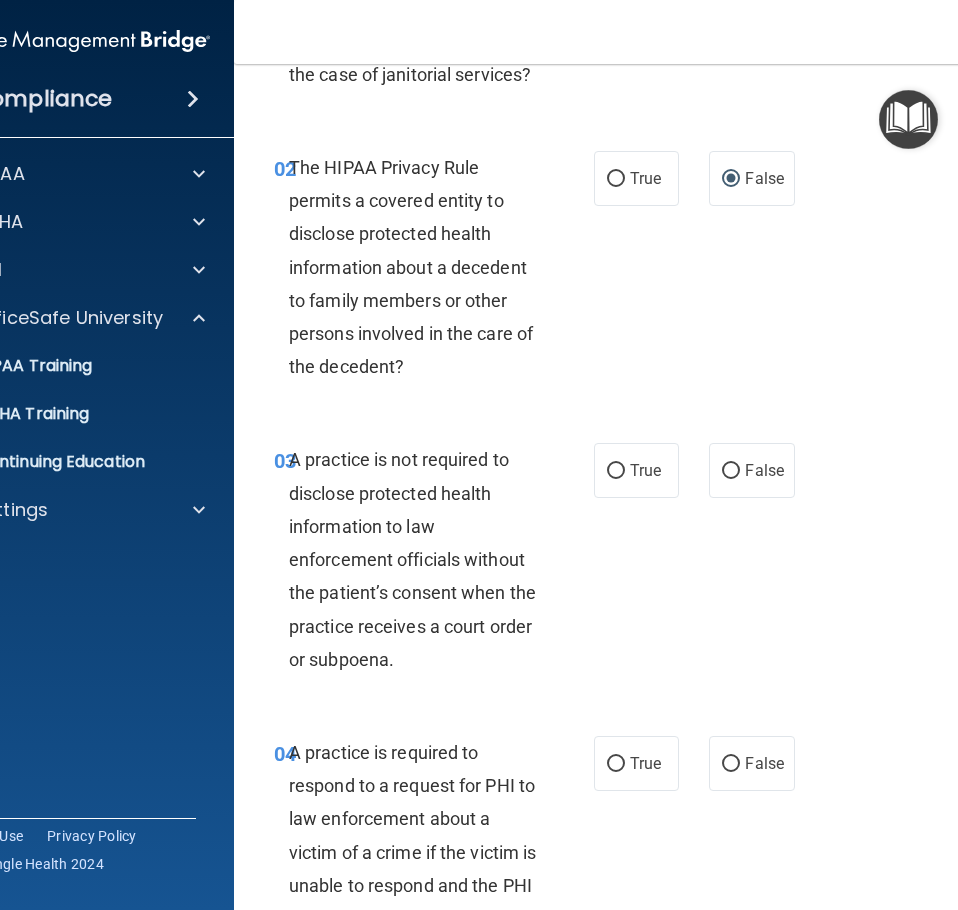 click on "03       A practice is not required to disclose protected health information to law enforcement officials without the patient’s consent when the practice receives  a court order or subpoena." at bounding box center (434, 564) 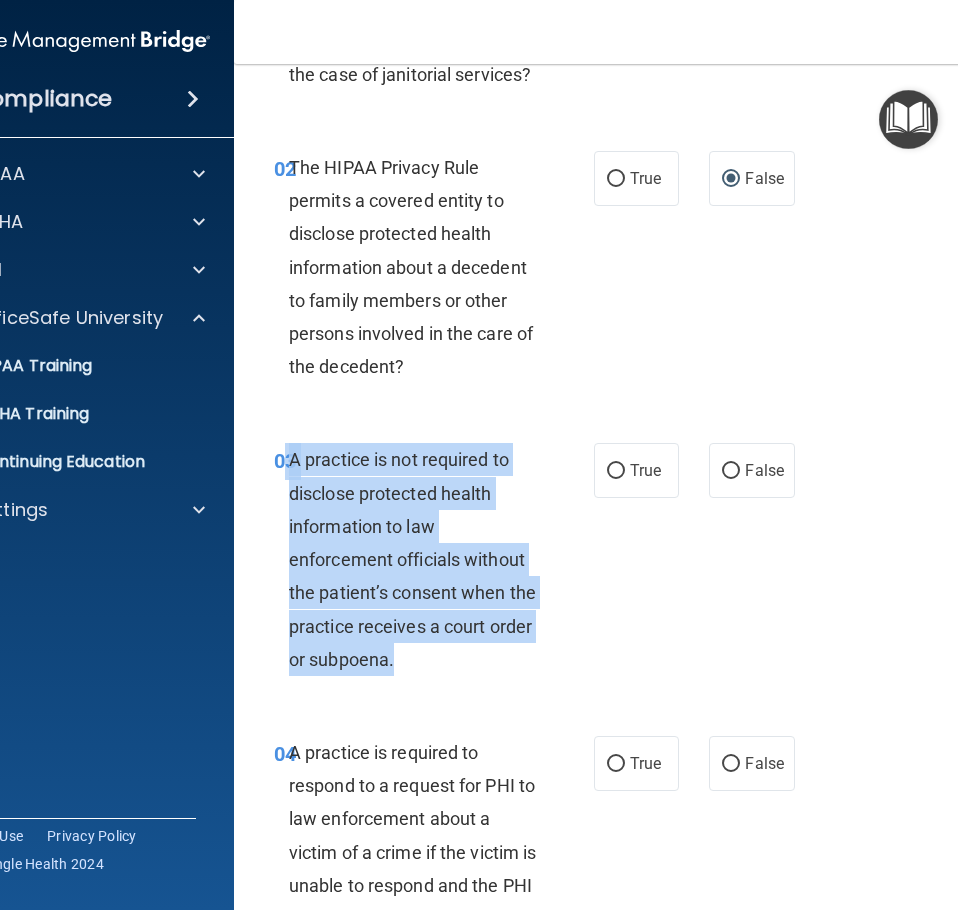 drag, startPoint x: 405, startPoint y: 657, endPoint x: 279, endPoint y: 464, distance: 230.48862 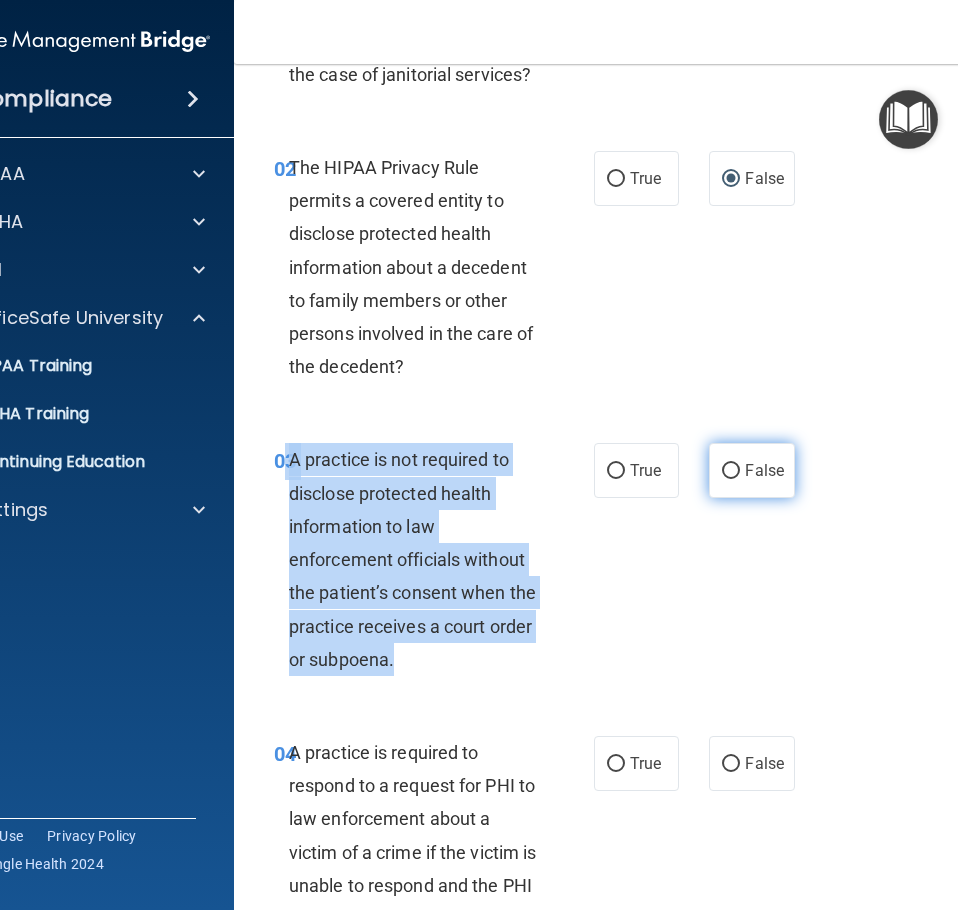 click on "False" at bounding box center [731, 471] 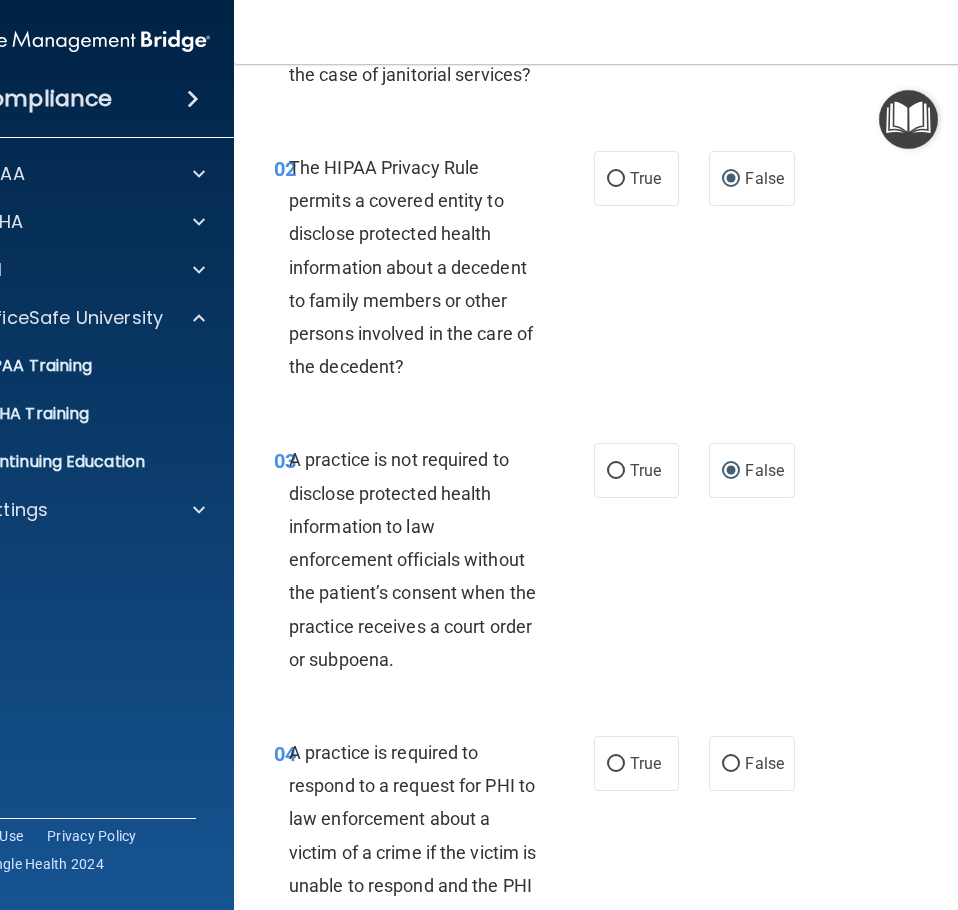 click on "The HIPAA Privacy Rule permits a covered entity to disclose protected health information about a decedent to family members or other persons involved in the care of the decedent?" at bounding box center [420, 267] 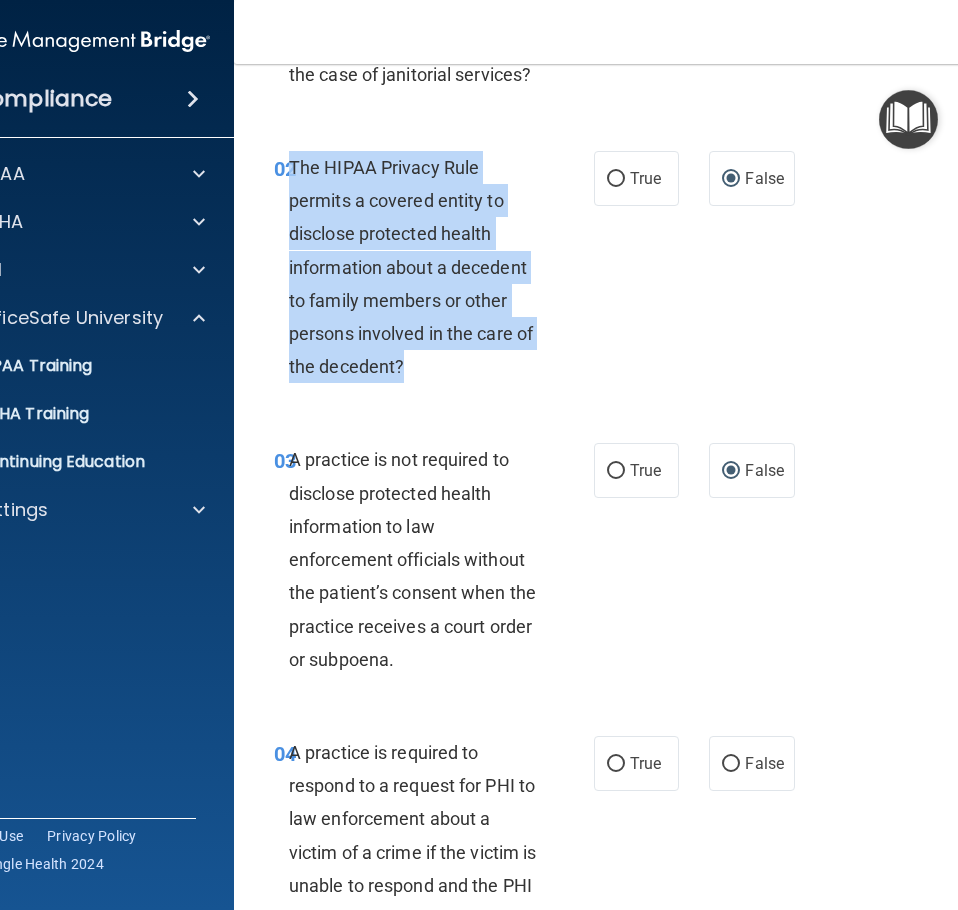 drag, startPoint x: 432, startPoint y: 360, endPoint x: 282, endPoint y: 177, distance: 236.61995 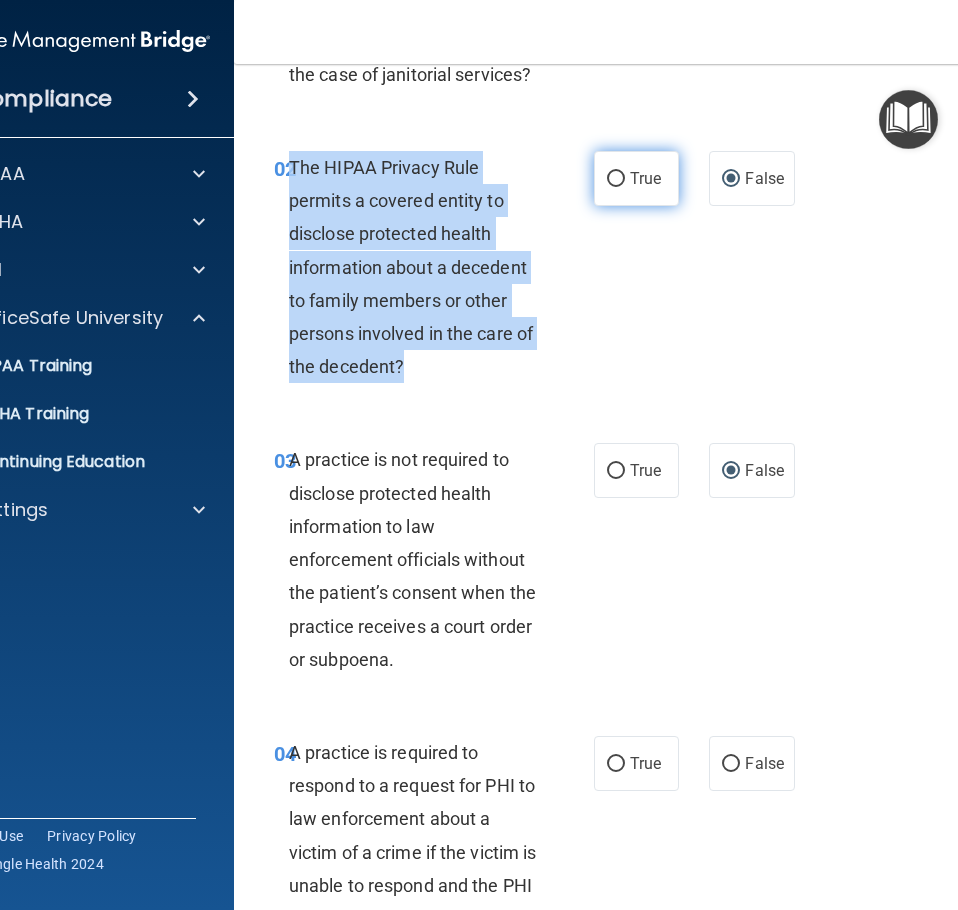 click on "True" at bounding box center [616, 179] 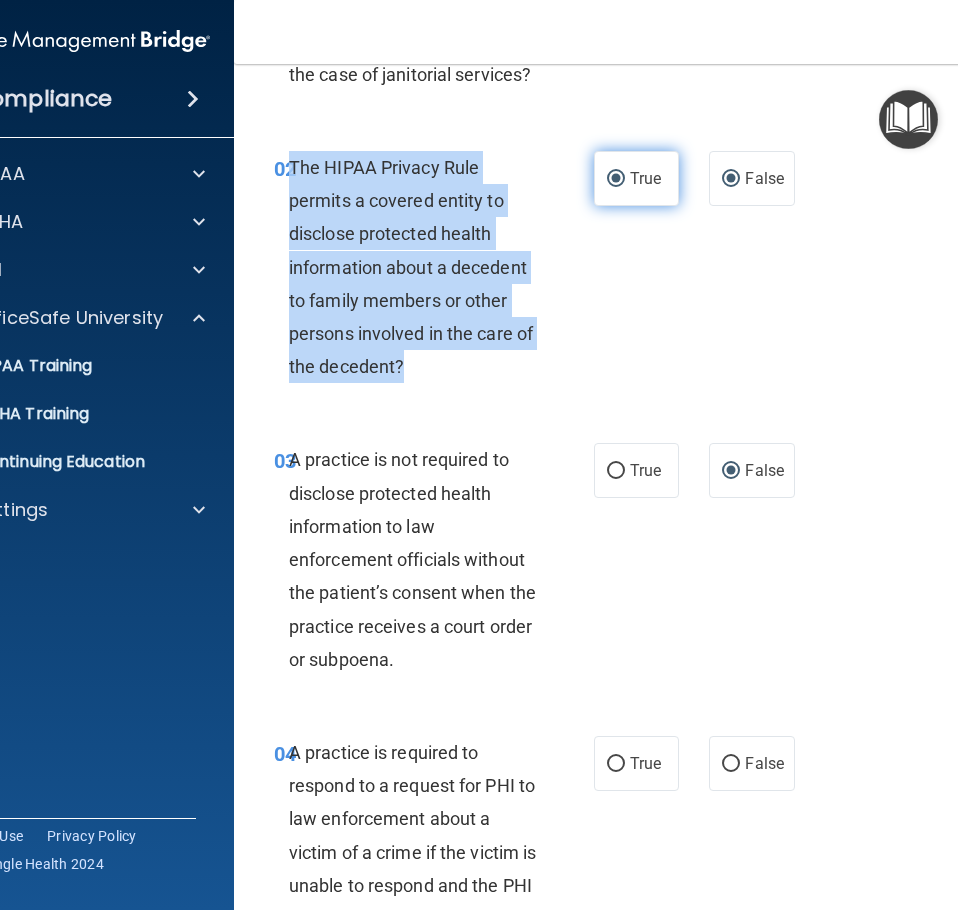 radio on "false" 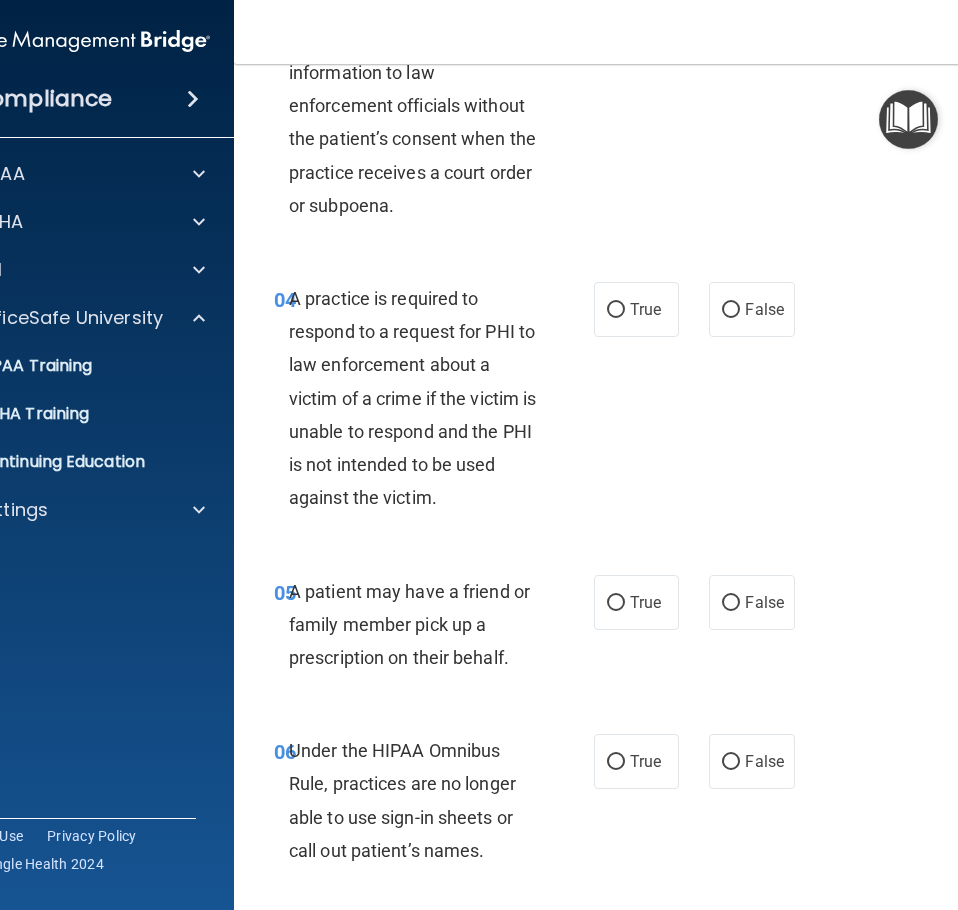 scroll, scrollTop: 800, scrollLeft: 0, axis: vertical 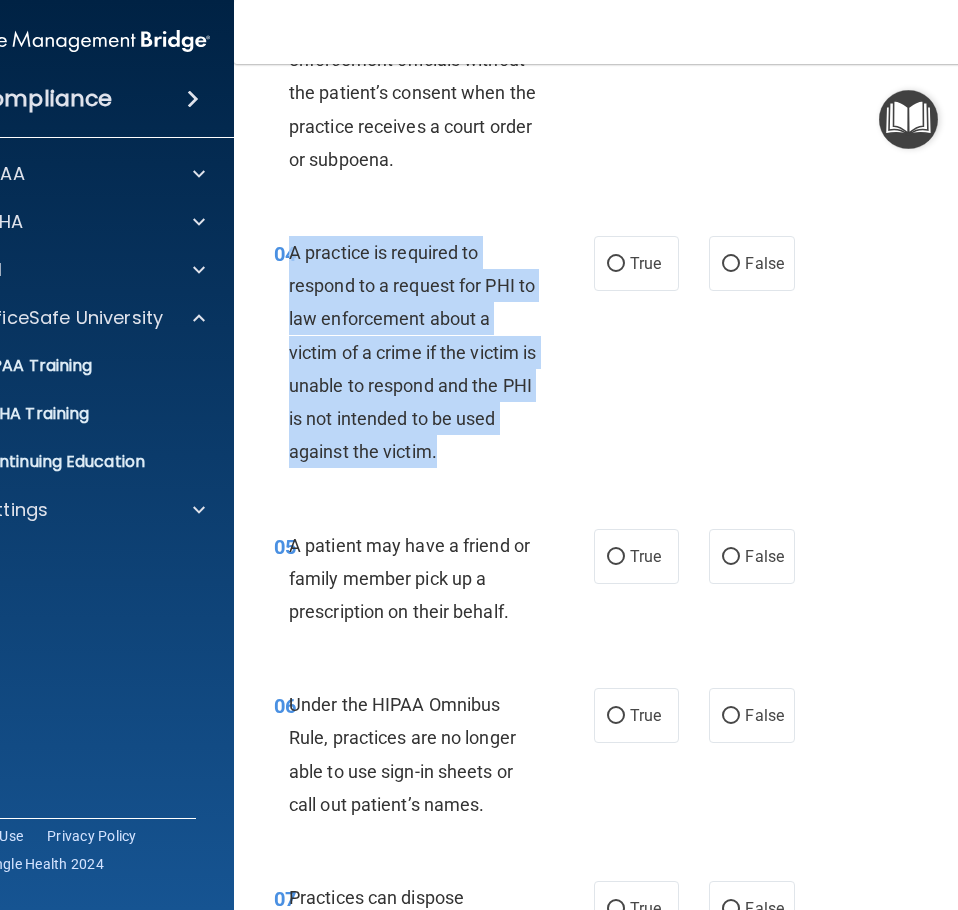 drag, startPoint x: 449, startPoint y: 451, endPoint x: 301, endPoint y: 258, distance: 243.2139 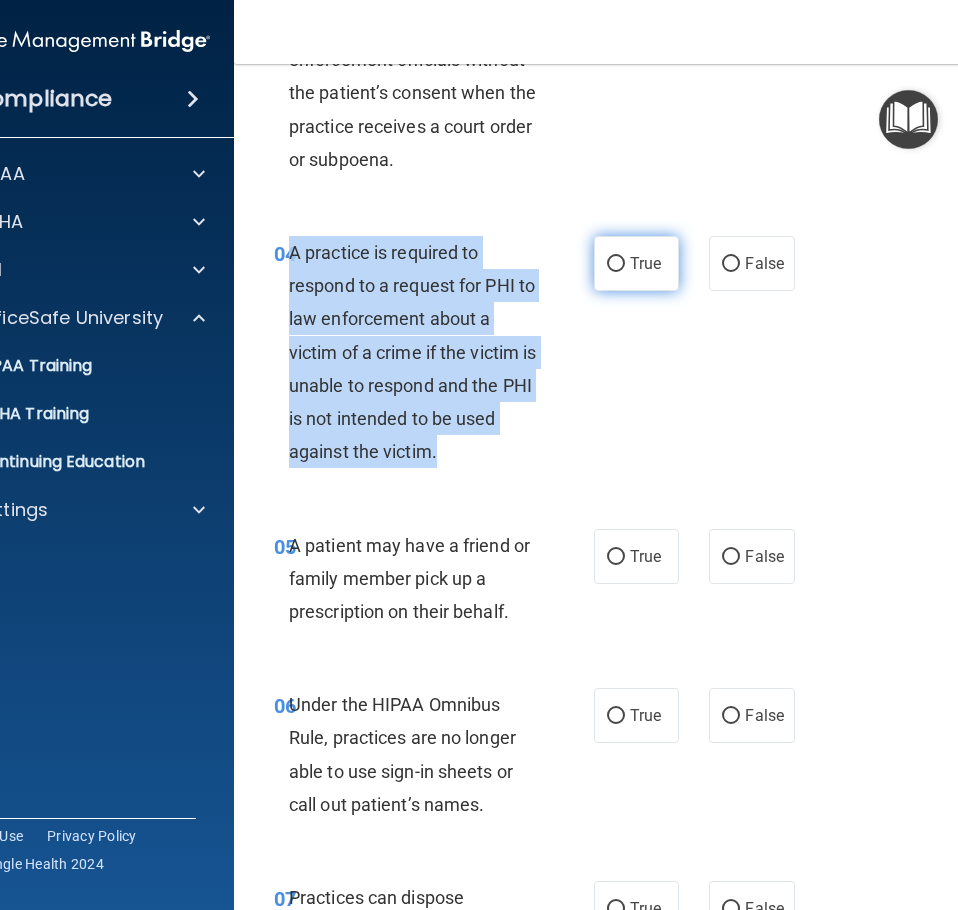 click on "True" at bounding box center (616, 264) 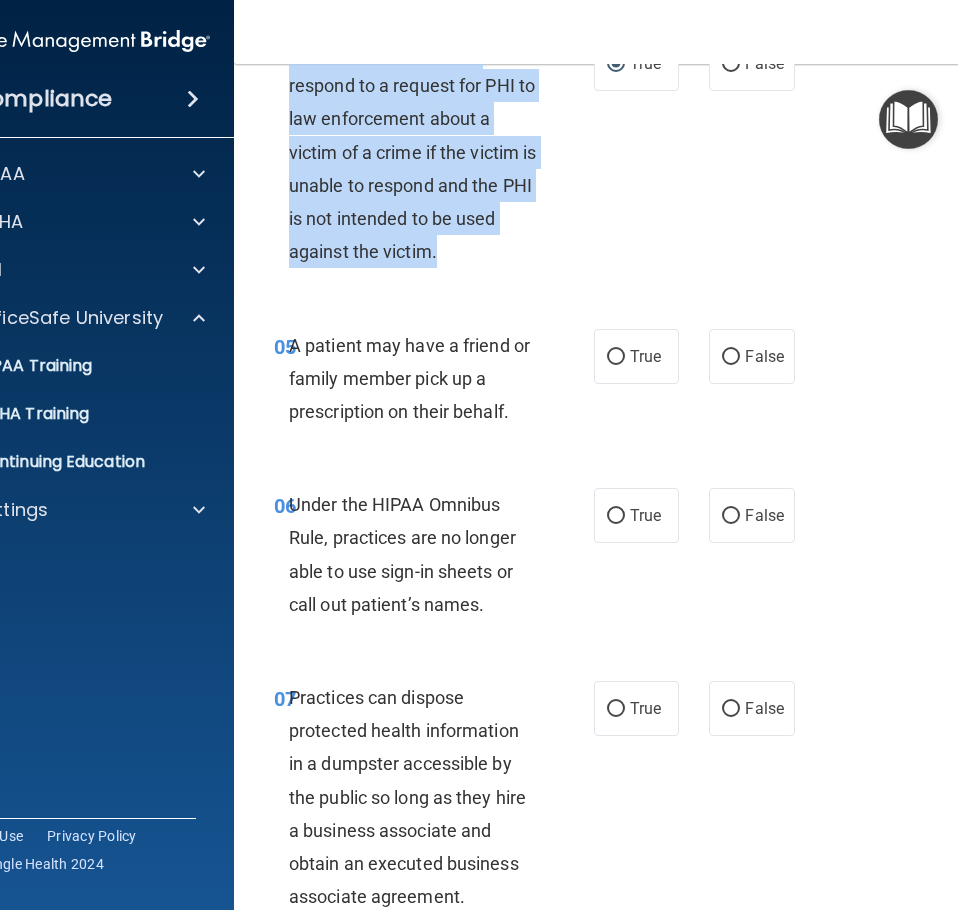 scroll, scrollTop: 1100, scrollLeft: 0, axis: vertical 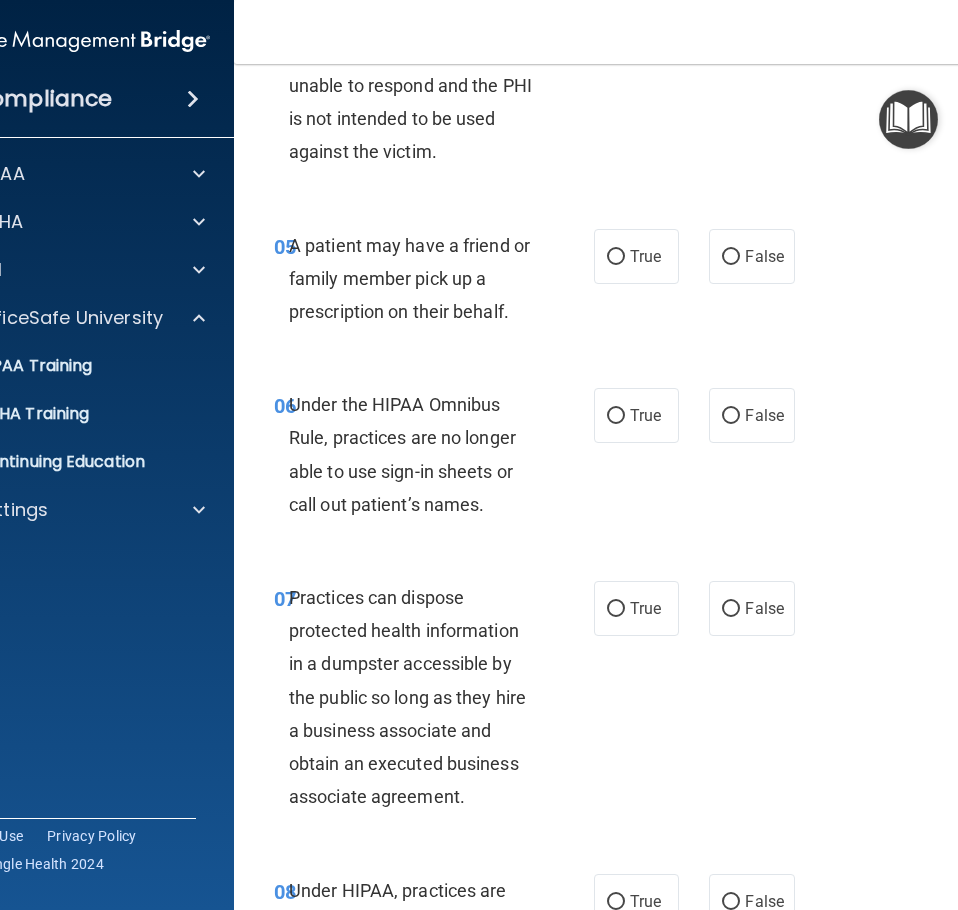 click on "05       A patient may have a friend or family member pick up a prescription on their behalf." at bounding box center (434, 284) 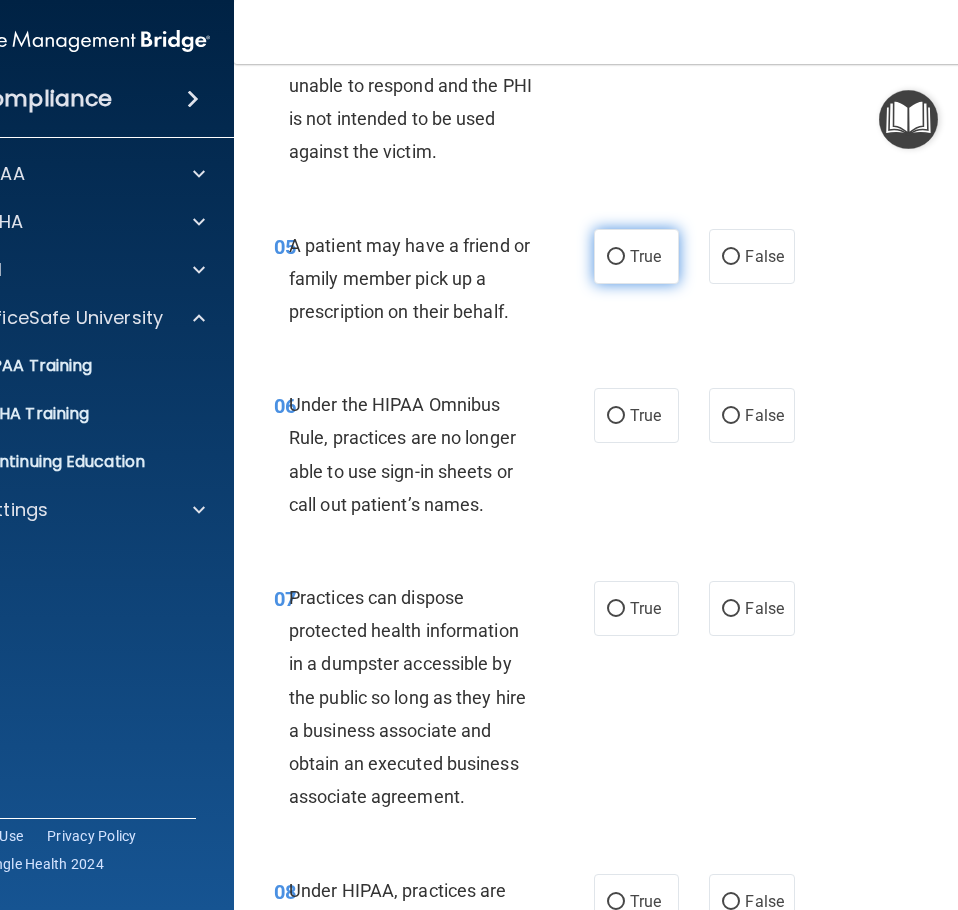 click on "True" at bounding box center [616, 257] 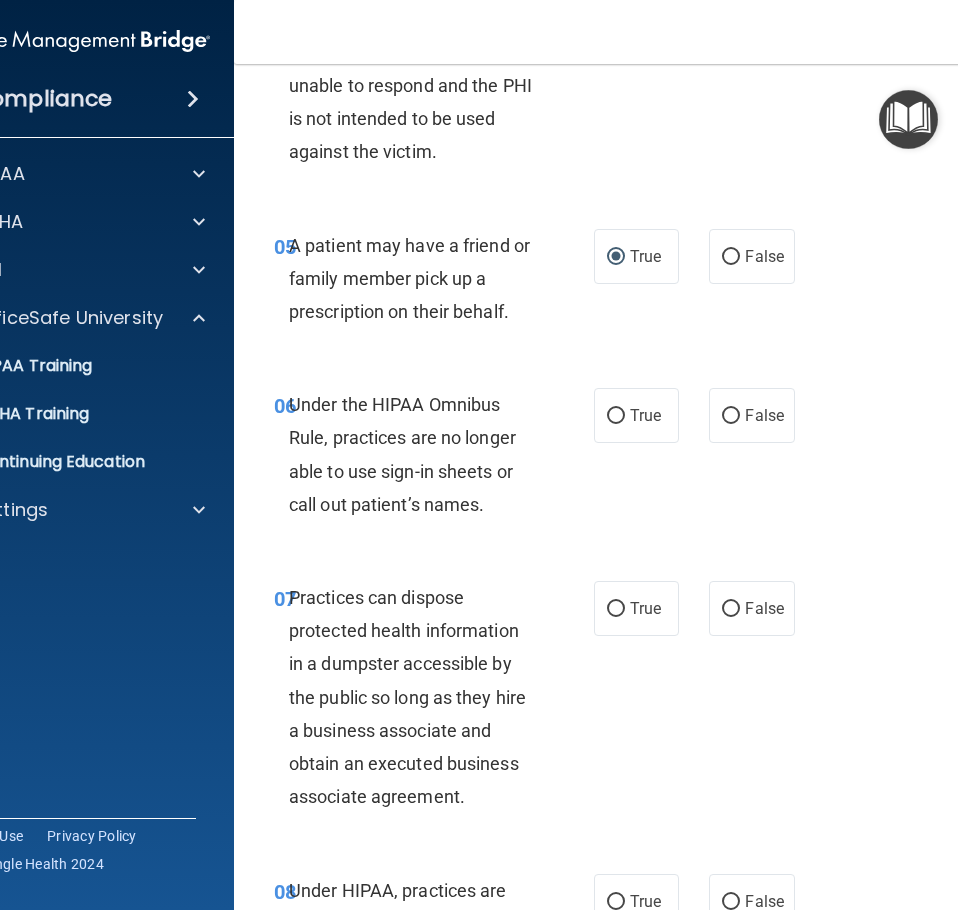 click on "06       Under the HIPAA Omnibus Rule, practices are no longer able to use sign-in sheets or call out patient’s names." at bounding box center [434, 459] 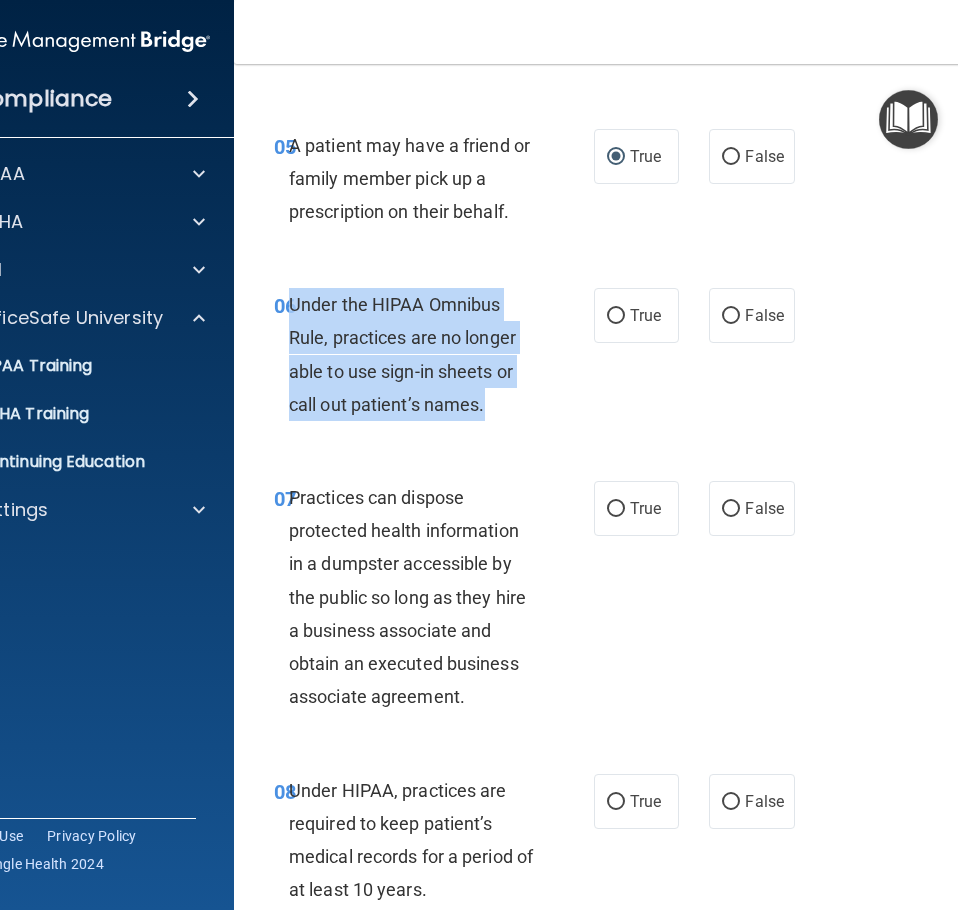 drag, startPoint x: 513, startPoint y: 392, endPoint x: 308, endPoint y: 309, distance: 221.1651 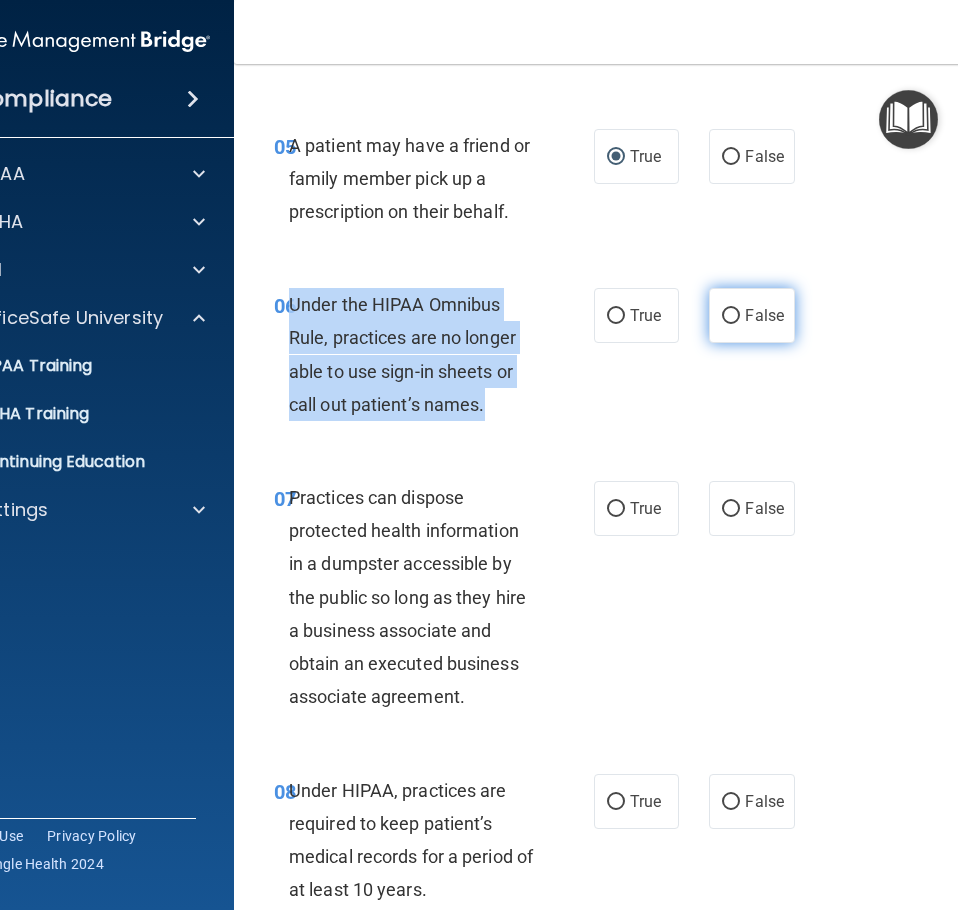 click on "False" at bounding box center [731, 316] 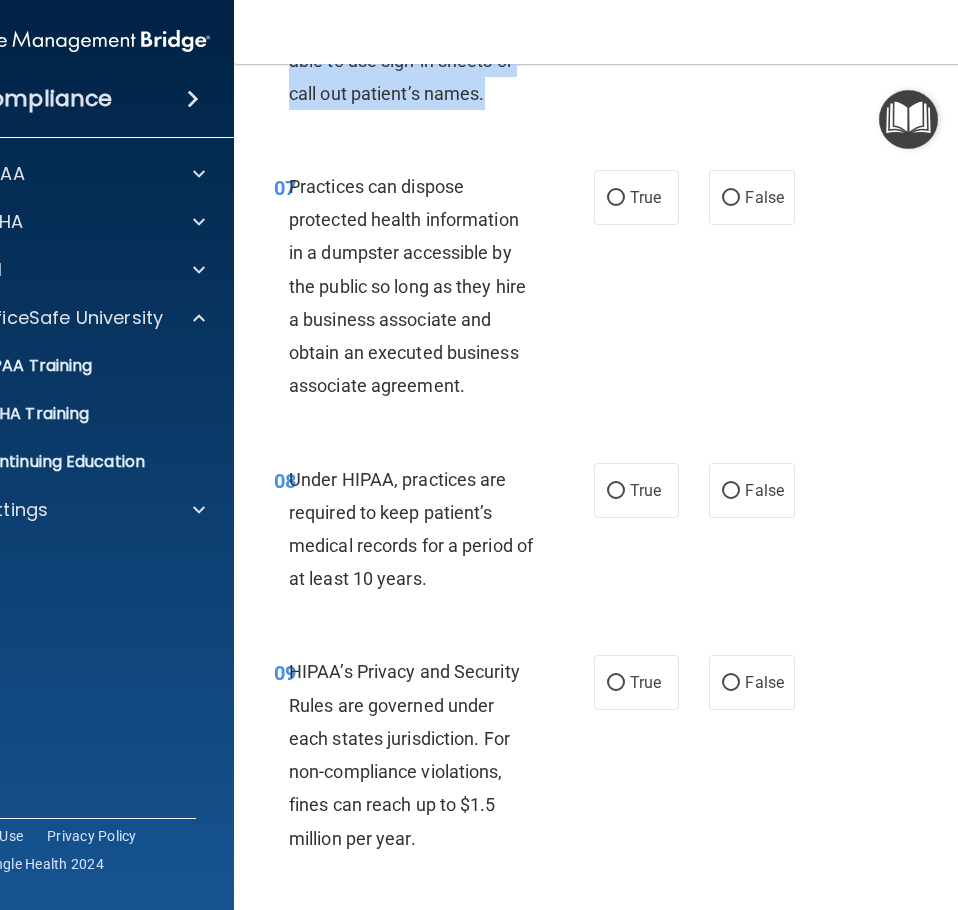 scroll, scrollTop: 1600, scrollLeft: 0, axis: vertical 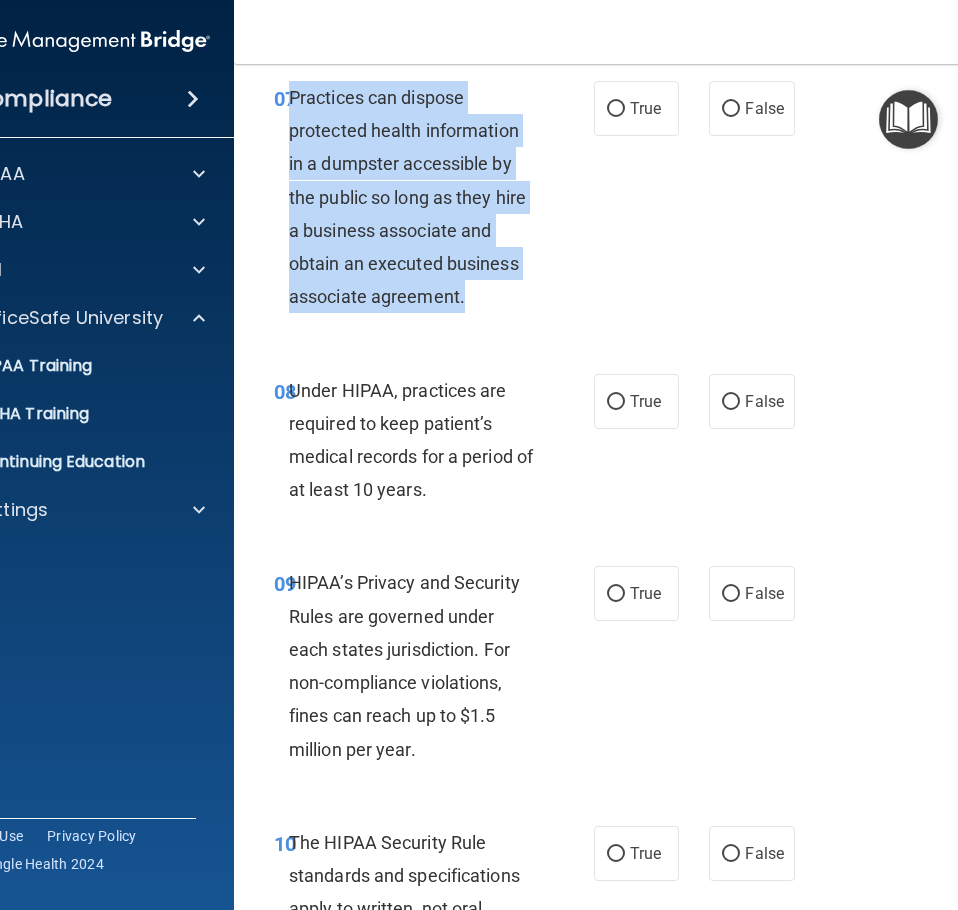 drag, startPoint x: 499, startPoint y: 298, endPoint x: 284, endPoint y: 102, distance: 290.93127 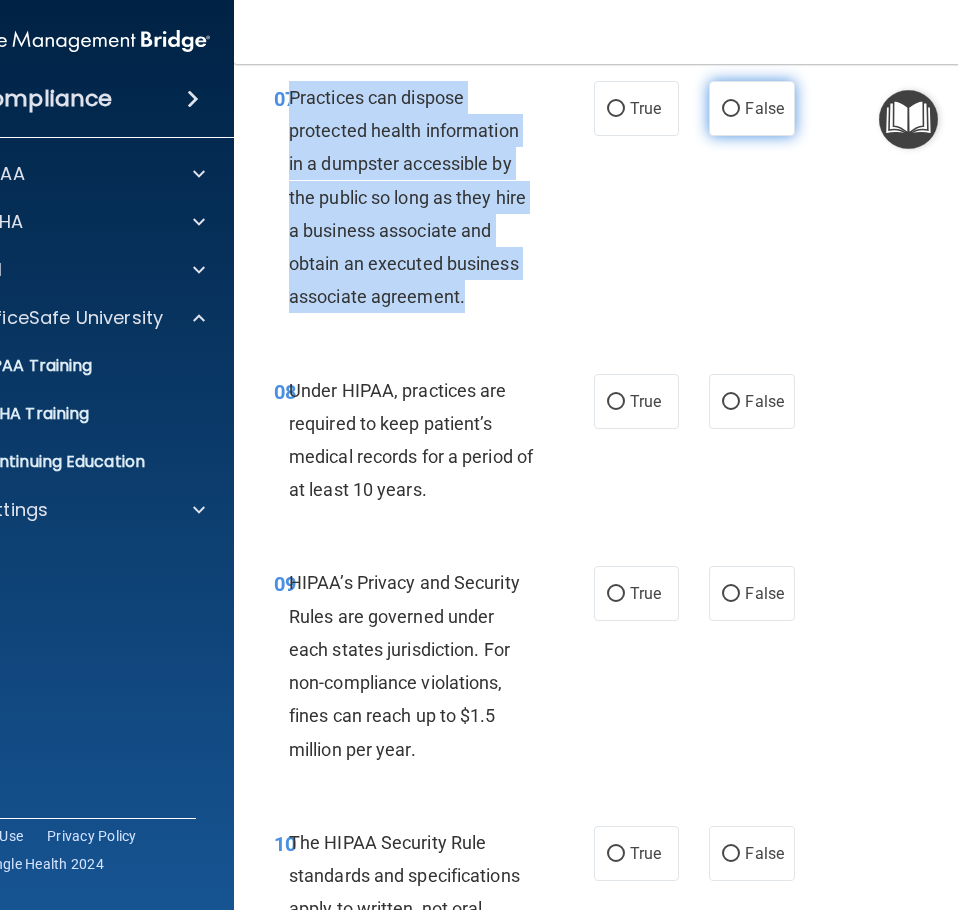 click on "False" at bounding box center (731, 109) 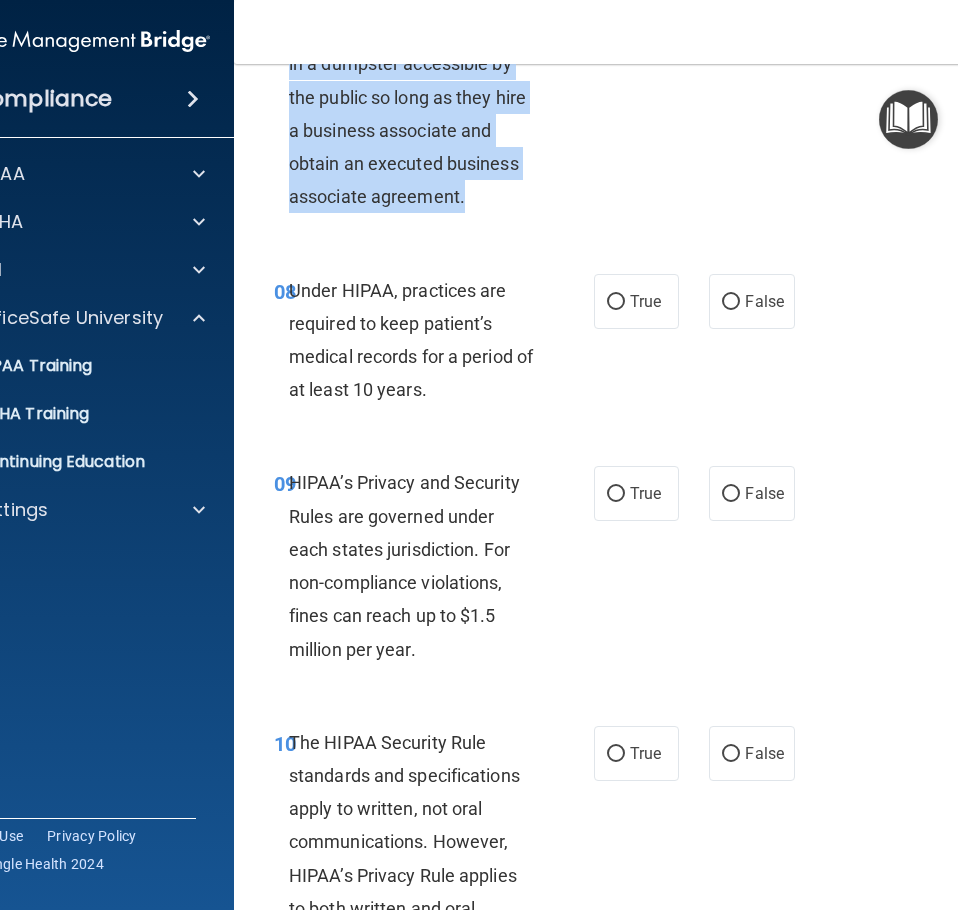 scroll, scrollTop: 1800, scrollLeft: 0, axis: vertical 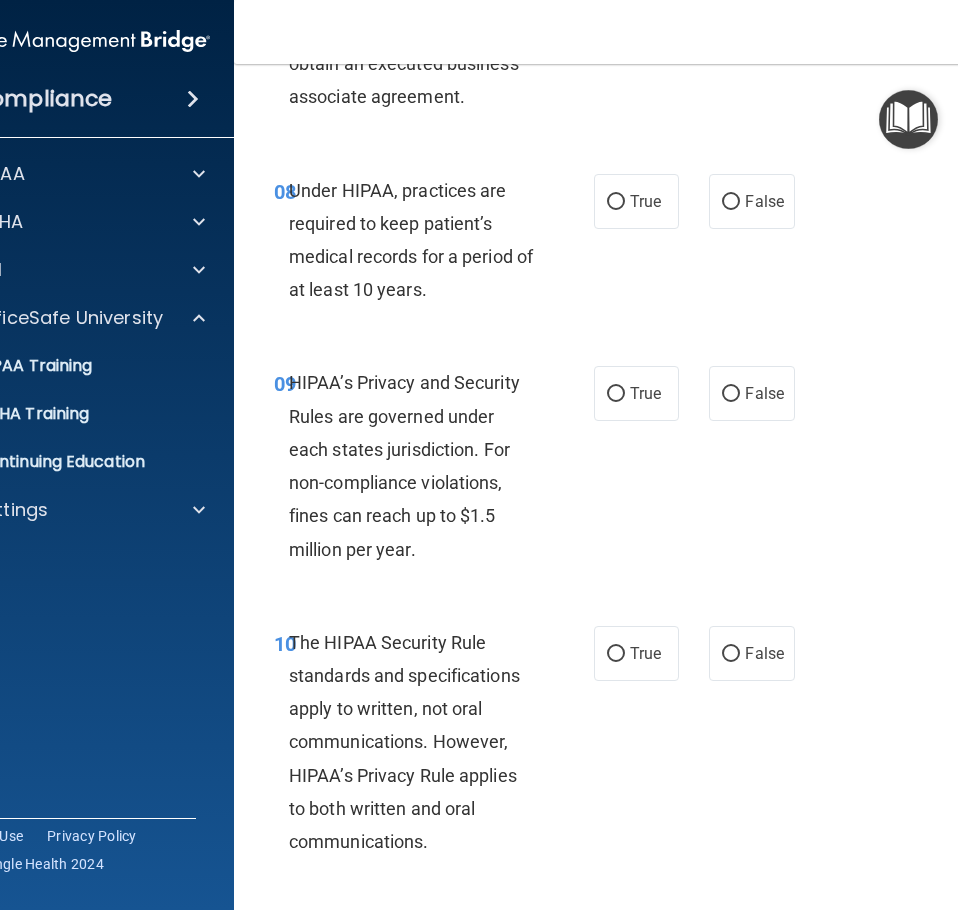 click on "Under HIPAA, practices are required to keep patient’s medical records for a period of at least 10 years." at bounding box center [420, 240] 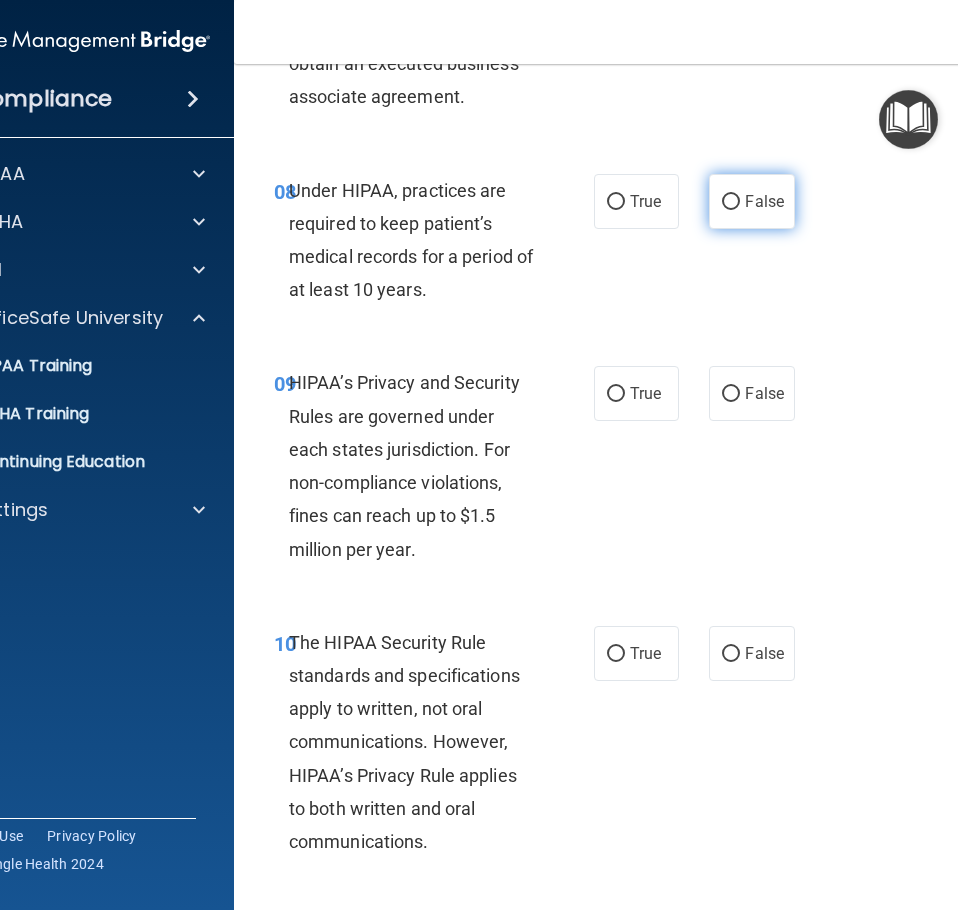 click on "False" at bounding box center (731, 202) 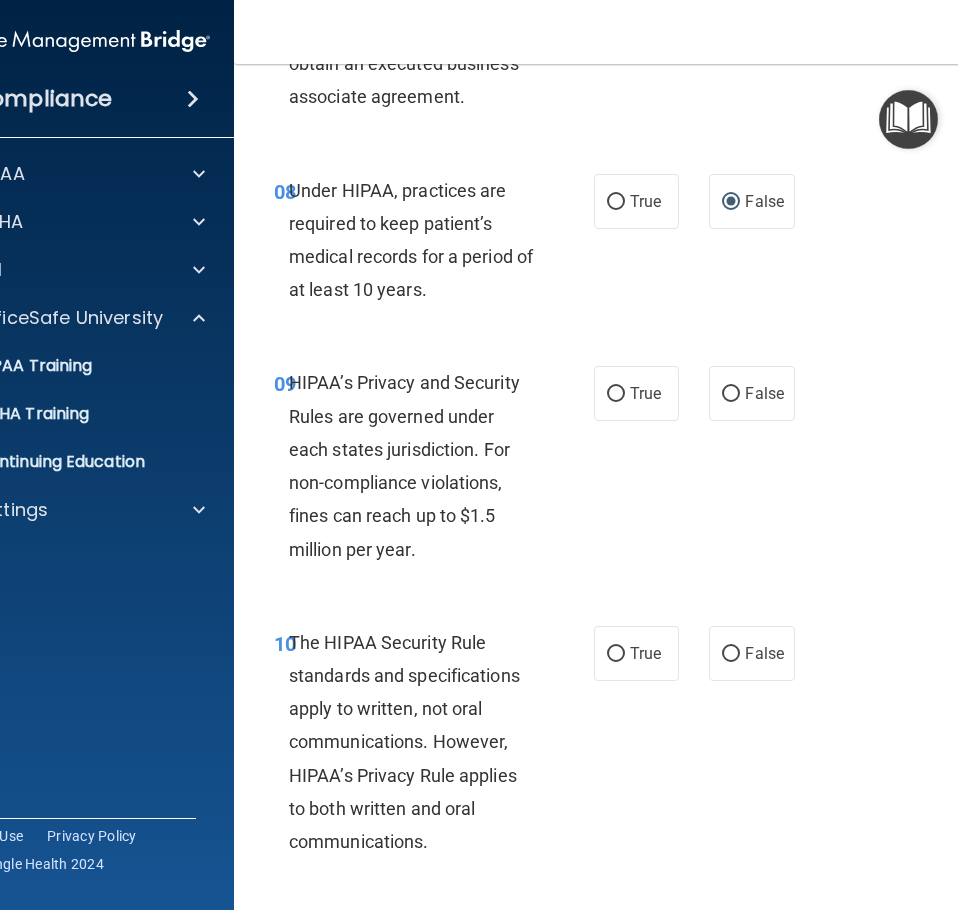 scroll, scrollTop: 1900, scrollLeft: 0, axis: vertical 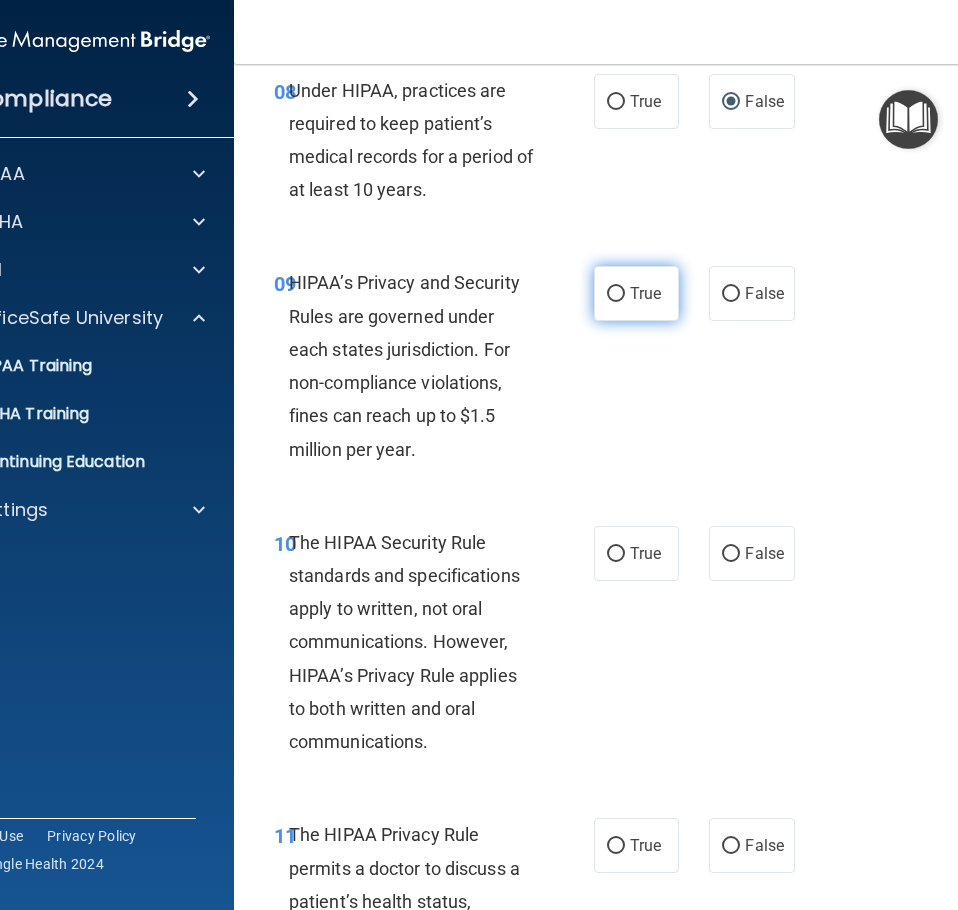 click on "True" at bounding box center [616, 294] 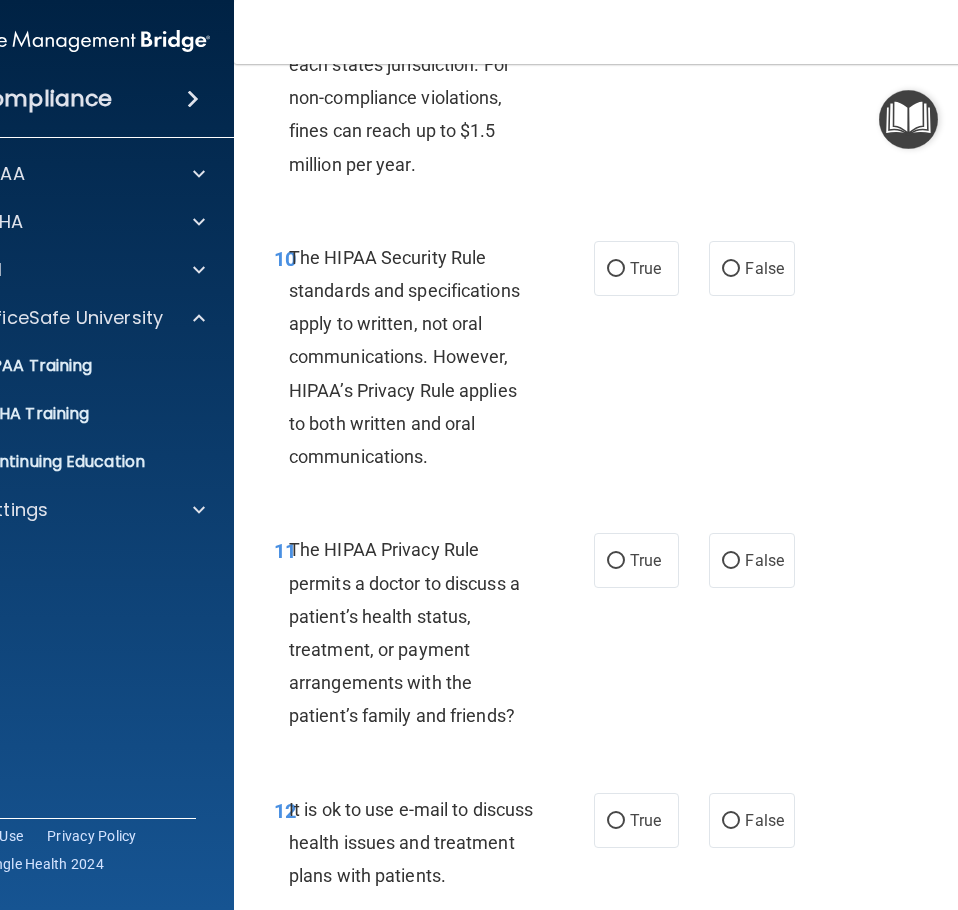 scroll, scrollTop: 2200, scrollLeft: 0, axis: vertical 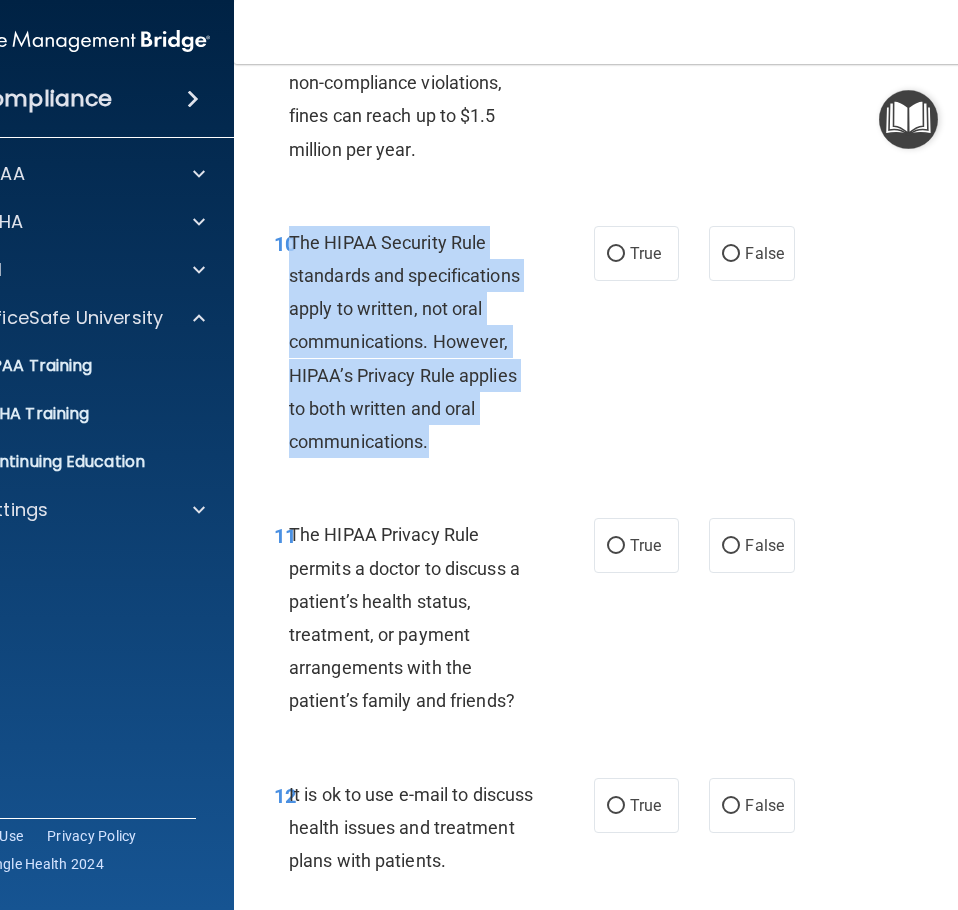 drag, startPoint x: 475, startPoint y: 438, endPoint x: 285, endPoint y: 245, distance: 270.8302 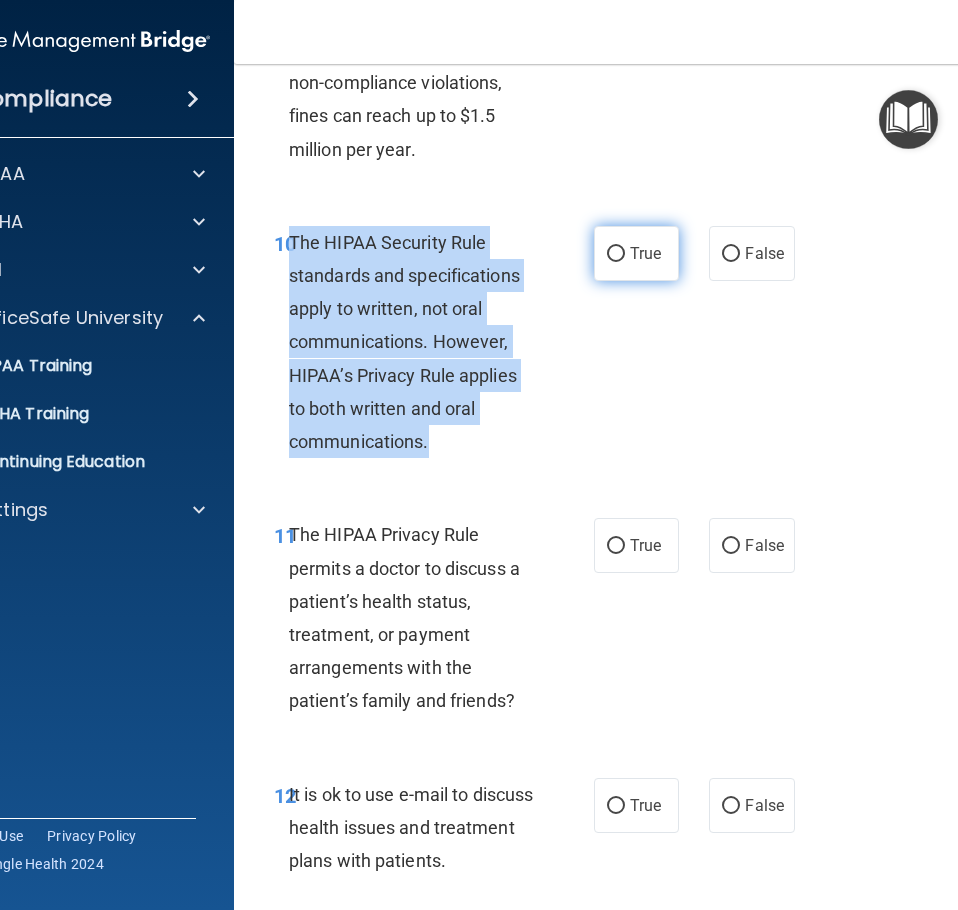 click on "True" at bounding box center (616, 254) 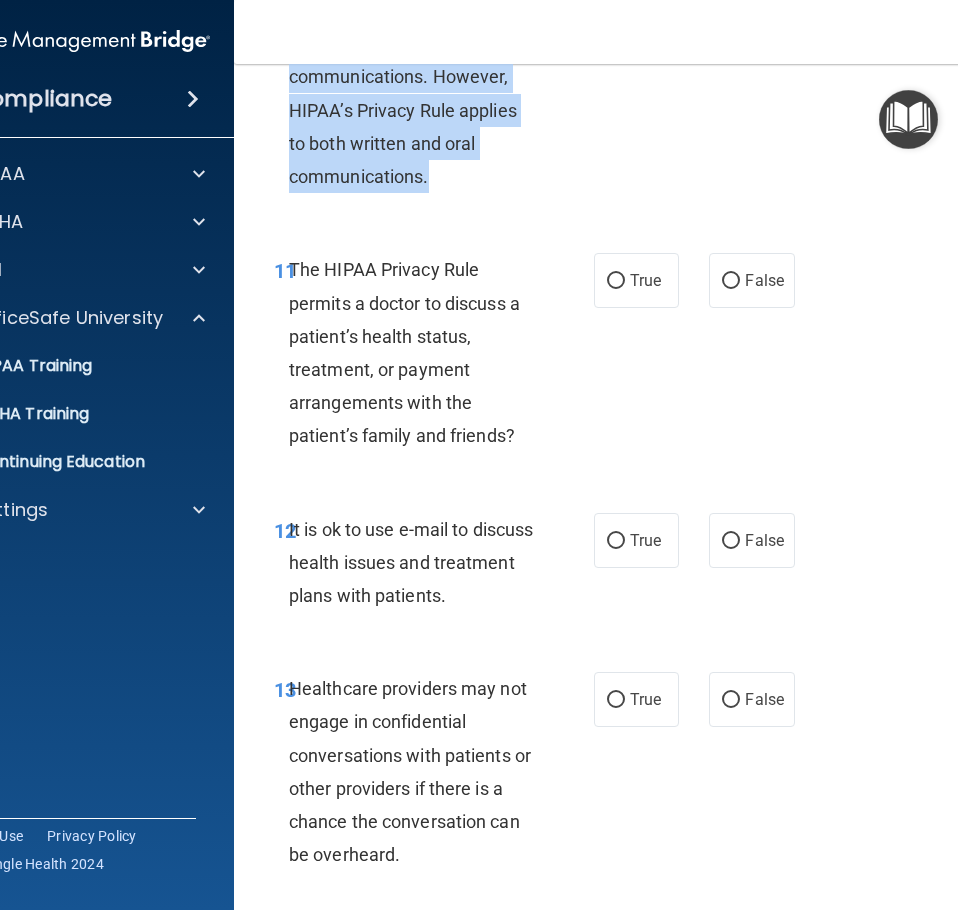 scroll, scrollTop: 2500, scrollLeft: 0, axis: vertical 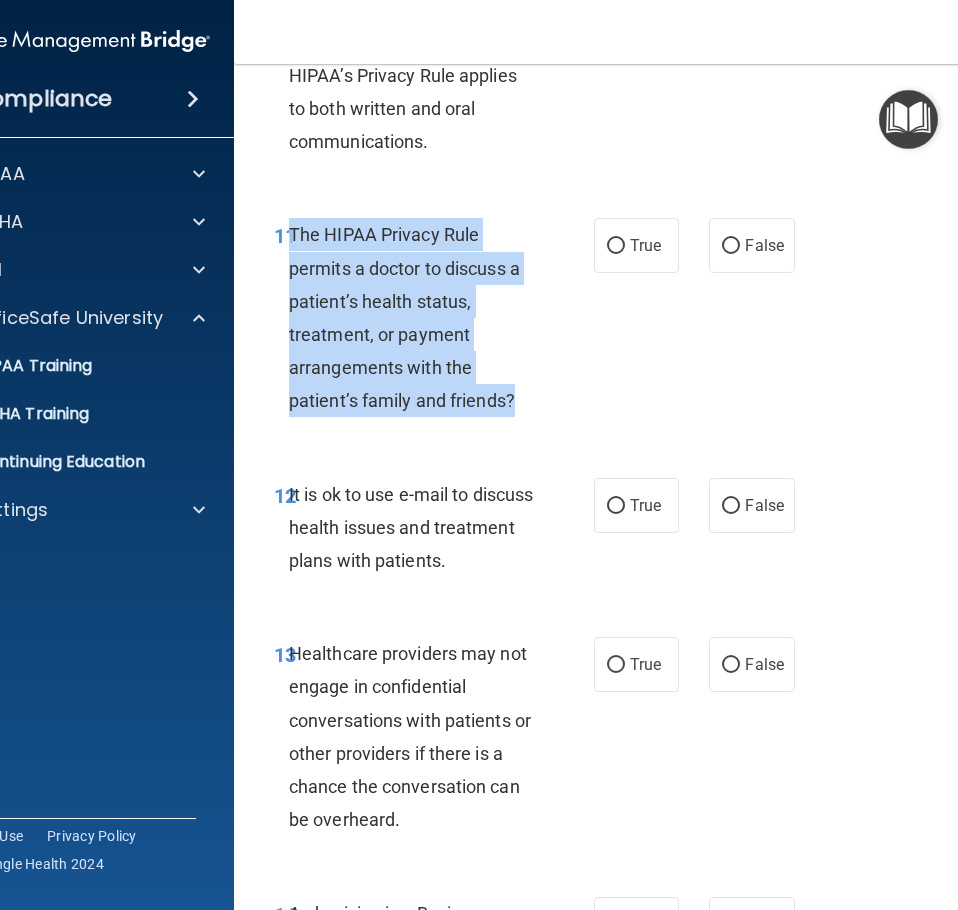 drag, startPoint x: 539, startPoint y: 394, endPoint x: 281, endPoint y: 232, distance: 304.64404 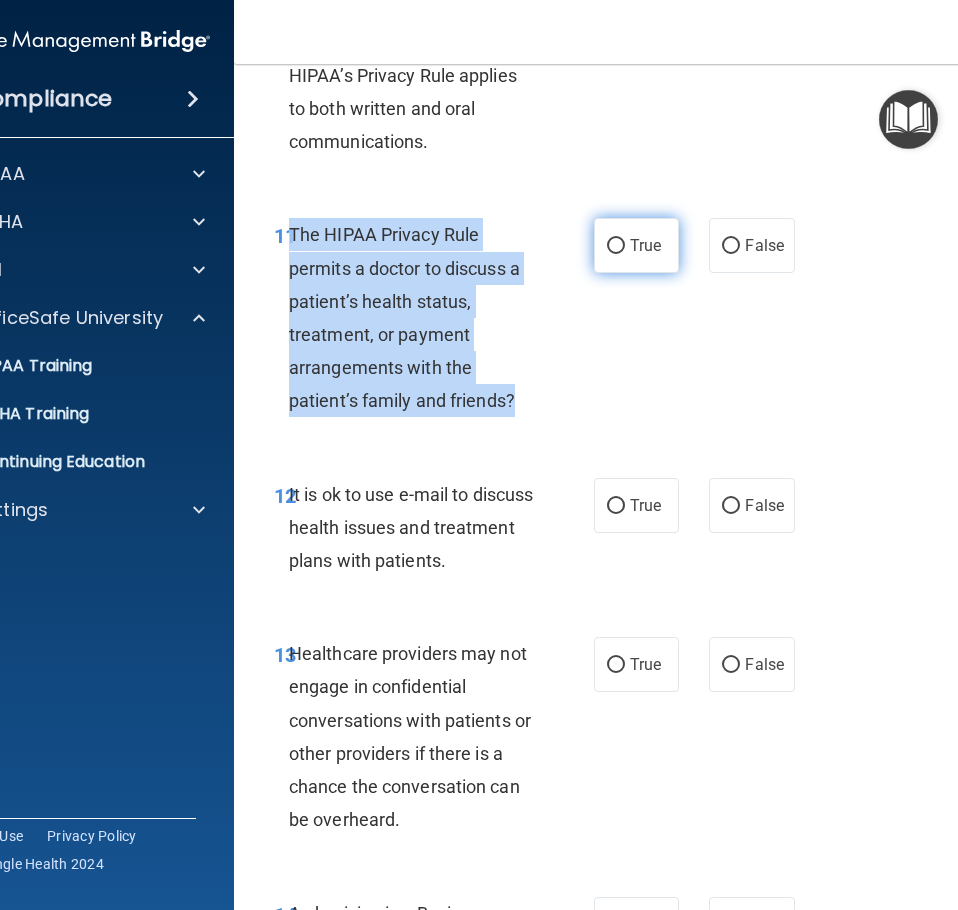 click on "True" at bounding box center (616, 246) 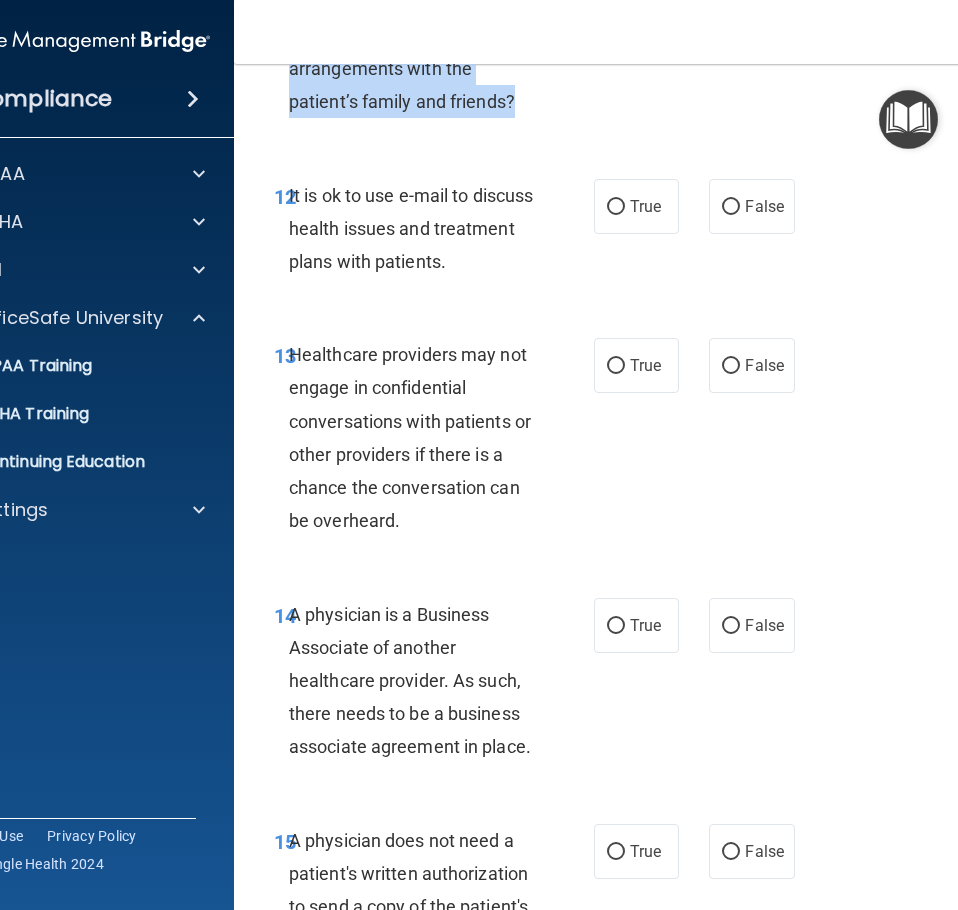 scroll, scrollTop: 2800, scrollLeft: 0, axis: vertical 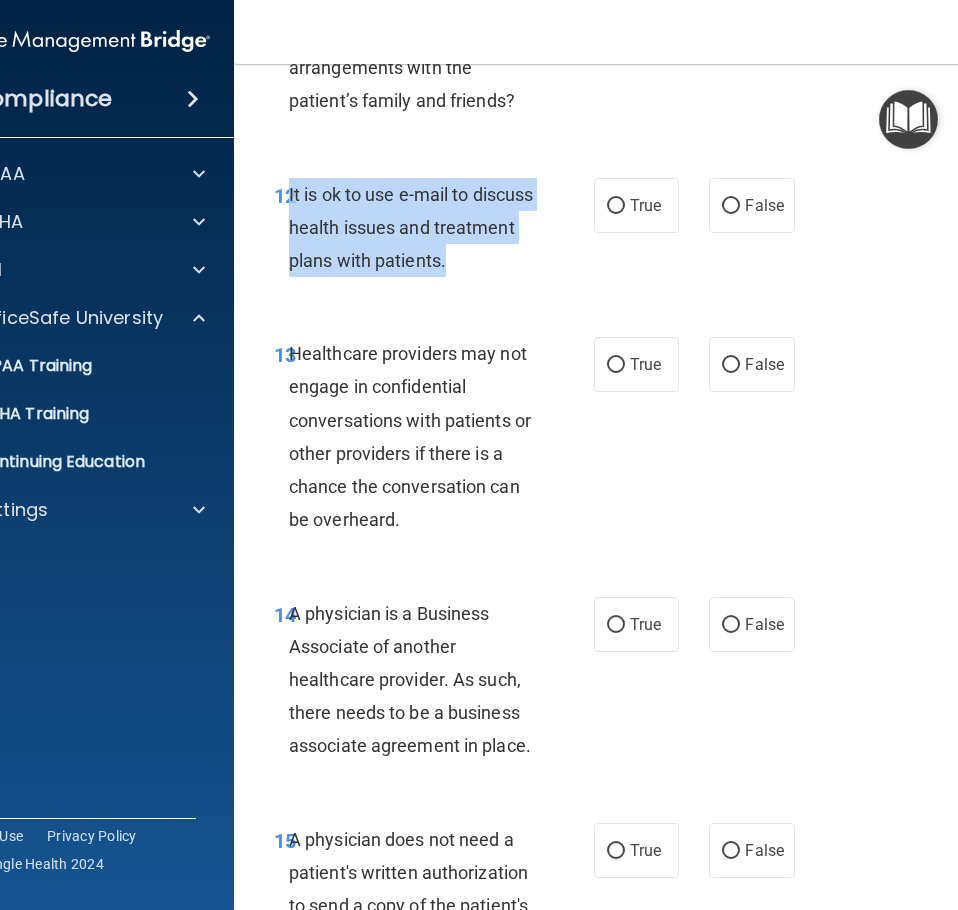 drag, startPoint x: 525, startPoint y: 255, endPoint x: 283, endPoint y: 194, distance: 249.56963 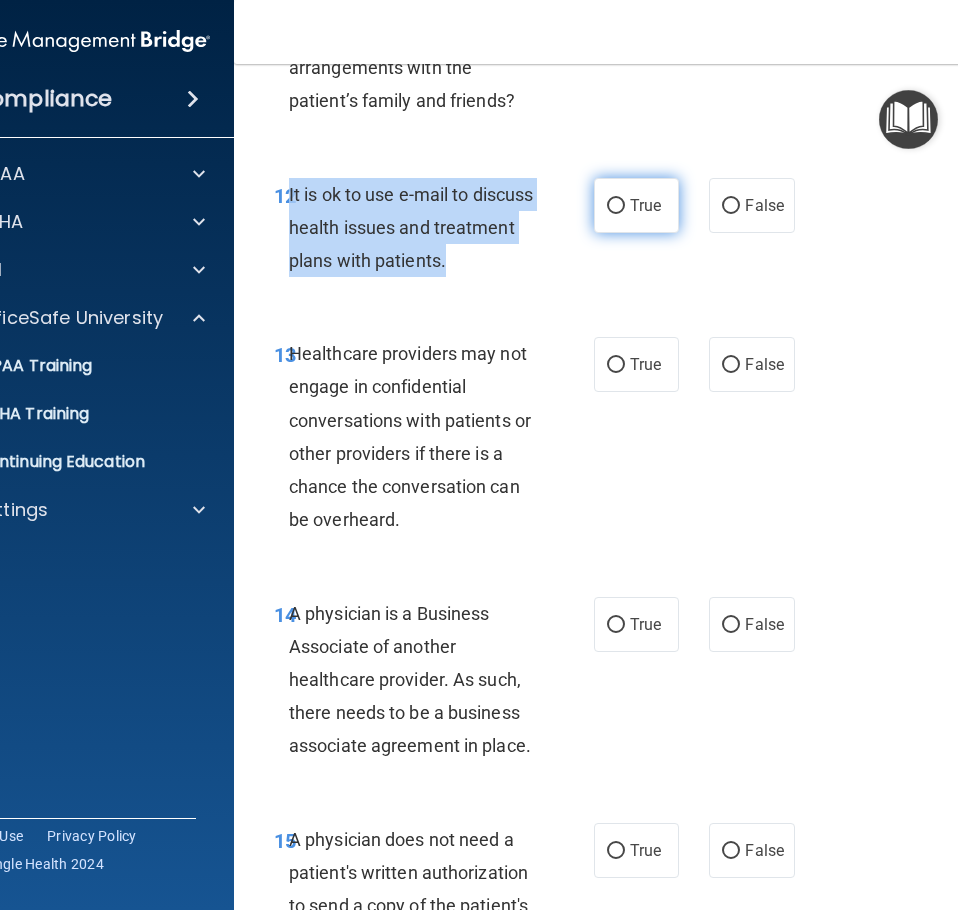 click on "True" at bounding box center (616, 206) 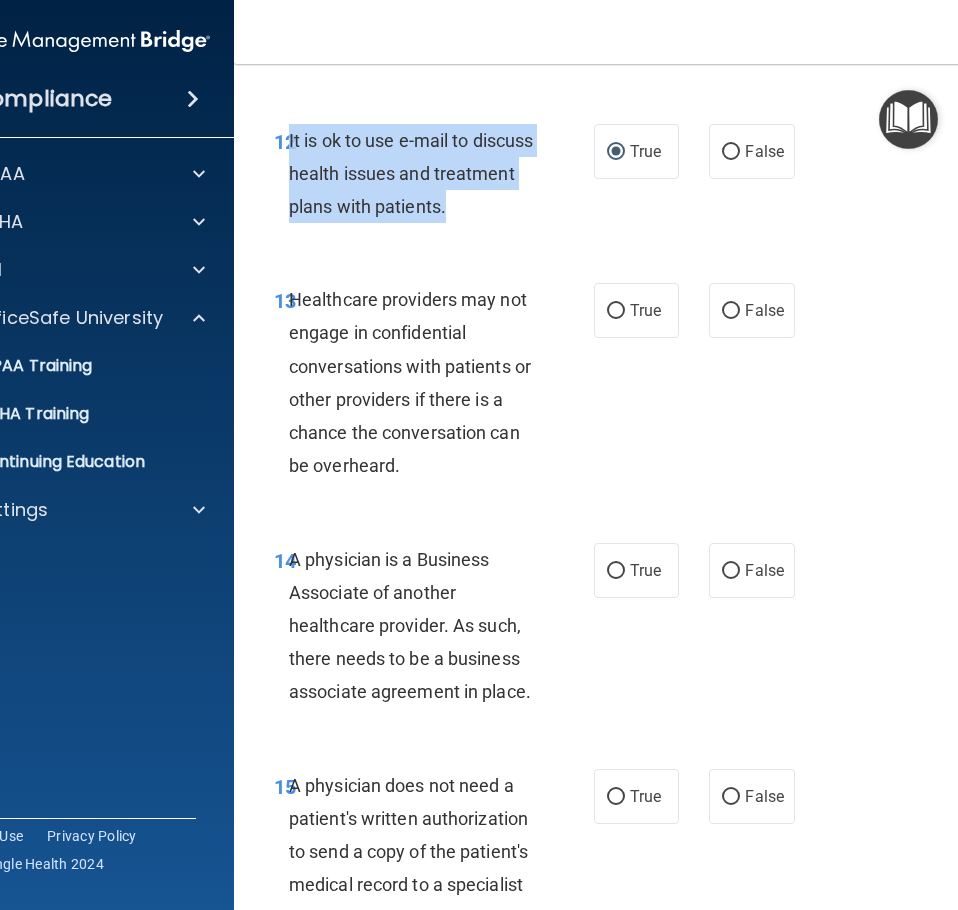 scroll, scrollTop: 2900, scrollLeft: 0, axis: vertical 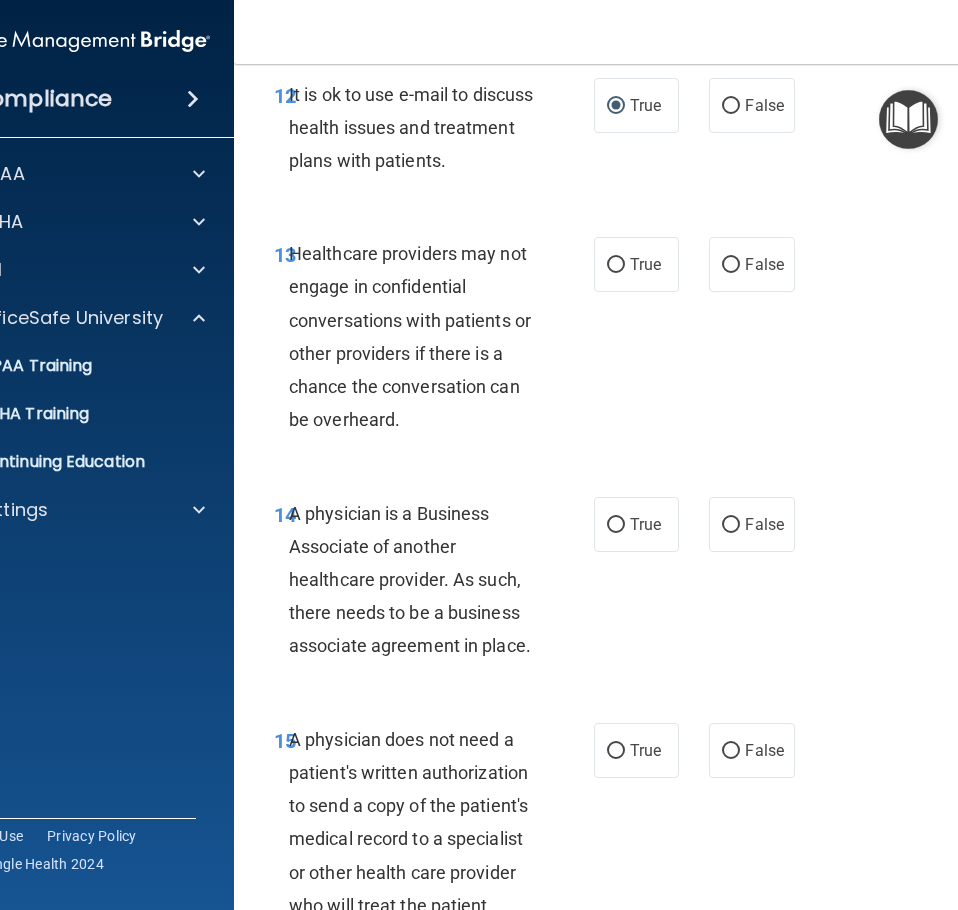 click on "Healthcare providers may not engage in confidential conversations with patients or other providers if there is a chance the conversation can be overheard." at bounding box center (420, 336) 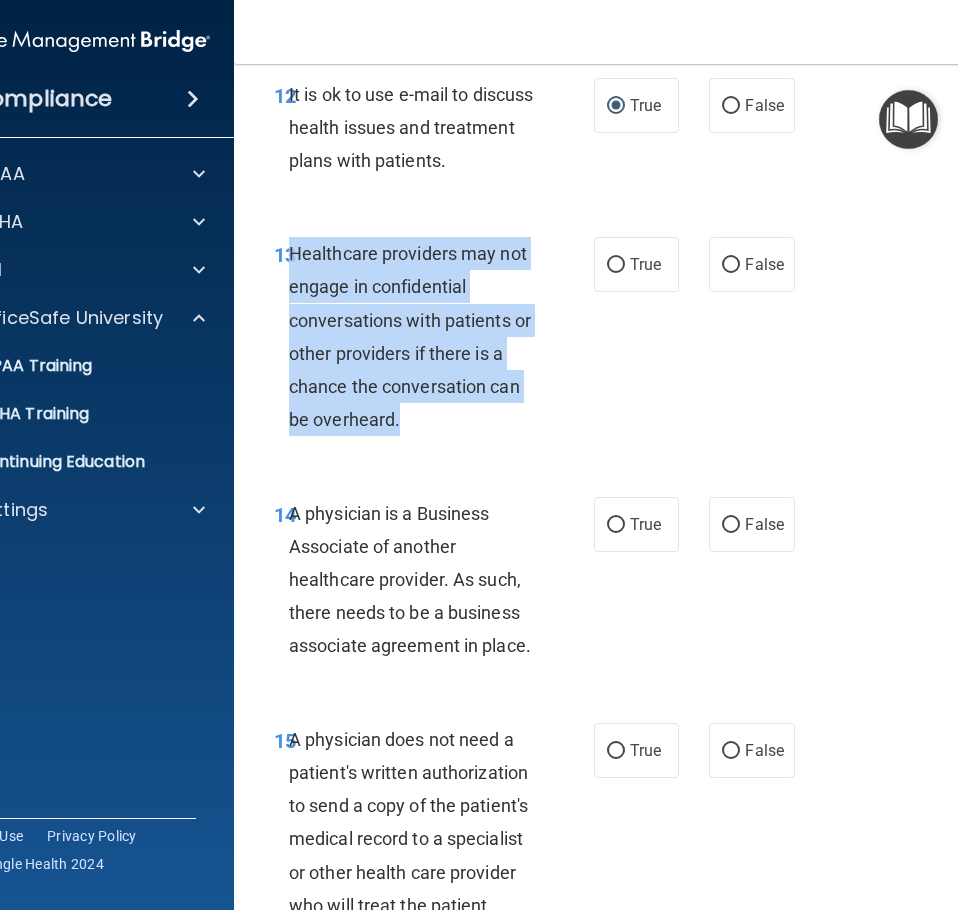 drag, startPoint x: 411, startPoint y: 415, endPoint x: 282, endPoint y: 247, distance: 211.8136 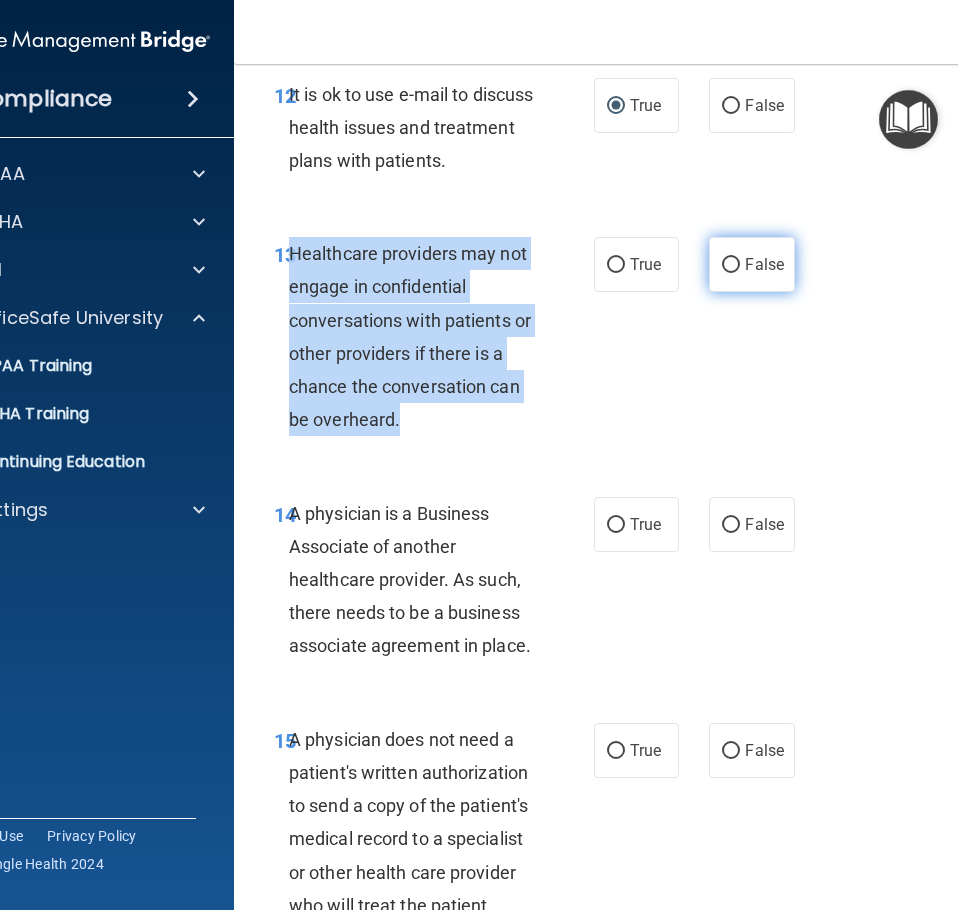 click on "False" at bounding box center (731, 265) 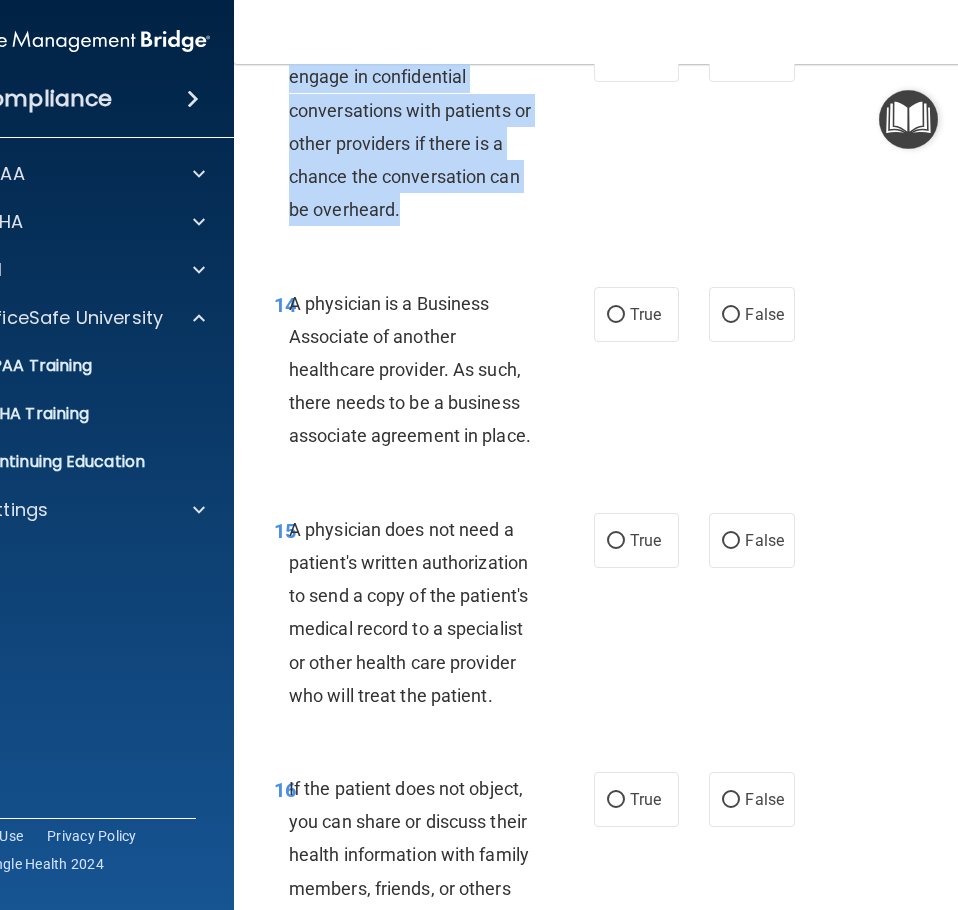 scroll, scrollTop: 3200, scrollLeft: 0, axis: vertical 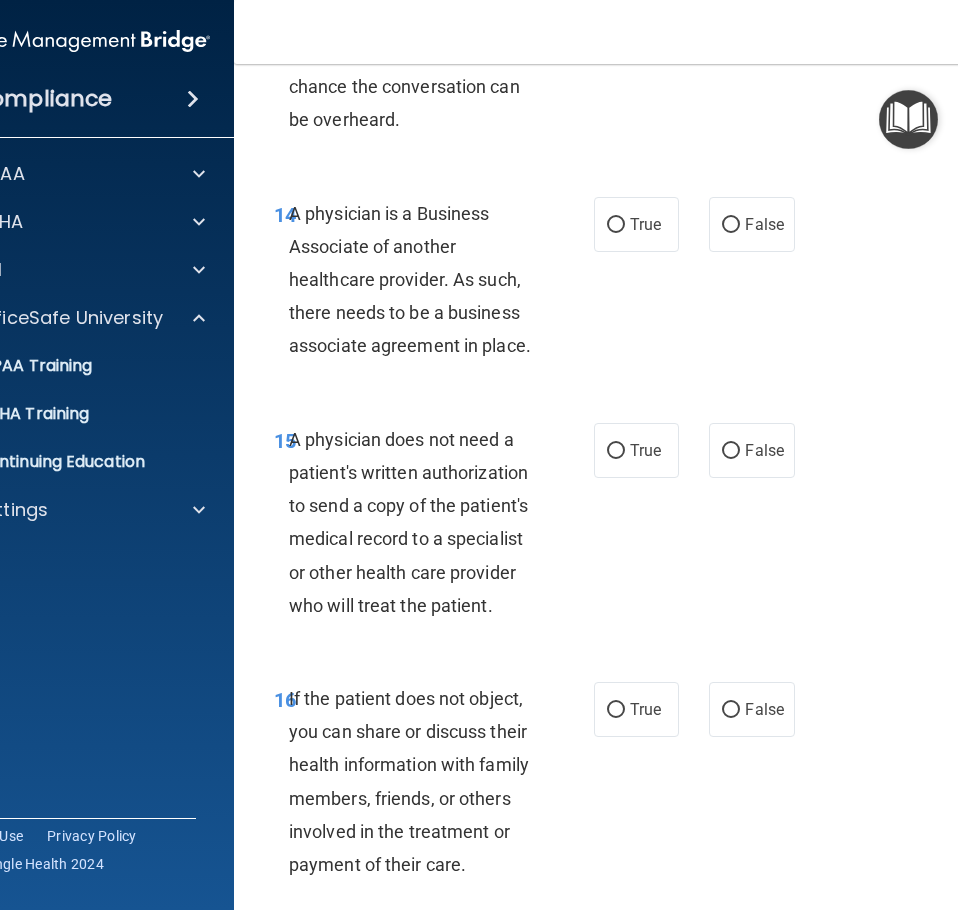 click on "14        A physician is a Business Associate of another healthcare provider.  As such, there needs to be a business associate agreement in place.                 True           False" at bounding box center (639, 285) 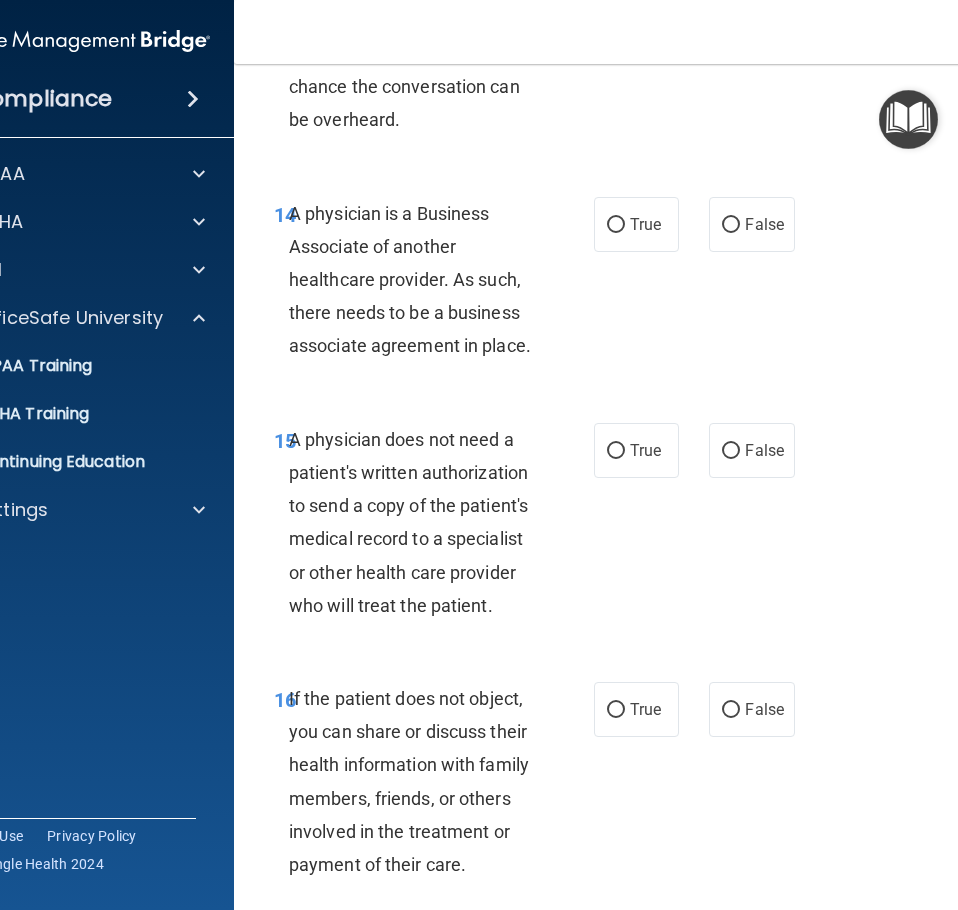 drag, startPoint x: 553, startPoint y: 341, endPoint x: 284, endPoint y: 212, distance: 298.33203 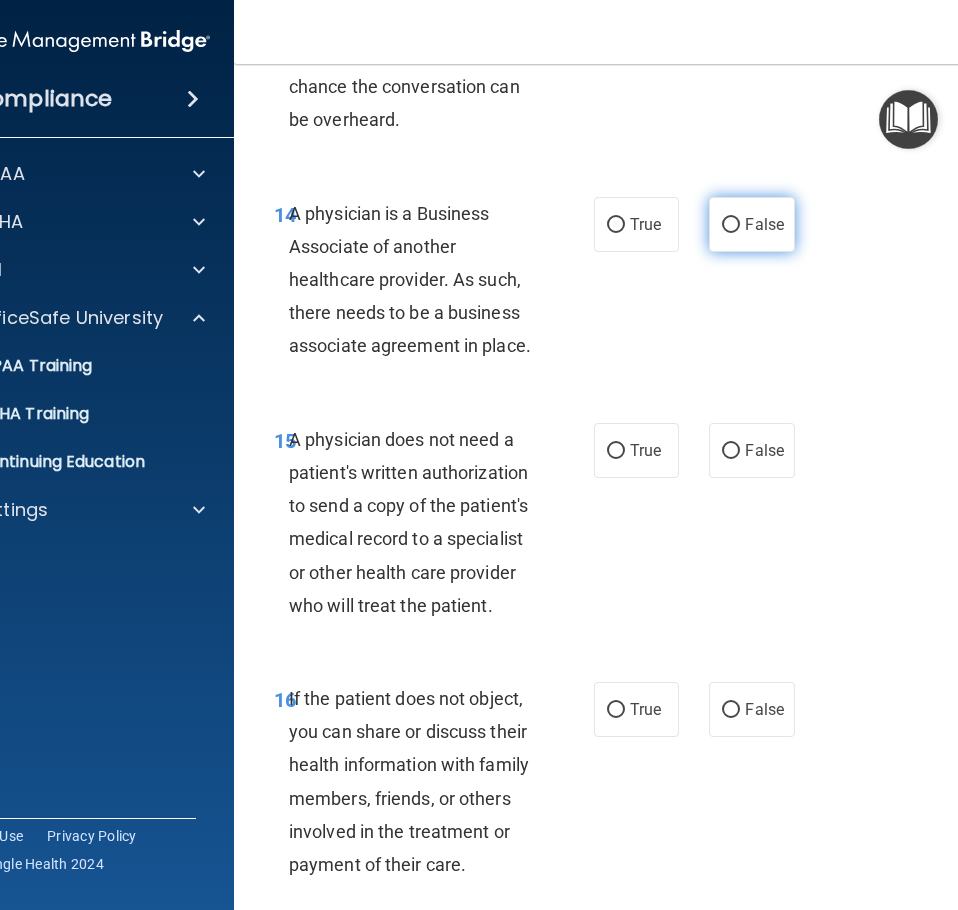 click on "False" at bounding box center (731, 225) 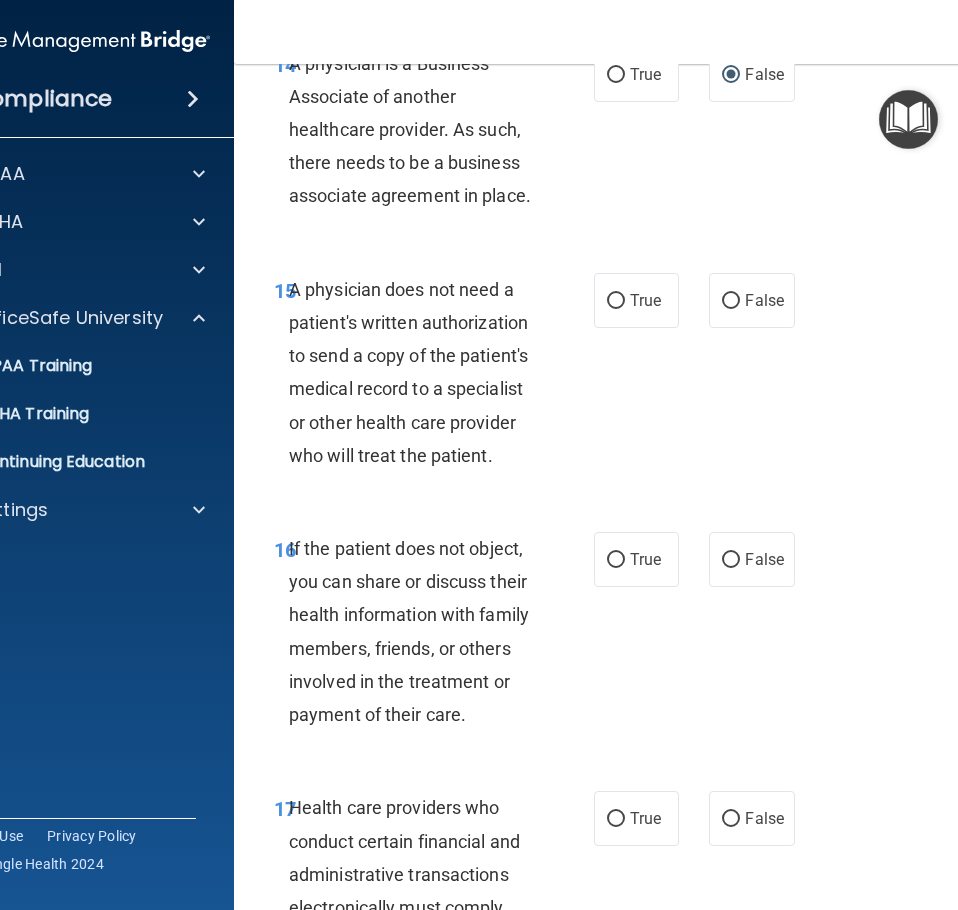 scroll, scrollTop: 3400, scrollLeft: 0, axis: vertical 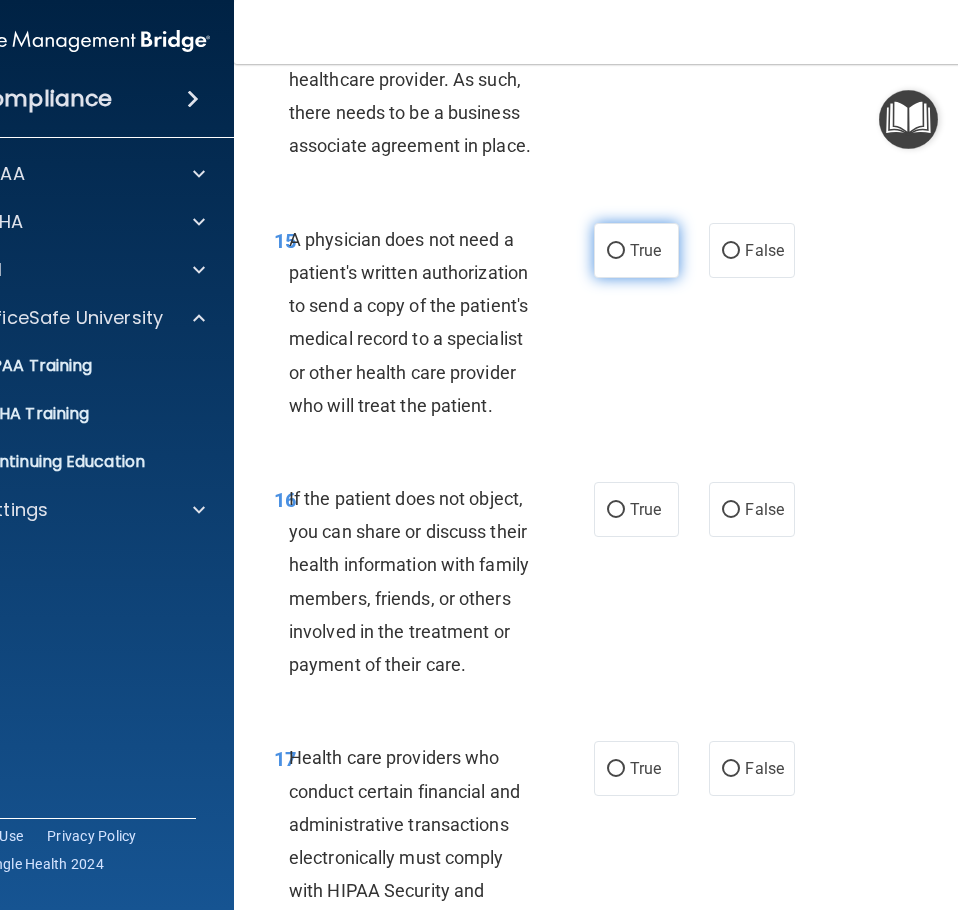 click on "True" at bounding box center (616, 251) 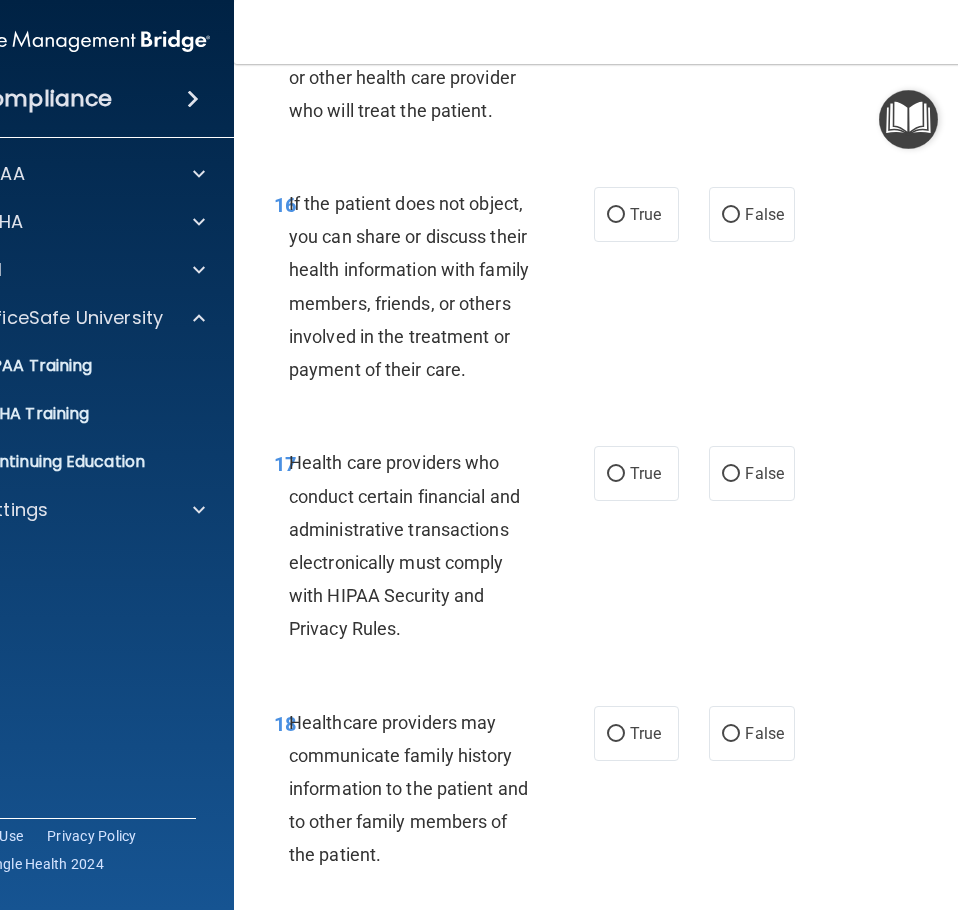 scroll, scrollTop: 3700, scrollLeft: 0, axis: vertical 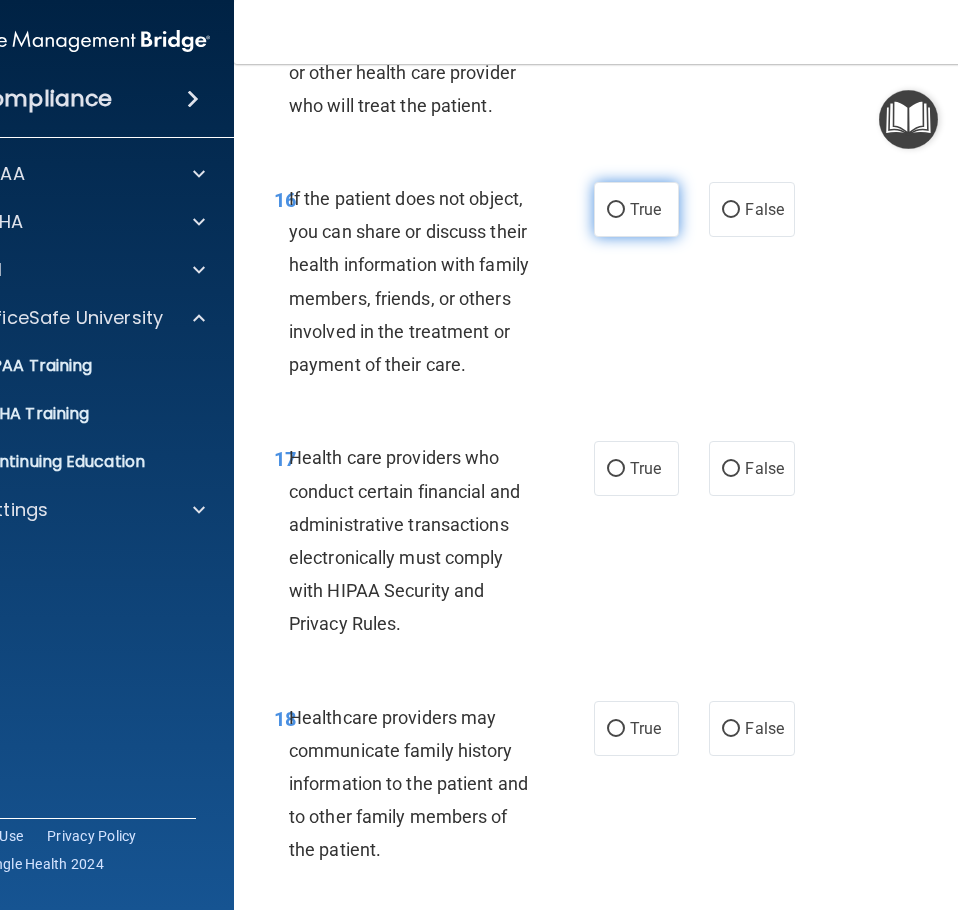 click on "True" at bounding box center (616, 210) 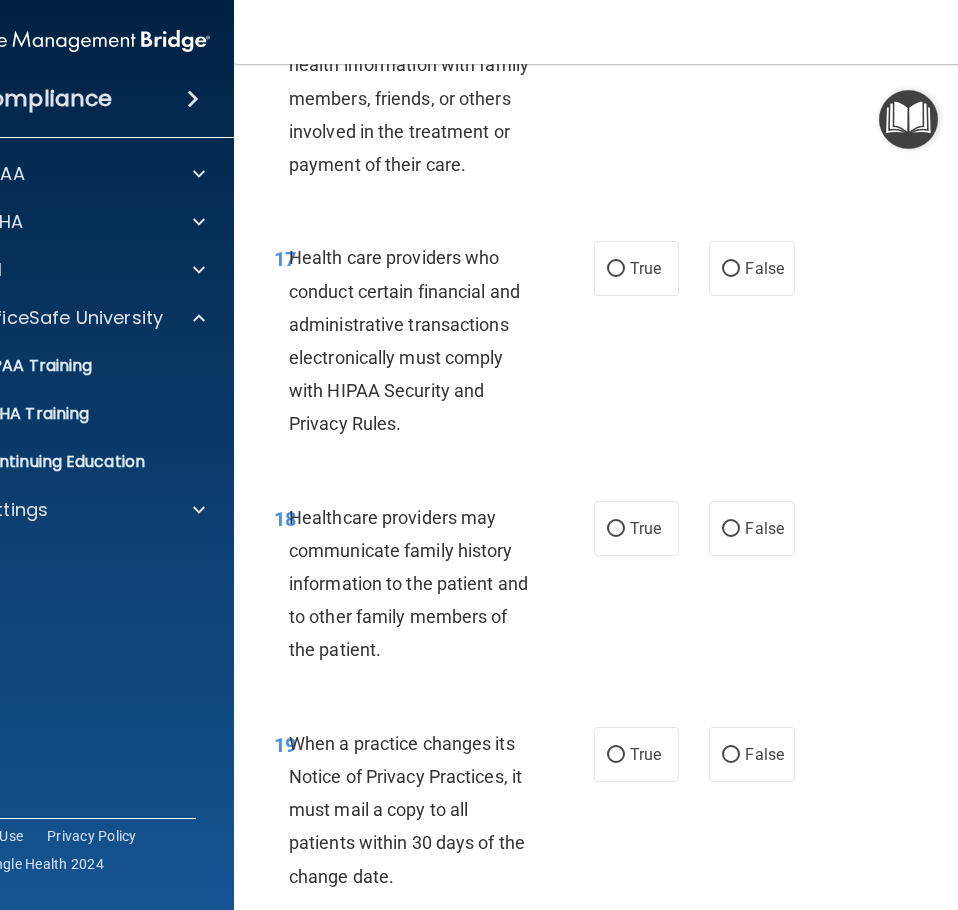 scroll, scrollTop: 4000, scrollLeft: 0, axis: vertical 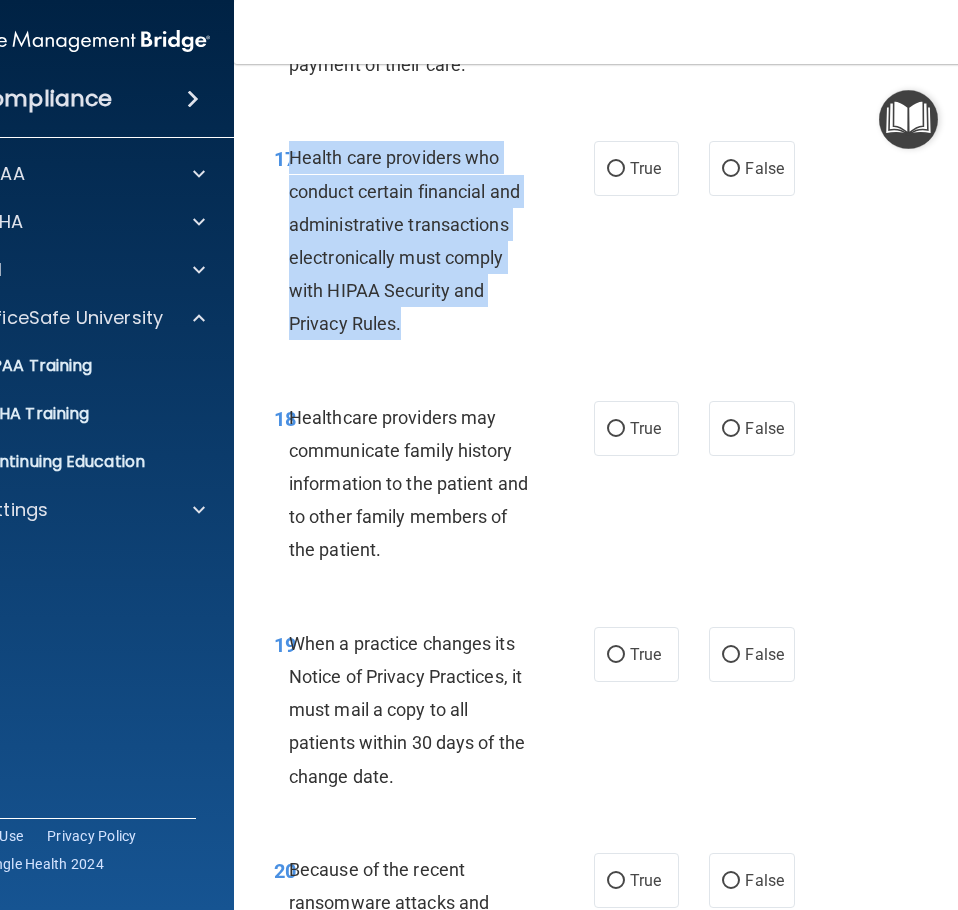 drag, startPoint x: 397, startPoint y: 323, endPoint x: 283, endPoint y: 157, distance: 201.37527 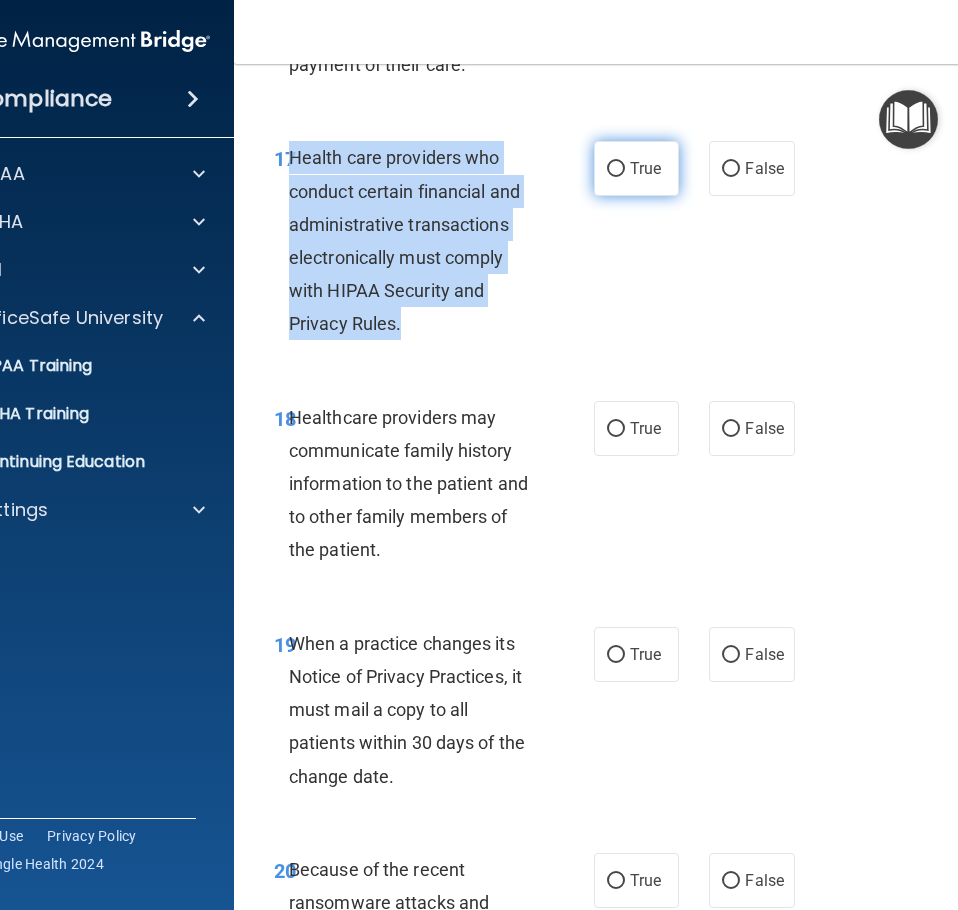 click on "True" at bounding box center [616, 169] 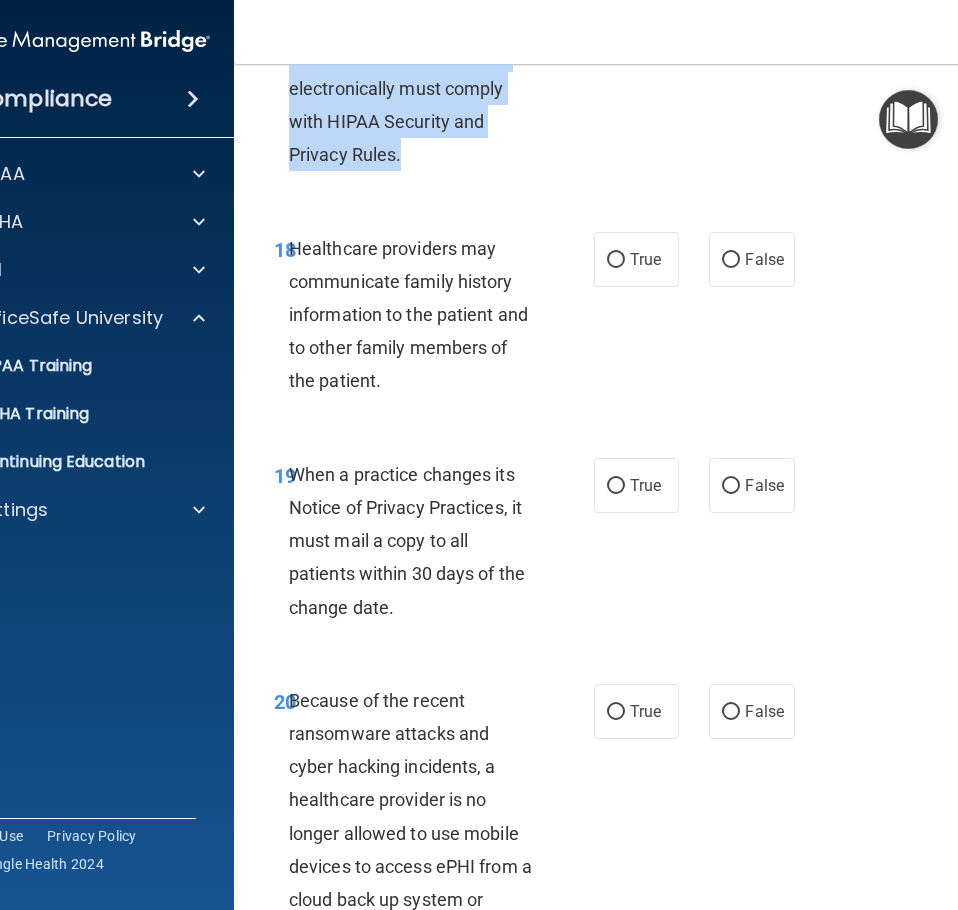 scroll, scrollTop: 4200, scrollLeft: 0, axis: vertical 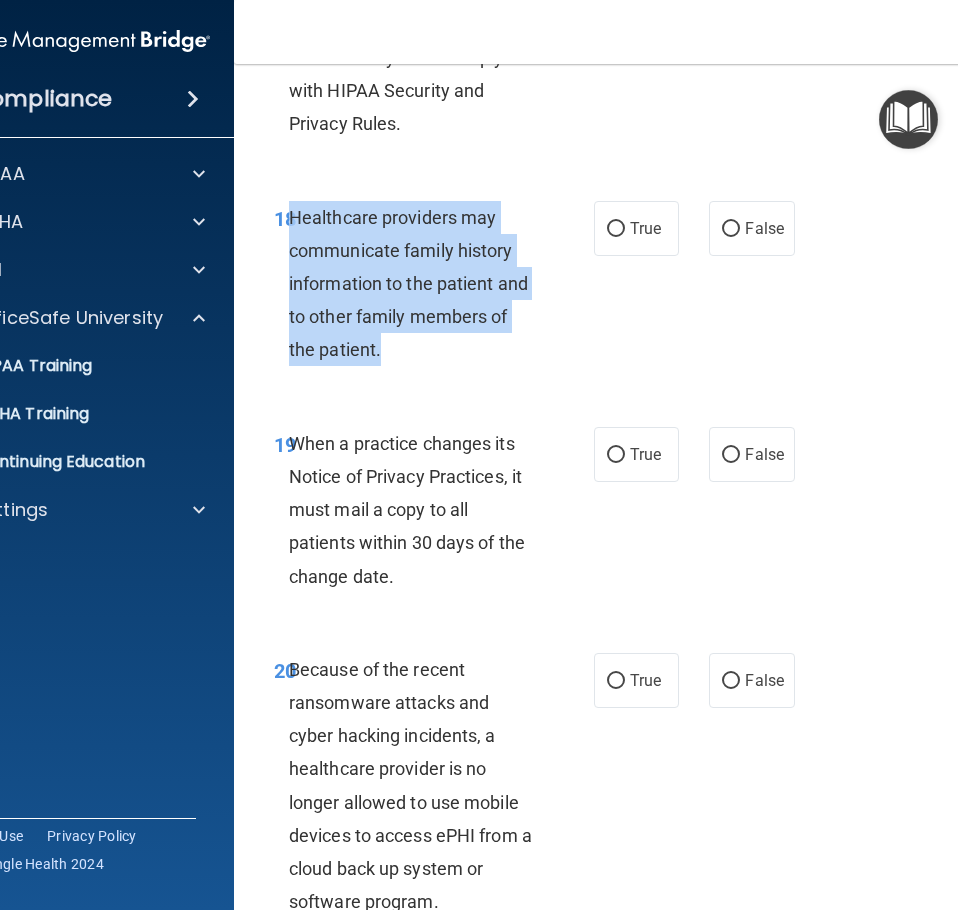 drag, startPoint x: 376, startPoint y: 349, endPoint x: 286, endPoint y: 221, distance: 156.47363 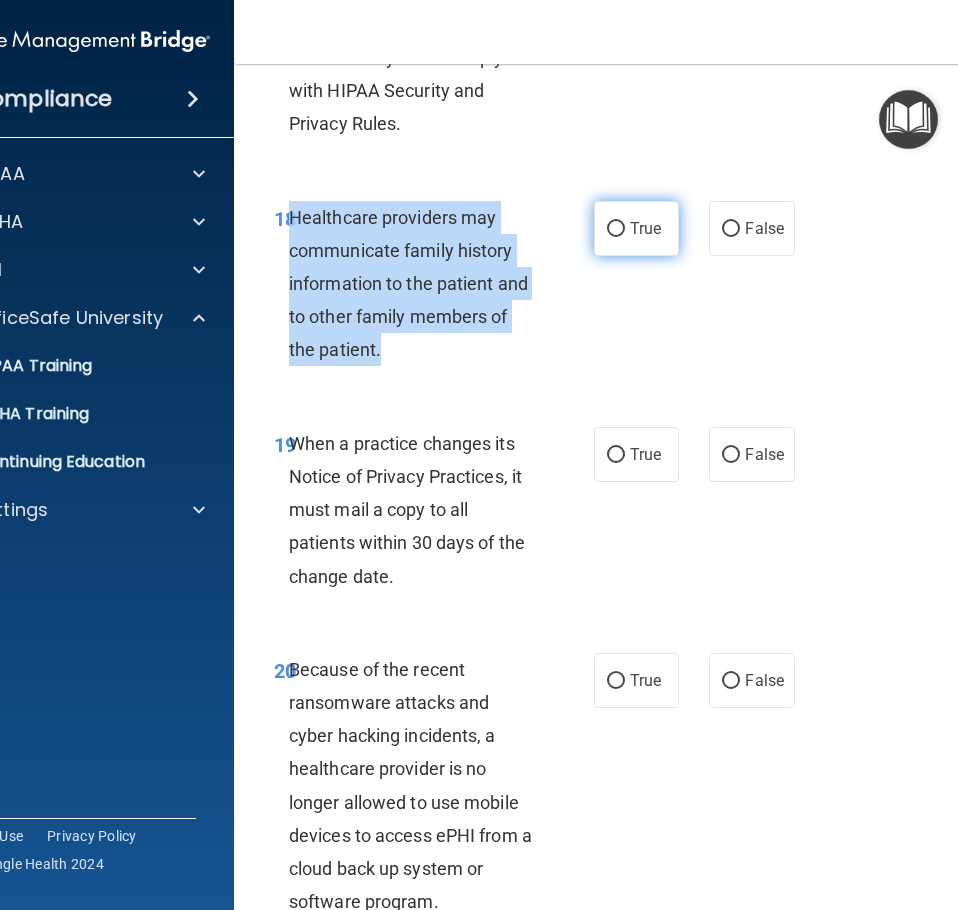 click on "True" at bounding box center [616, 229] 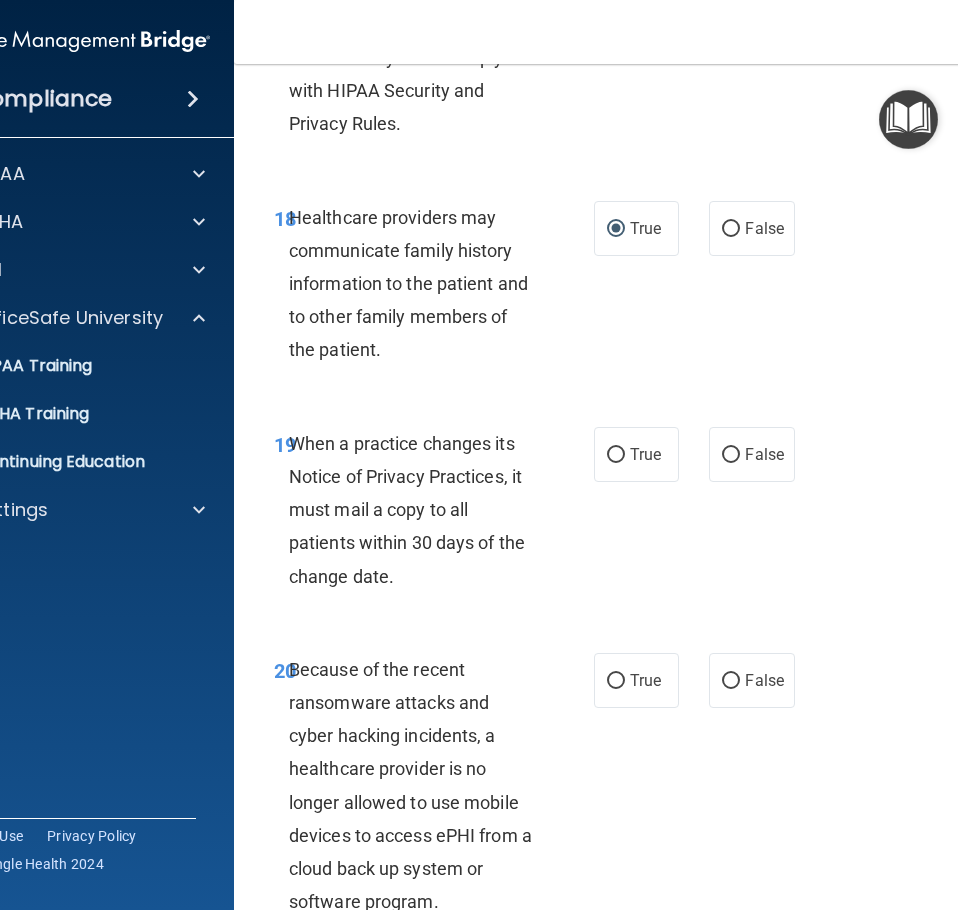 click on "When a practice changes its Notice of Privacy Practices, it must mail a copy to all patients within 30 days of the change date." at bounding box center (420, 510) 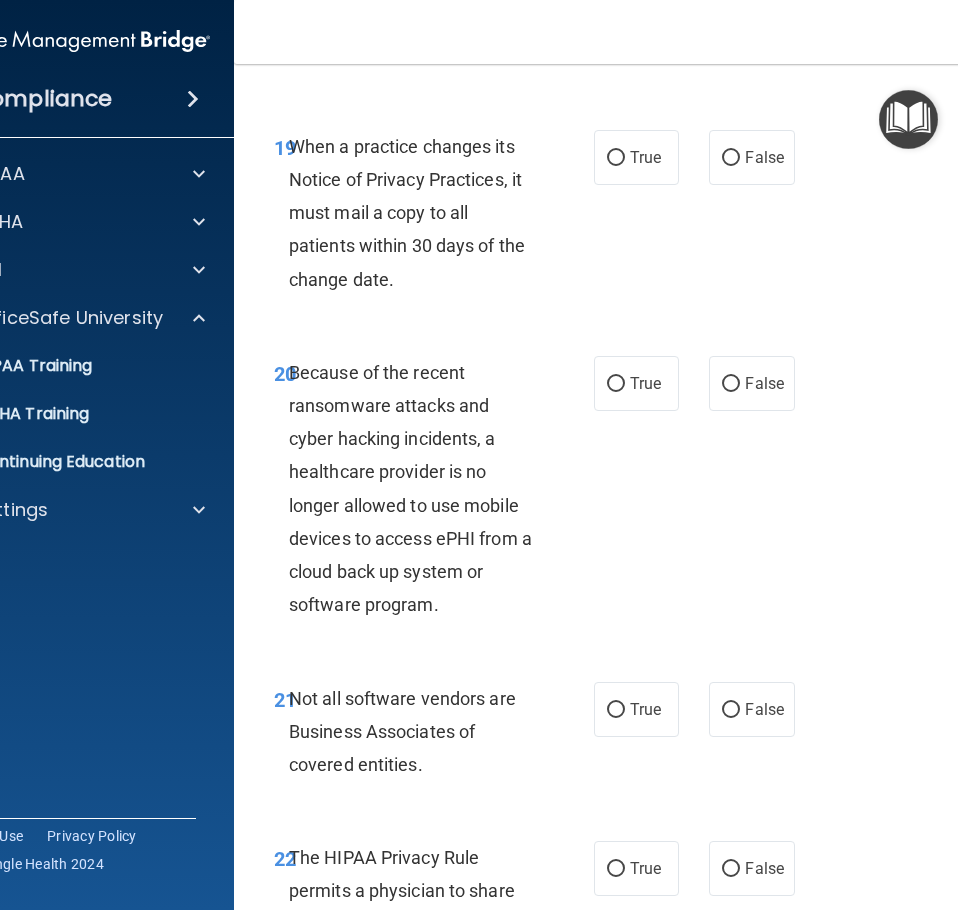 scroll, scrollTop: 4500, scrollLeft: 0, axis: vertical 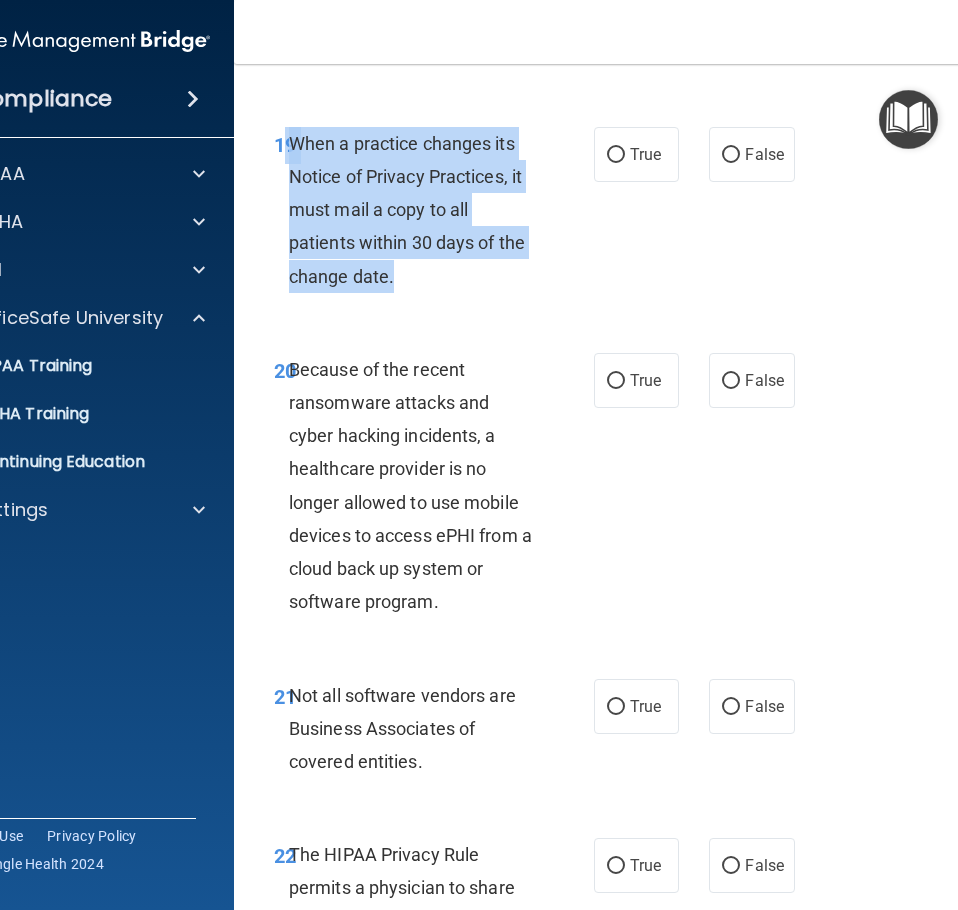 drag, startPoint x: 408, startPoint y: 270, endPoint x: 273, endPoint y: 157, distance: 176.05113 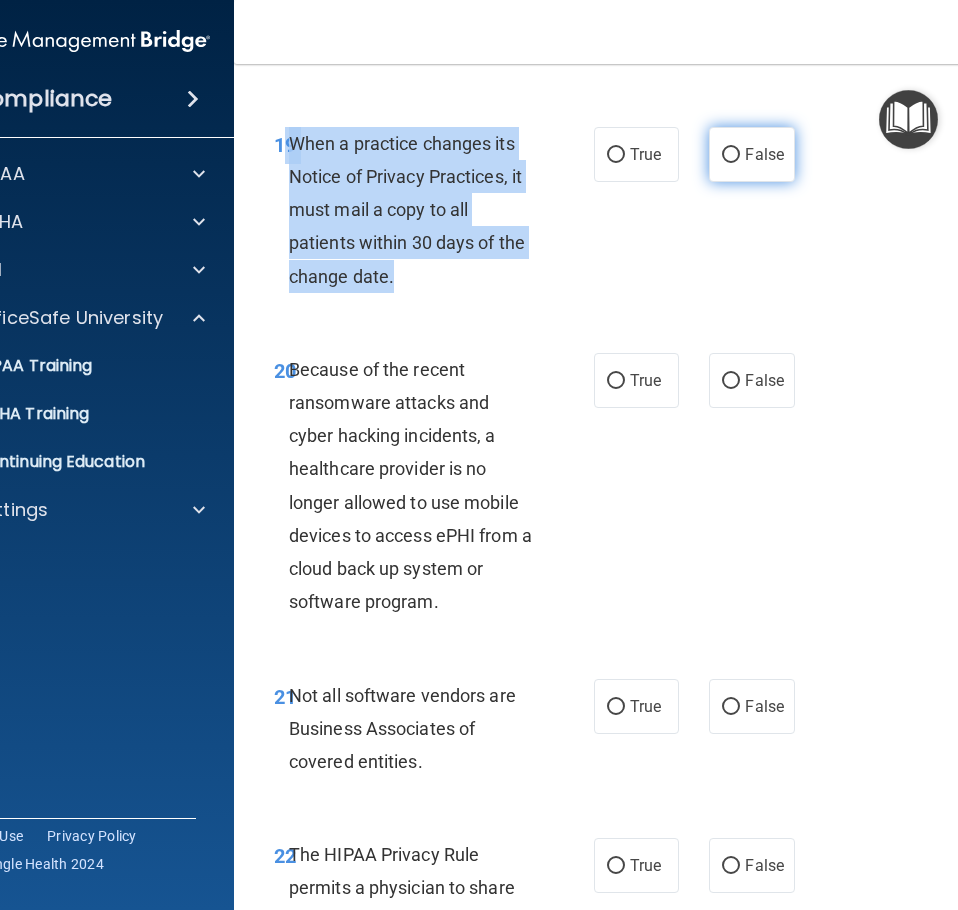 click on "False" at bounding box center [731, 155] 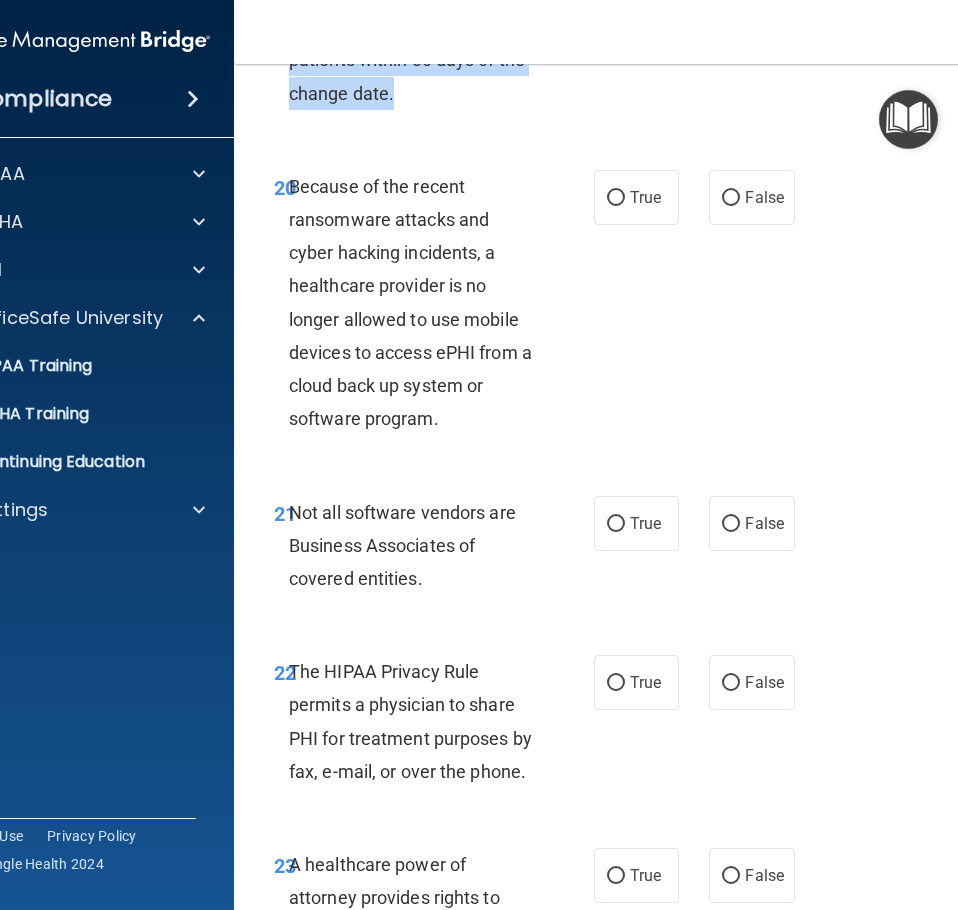 scroll, scrollTop: 4700, scrollLeft: 0, axis: vertical 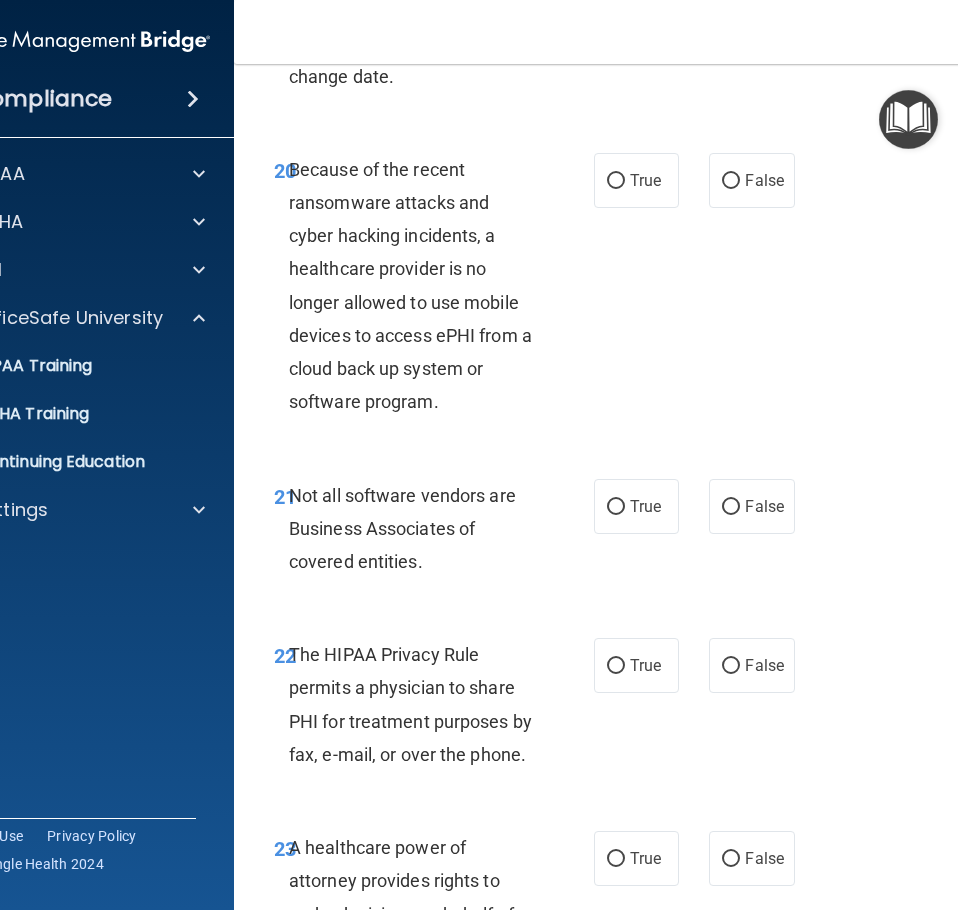 click on "20       Because of the recent ransomware attacks and cyber hacking incidents, a healthcare provider is no longer allowed to use mobile devices to access ePHI from a cloud back up system or software program." at bounding box center [434, 291] 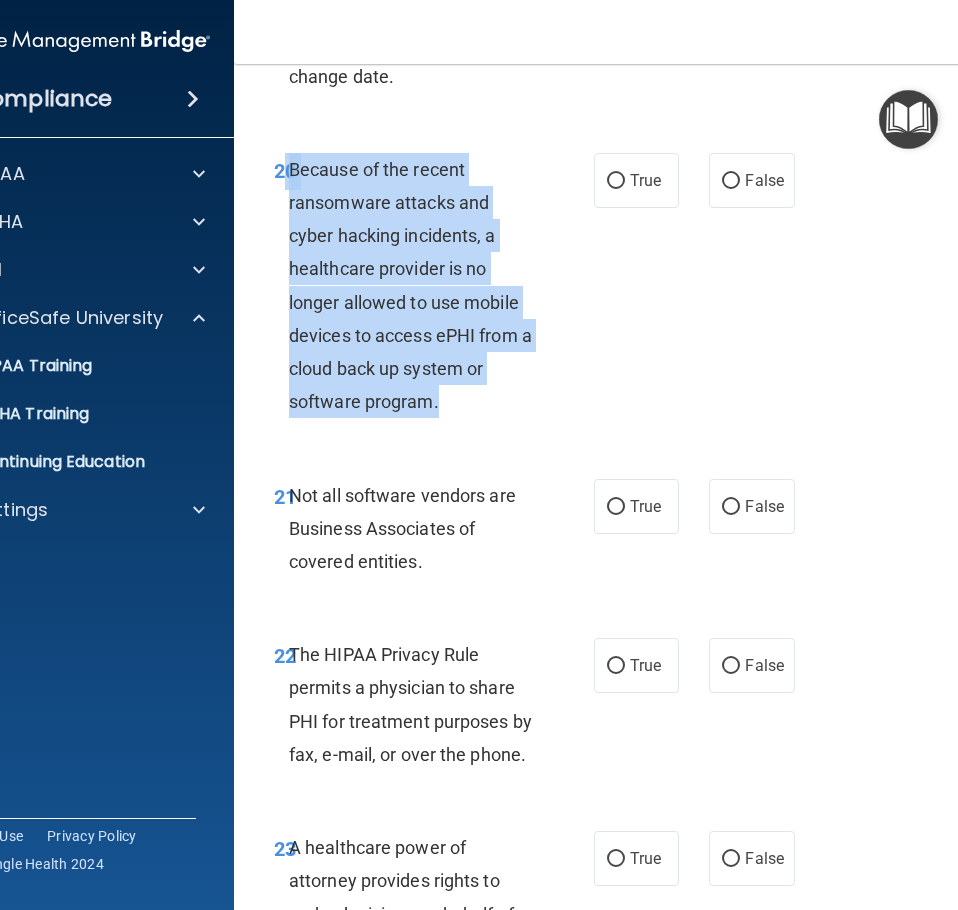drag, startPoint x: 464, startPoint y: 399, endPoint x: 274, endPoint y: 182, distance: 288.42505 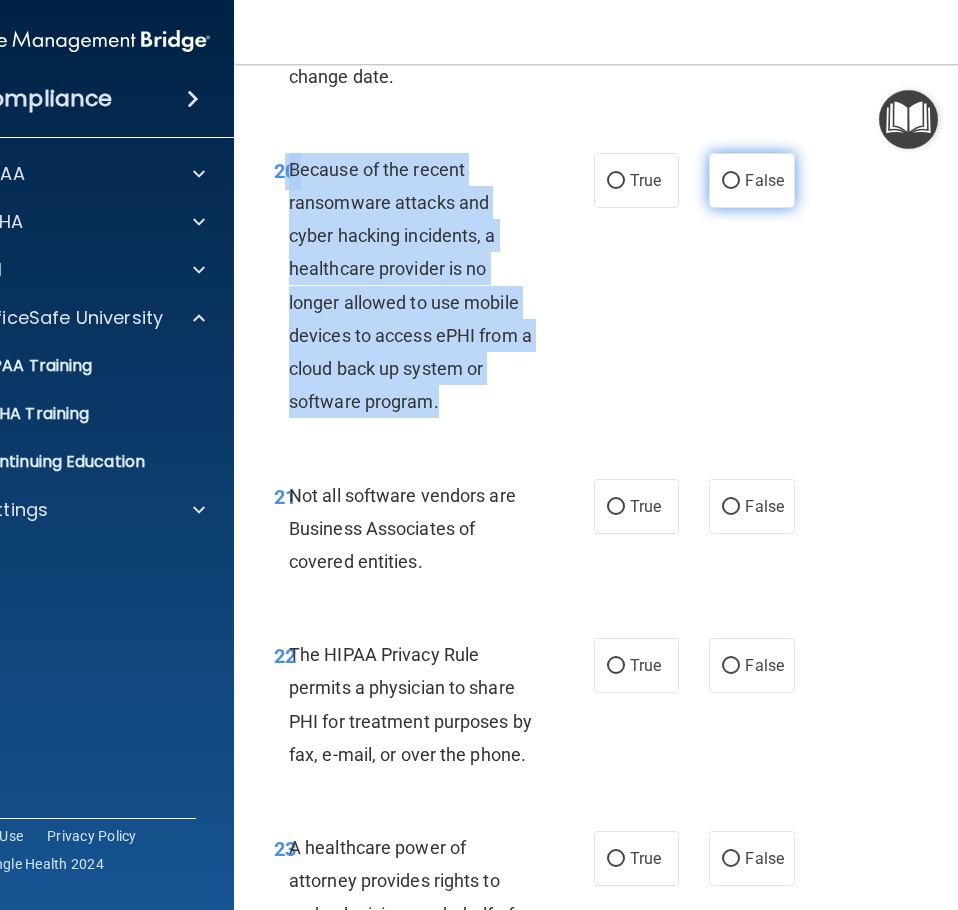 click on "False" at bounding box center (731, 181) 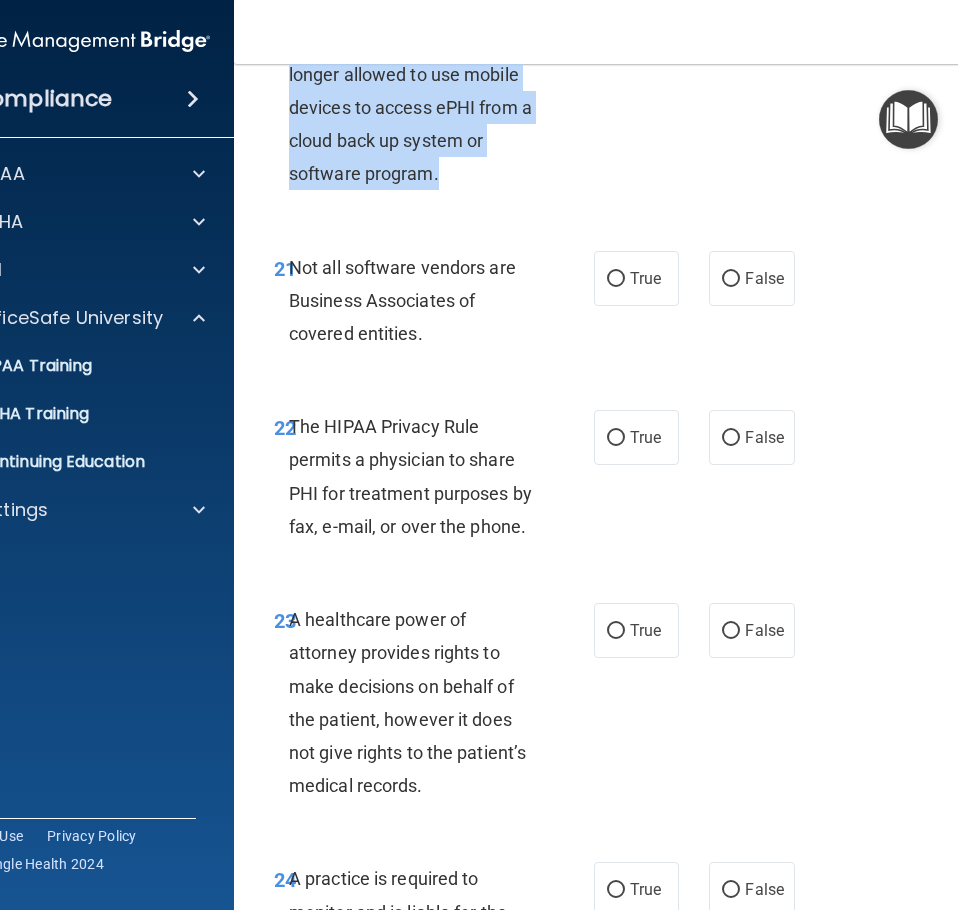 scroll, scrollTop: 5000, scrollLeft: 0, axis: vertical 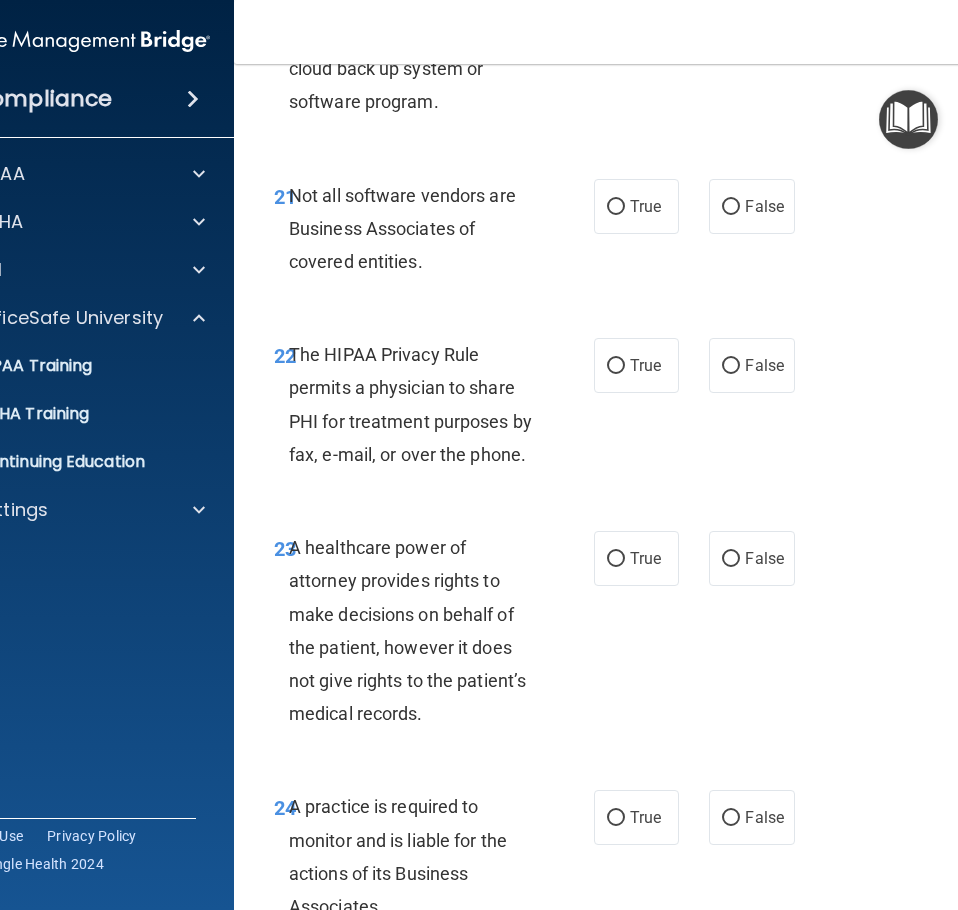 click on "21       Not all software vendors are Business Associates of covered entities." at bounding box center [434, 234] 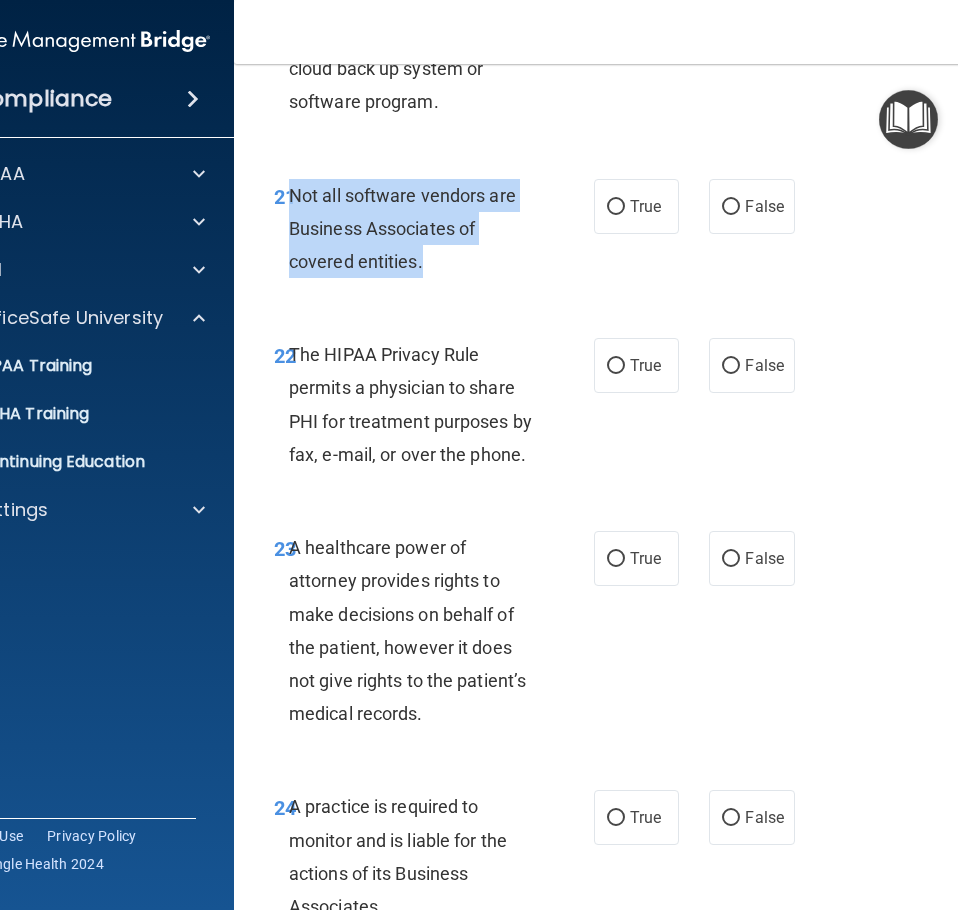 drag, startPoint x: 433, startPoint y: 257, endPoint x: 285, endPoint y: 205, distance: 156.86937 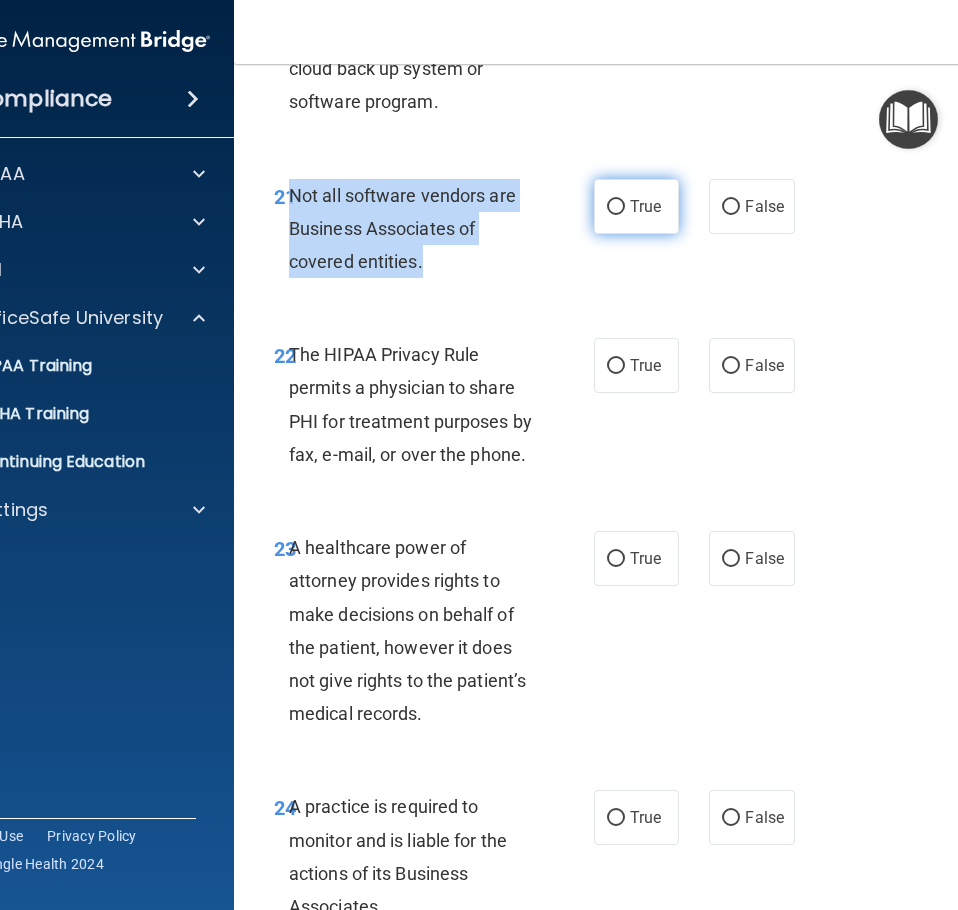 click on "True" at bounding box center [616, 207] 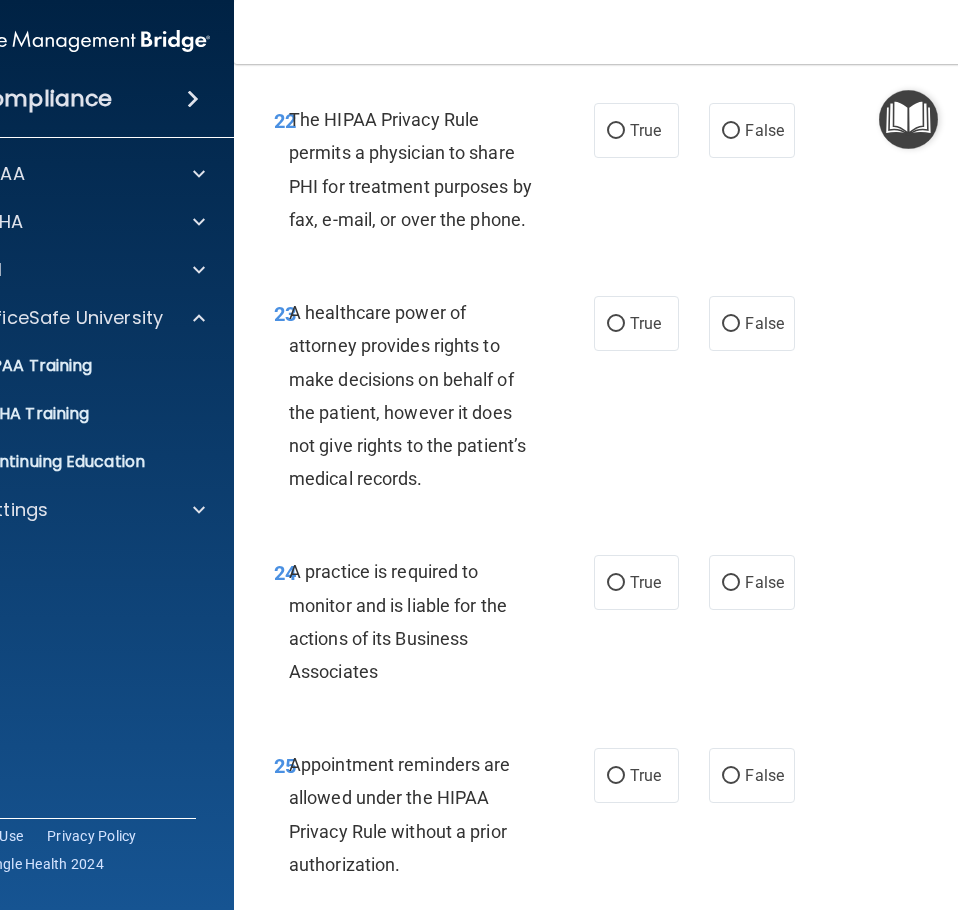 scroll, scrollTop: 5200, scrollLeft: 0, axis: vertical 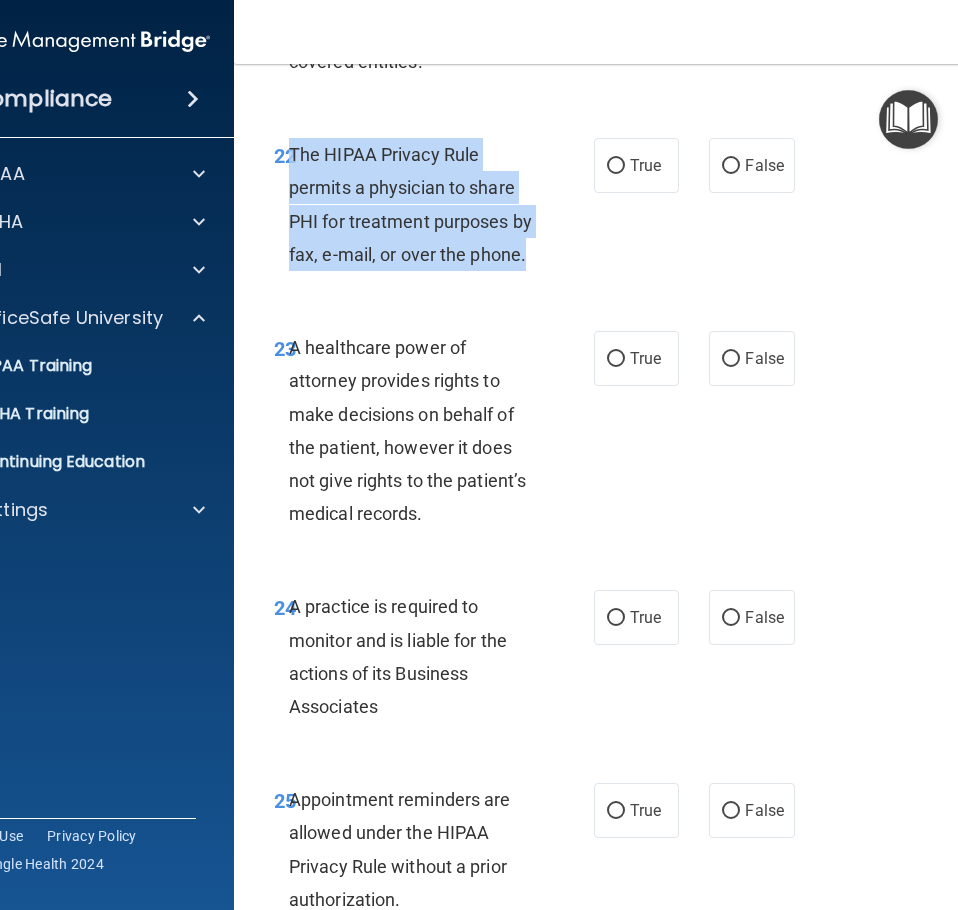 drag, startPoint x: 529, startPoint y: 257, endPoint x: 282, endPoint y: 158, distance: 266.10147 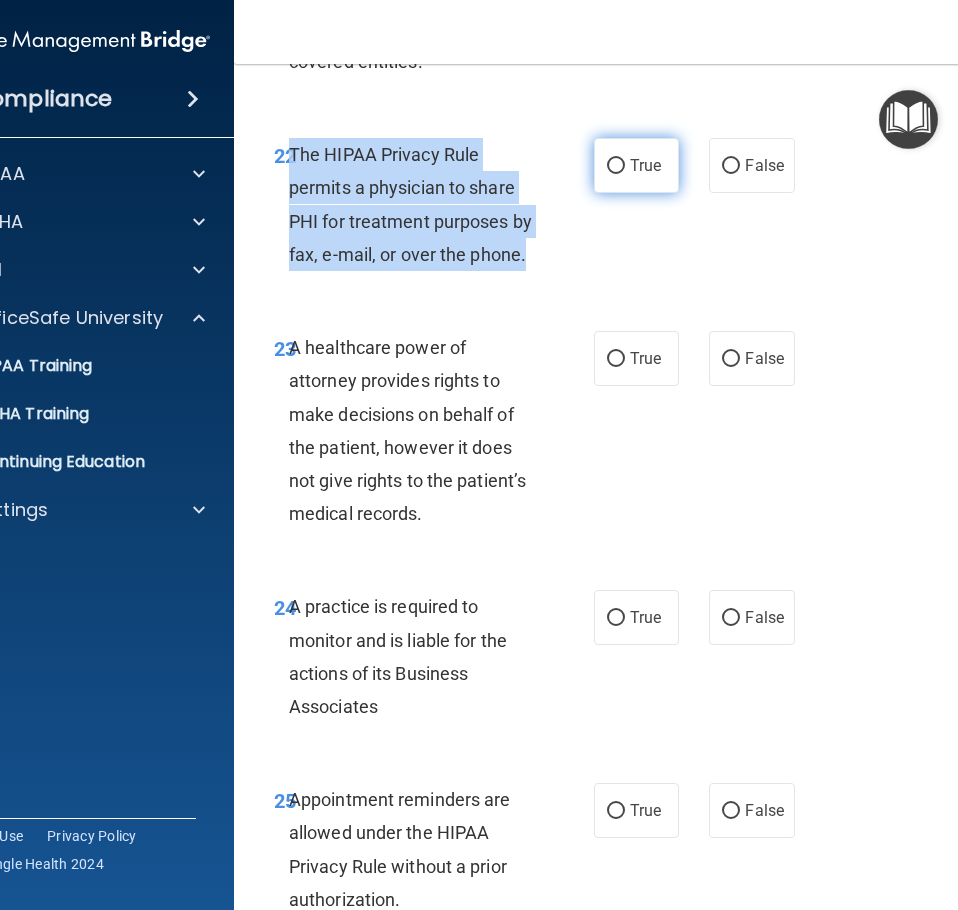 click on "True" at bounding box center [616, 166] 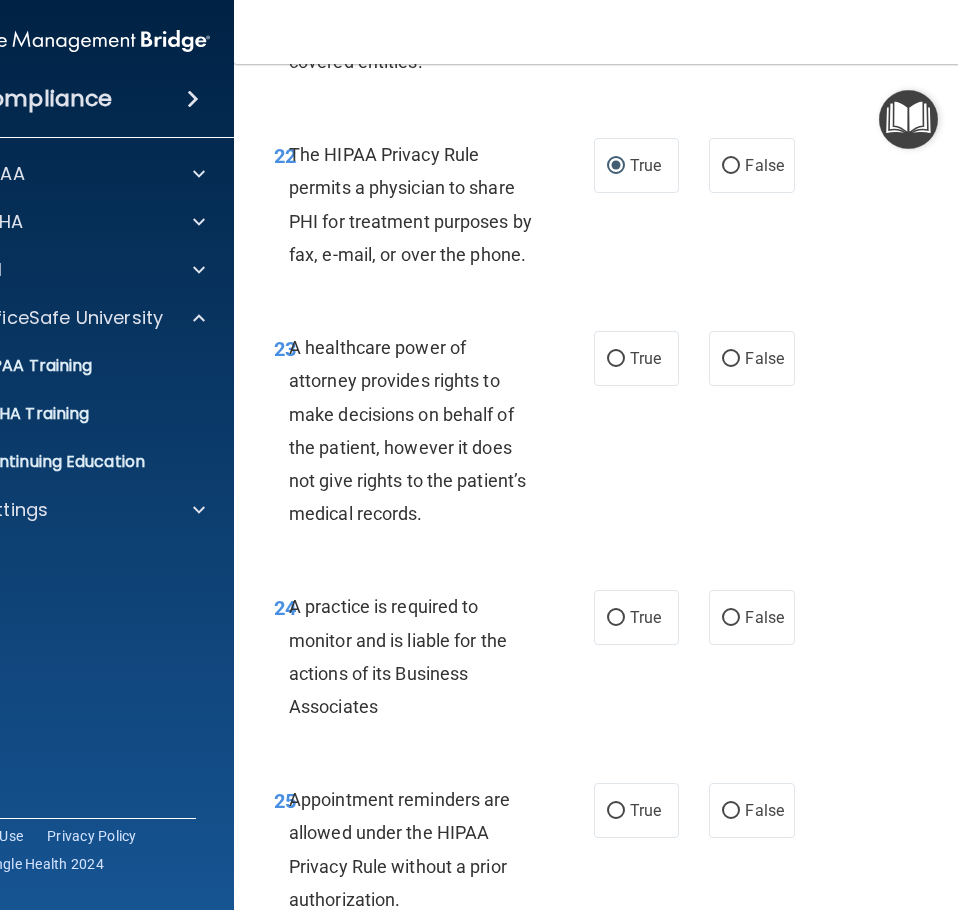 click on "24       A practice is required to monitor and is liable for the actions of its Business Associates                 True           False" at bounding box center [639, 661] 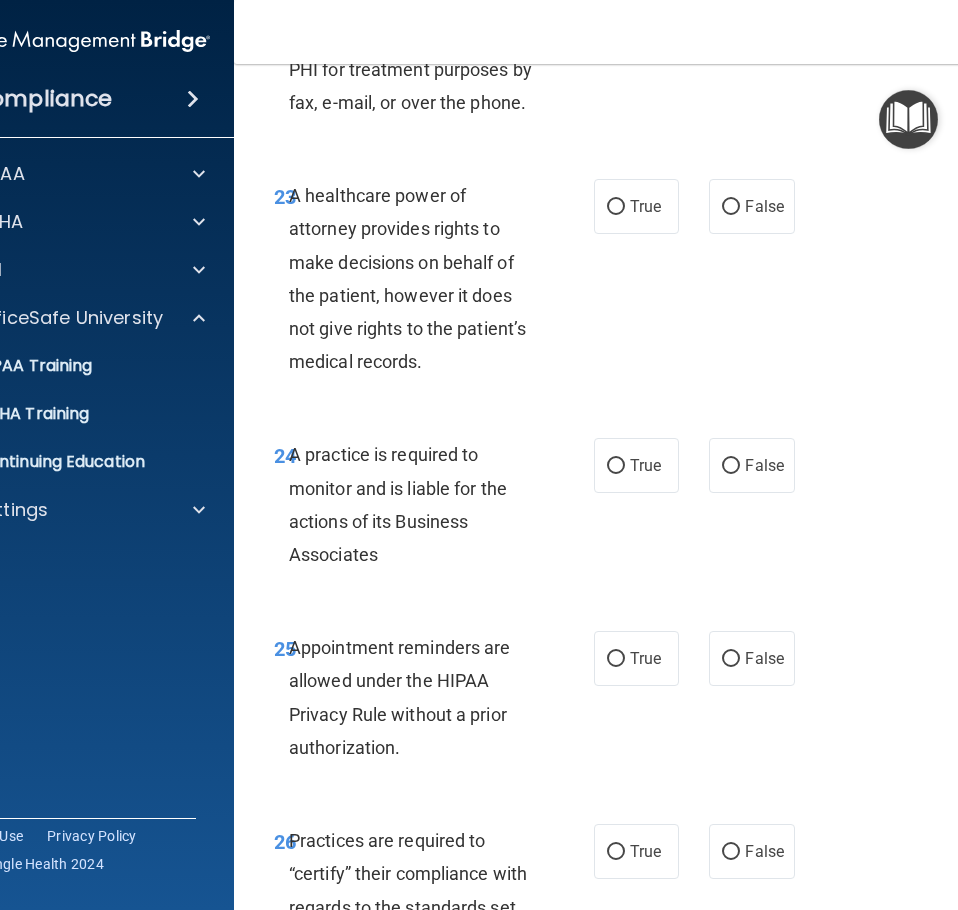 scroll, scrollTop: 5400, scrollLeft: 0, axis: vertical 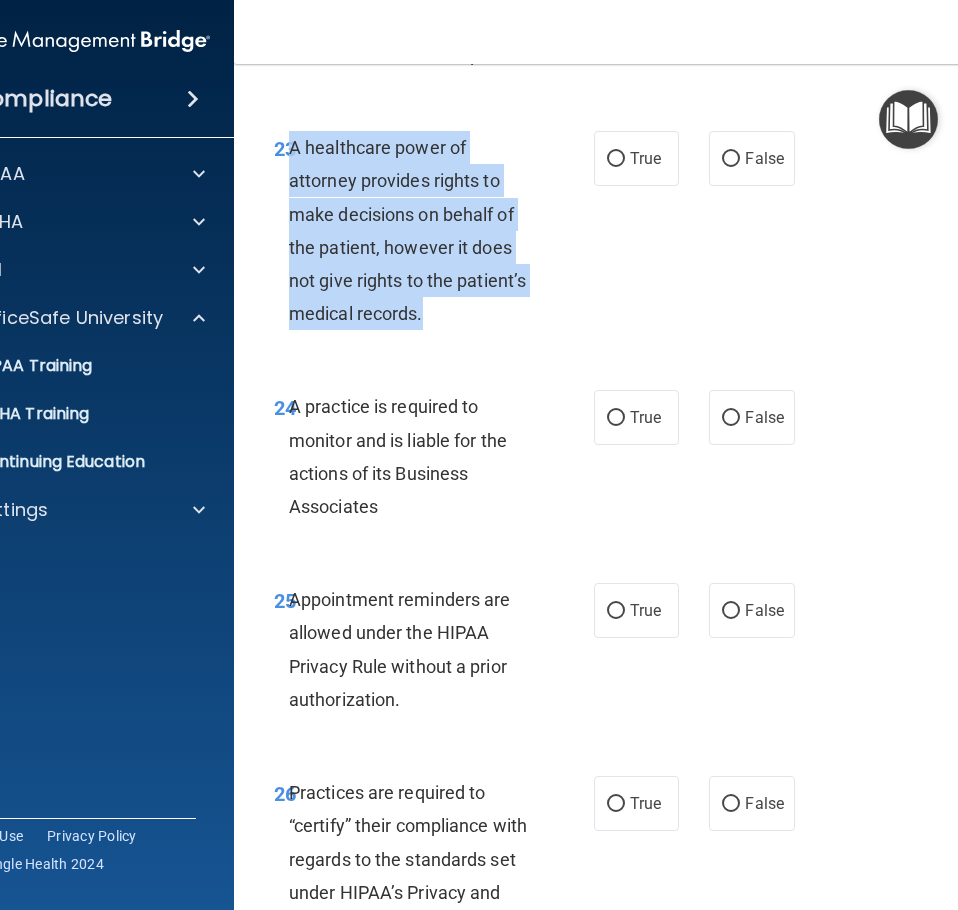 drag, startPoint x: 431, startPoint y: 311, endPoint x: 287, endPoint y: 149, distance: 216.7487 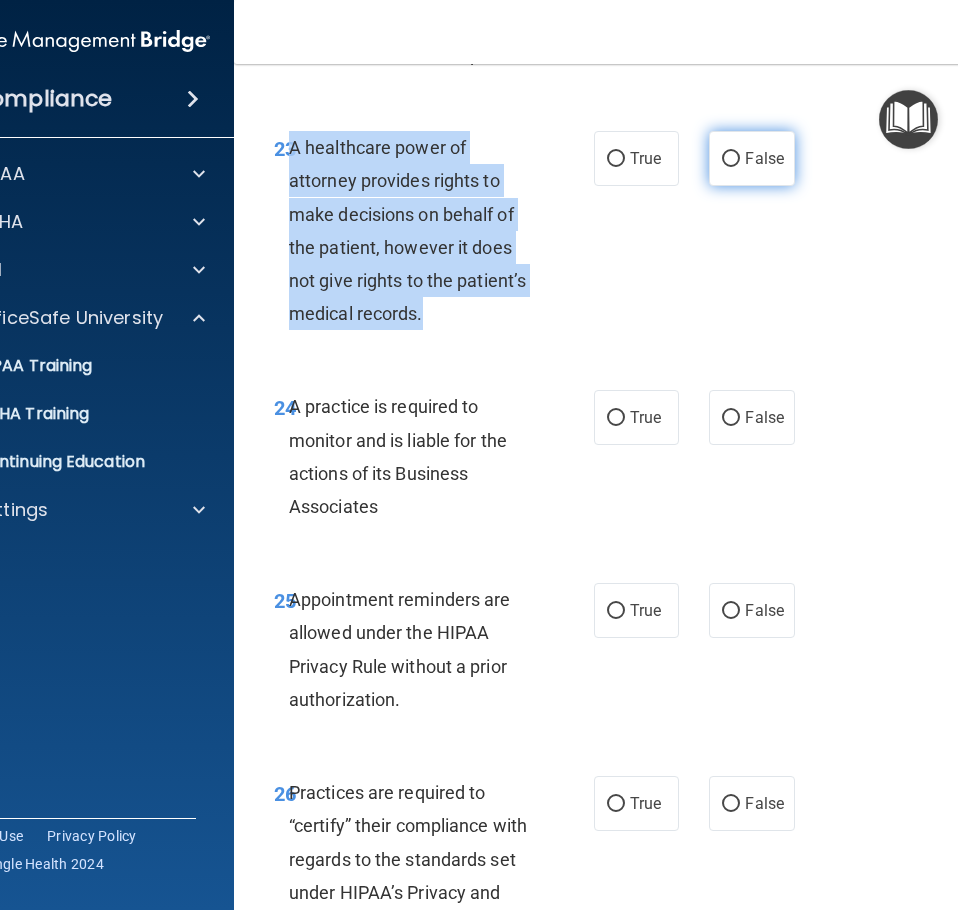 click on "False" at bounding box center (731, 159) 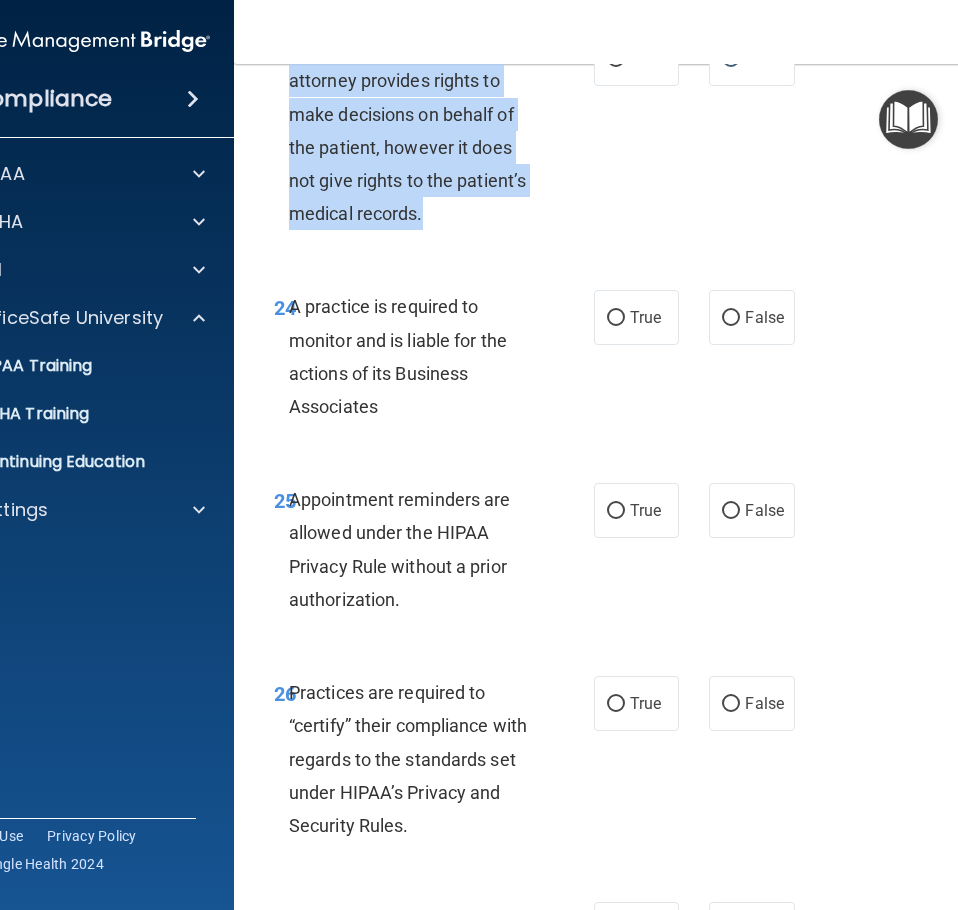 scroll, scrollTop: 5600, scrollLeft: 0, axis: vertical 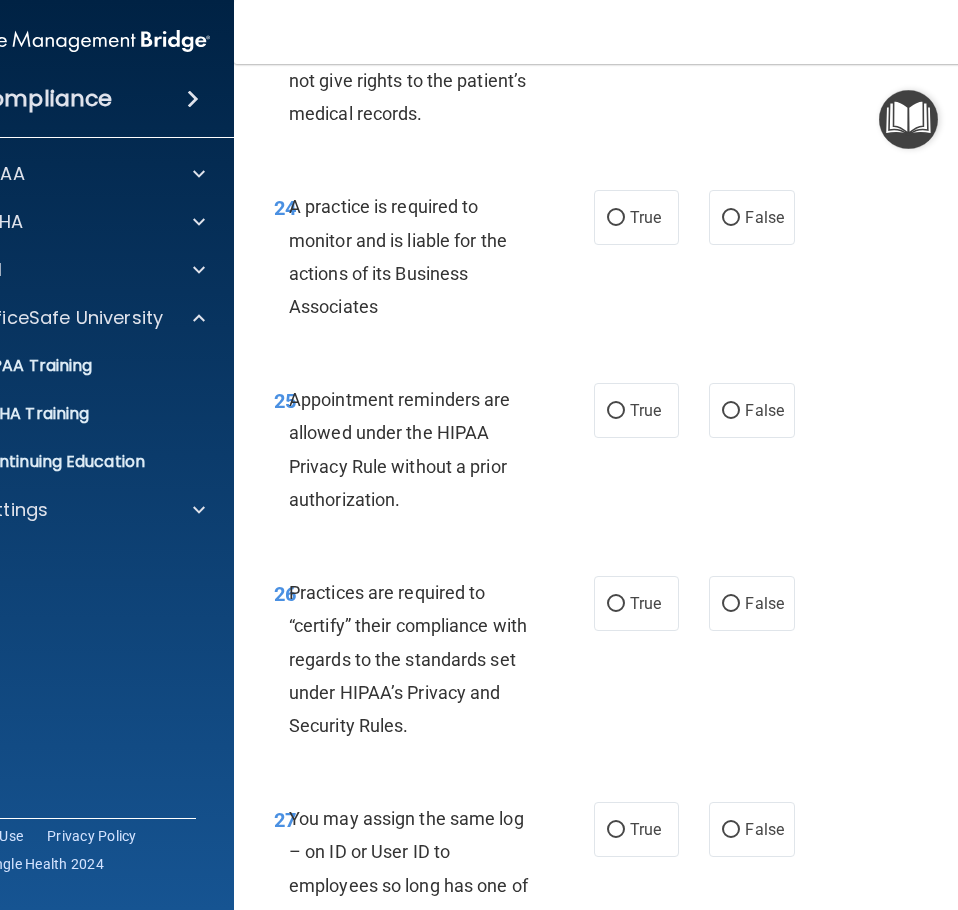 click on "24       A practice is required to monitor and is liable for the actions of its Business Associates" at bounding box center (434, 261) 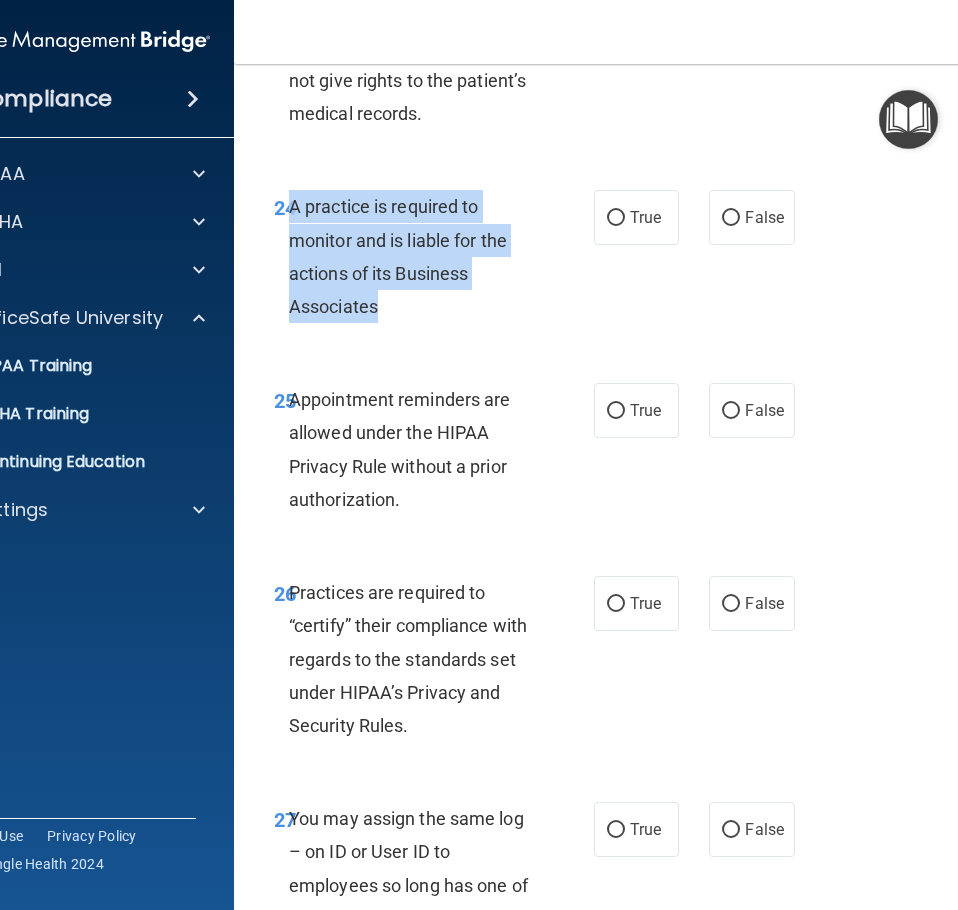 drag, startPoint x: 374, startPoint y: 304, endPoint x: 285, endPoint y: 193, distance: 142.27438 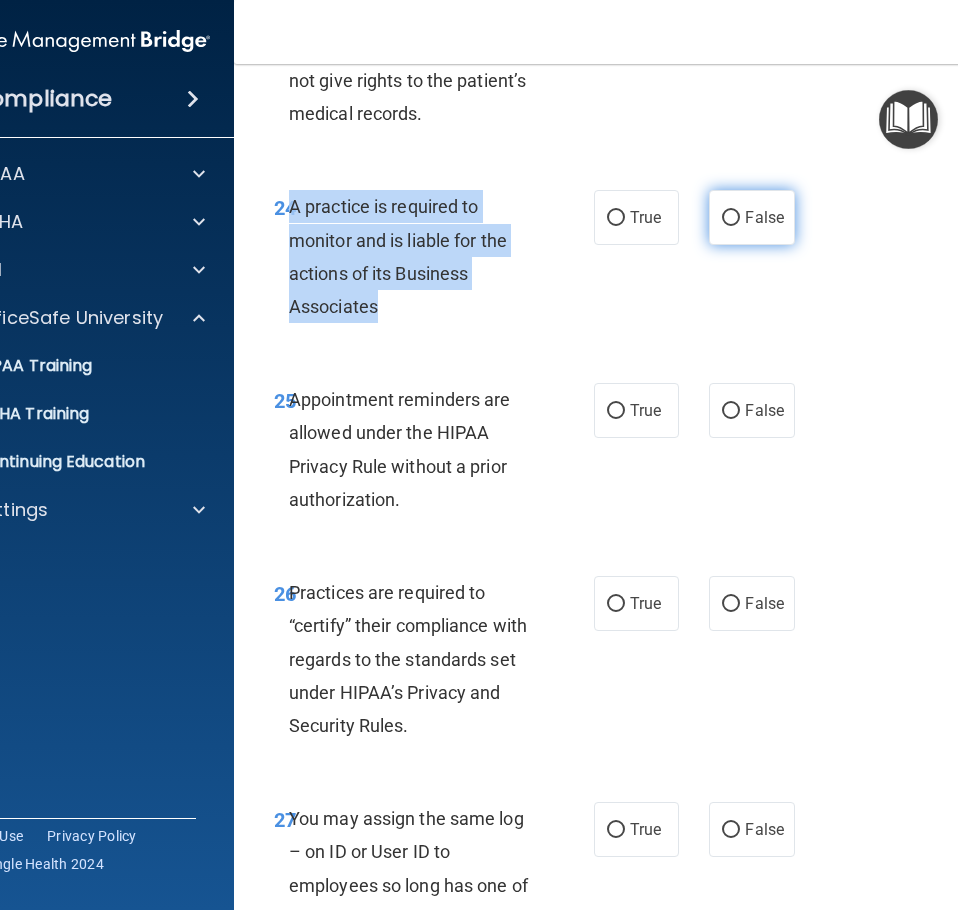 click on "False" at bounding box center (731, 218) 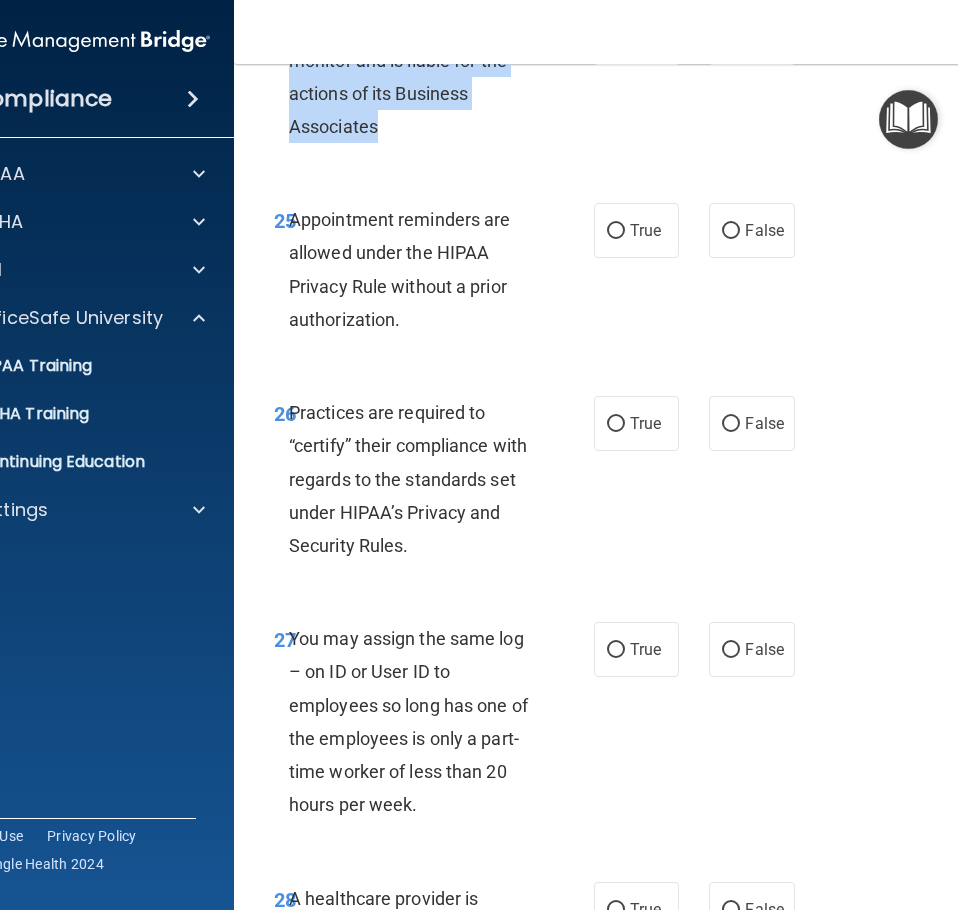 scroll, scrollTop: 5800, scrollLeft: 0, axis: vertical 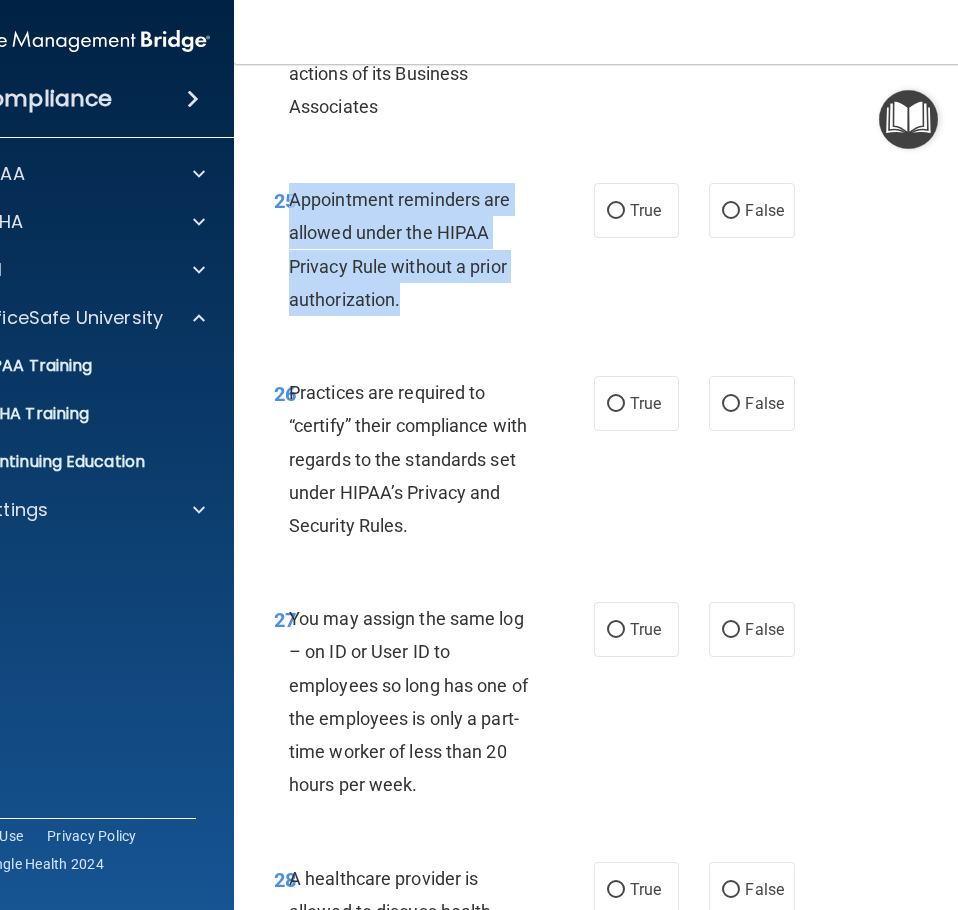 drag, startPoint x: 407, startPoint y: 295, endPoint x: 283, endPoint y: 199, distance: 156.81836 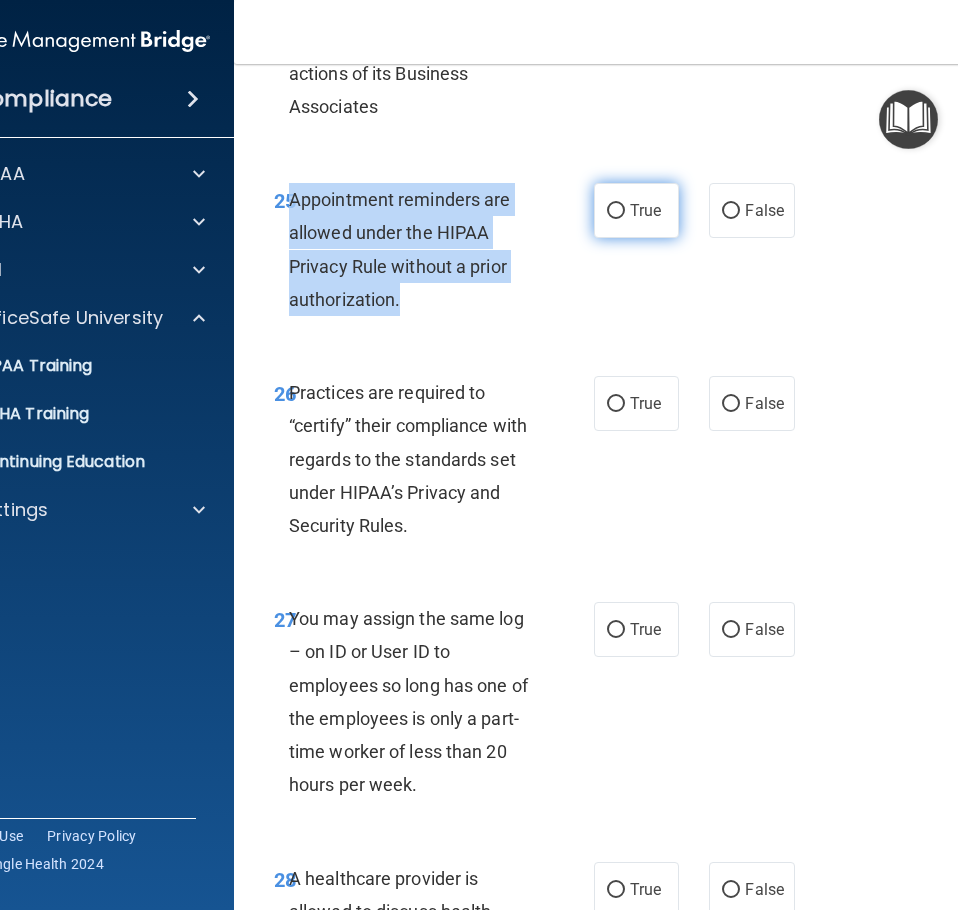 click on "True" at bounding box center (616, 211) 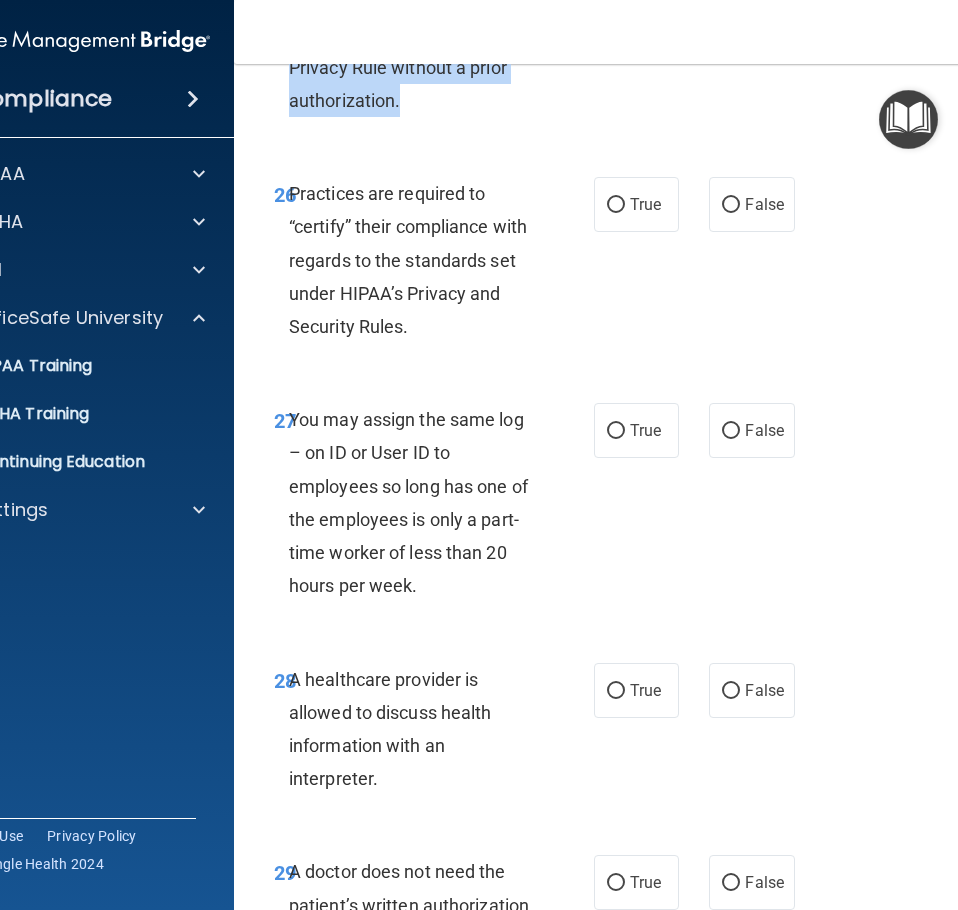 scroll, scrollTop: 6000, scrollLeft: 0, axis: vertical 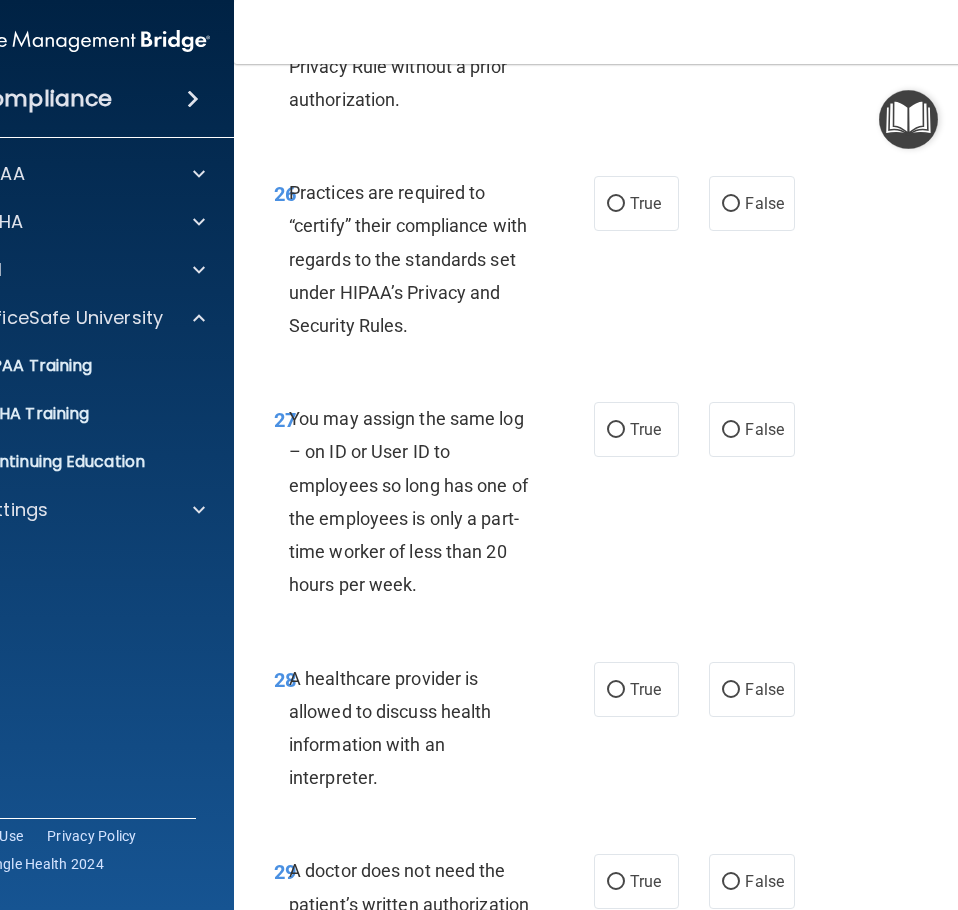 click on "Practices are required to “certify” their compliance with regards to the standards set under HIPAA’s Privacy and Security Rules." at bounding box center [420, 259] 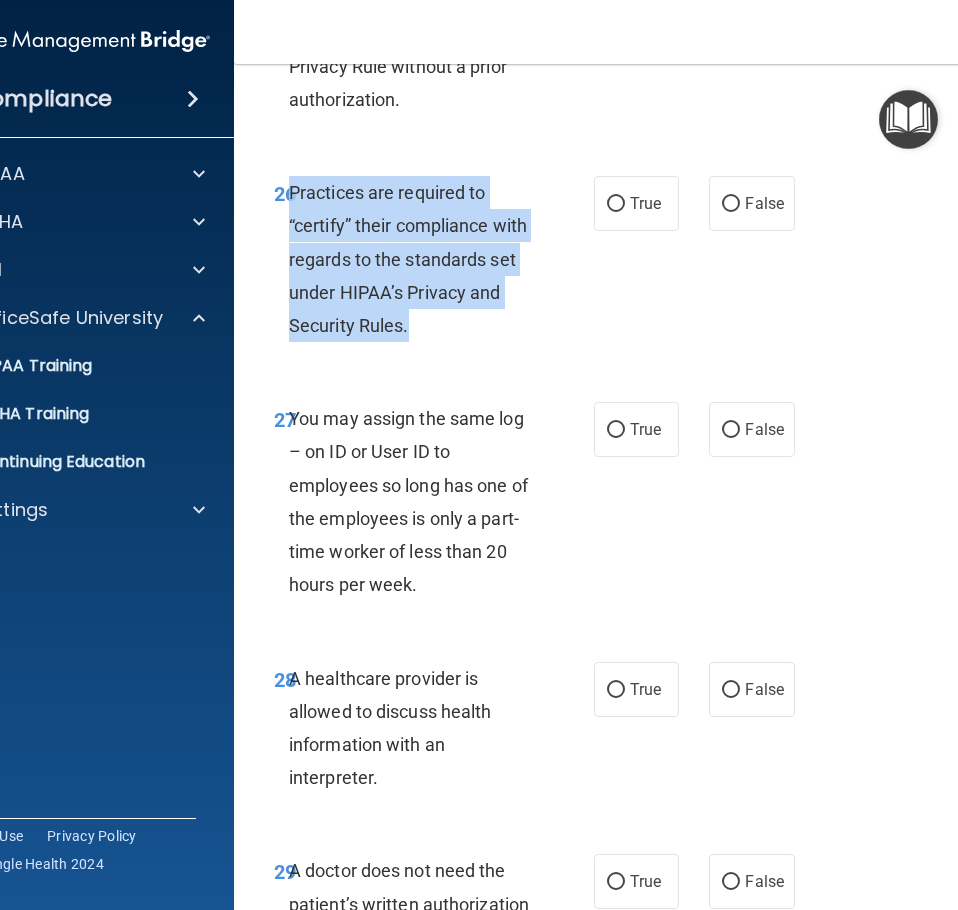 drag, startPoint x: 435, startPoint y: 323, endPoint x: 285, endPoint y: 198, distance: 195.25624 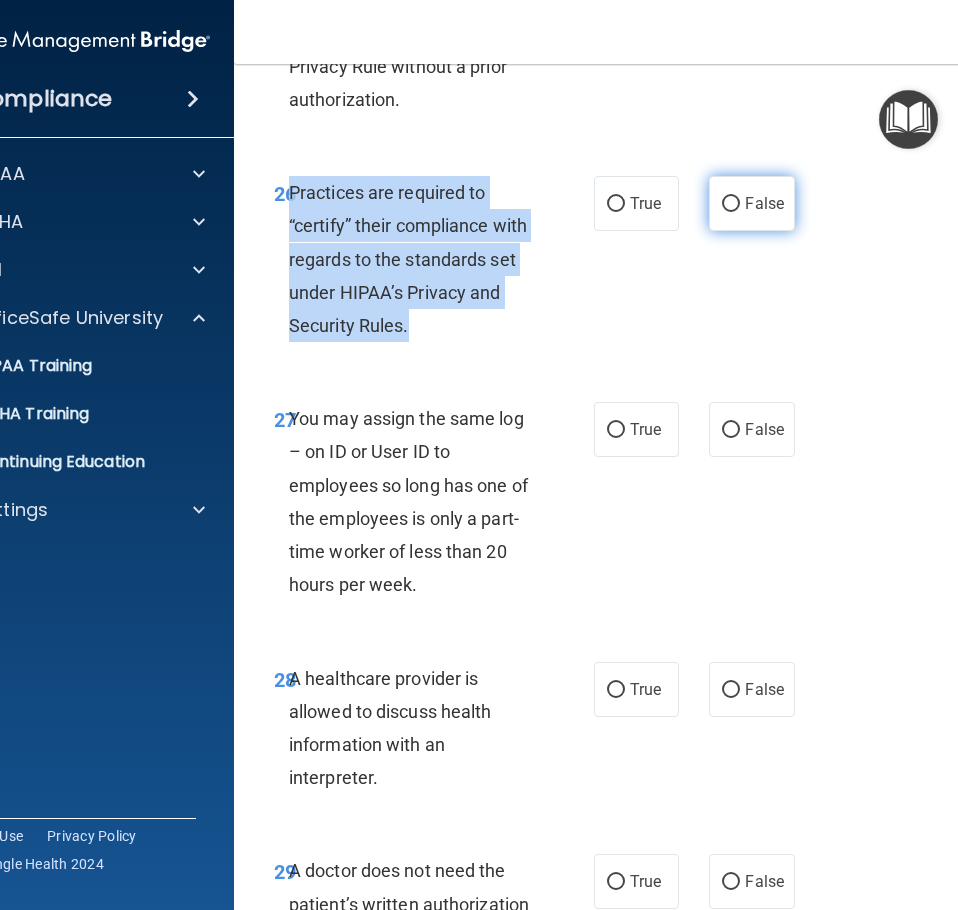 click on "False" at bounding box center (731, 204) 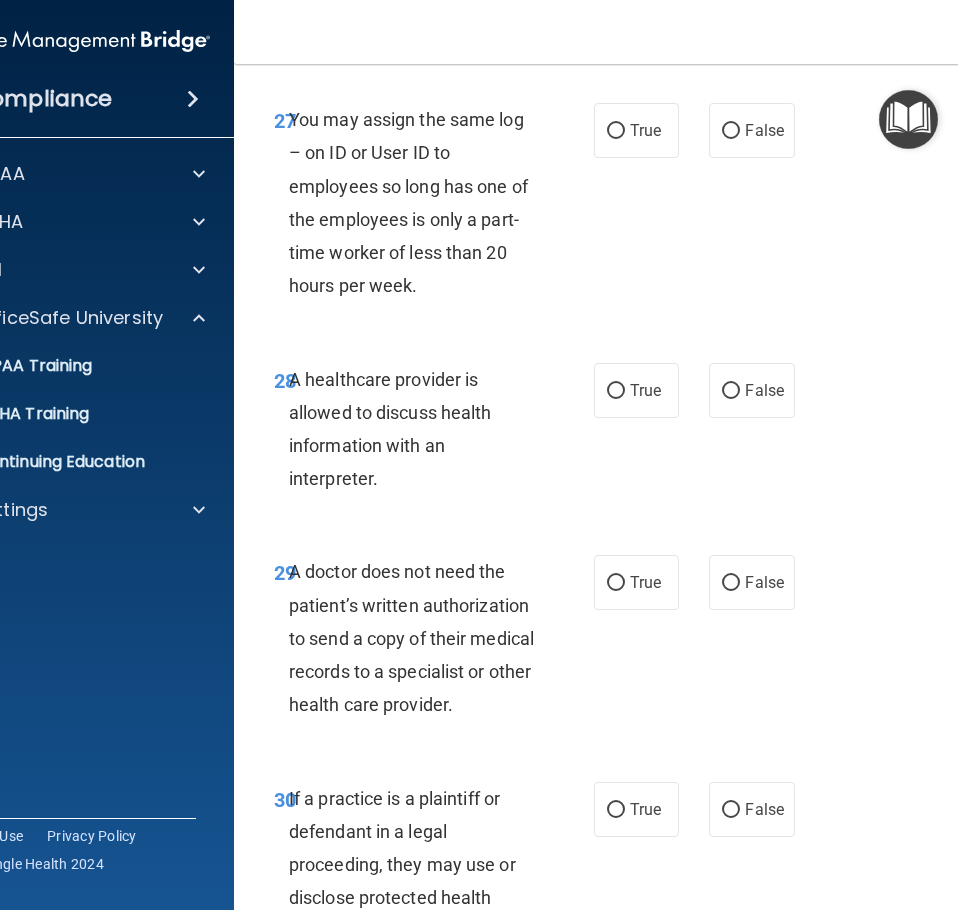 scroll, scrollTop: 6300, scrollLeft: 0, axis: vertical 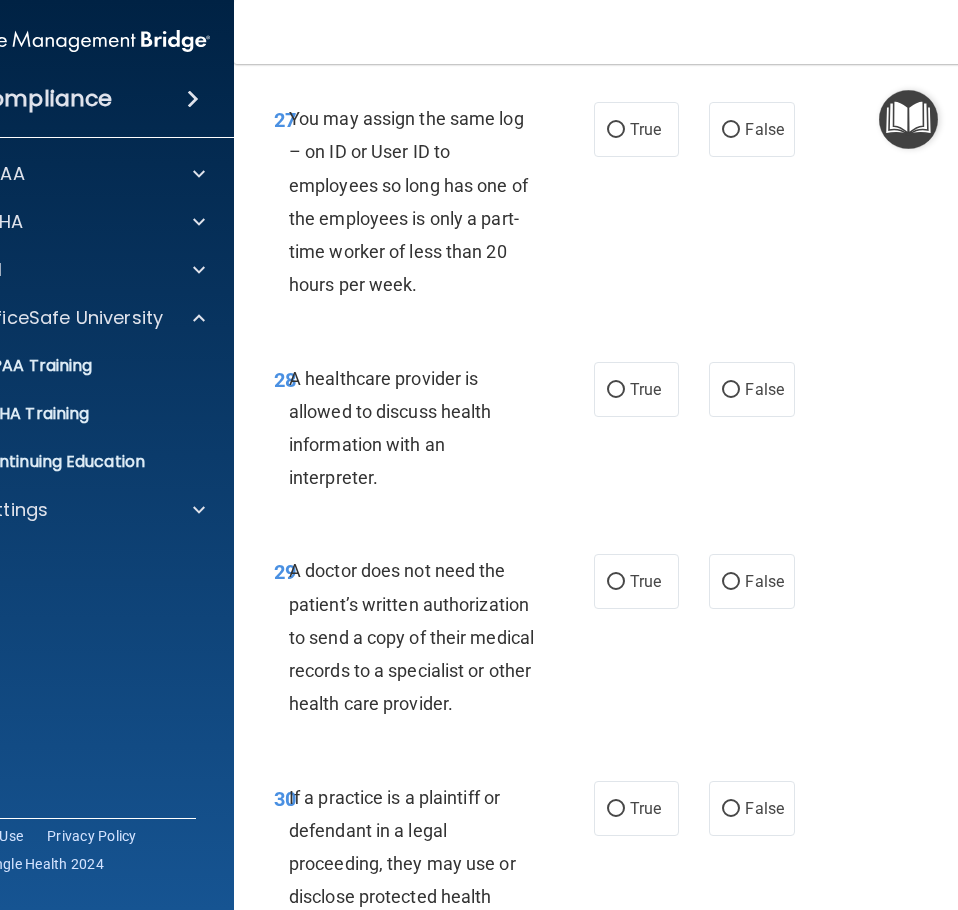 click on "27       You may assign the same log – on ID or User ID to employees so long has one of the employees is only a part-time worker of less than 20 hours per week.                 True           False" at bounding box center (639, 206) 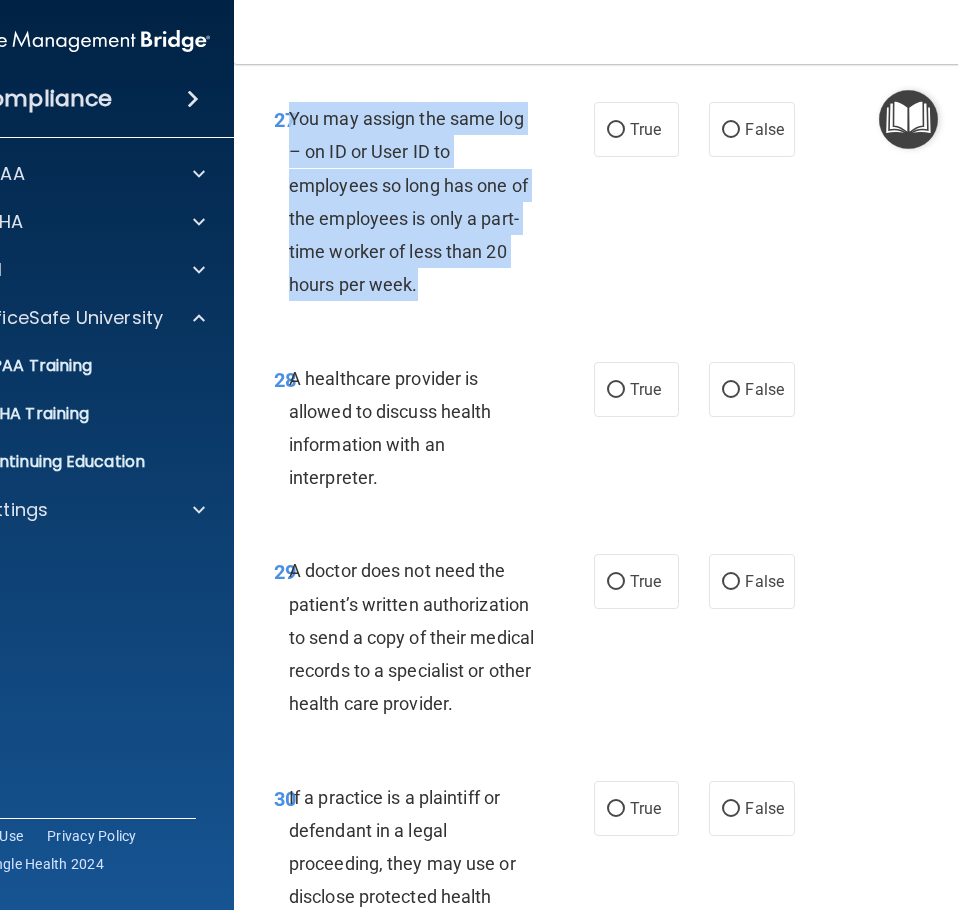 drag, startPoint x: 436, startPoint y: 295, endPoint x: 284, endPoint y: 135, distance: 220.68983 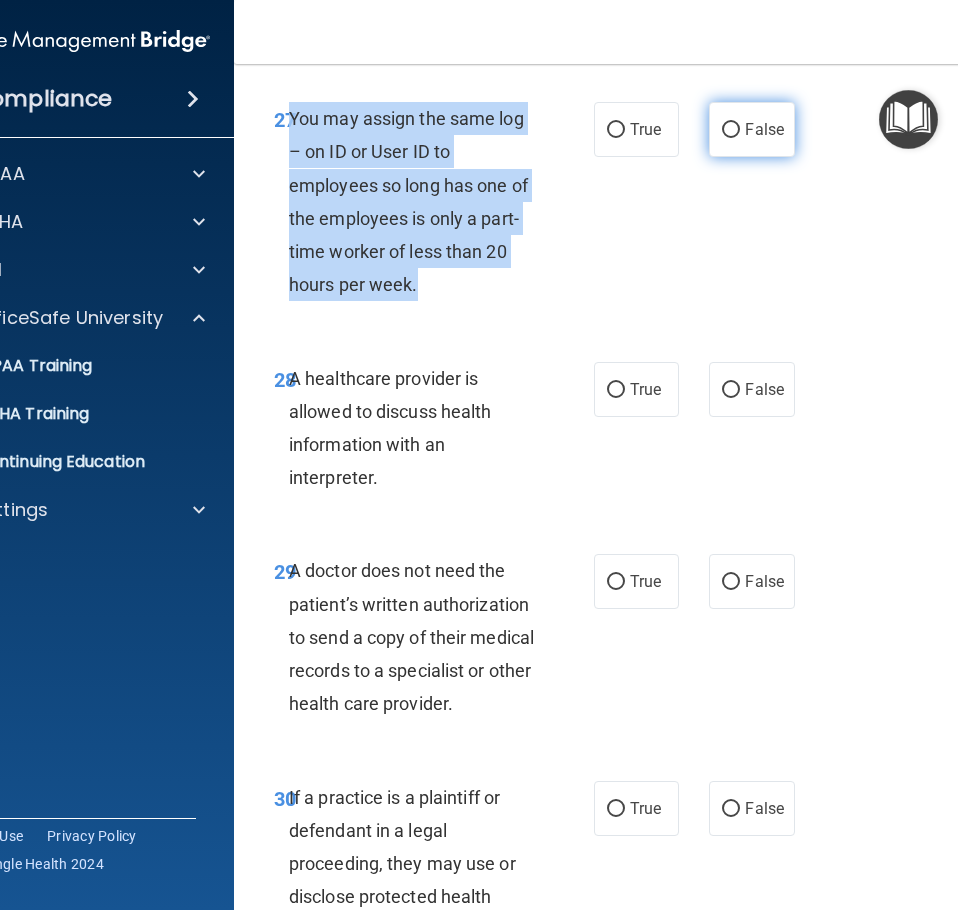 click on "False" at bounding box center [731, 130] 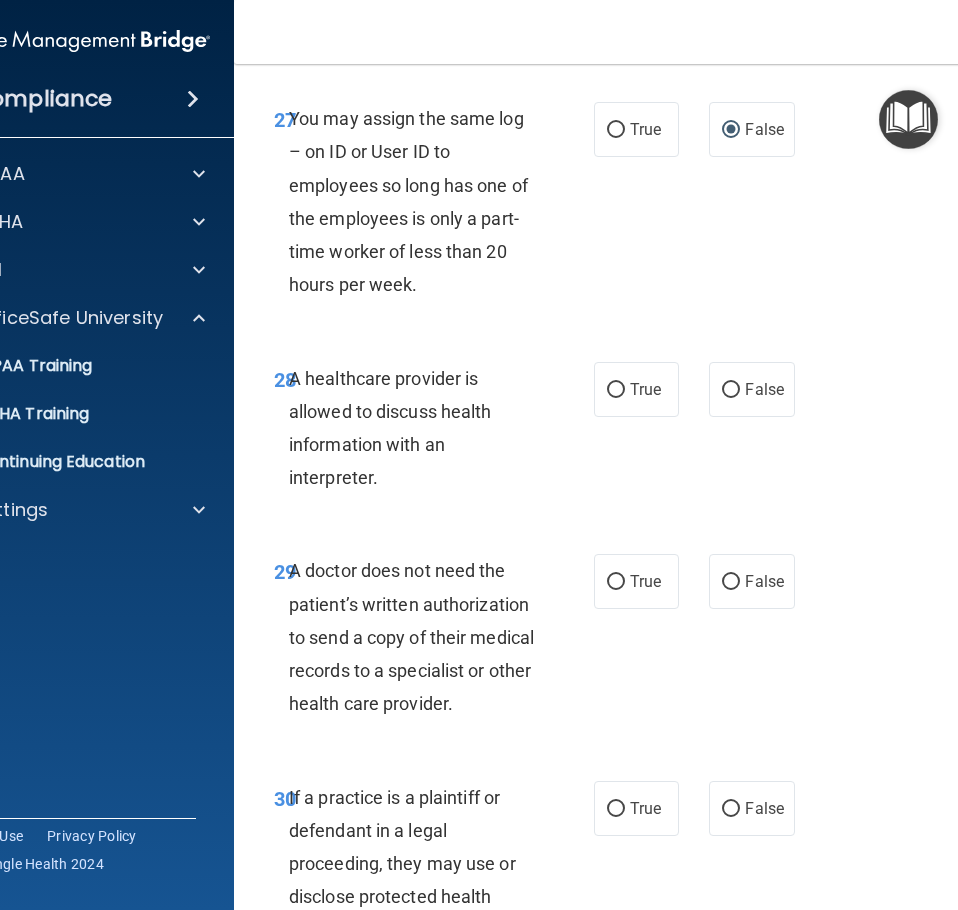 click on "A healthcare provider is allowed to discuss health information with an interpreter." at bounding box center [420, 428] 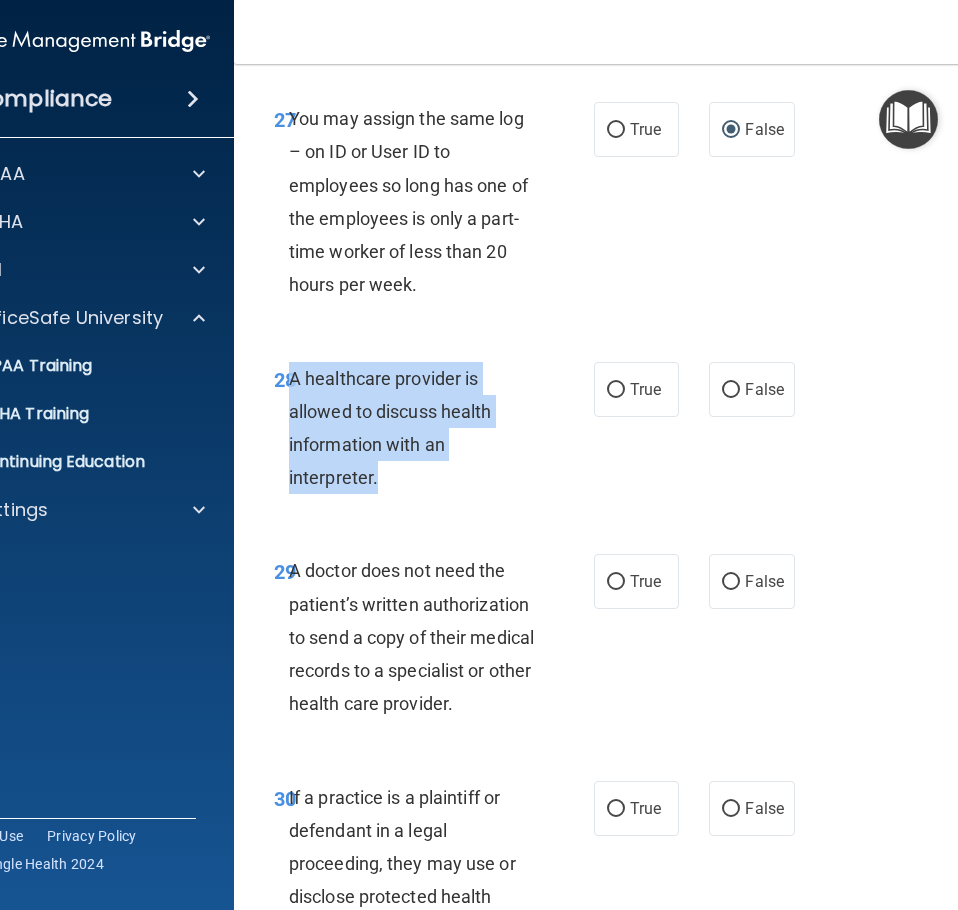 drag, startPoint x: 411, startPoint y: 485, endPoint x: 285, endPoint y: 387, distance: 159.62456 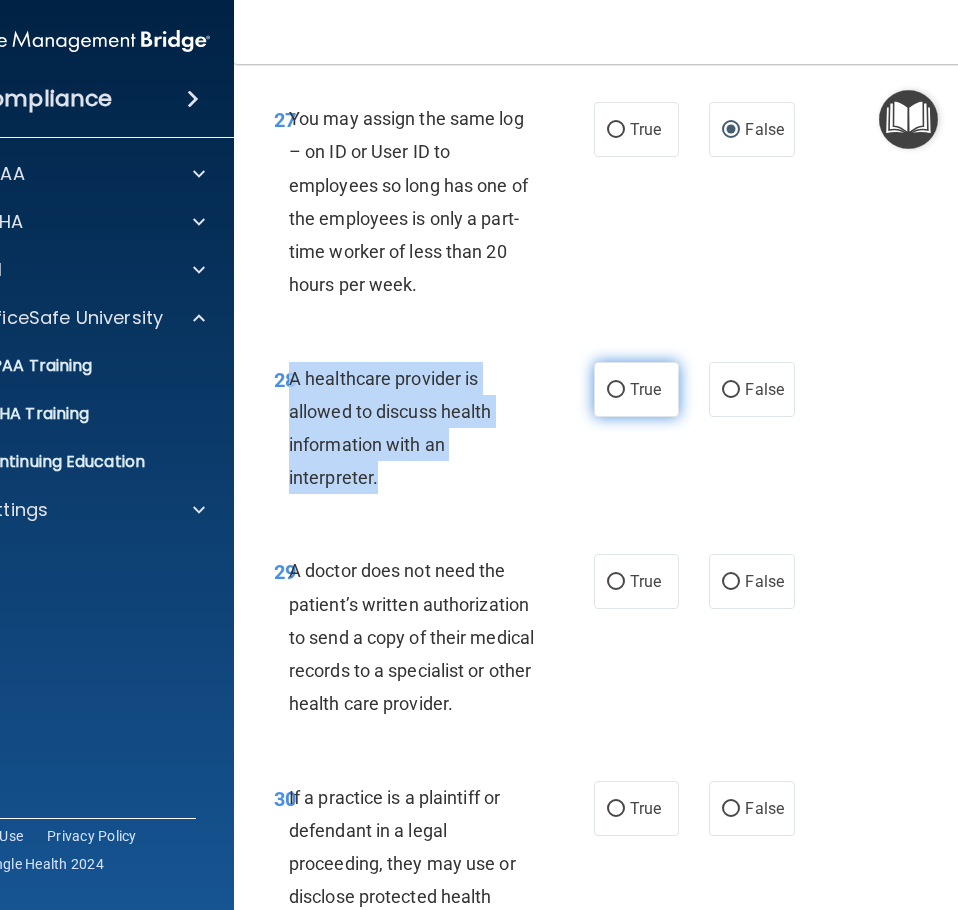 click on "True" at bounding box center [616, 390] 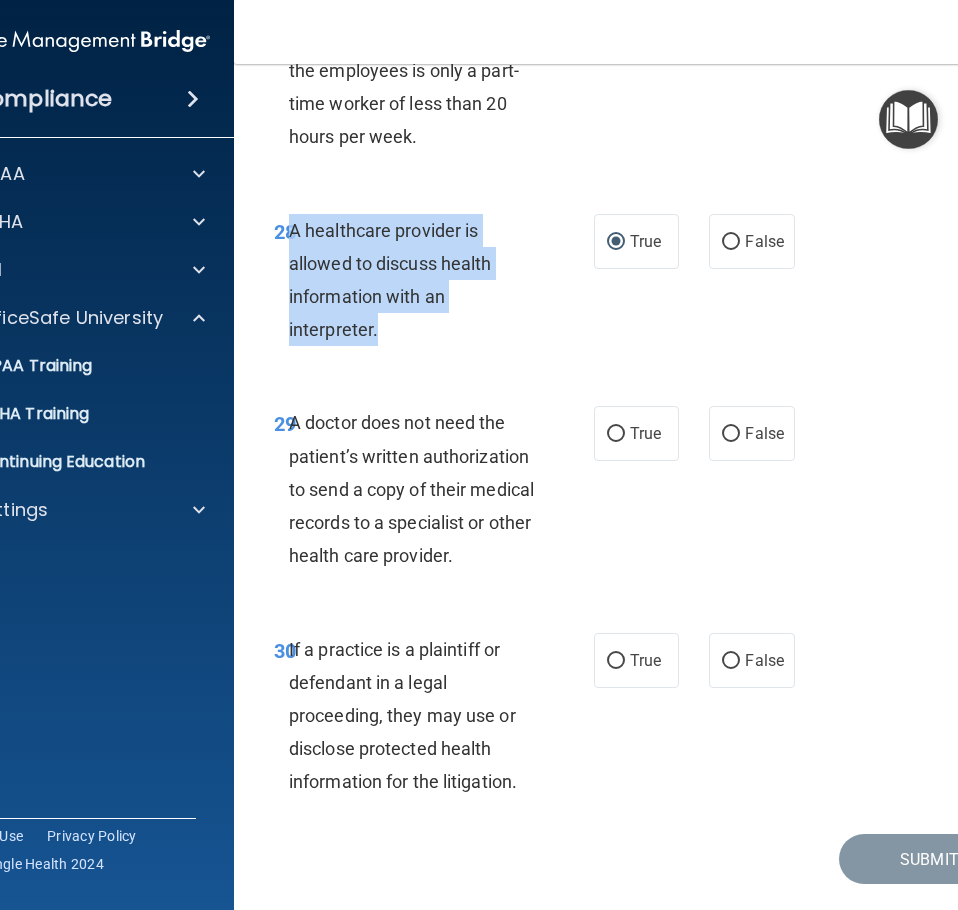 scroll, scrollTop: 6502, scrollLeft: 0, axis: vertical 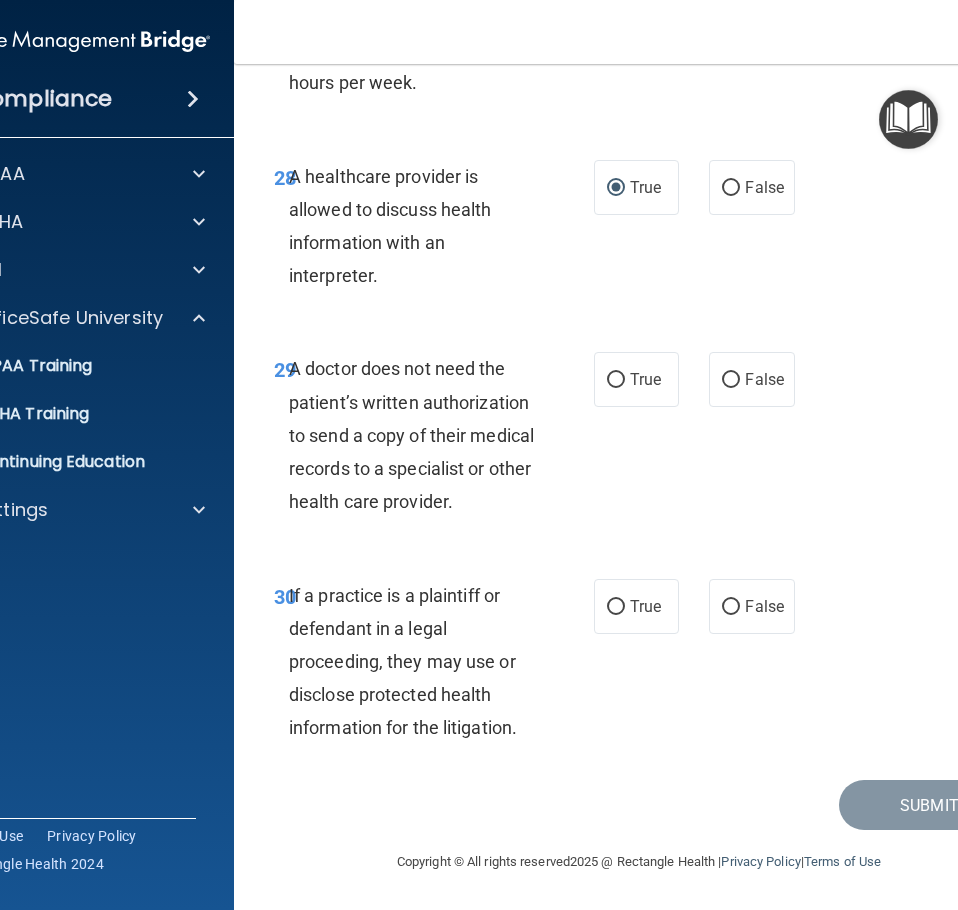 click on "29        A doctor does not need the patient’s written authorization to send a copy of their medical records to a specialist or other health care provider.                  True           False" at bounding box center [639, 440] 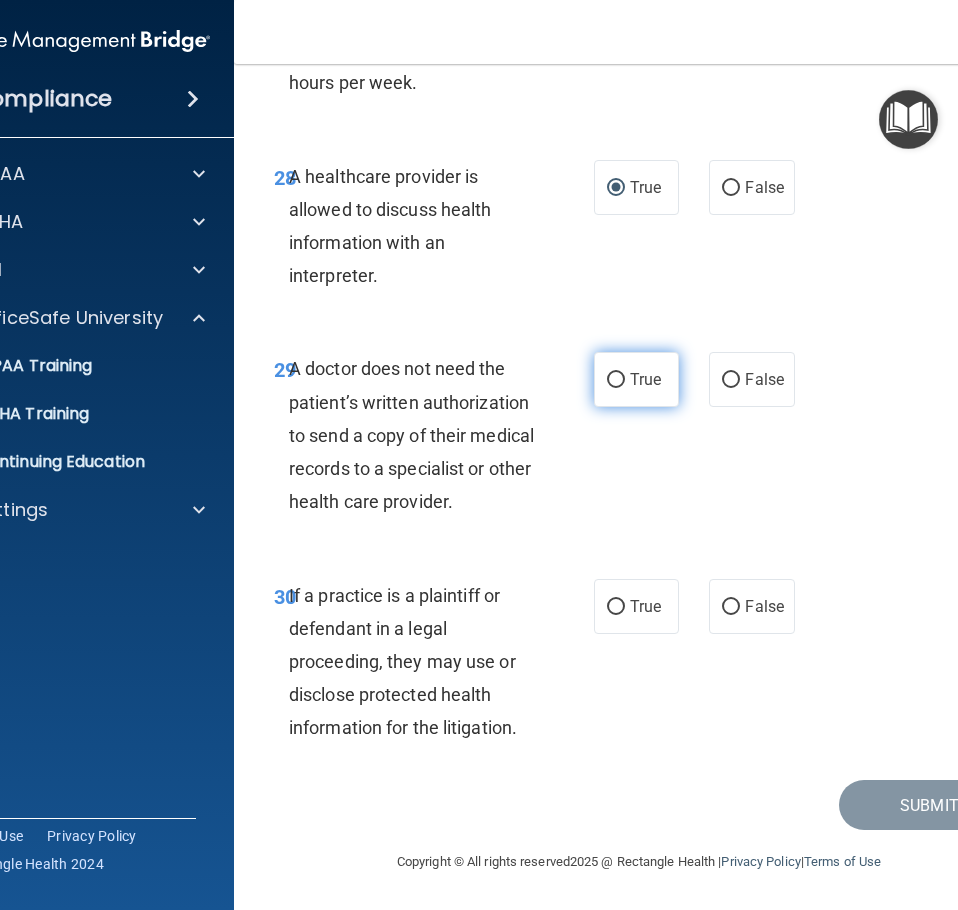 click on "True" at bounding box center (616, 380) 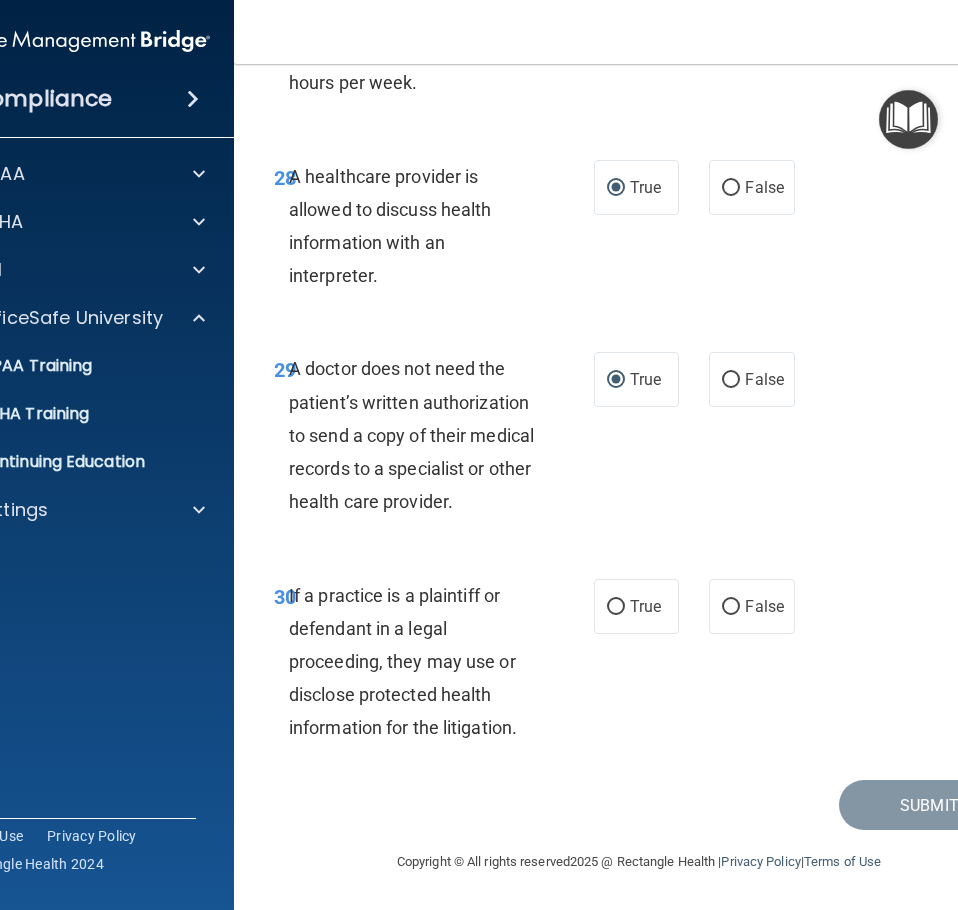 drag, startPoint x: 526, startPoint y: 497, endPoint x: 284, endPoint y: 375, distance: 271.0129 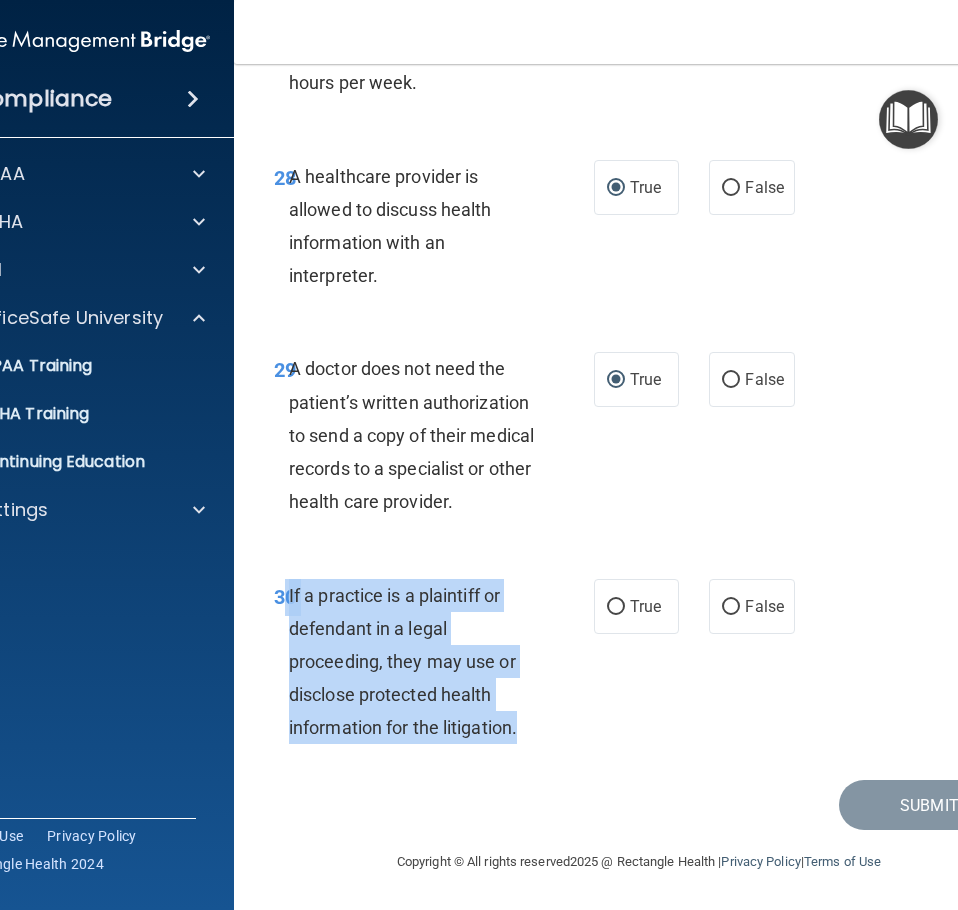 drag, startPoint x: 540, startPoint y: 724, endPoint x: 280, endPoint y: 596, distance: 289.79993 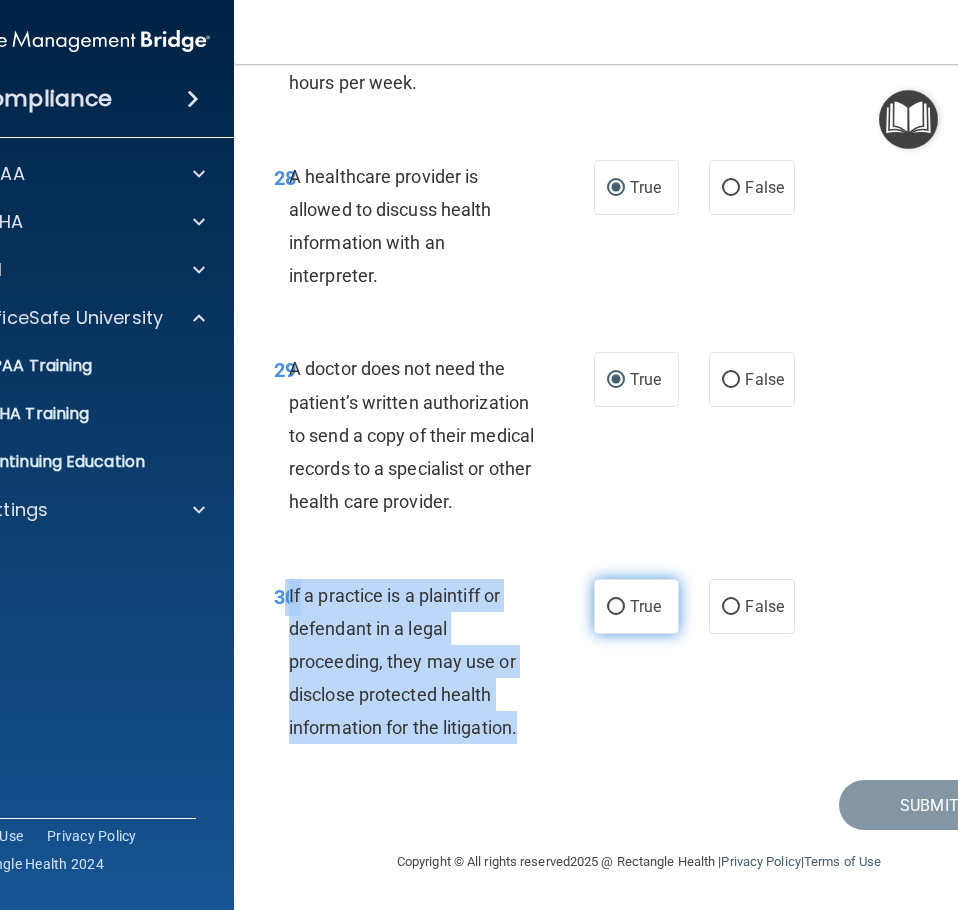 click on "True" at bounding box center (616, 607) 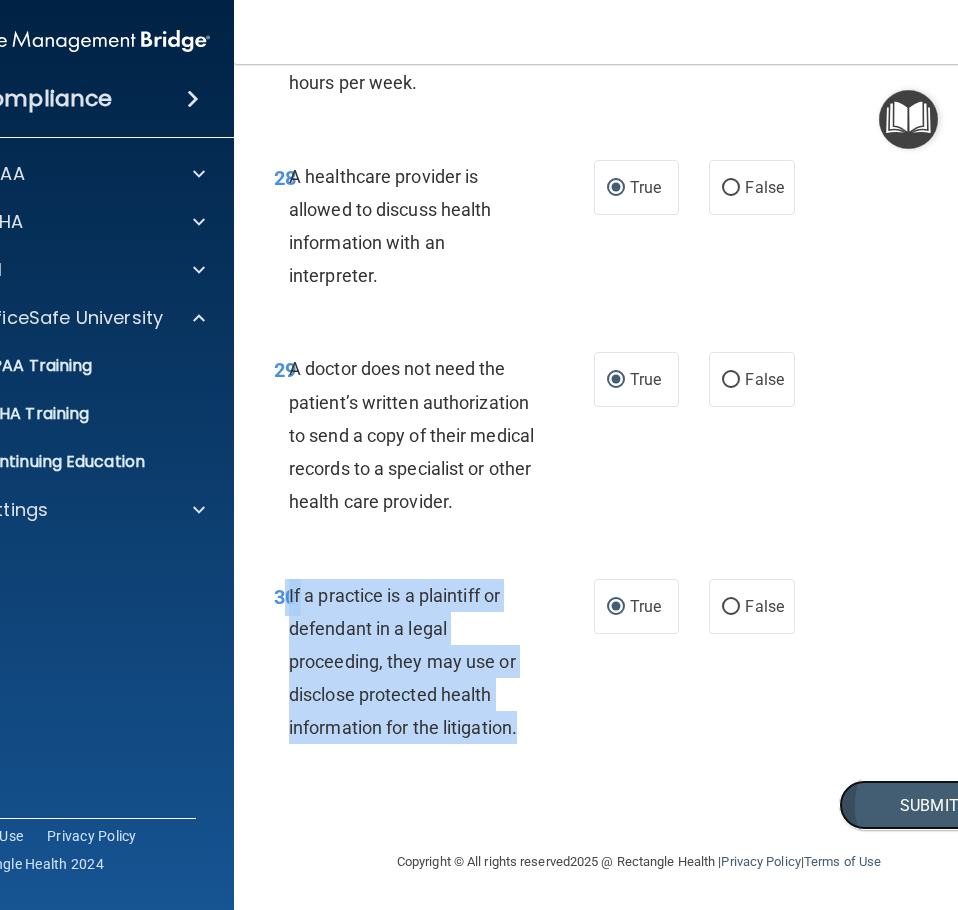 click on "Submit" at bounding box center (929, 805) 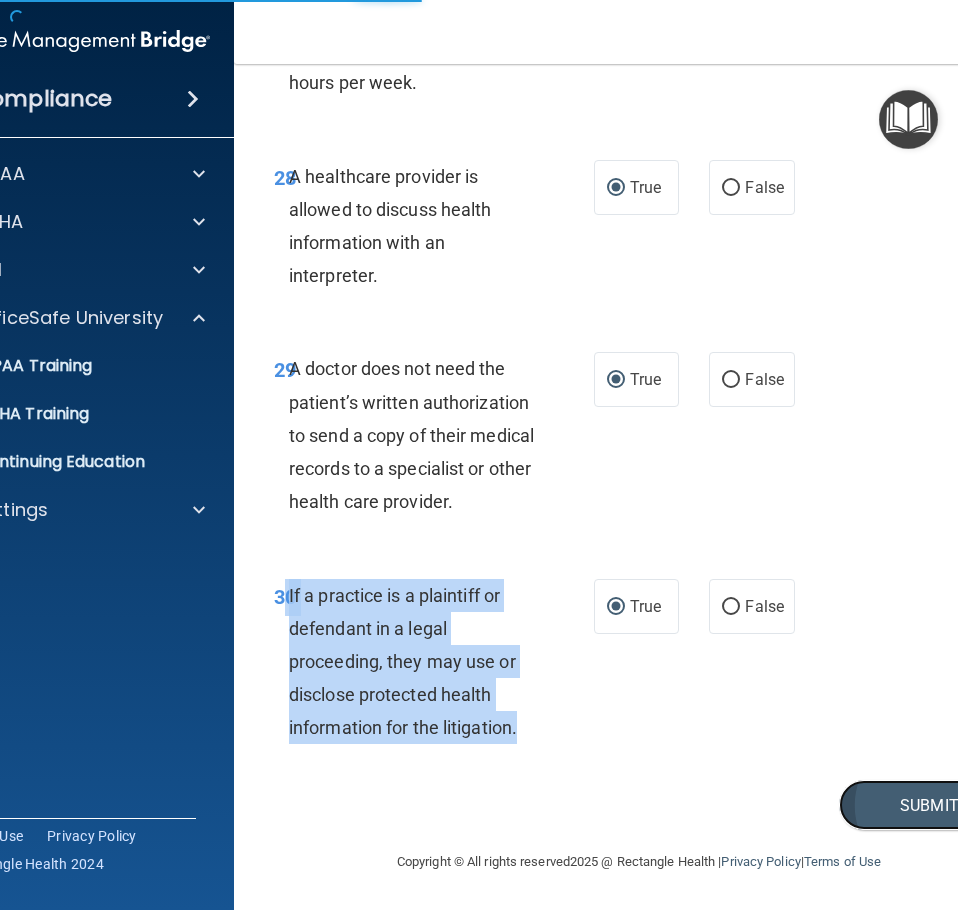 click on "Submit" at bounding box center [929, 805] 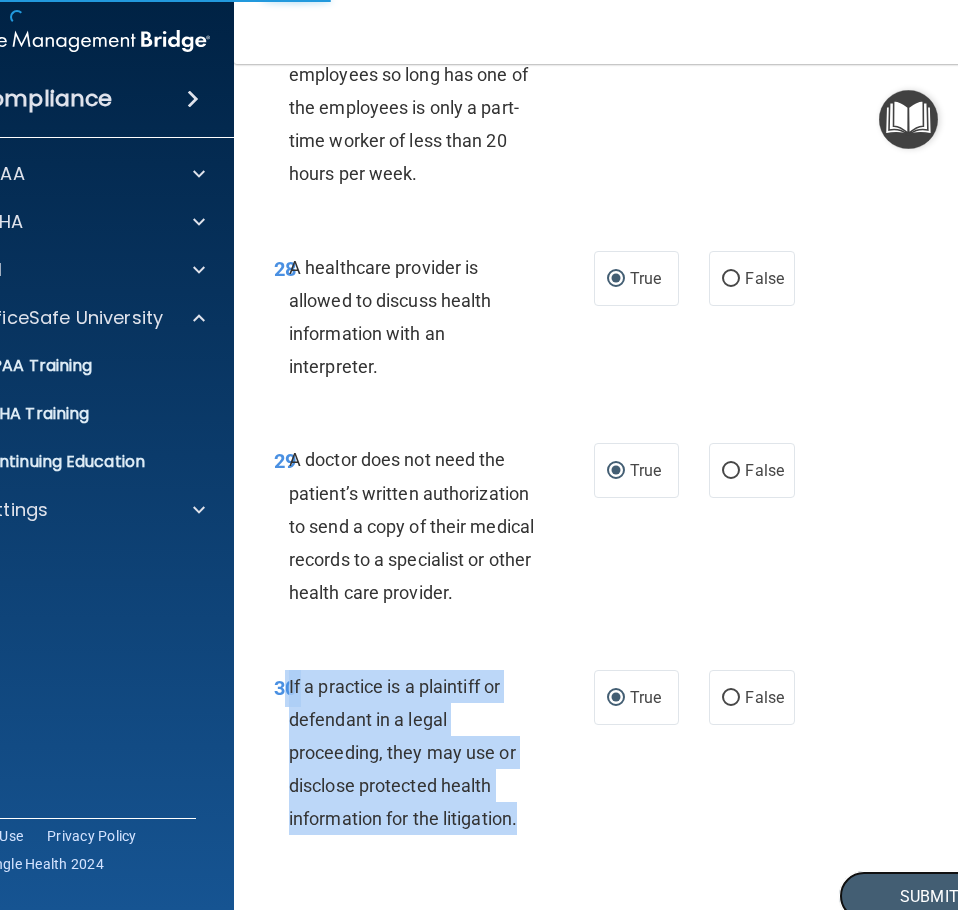 scroll, scrollTop: 6502, scrollLeft: 0, axis: vertical 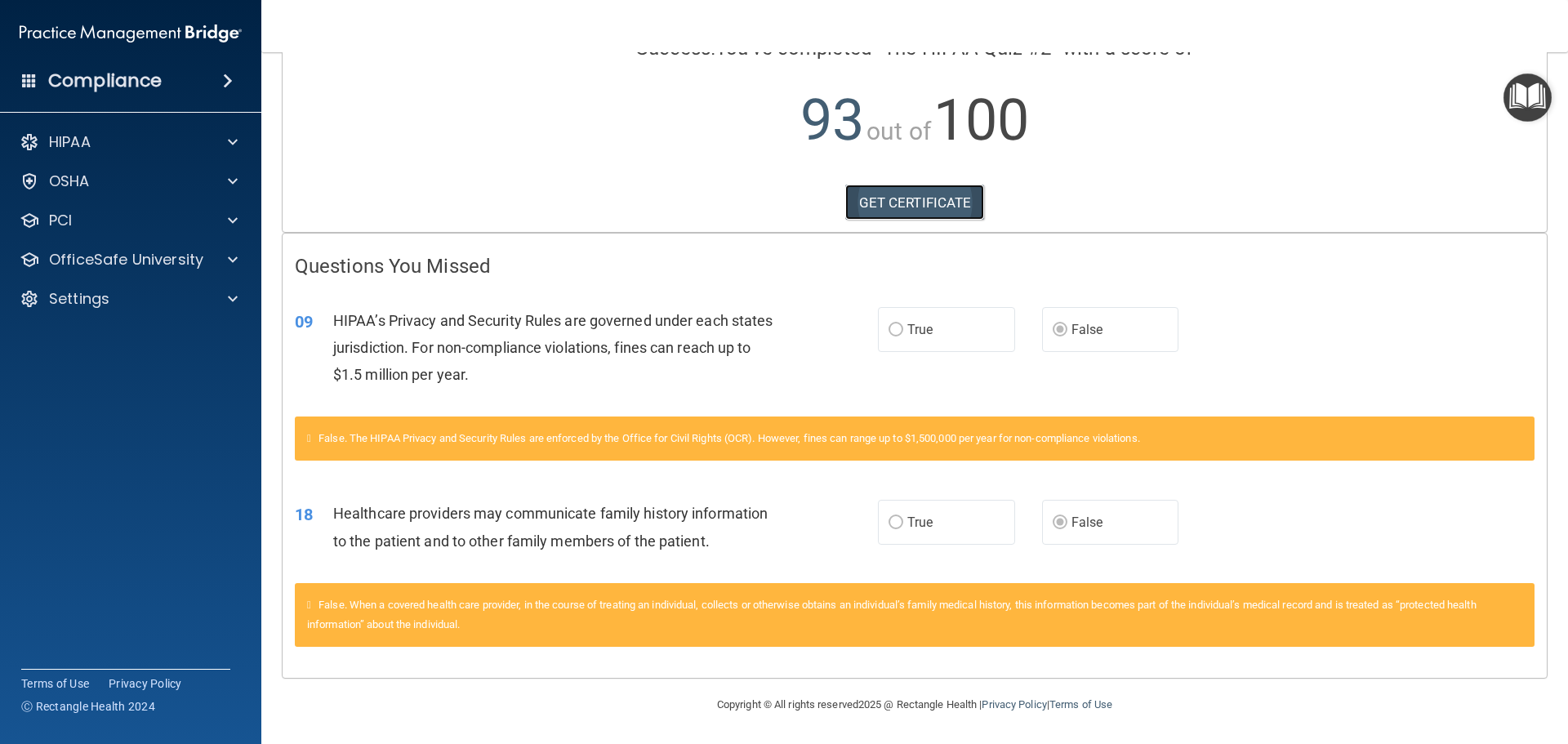 click on "GET CERTIFICATE" at bounding box center (915, 203) 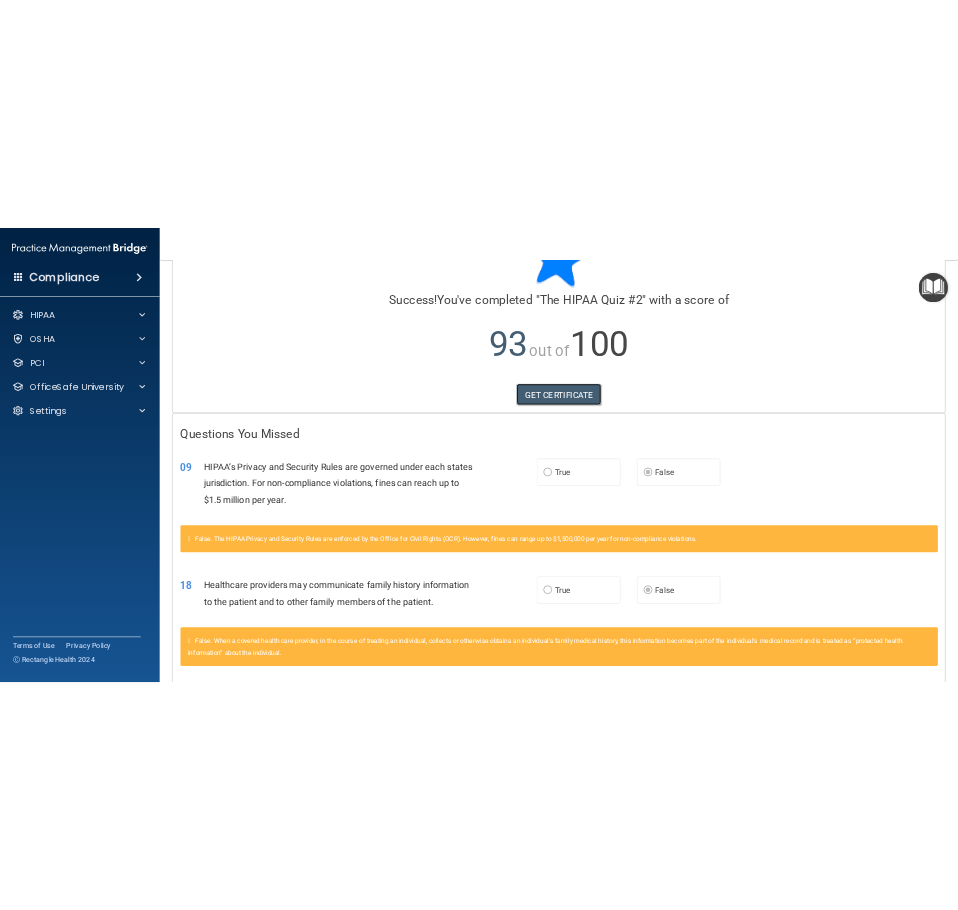 scroll, scrollTop: 0, scrollLeft: 0, axis: both 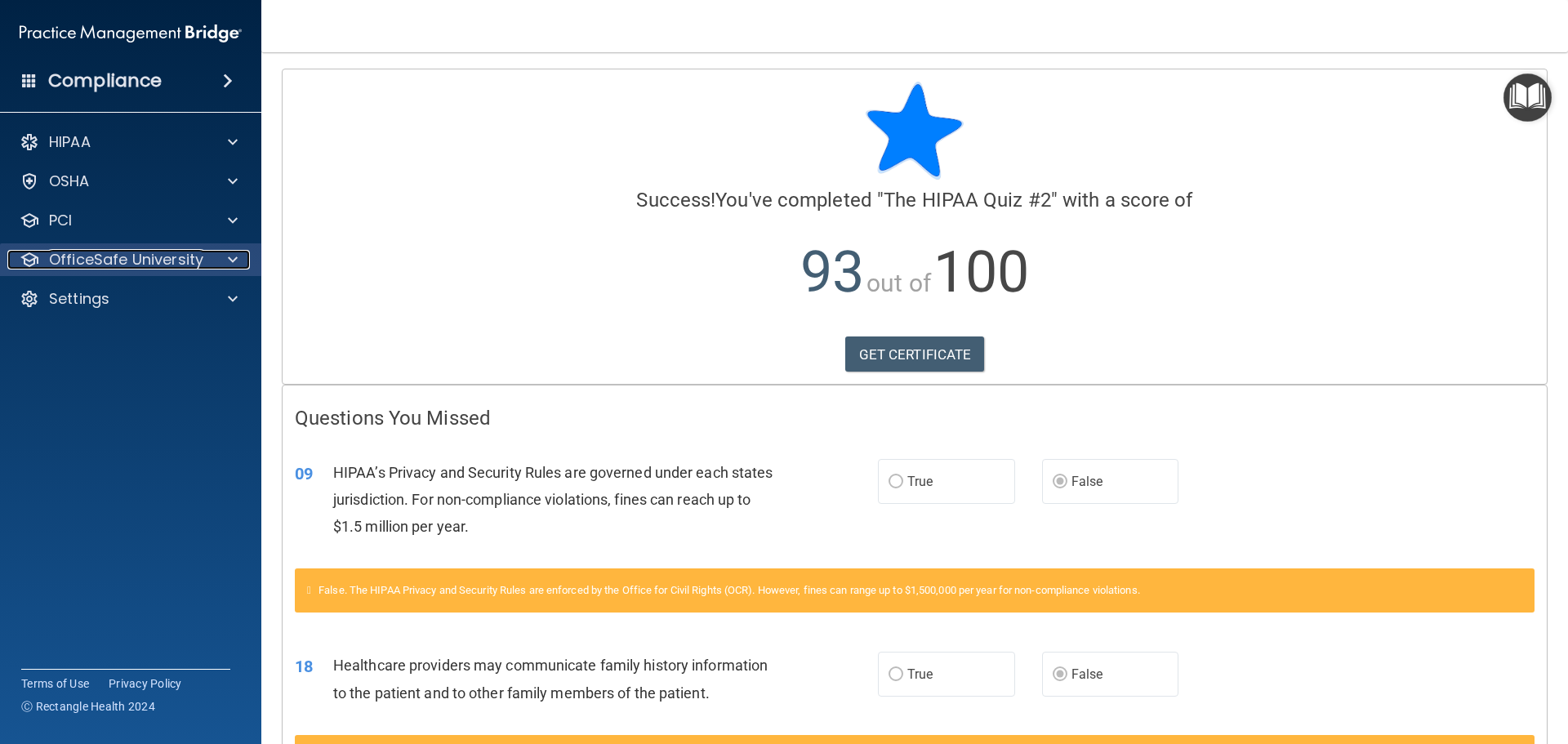 click on "OfficeSafe University" at bounding box center [126, 260] 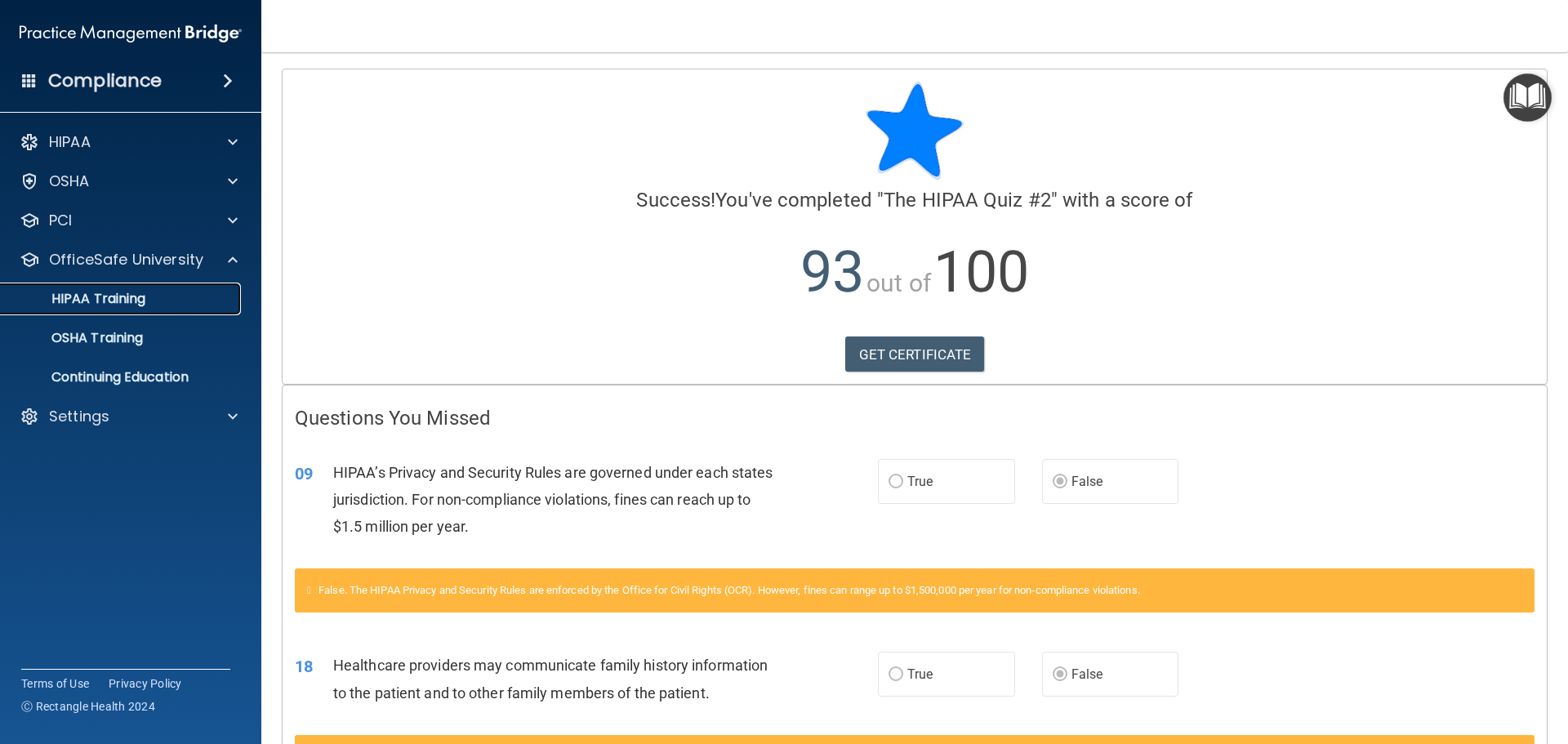 click on "HIPAA Training" at bounding box center (78, 299) 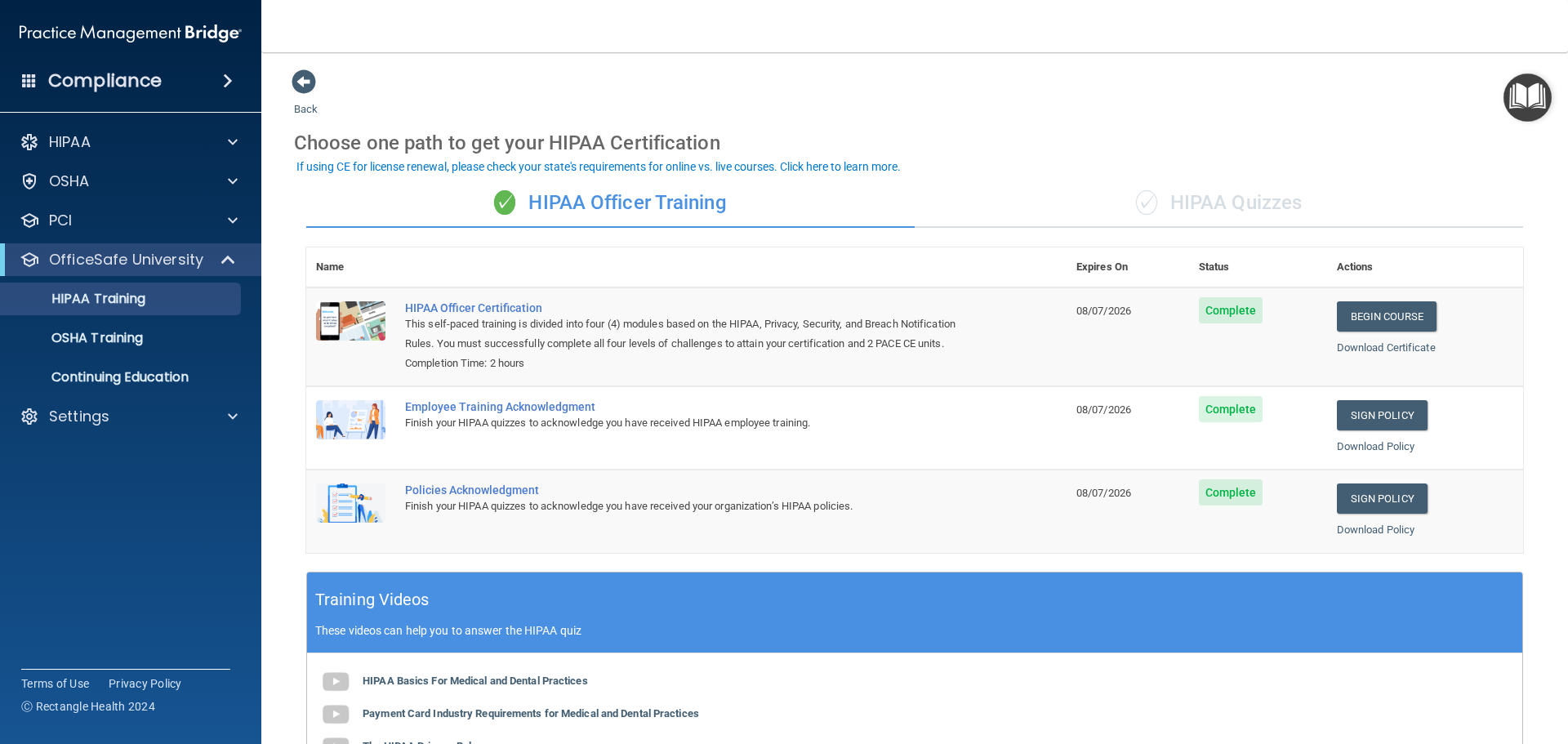 click on "✓   HIPAA Quizzes" at bounding box center [1218, 203] 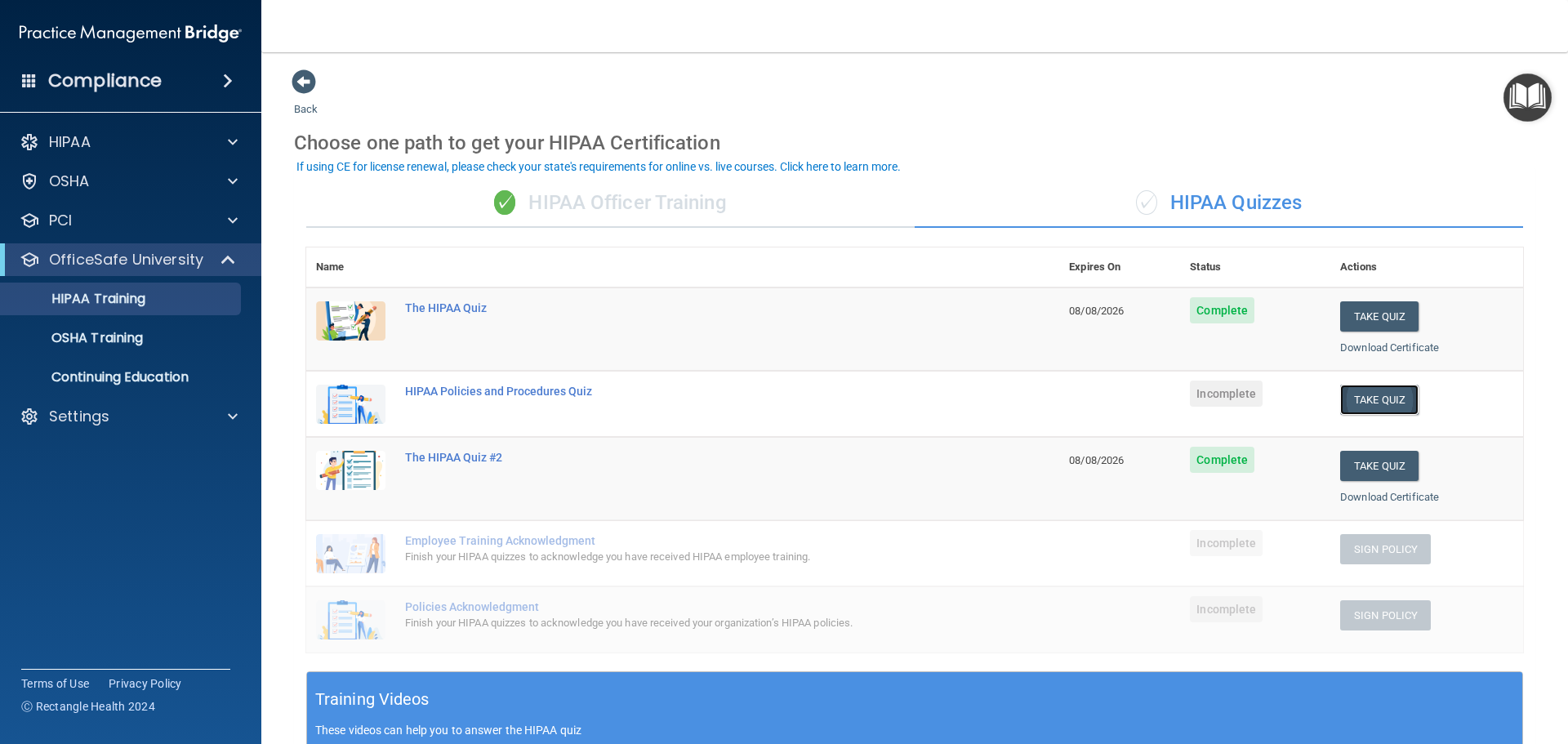click on "Take Quiz" at bounding box center (1379, 399) 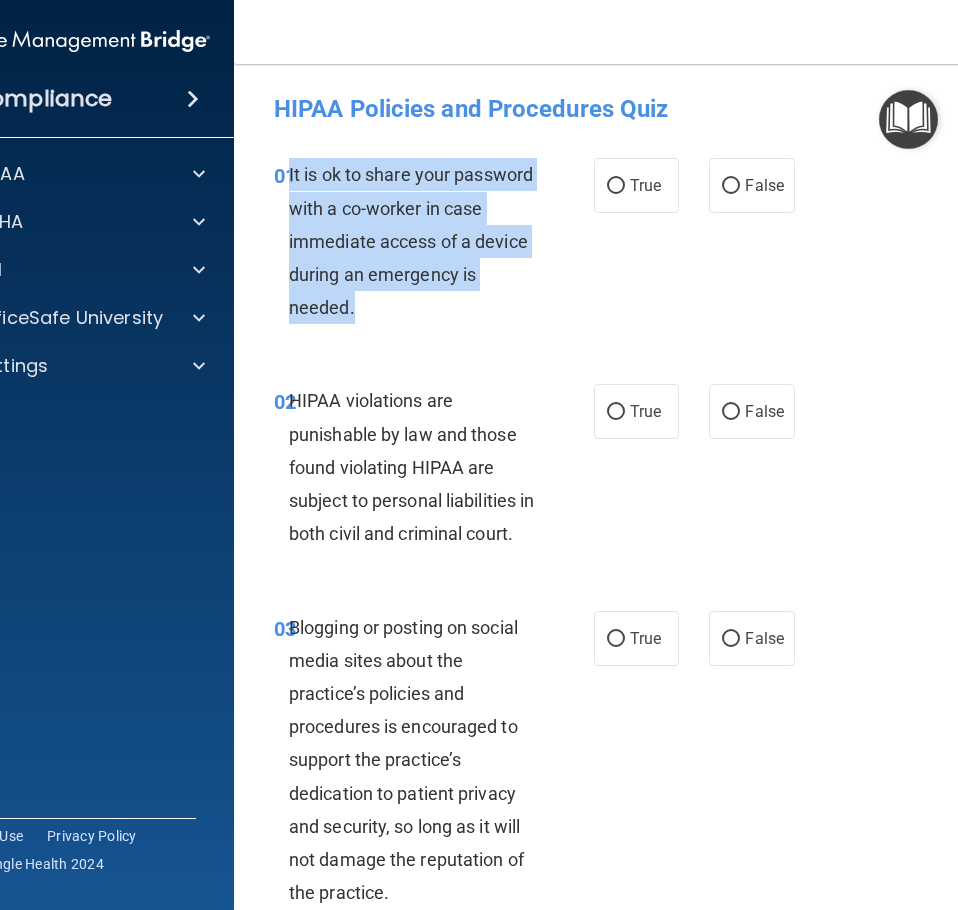 drag, startPoint x: 352, startPoint y: 304, endPoint x: 340, endPoint y: 182, distance: 122.588745 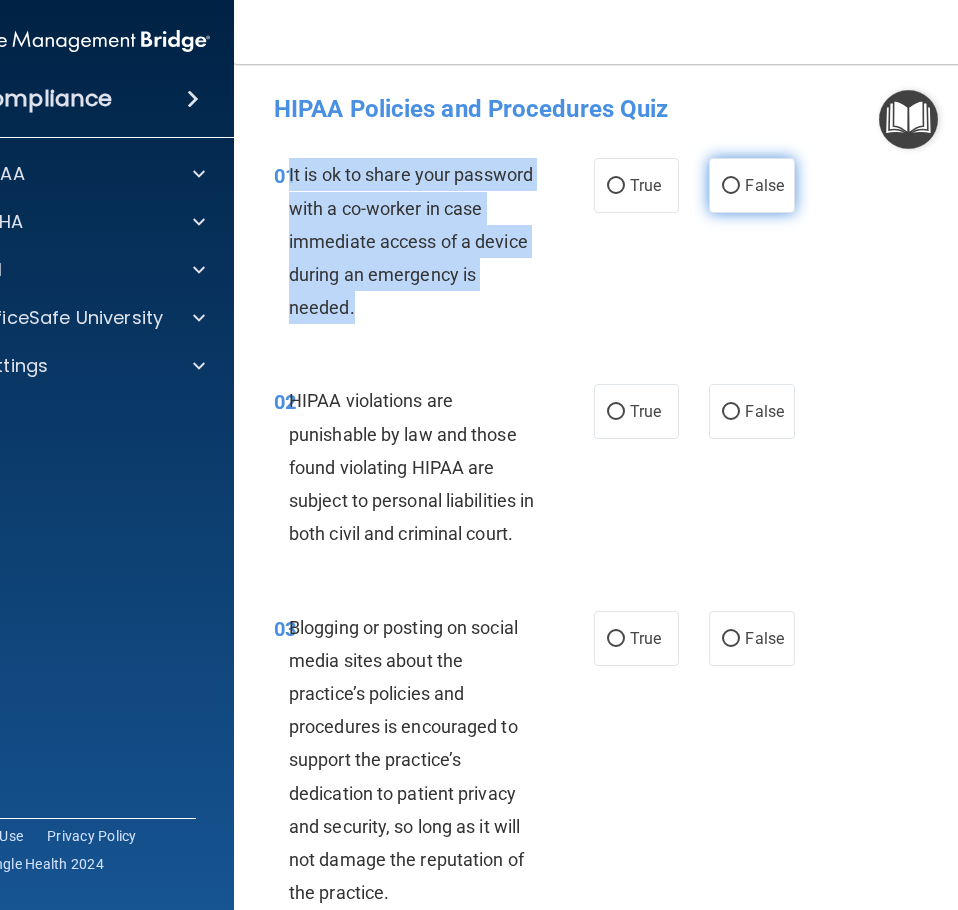click on "False" at bounding box center (731, 186) 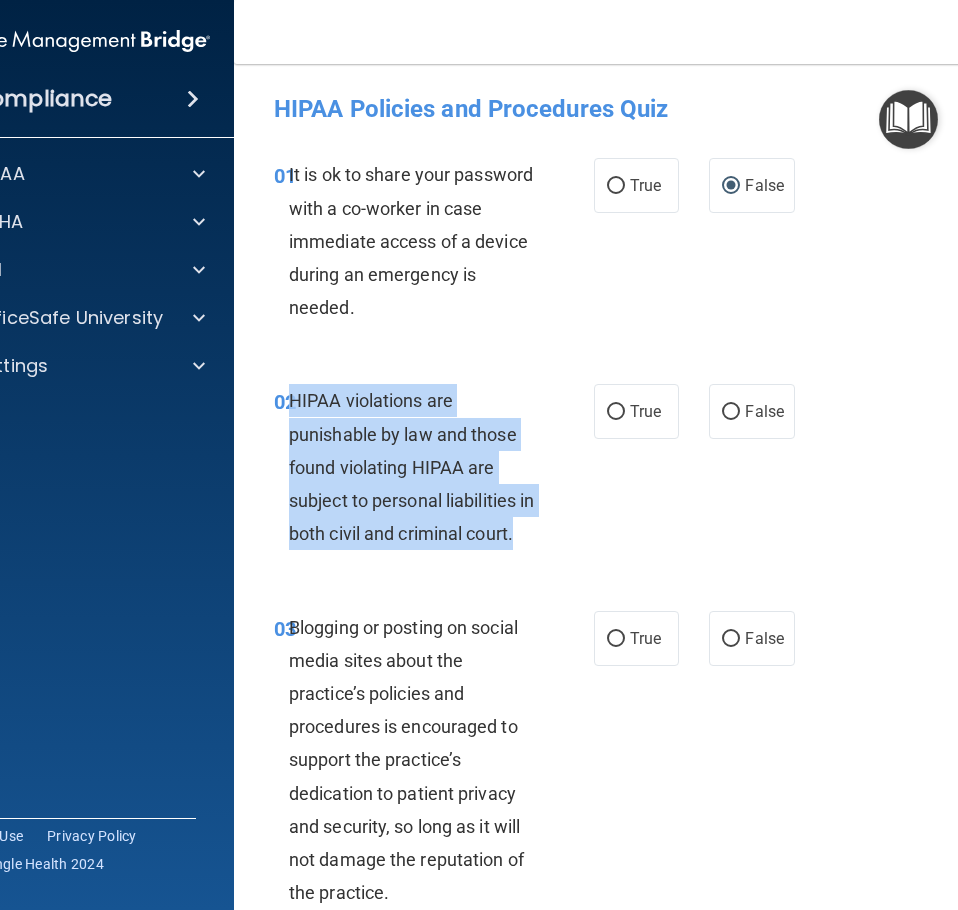 drag, startPoint x: 341, startPoint y: 564, endPoint x: 286, endPoint y: 413, distance: 160.7047 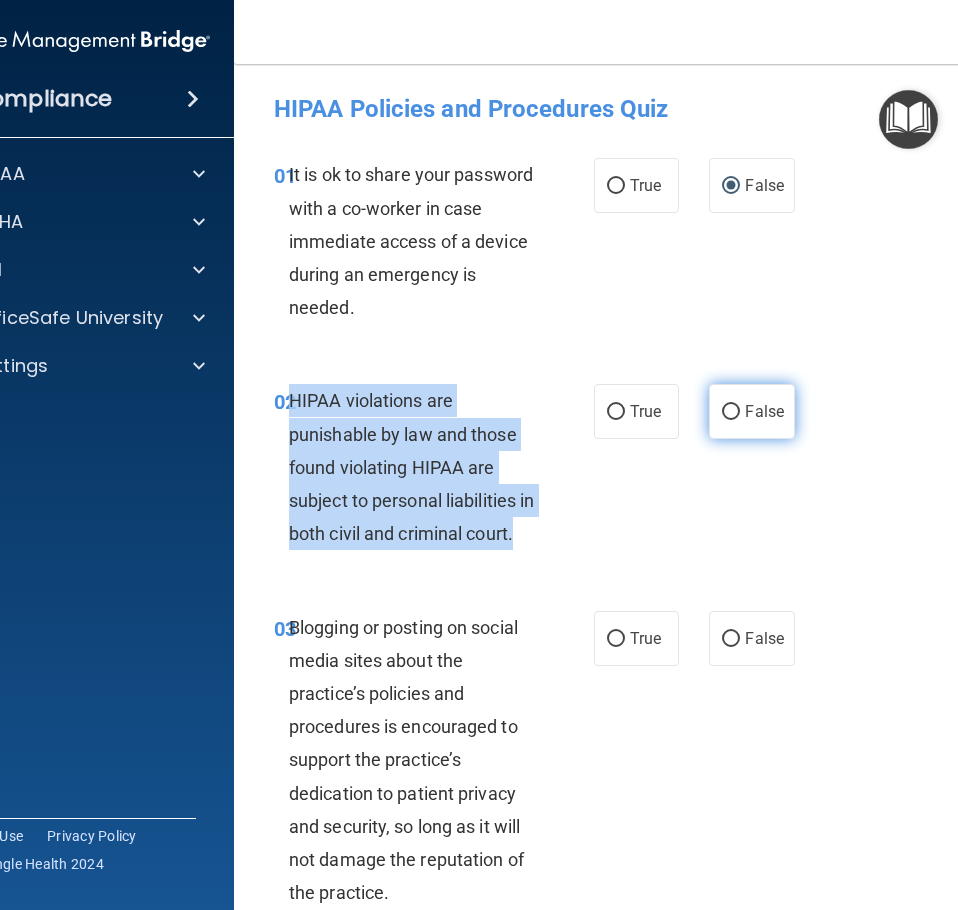click on "False" at bounding box center (731, 412) 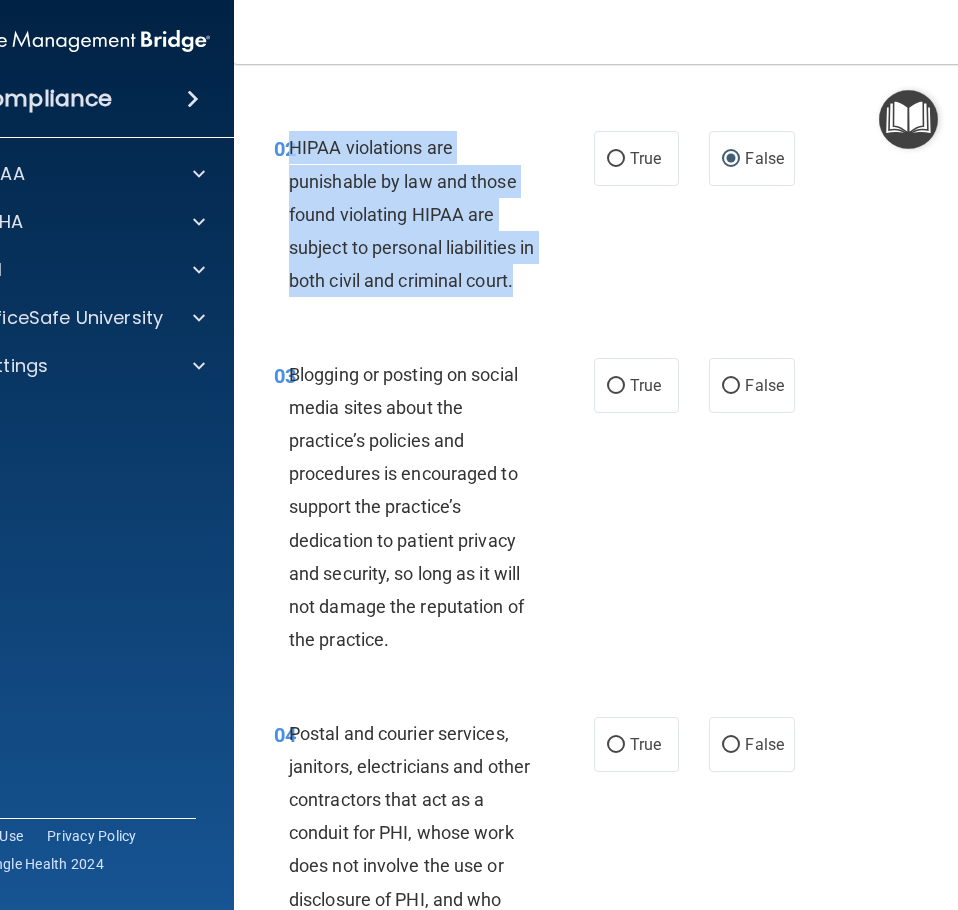 scroll, scrollTop: 300, scrollLeft: 0, axis: vertical 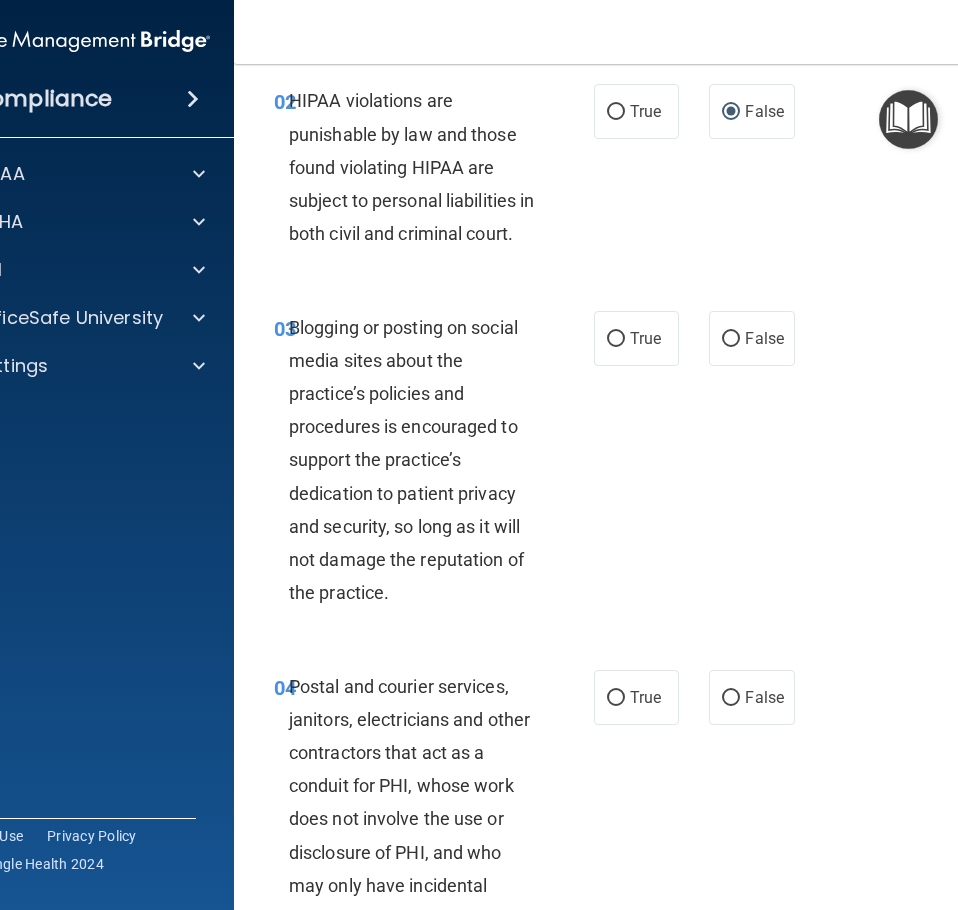click on "03       Blogging or posting on social media sites about the practice’s policies and procedures is encouraged to support the practice’s dedication to patient privacy and security, so long as it will not damage the reputation of the practice.                  True           False" at bounding box center [639, 465] 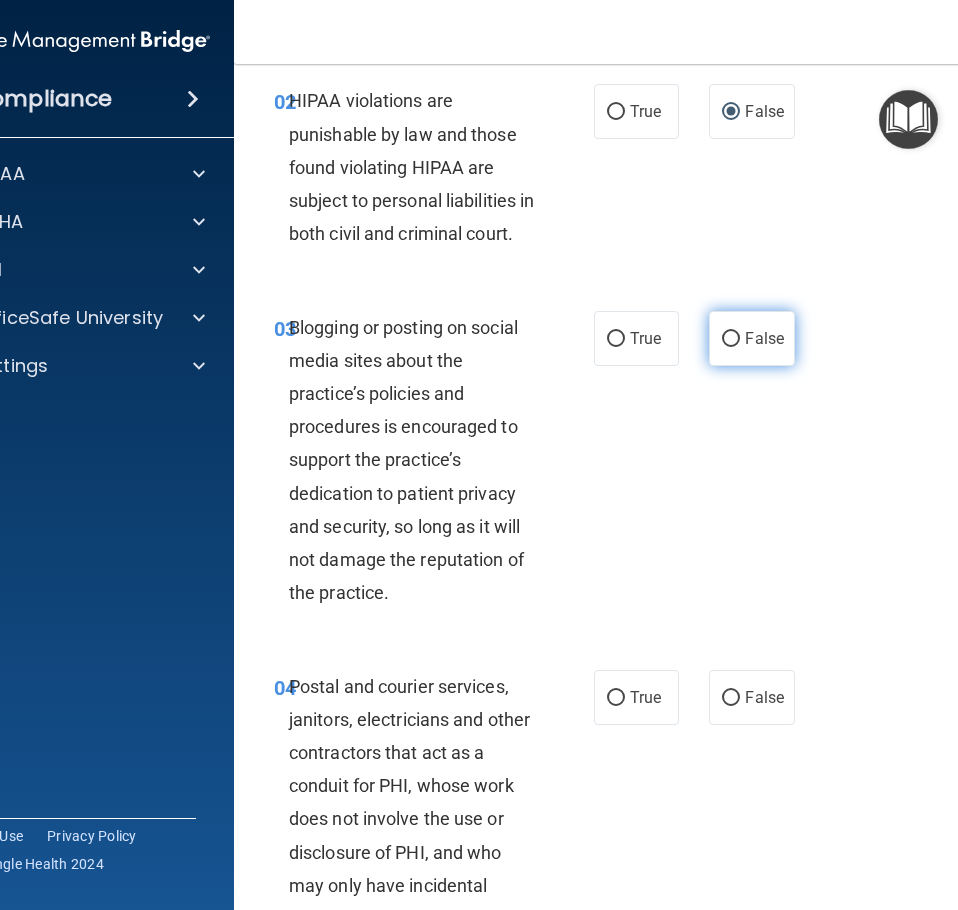 click on "False" at bounding box center (731, 339) 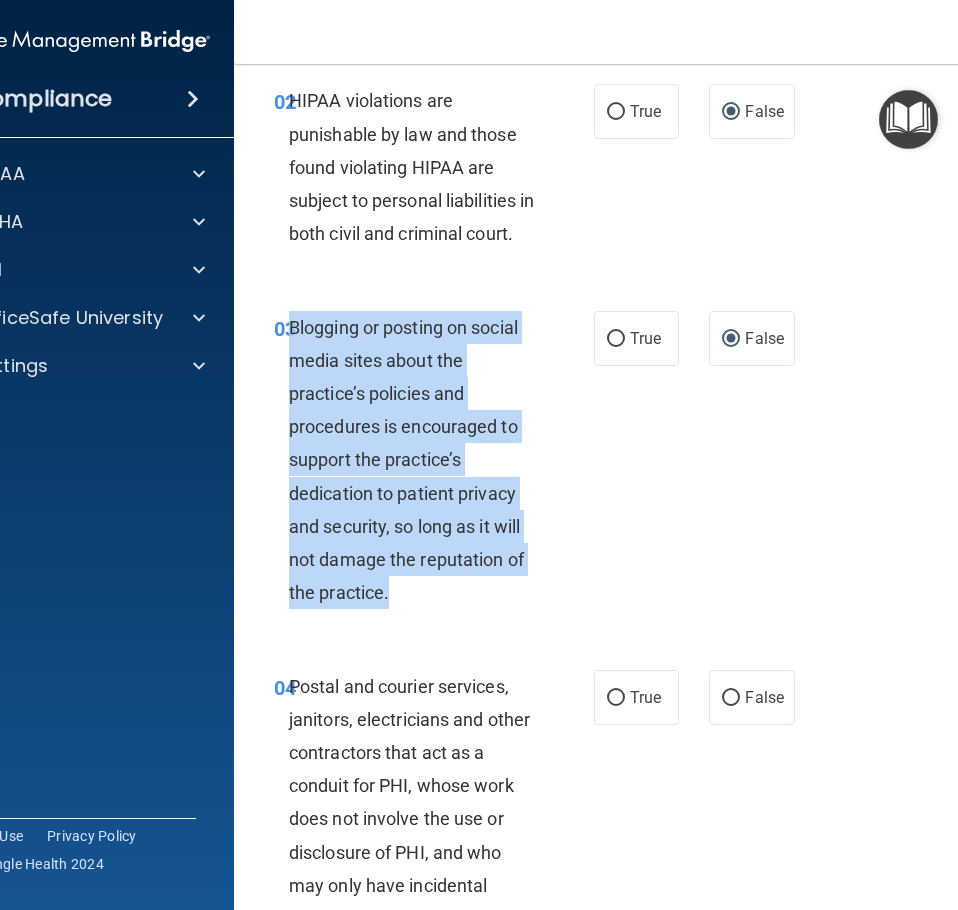 drag, startPoint x: 395, startPoint y: 624, endPoint x: 285, endPoint y: 369, distance: 277.71387 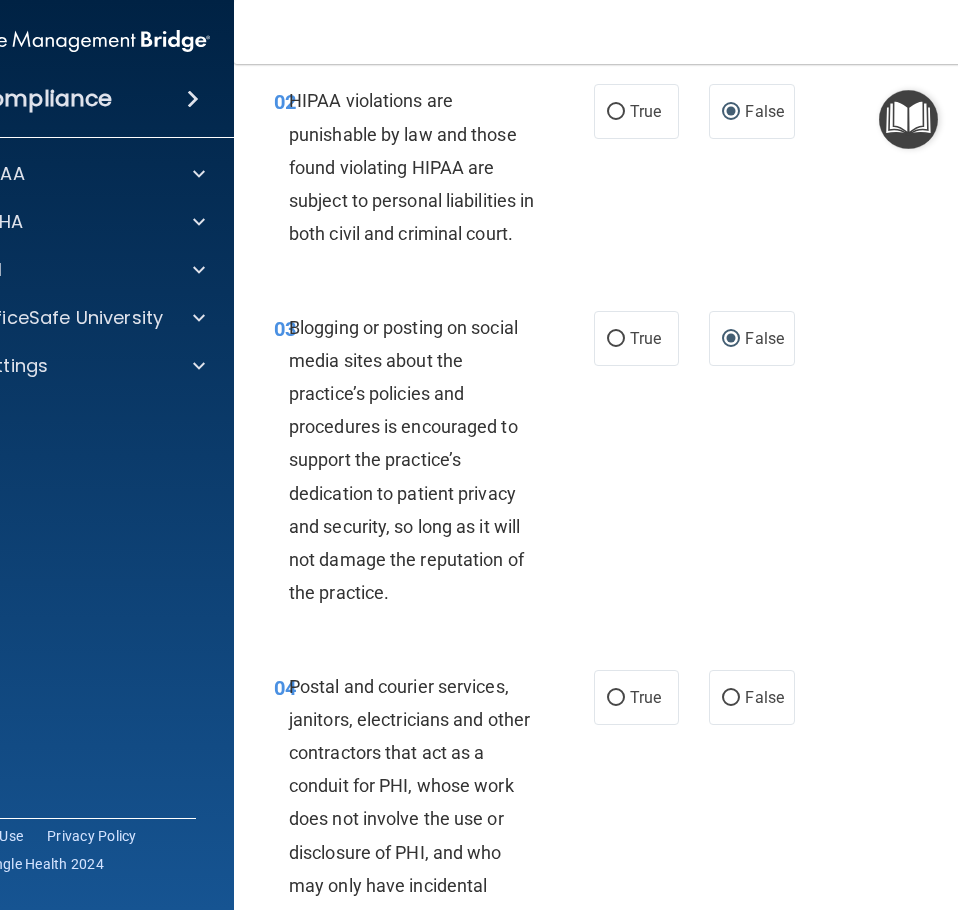 click on "03       Blogging or posting on social media sites about the practice’s policies and procedures is encouraged to support the practice’s dedication to patient privacy and security, so long as it will not damage the reputation of the practice.                  True           False" at bounding box center [639, 465] 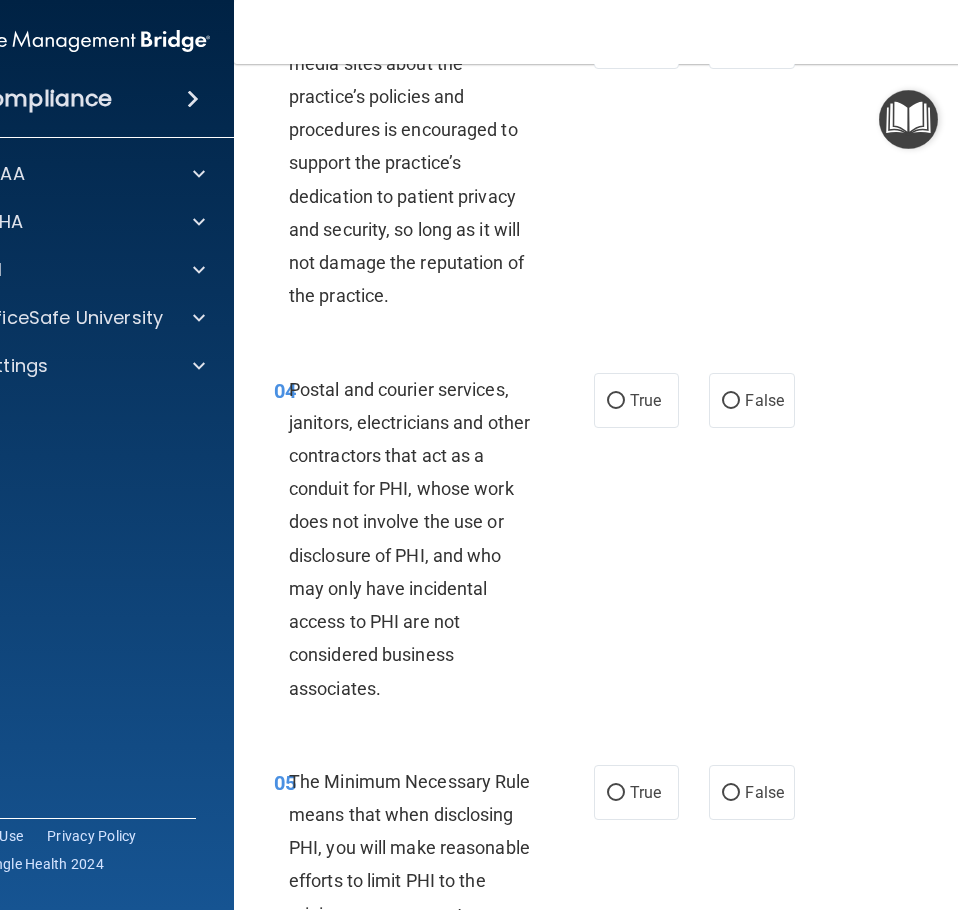 scroll, scrollTop: 700, scrollLeft: 0, axis: vertical 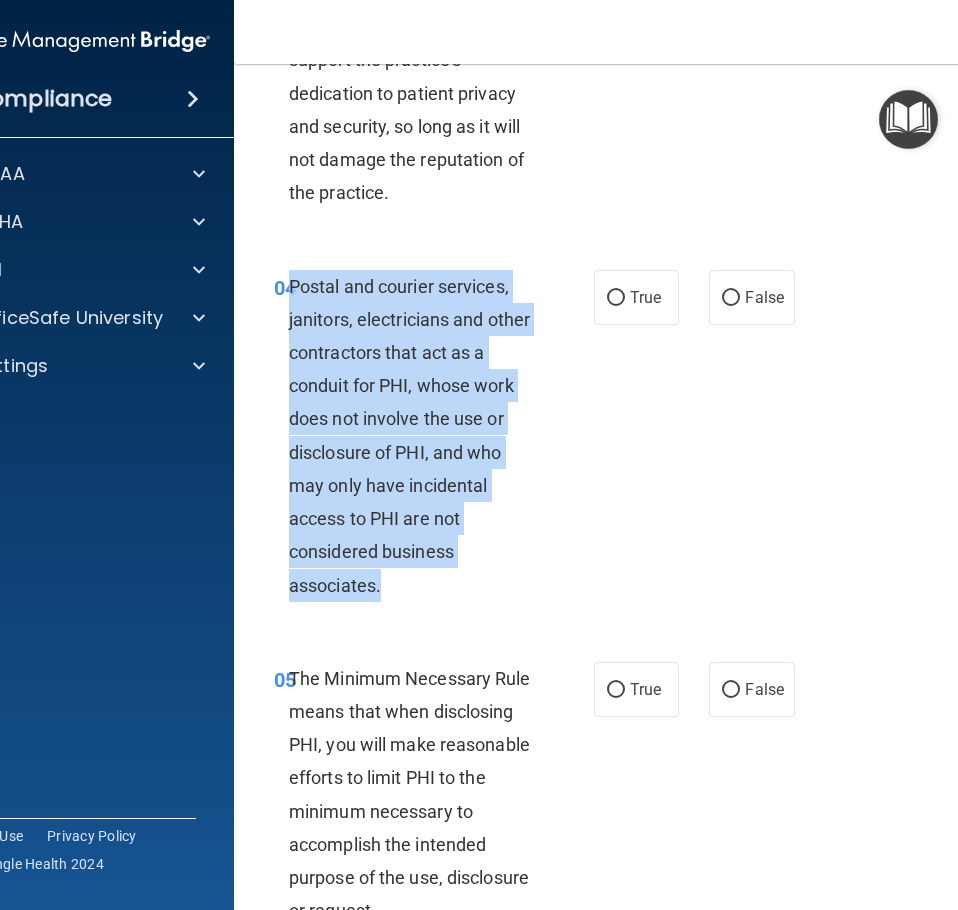 drag, startPoint x: 402, startPoint y: 622, endPoint x: 283, endPoint y: 328, distance: 317.1703 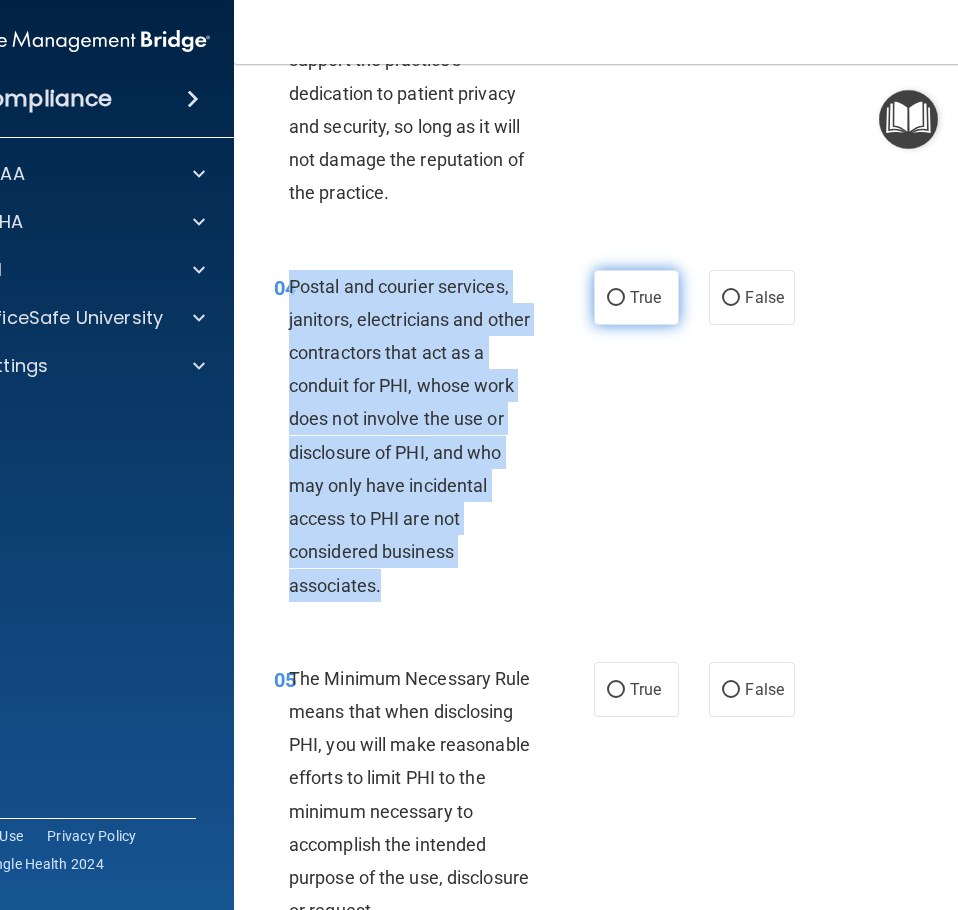 click on "True" at bounding box center (616, 298) 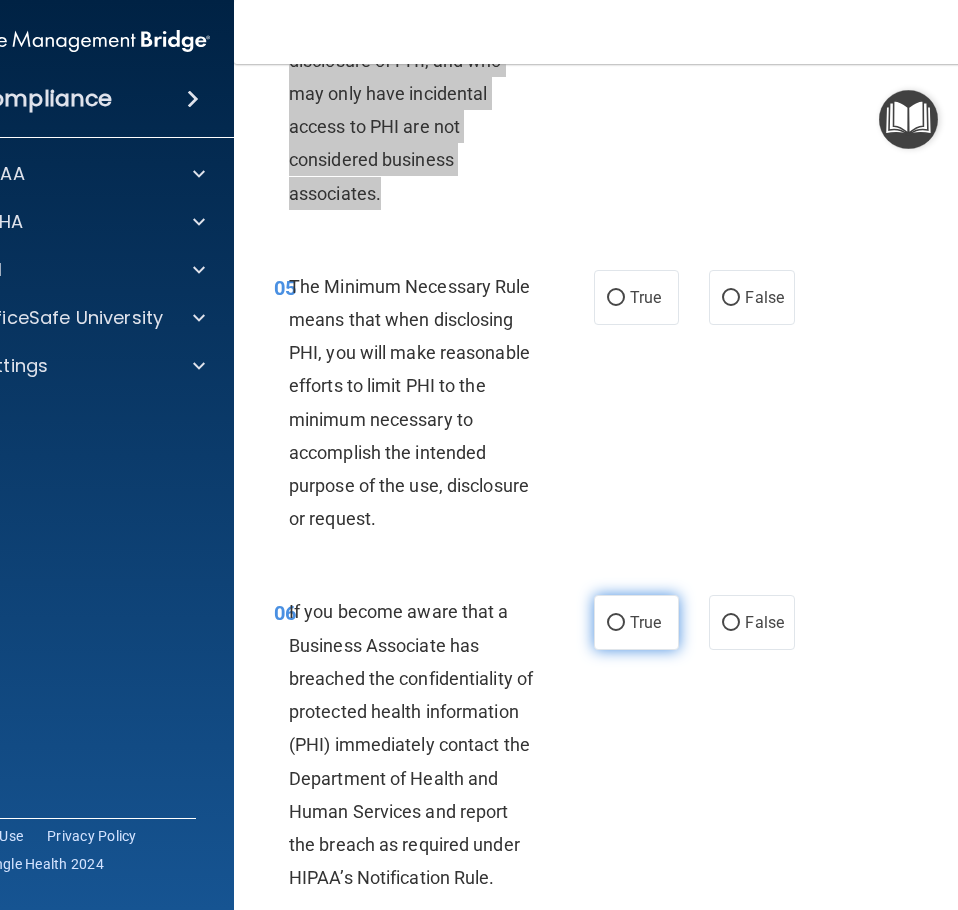scroll, scrollTop: 1100, scrollLeft: 0, axis: vertical 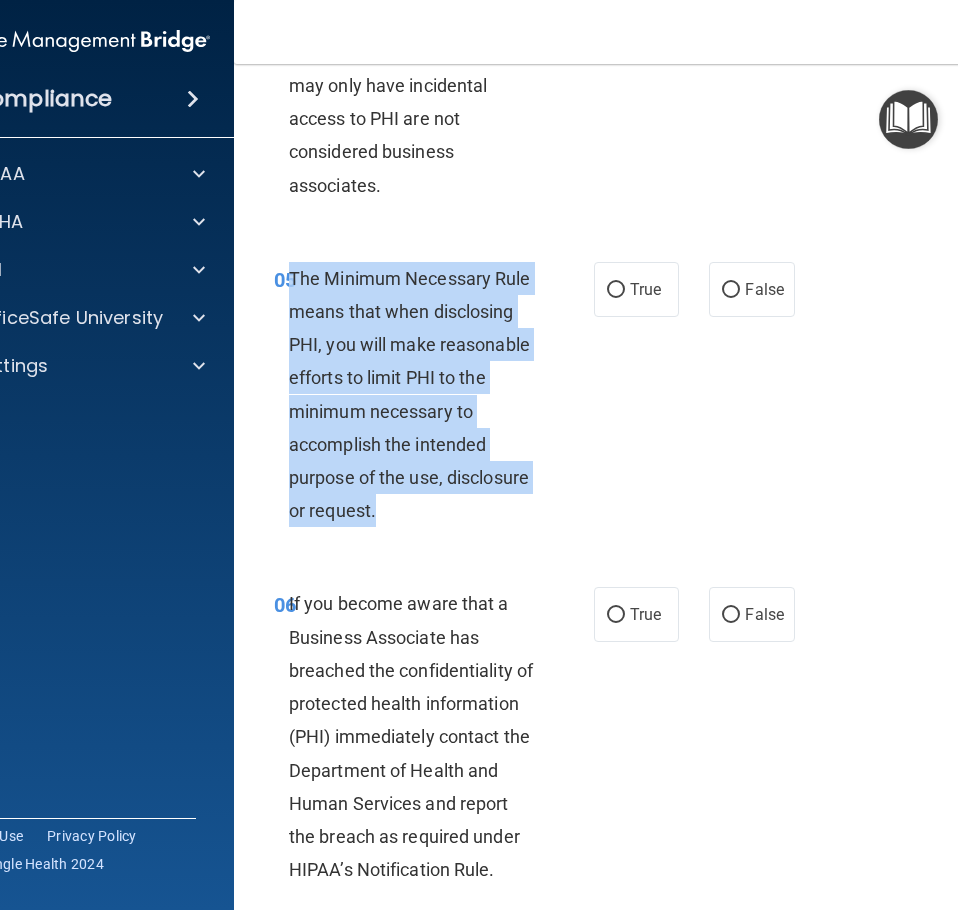 drag, startPoint x: 392, startPoint y: 551, endPoint x: 282, endPoint y: 308, distance: 266.7377 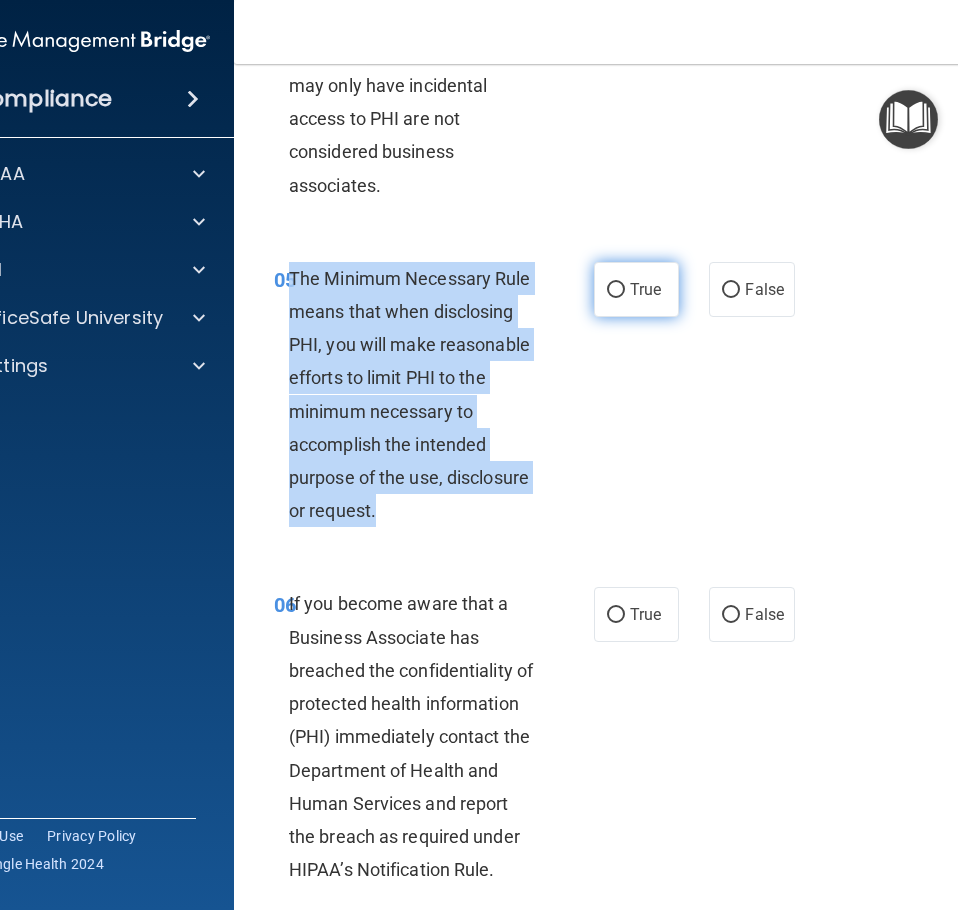 click on "True" at bounding box center [616, 290] 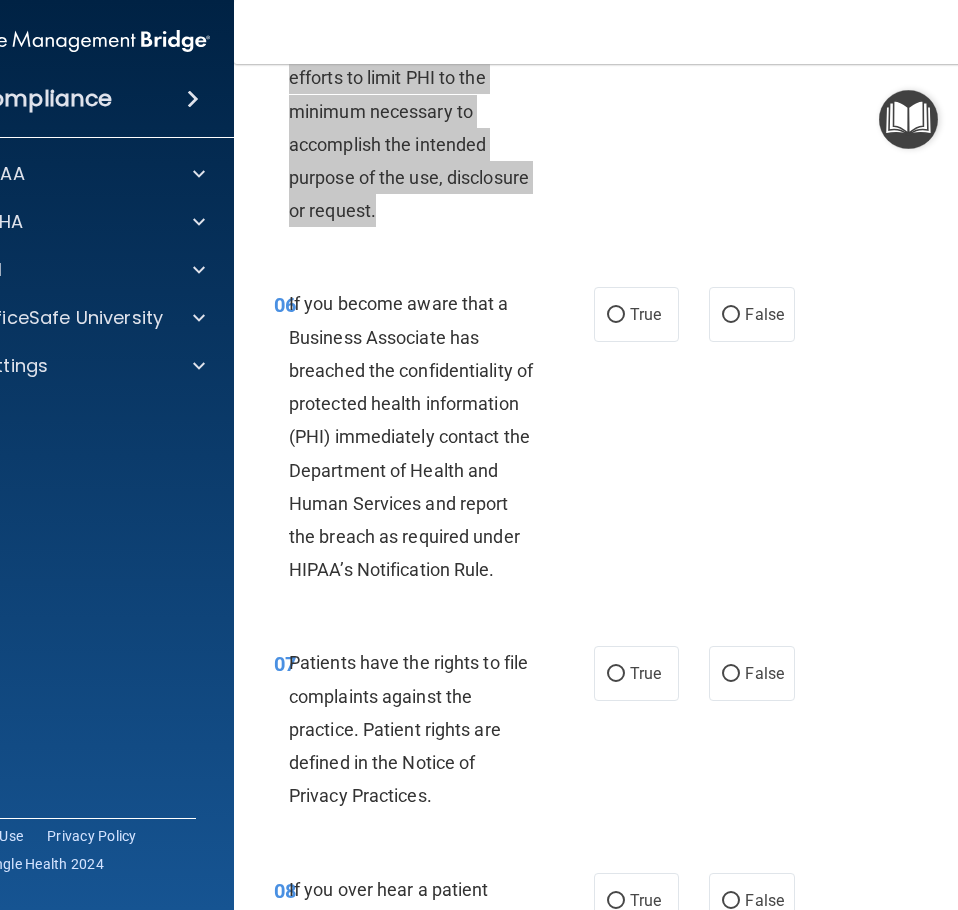 scroll, scrollTop: 1500, scrollLeft: 0, axis: vertical 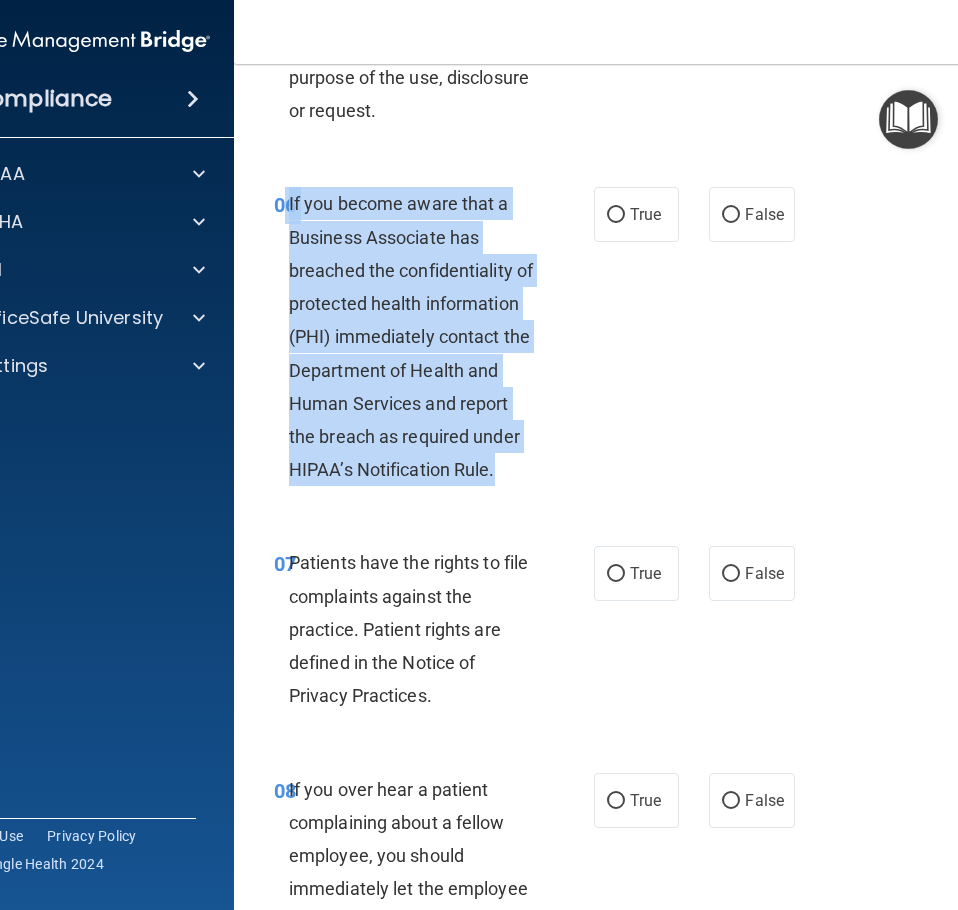 drag, startPoint x: 513, startPoint y: 510, endPoint x: 277, endPoint y: 232, distance: 364.6642 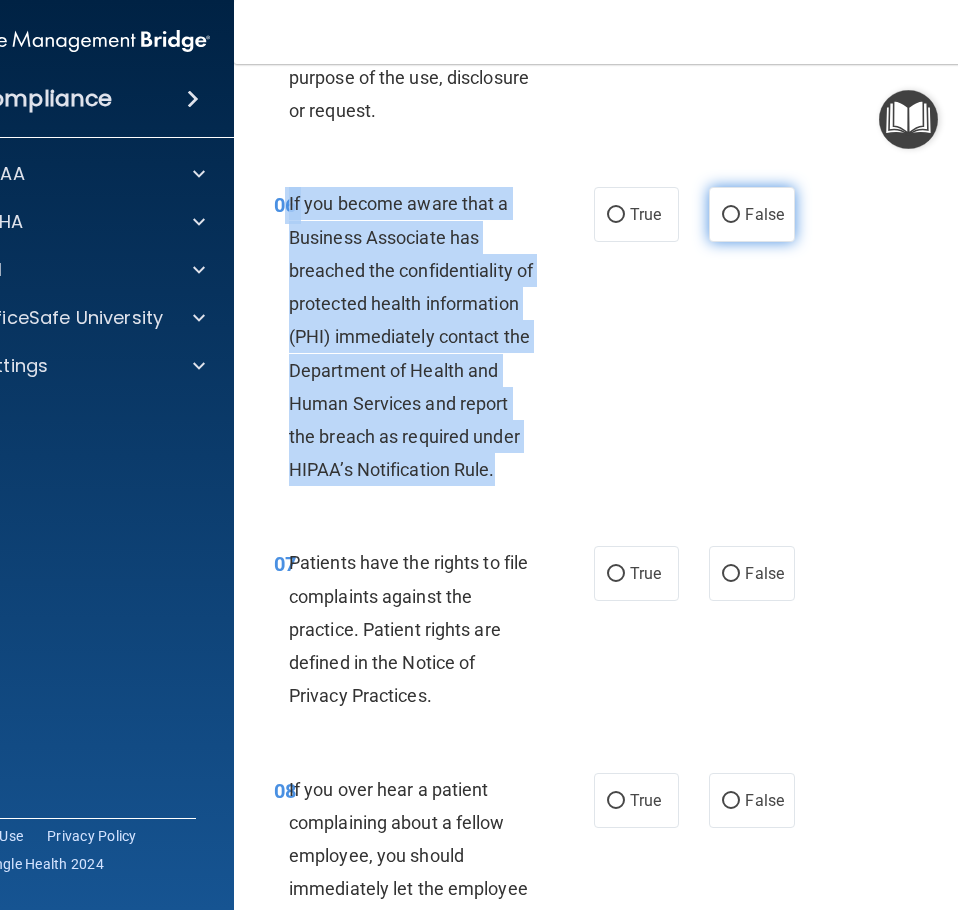 click on "False" at bounding box center [731, 215] 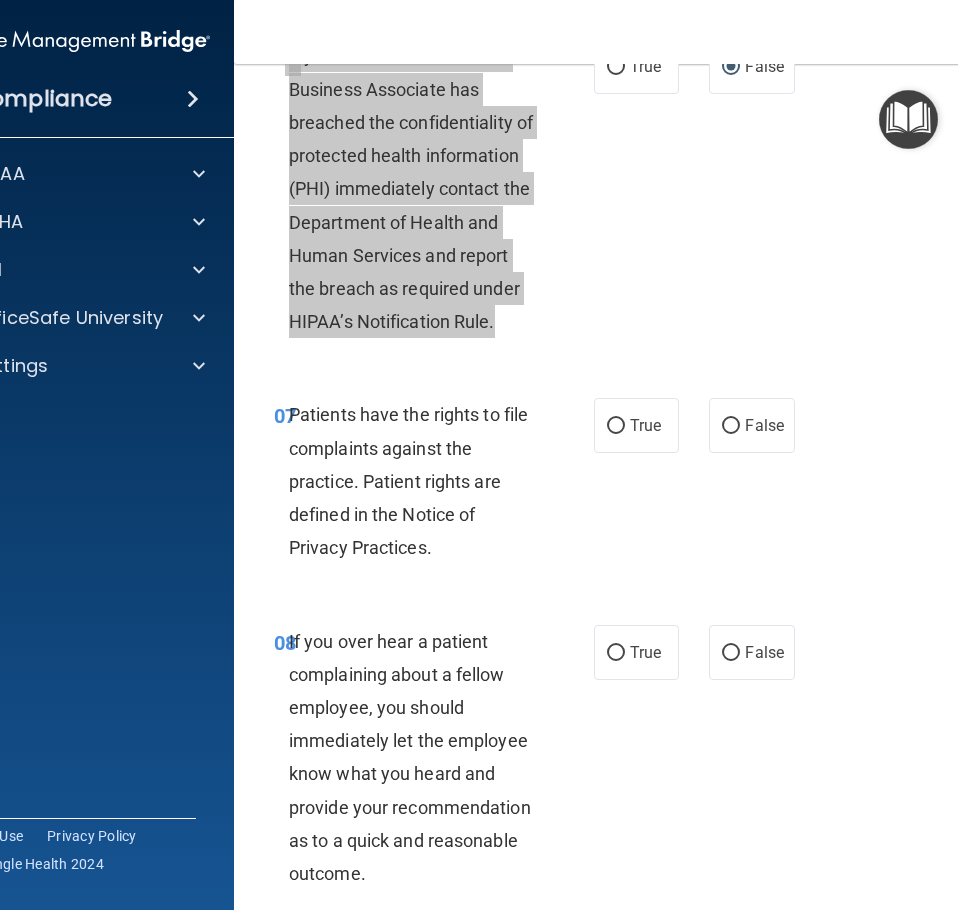 scroll, scrollTop: 1700, scrollLeft: 0, axis: vertical 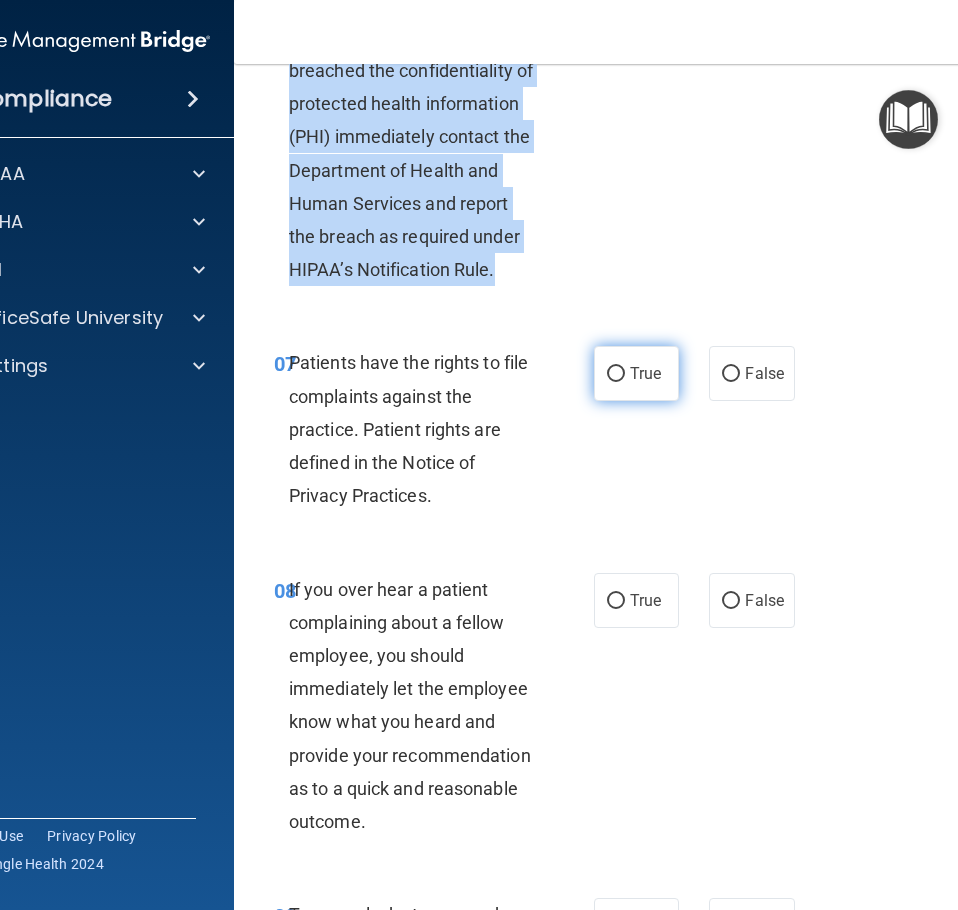 click on "True" at bounding box center [616, 374] 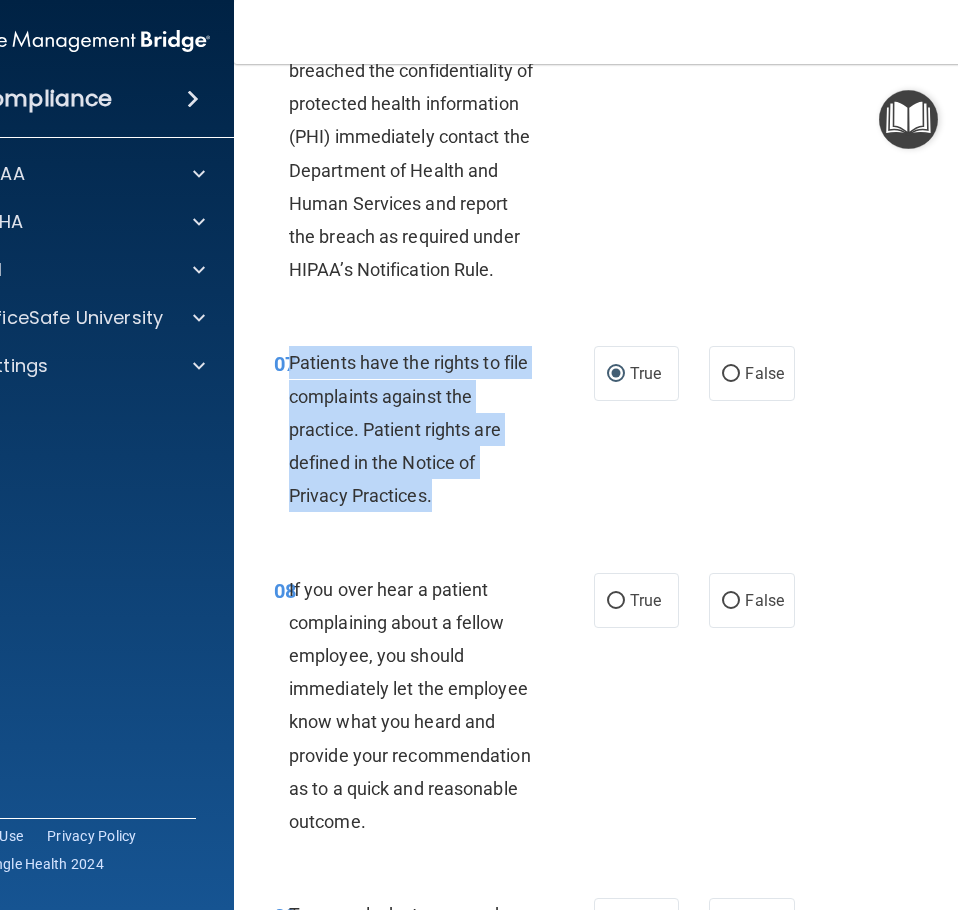 drag, startPoint x: 467, startPoint y: 522, endPoint x: 283, endPoint y: 395, distance: 223.57326 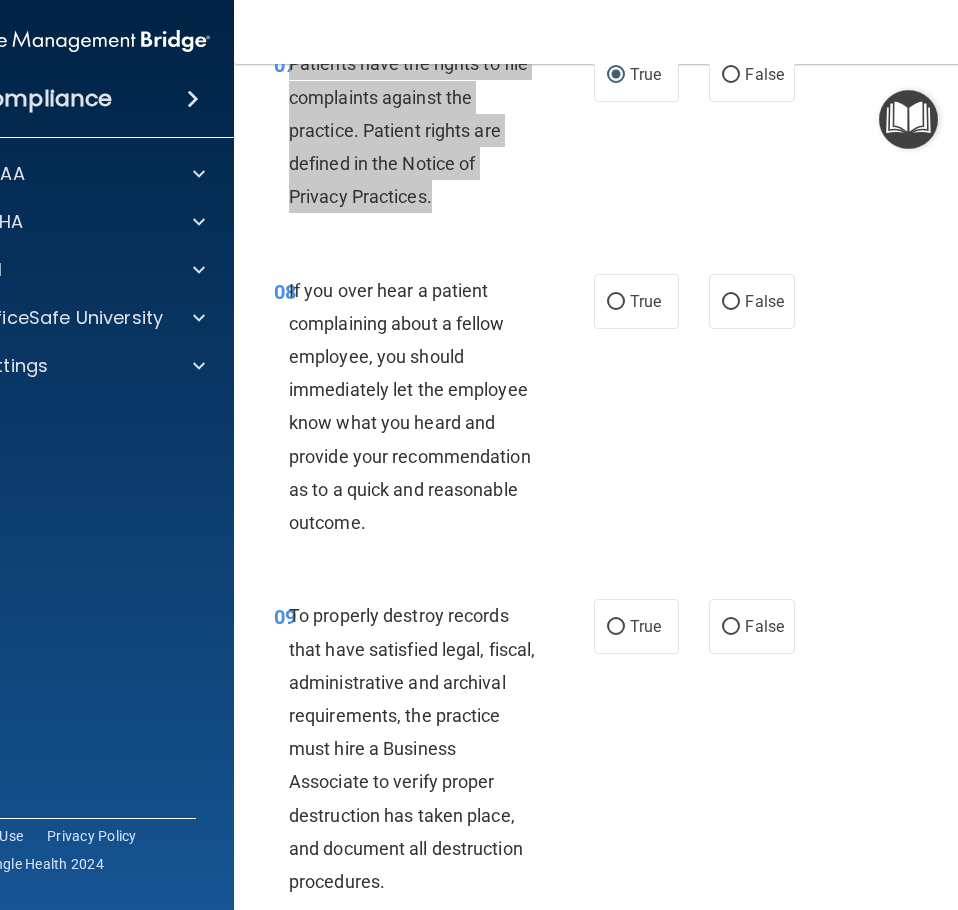 scroll, scrollTop: 2000, scrollLeft: 0, axis: vertical 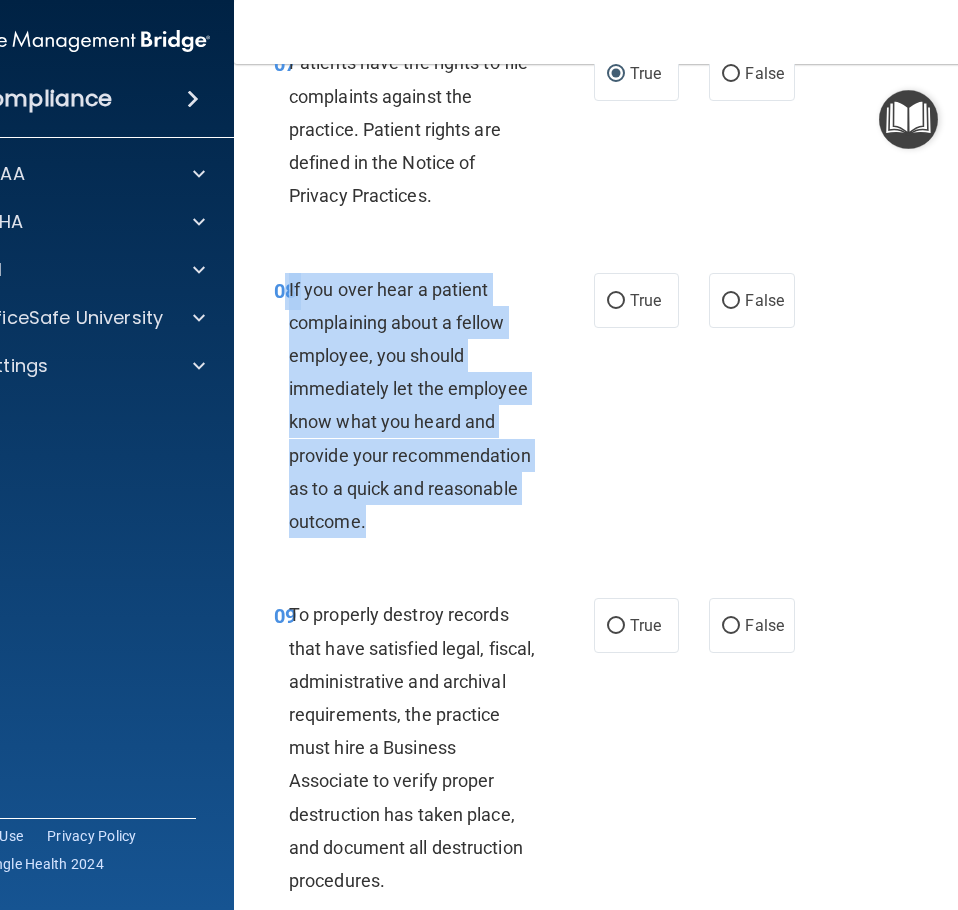 drag, startPoint x: 391, startPoint y: 558, endPoint x: 279, endPoint y: 323, distance: 260.3248 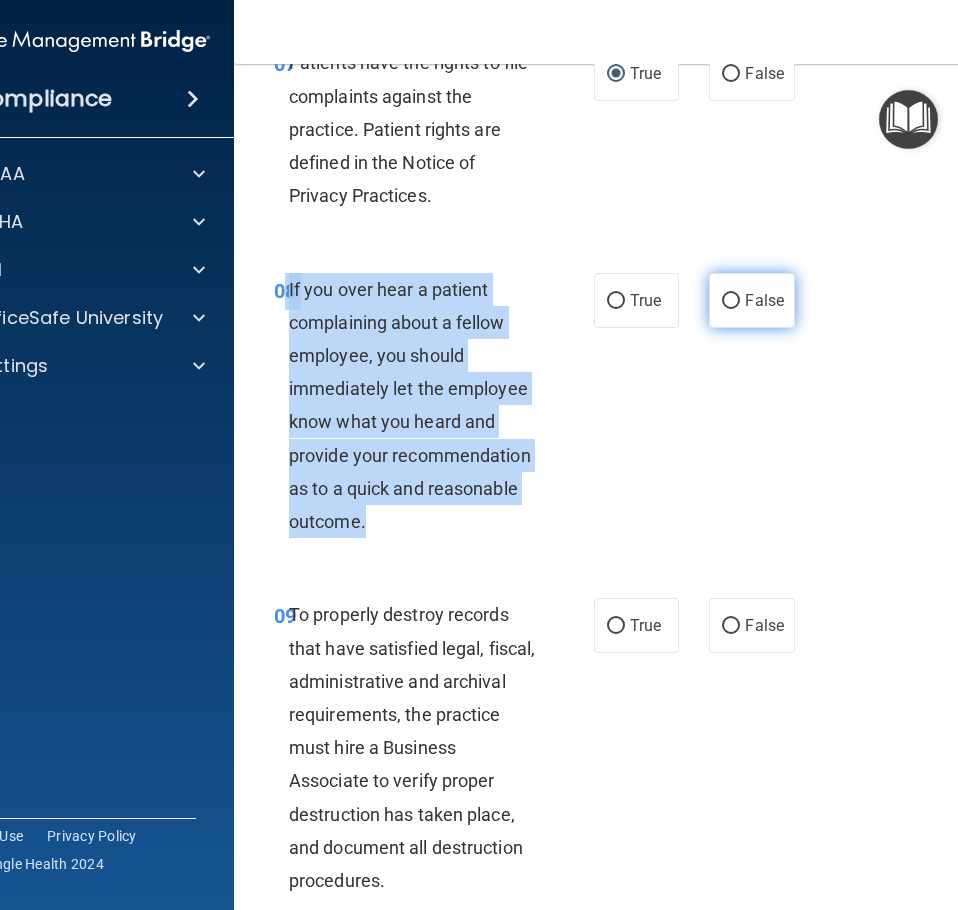 click on "False" at bounding box center [731, 301] 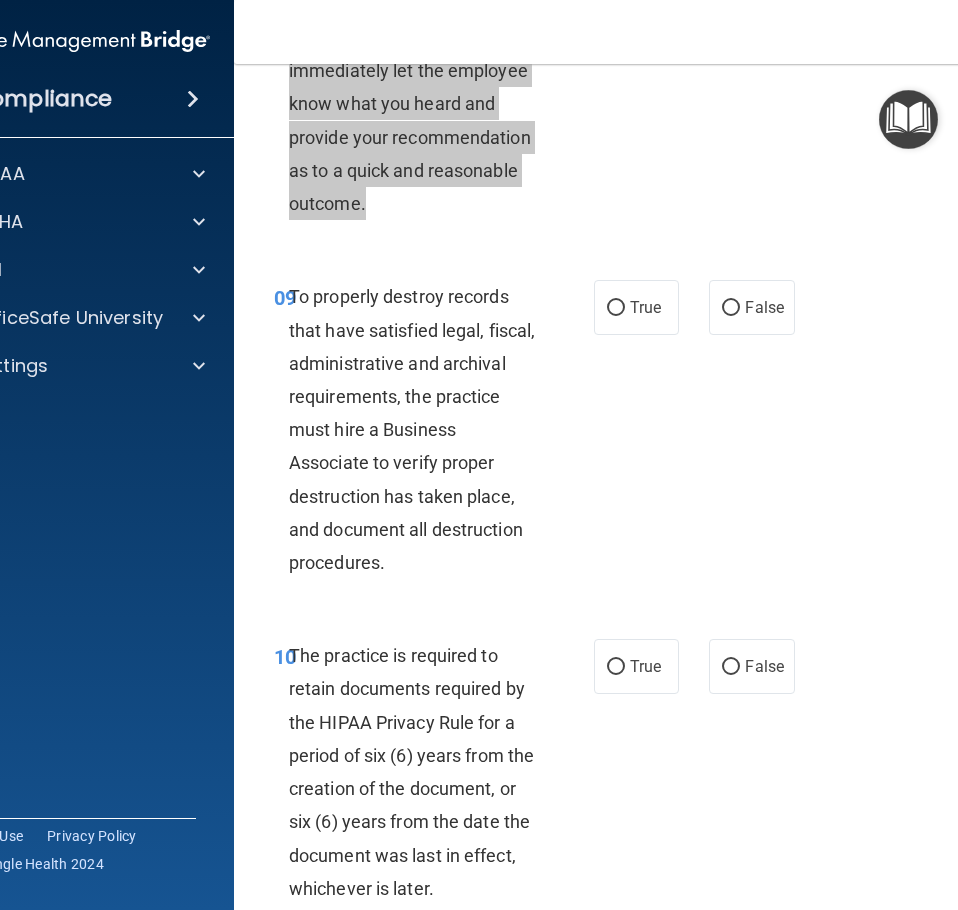 scroll, scrollTop: 2400, scrollLeft: 0, axis: vertical 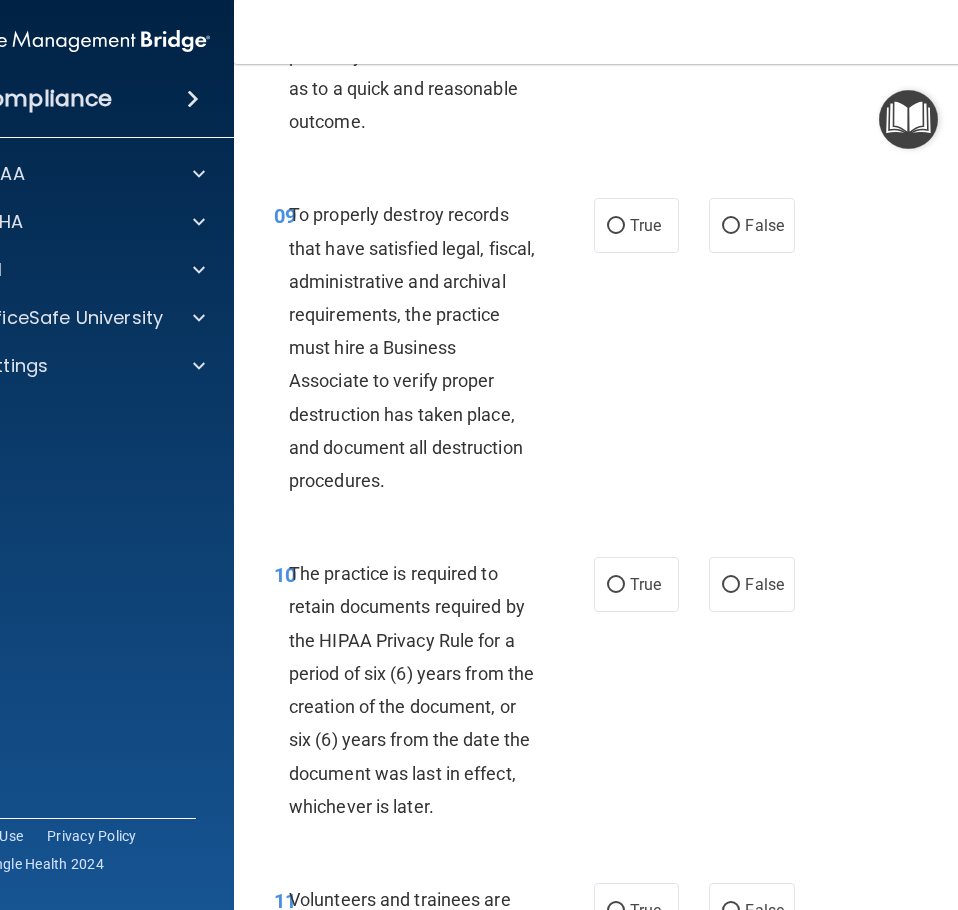 click on "10       The practice is required to retain documents required by the HIPAA Privacy Rule for a period of six (6) years from the creation of the document, or six (6) years from the date the document was last in effect, whichever is later.                 True           False" at bounding box center [639, 695] 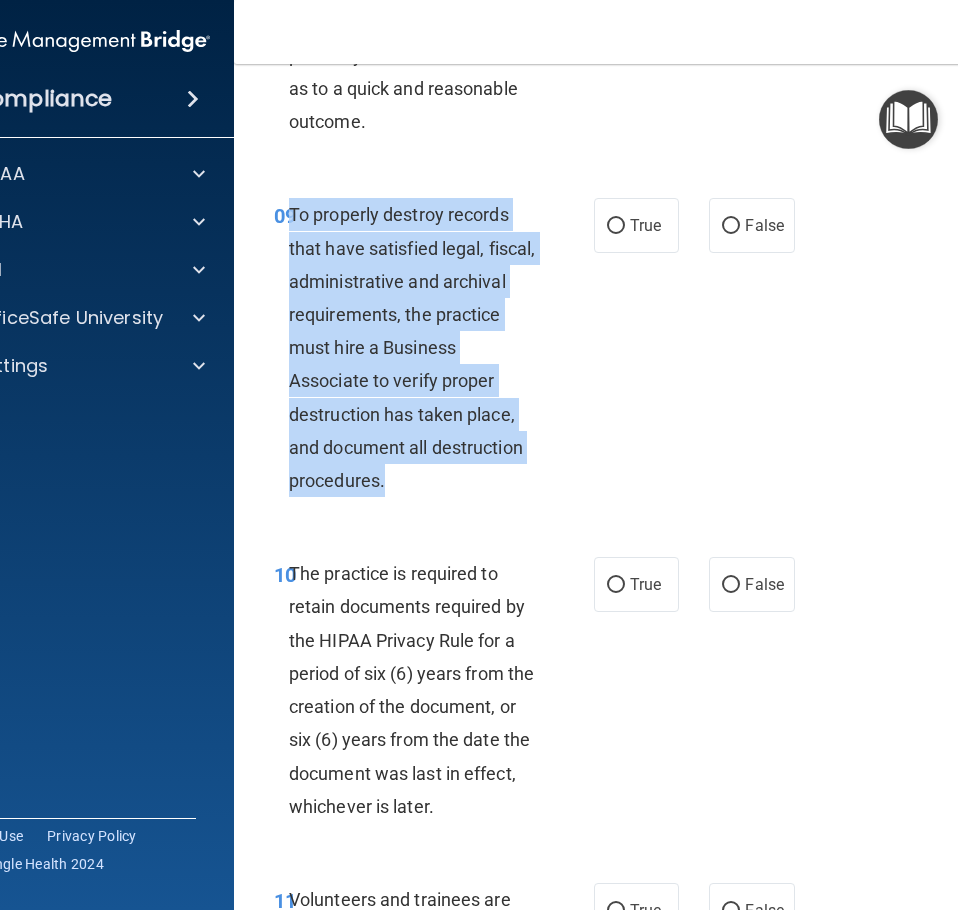 drag, startPoint x: 395, startPoint y: 518, endPoint x: 285, endPoint y: 260, distance: 280.47104 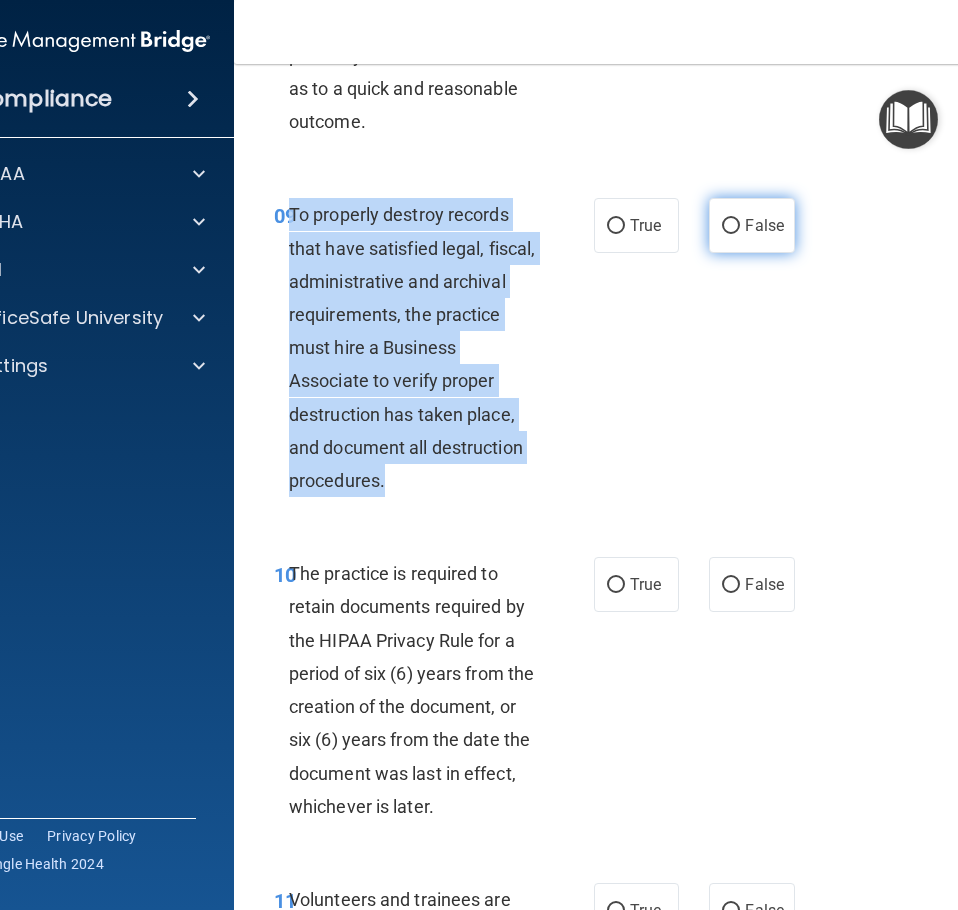 click on "False" at bounding box center (731, 226) 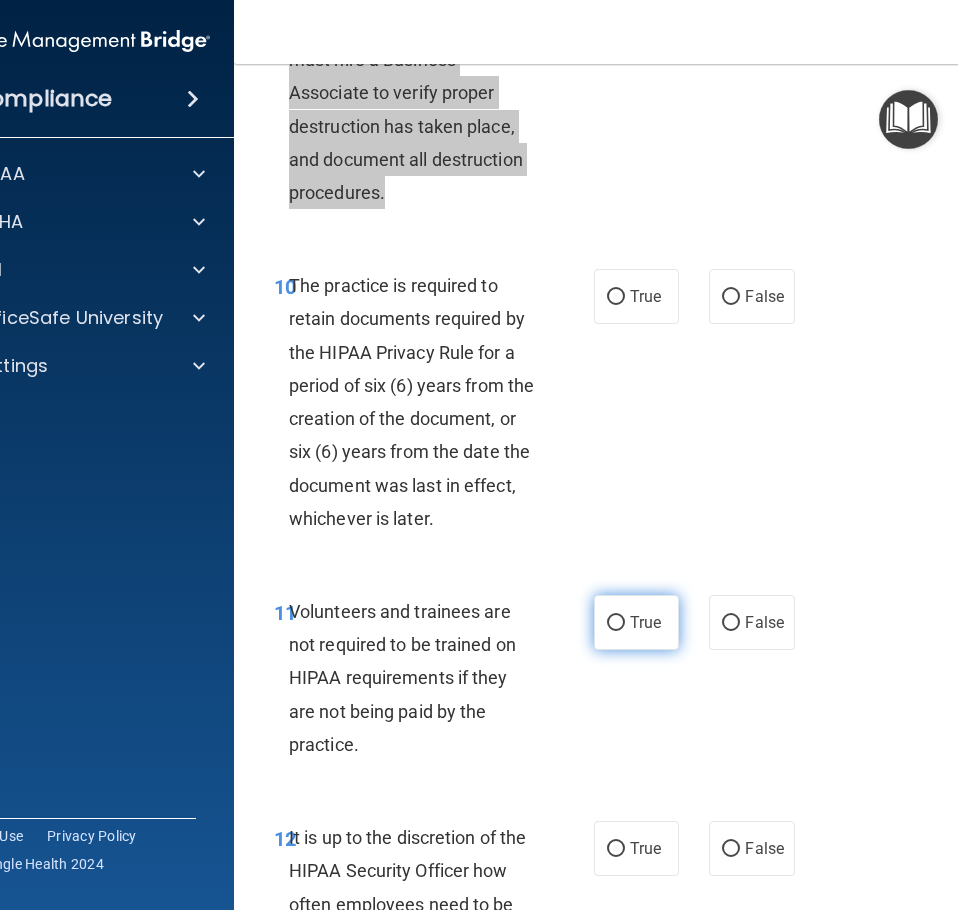 scroll, scrollTop: 2700, scrollLeft: 0, axis: vertical 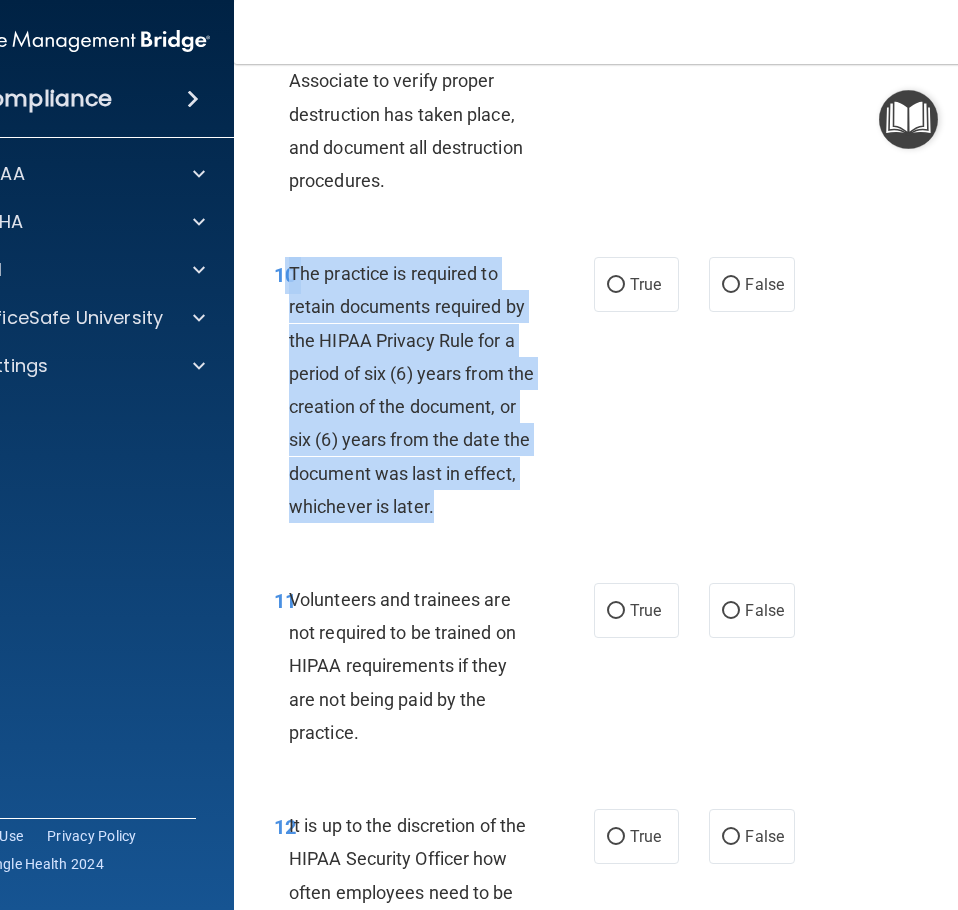 drag, startPoint x: 533, startPoint y: 534, endPoint x: 279, endPoint y: 306, distance: 341.32095 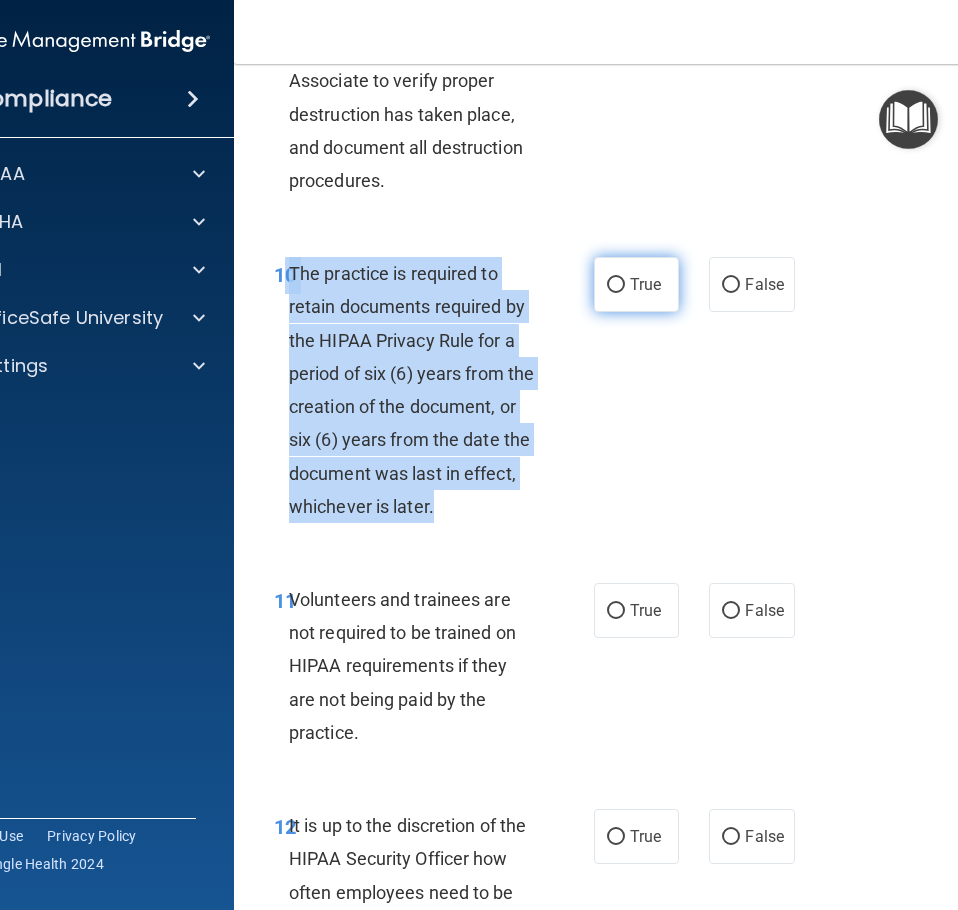 click on "True" at bounding box center [616, 285] 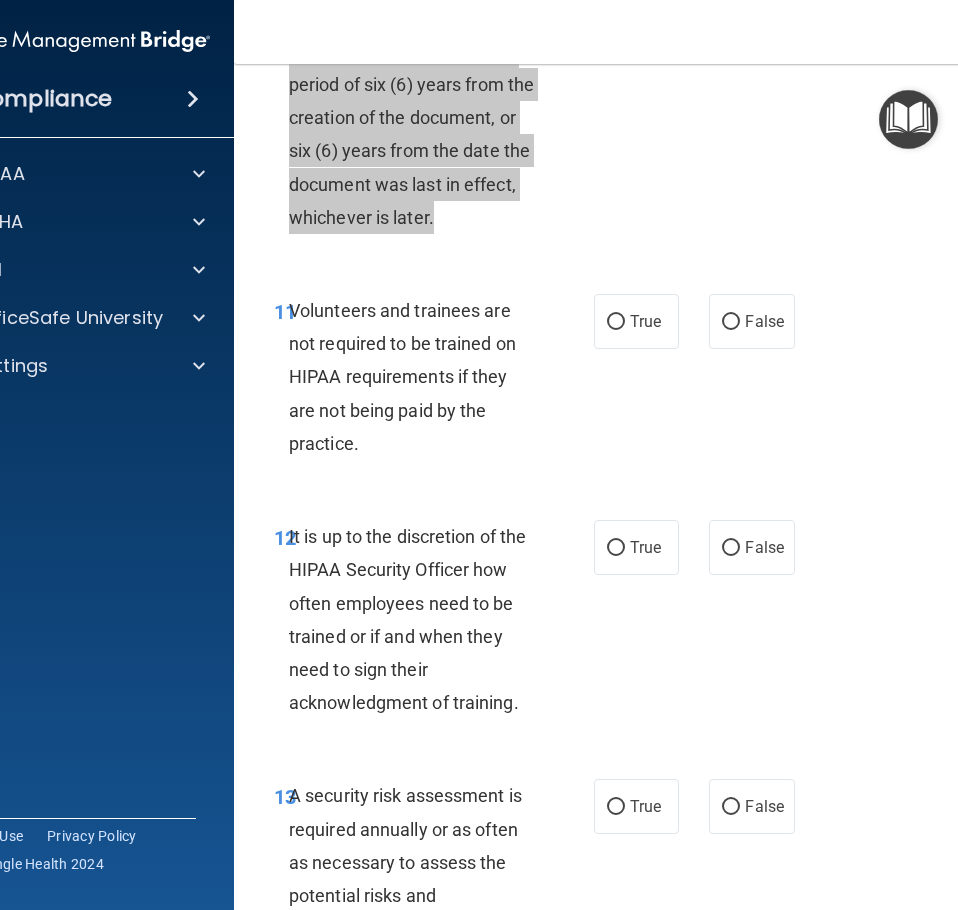 scroll, scrollTop: 3000, scrollLeft: 0, axis: vertical 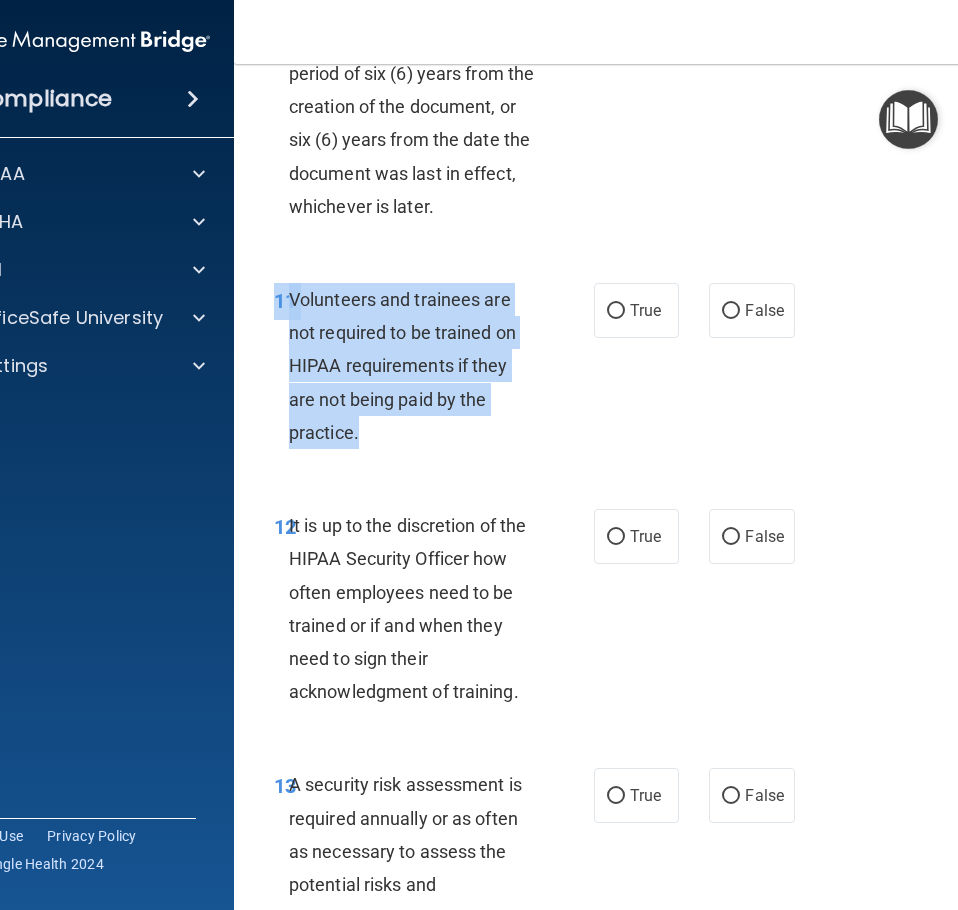 drag, startPoint x: 388, startPoint y: 468, endPoint x: 256, endPoint y: 338, distance: 185.26738 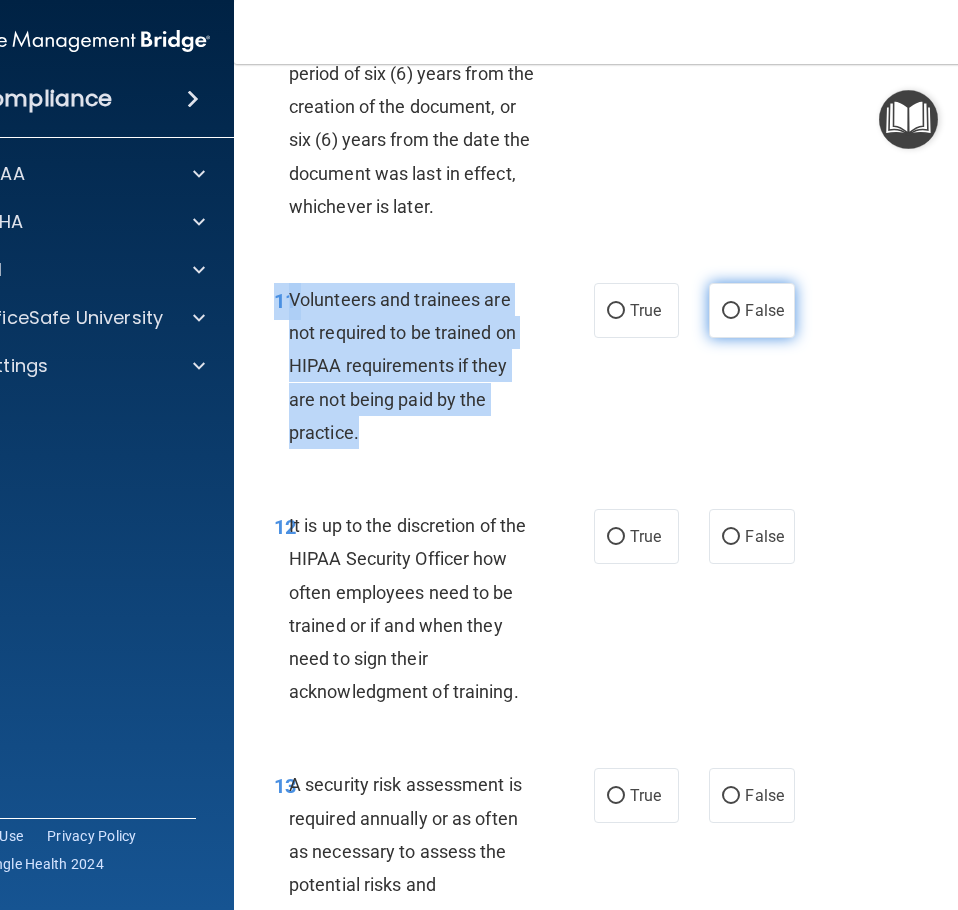click on "False" at bounding box center (731, 311) 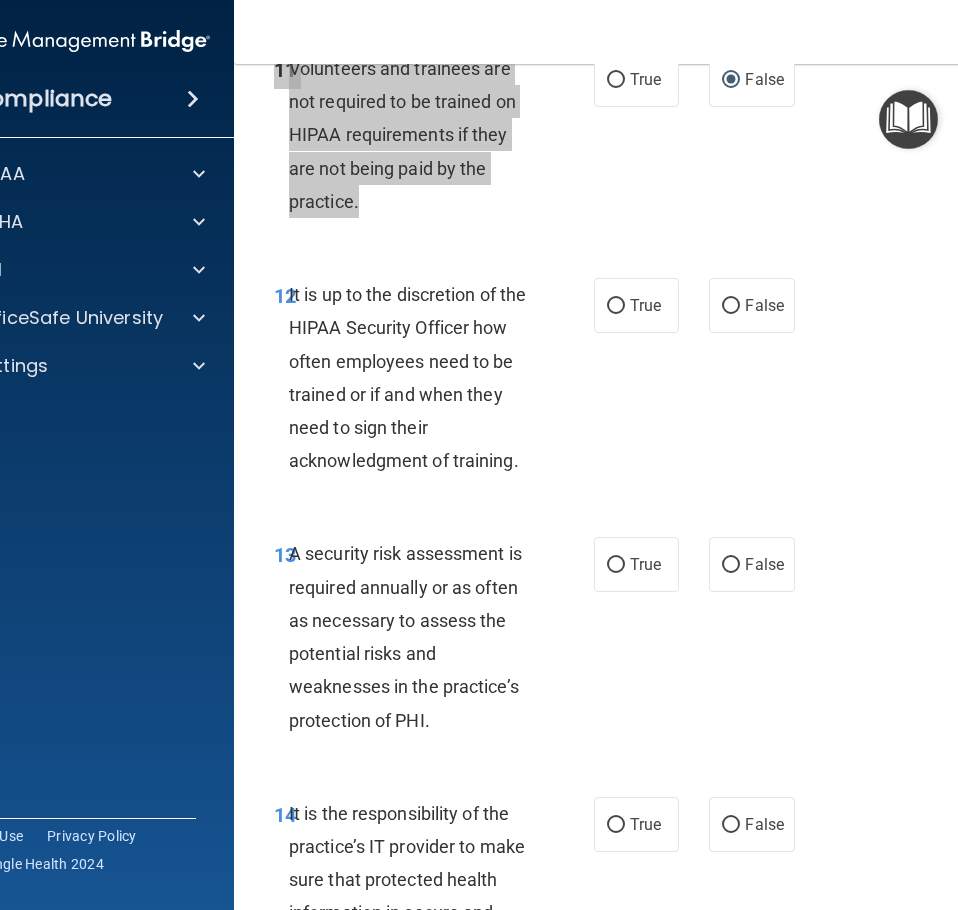 scroll, scrollTop: 3300, scrollLeft: 0, axis: vertical 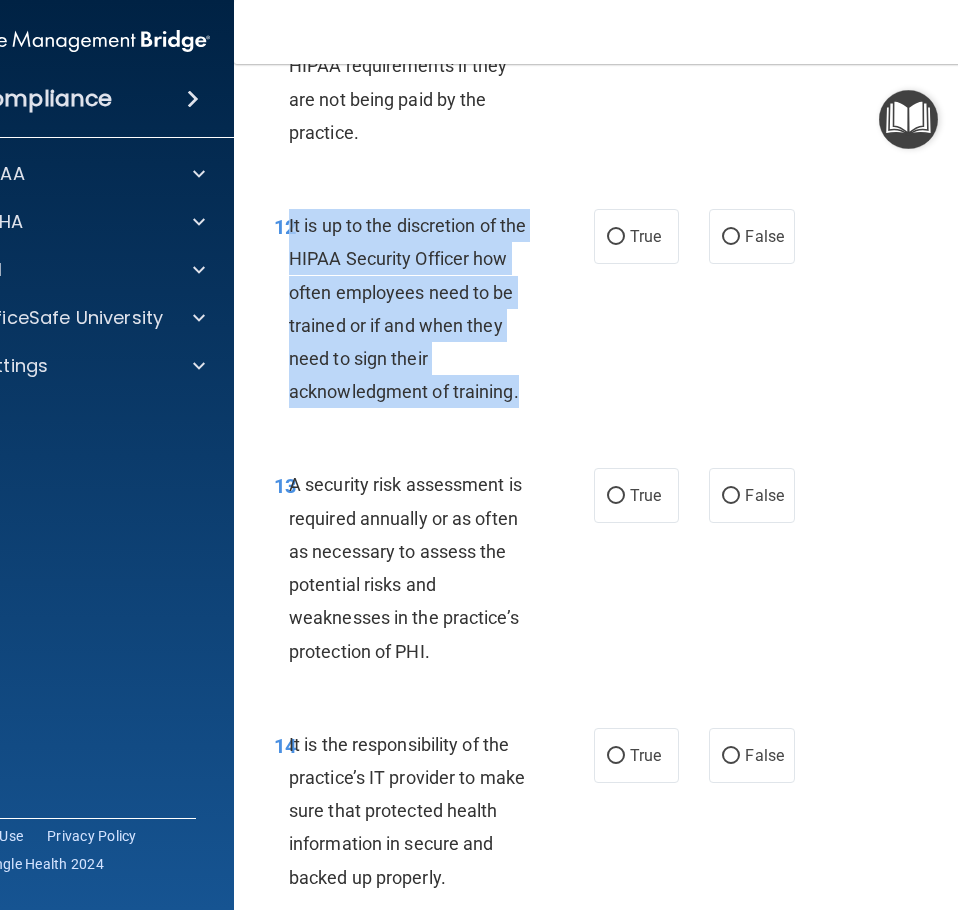 drag, startPoint x: 529, startPoint y: 423, endPoint x: 282, endPoint y: 266, distance: 292.6739 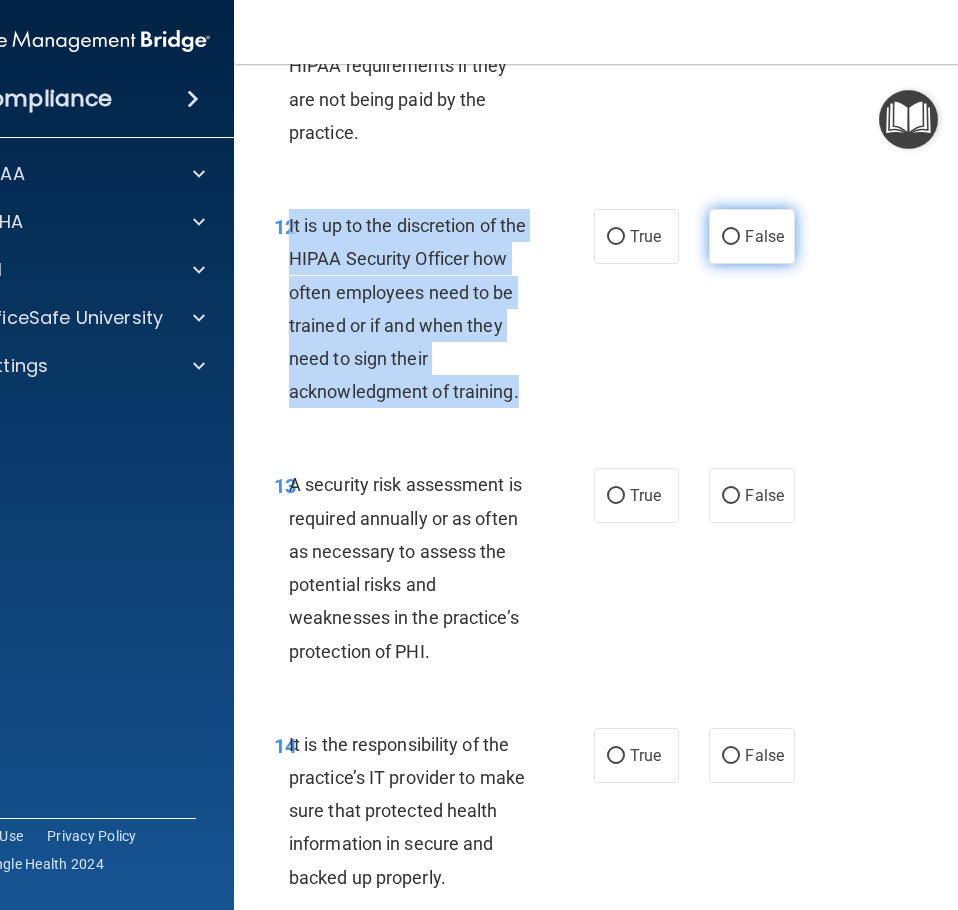 click on "False" at bounding box center (731, 237) 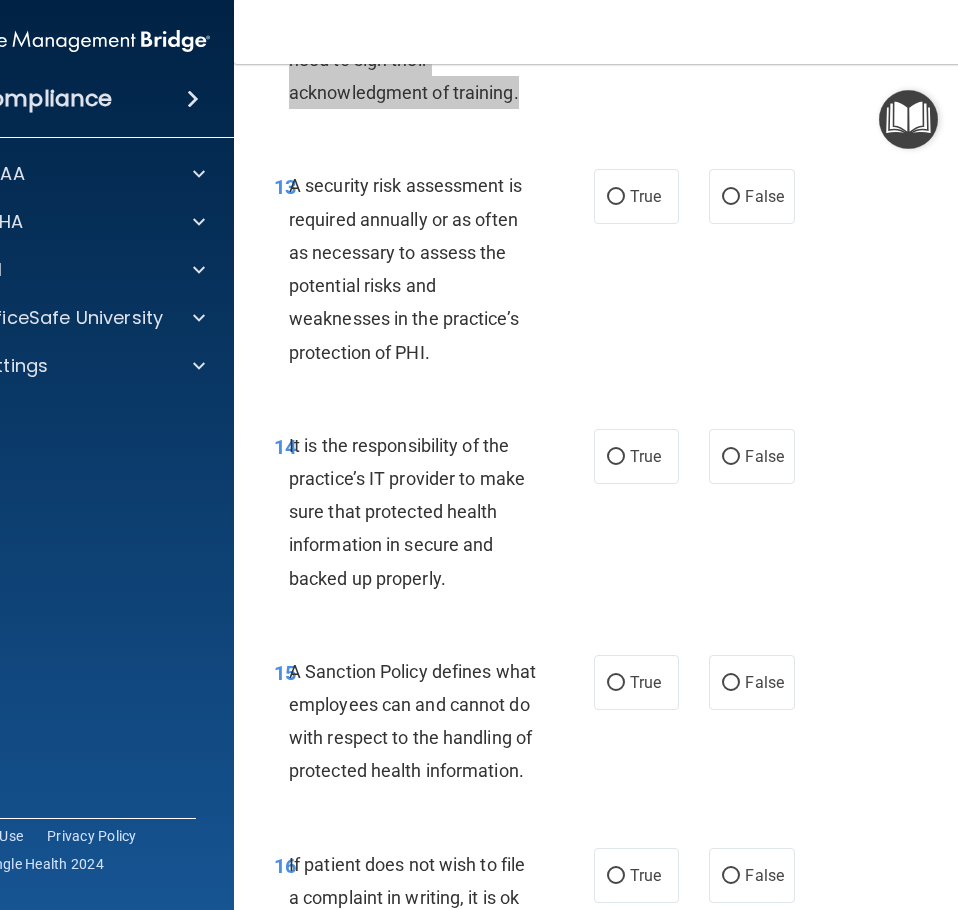 scroll, scrollTop: 3600, scrollLeft: 0, axis: vertical 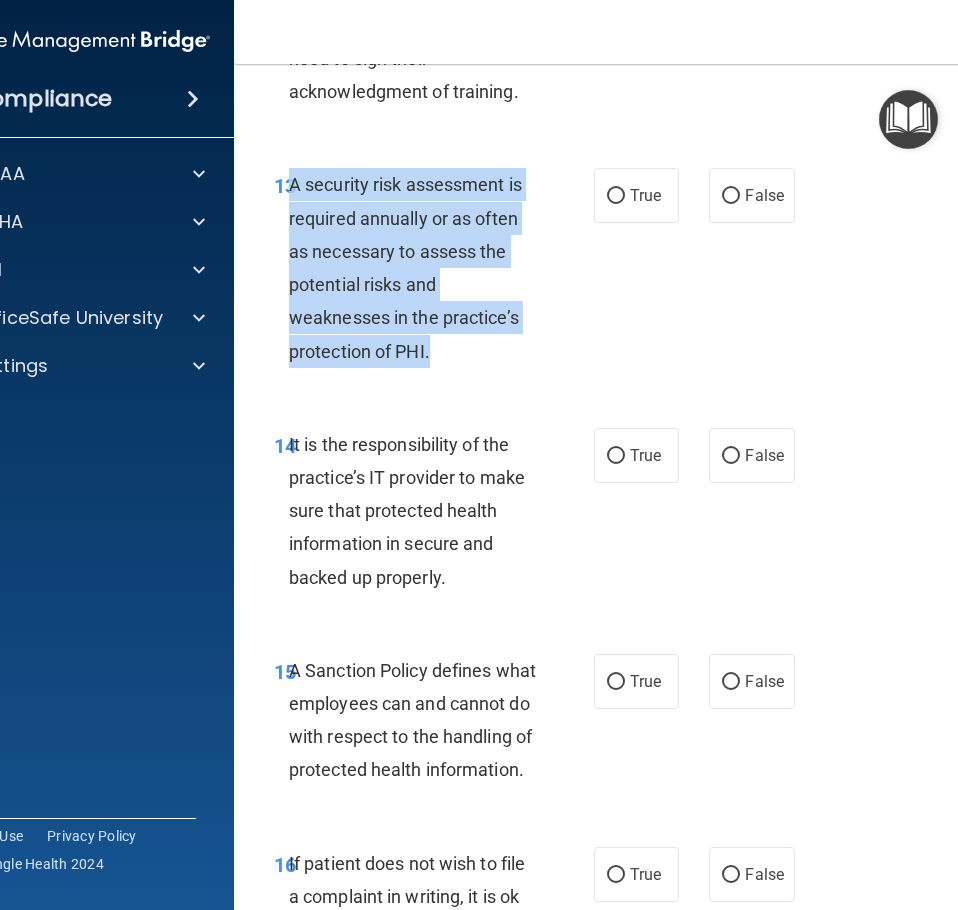 drag, startPoint x: 439, startPoint y: 378, endPoint x: 285, endPoint y: 234, distance: 210.83643 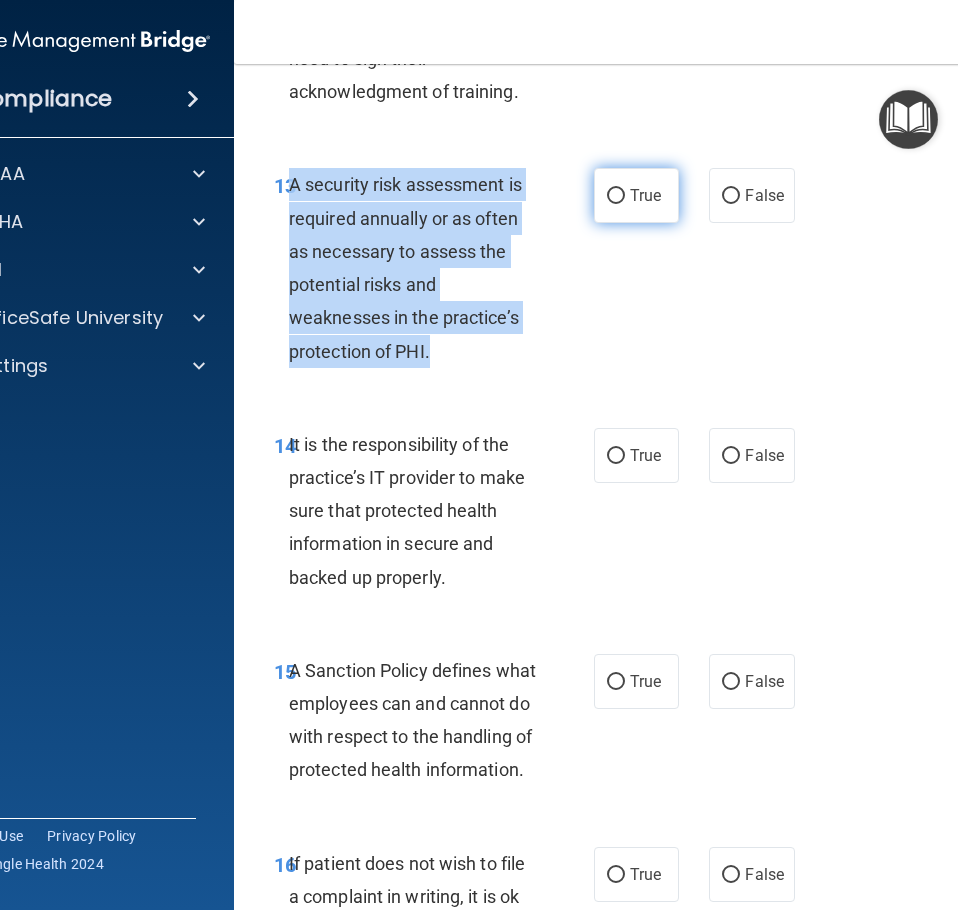 click on "True" at bounding box center (616, 196) 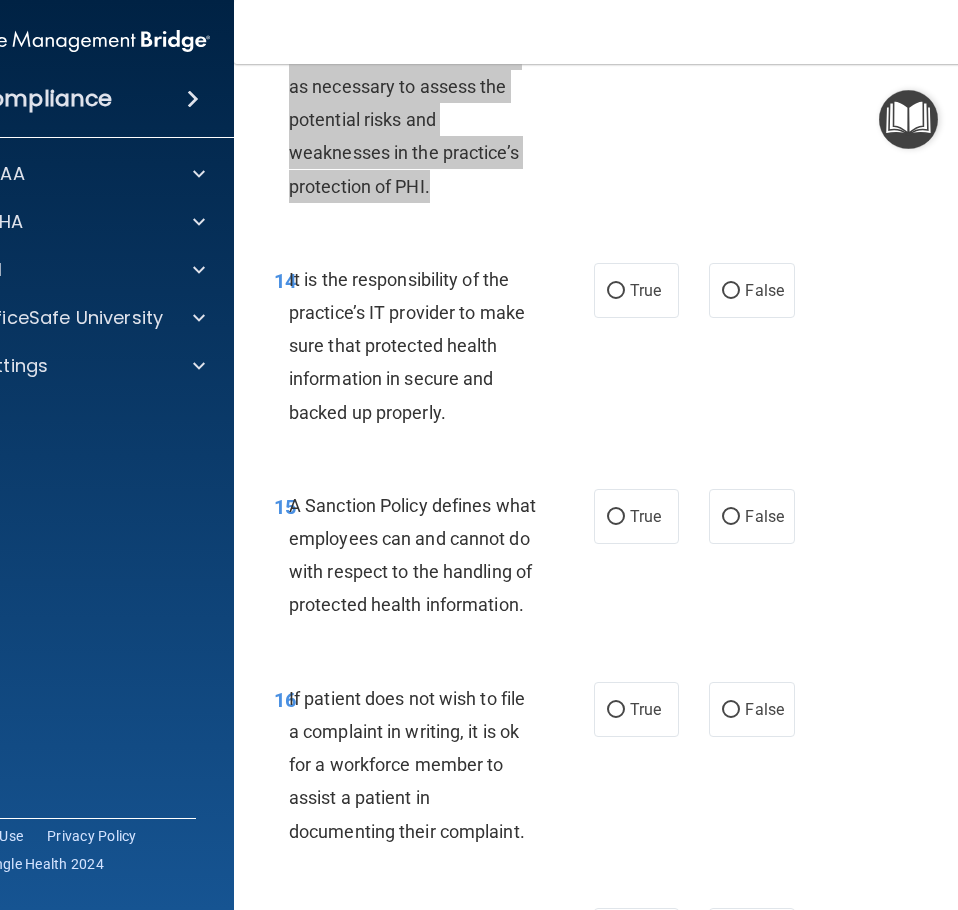 scroll, scrollTop: 3800, scrollLeft: 0, axis: vertical 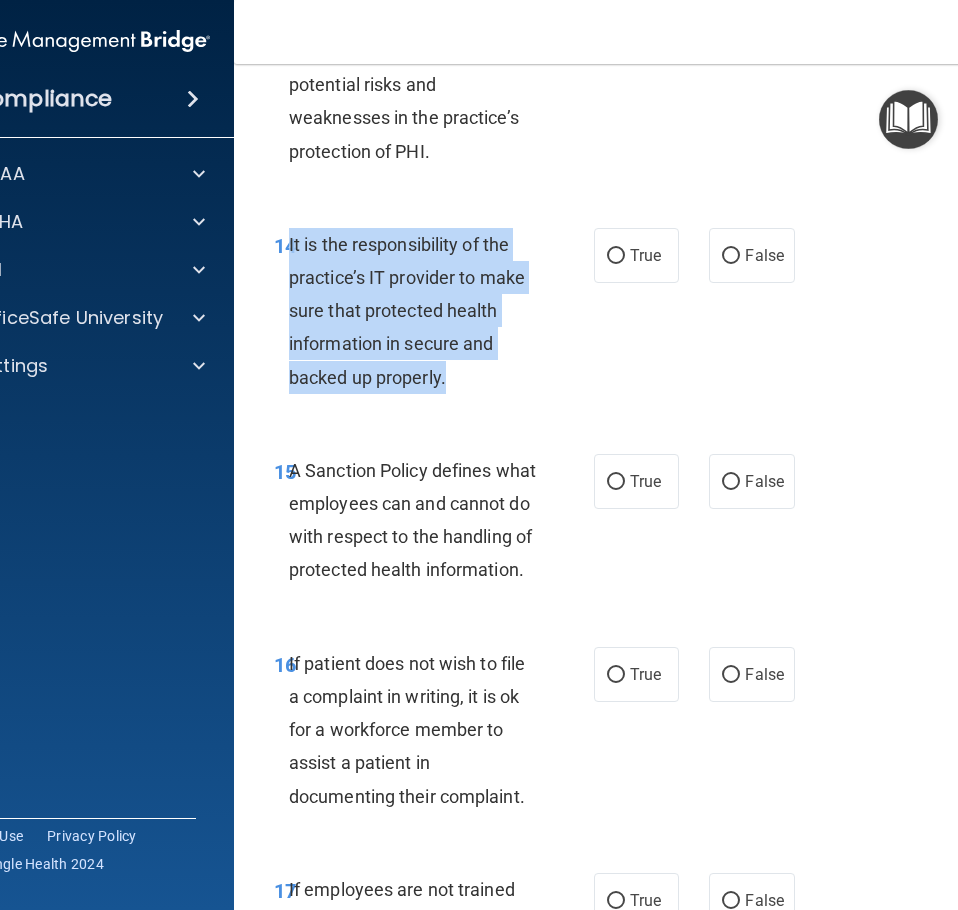 drag, startPoint x: 421, startPoint y: 403, endPoint x: 282, endPoint y: 281, distance: 184.94594 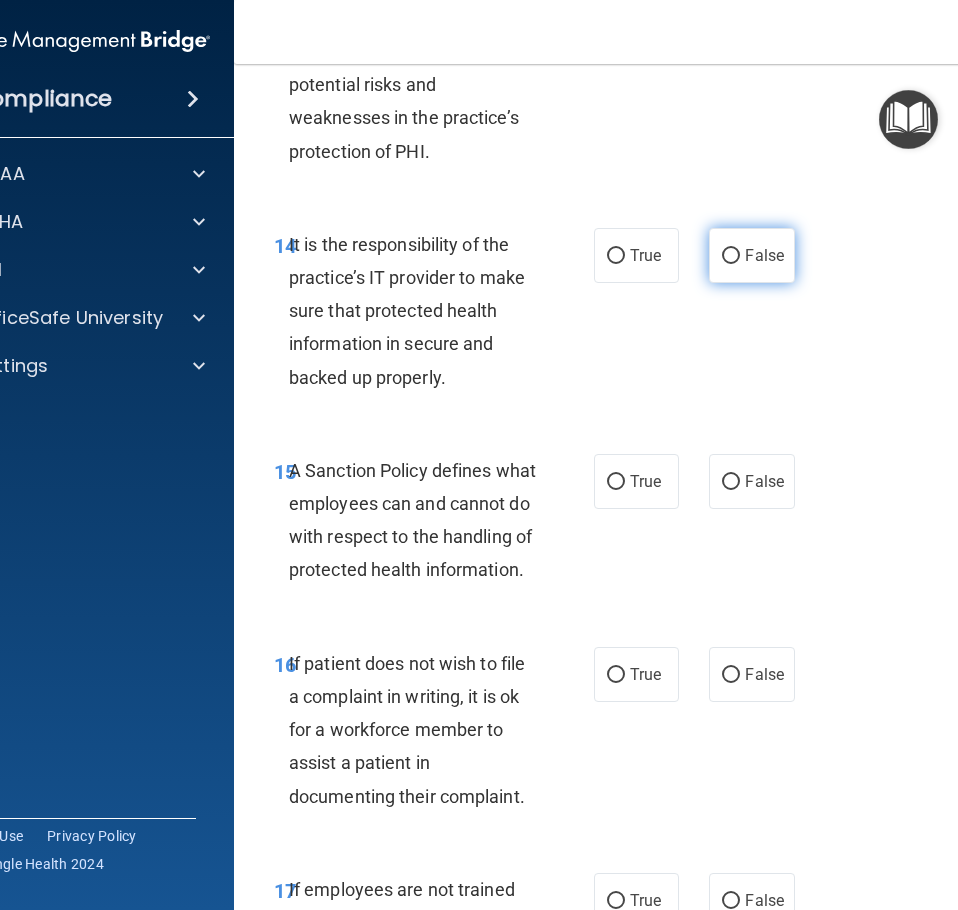 click on "False" at bounding box center (751, 255) 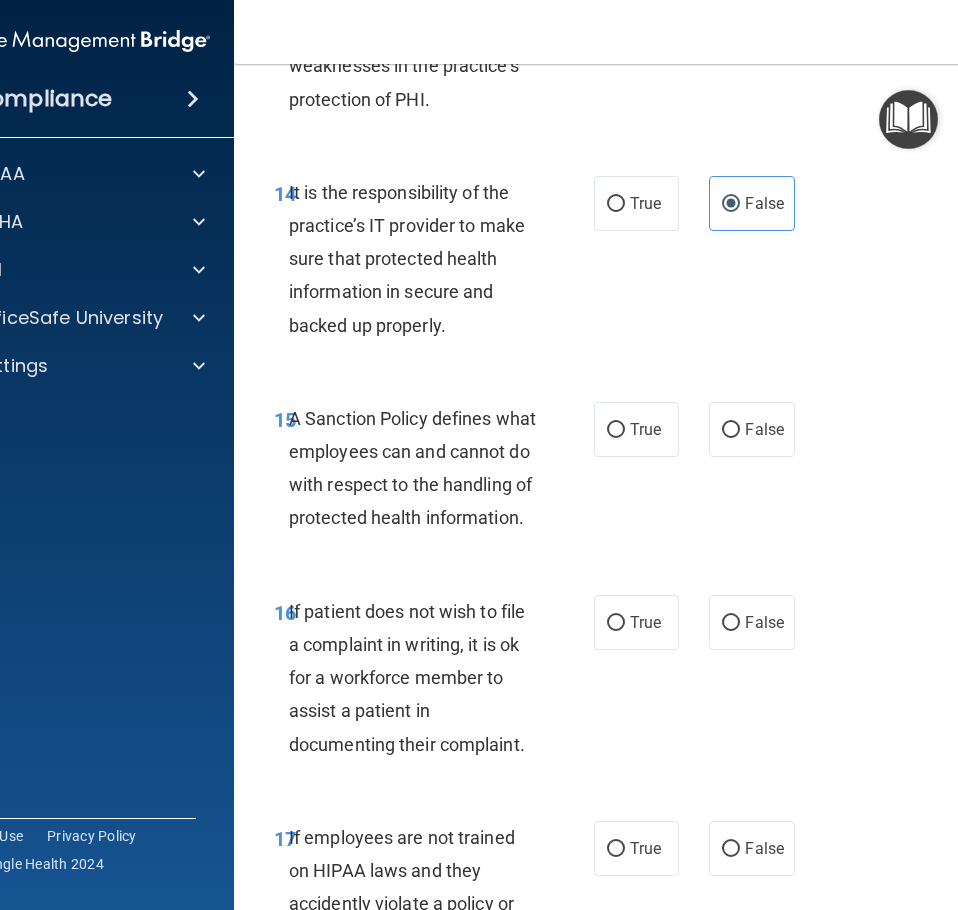 scroll, scrollTop: 4000, scrollLeft: 0, axis: vertical 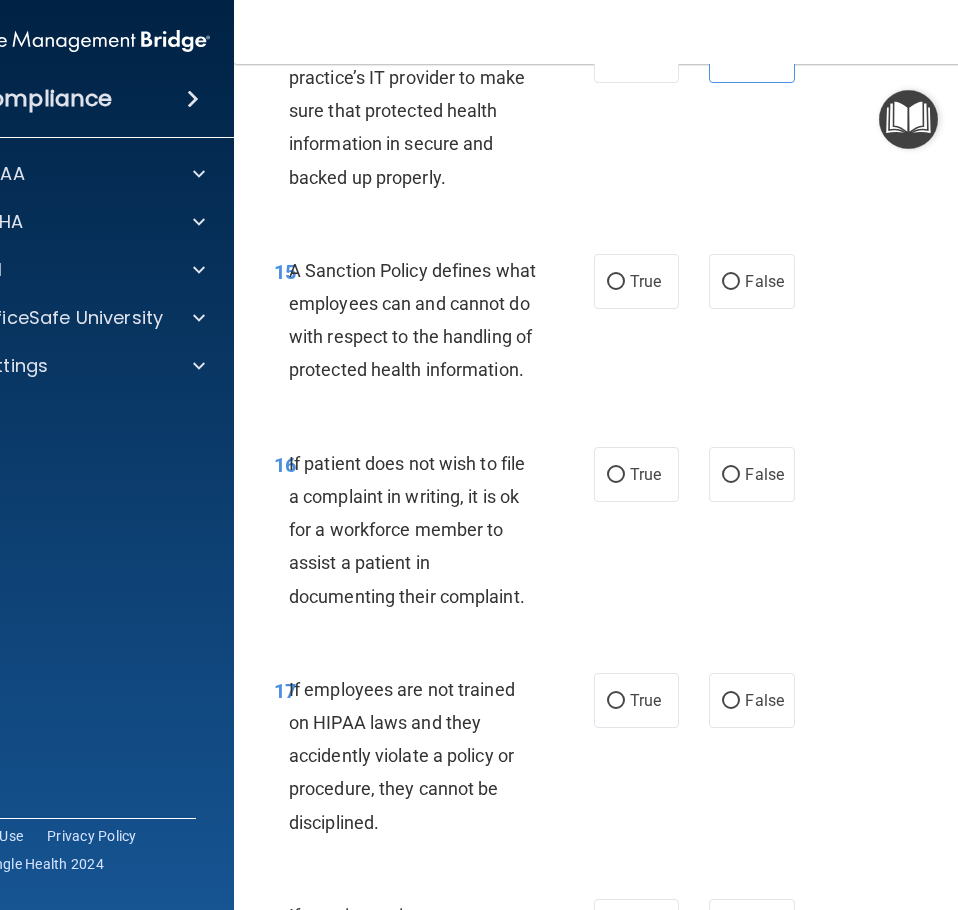 drag, startPoint x: 453, startPoint y: 469, endPoint x: 434, endPoint y: 465, distance: 19.416489 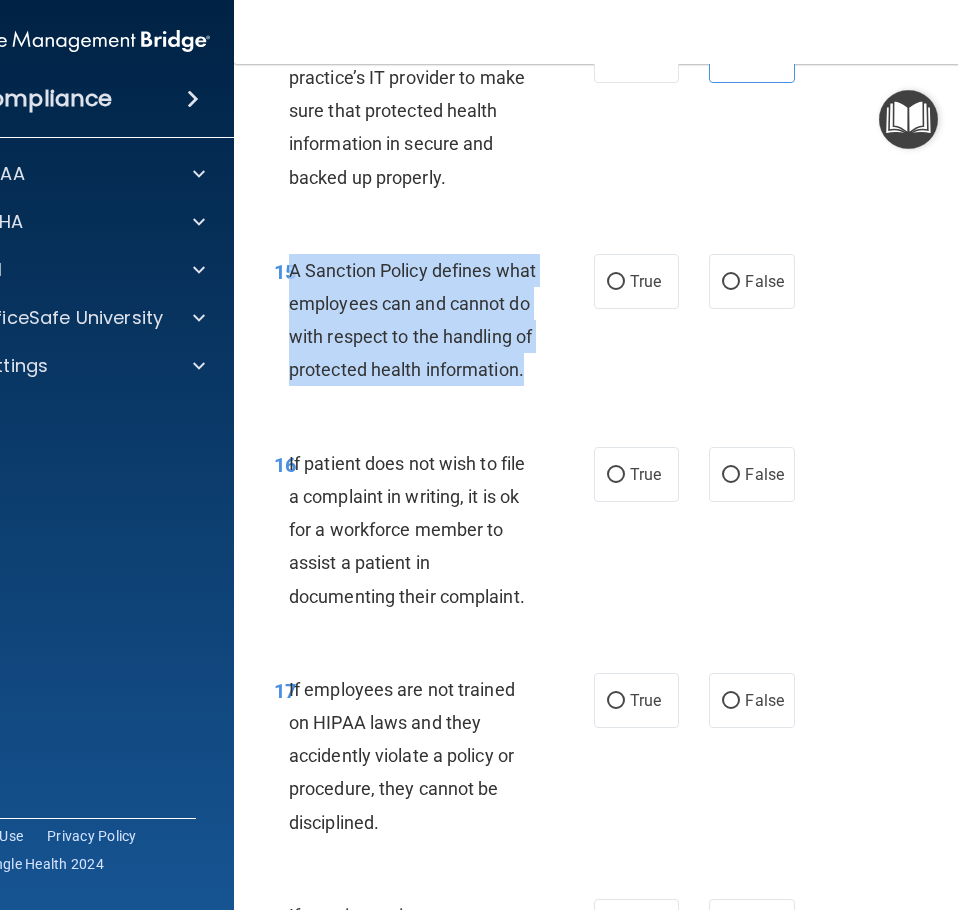 drag, startPoint x: 390, startPoint y: 434, endPoint x: 281, endPoint y: 308, distance: 166.60432 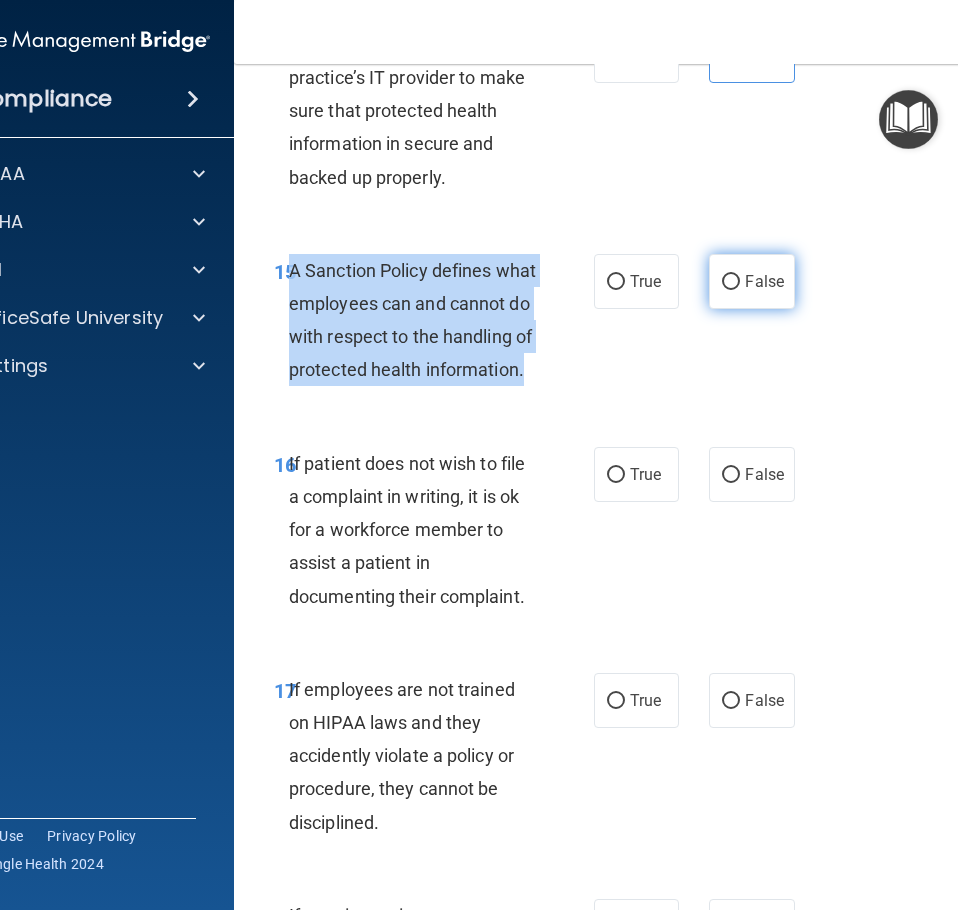 click on "False" at bounding box center (731, 282) 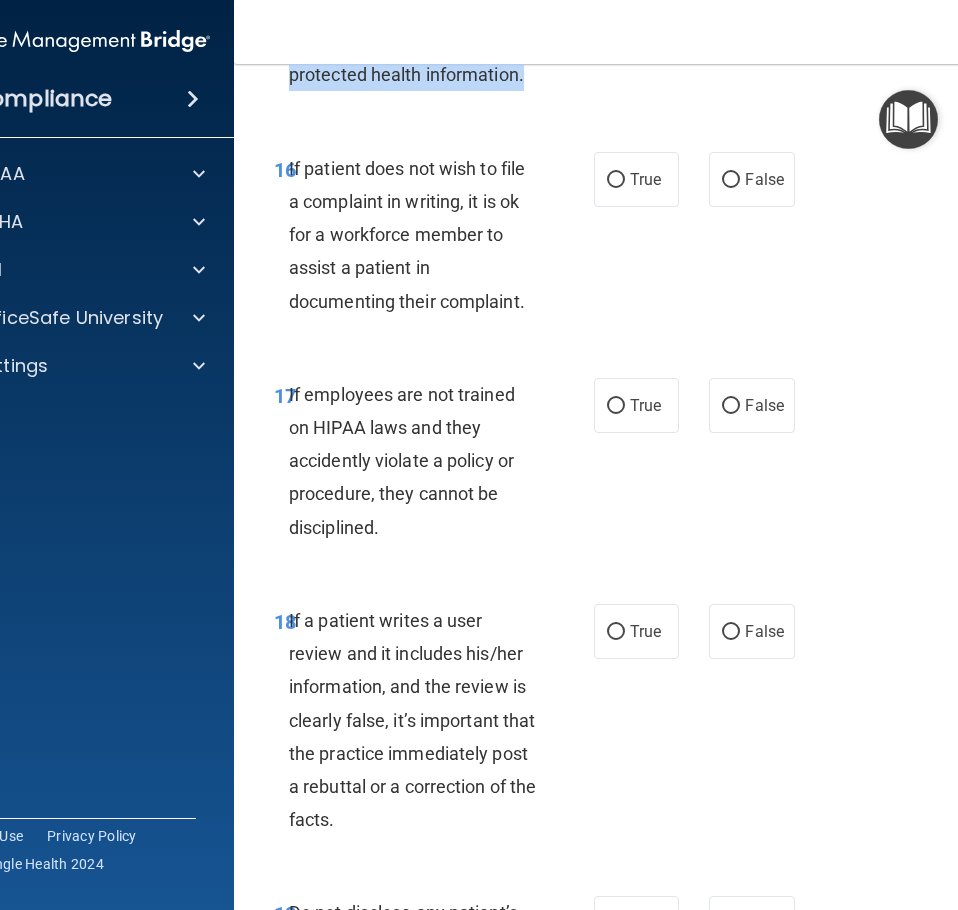 scroll, scrollTop: 4300, scrollLeft: 0, axis: vertical 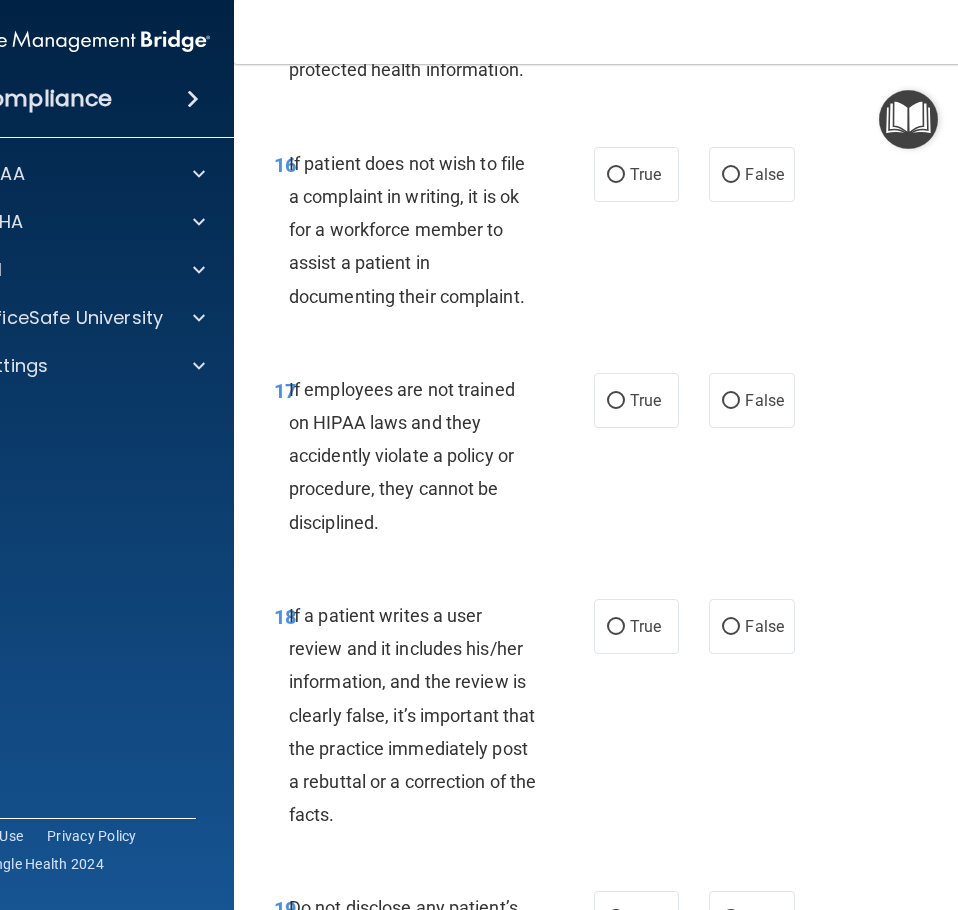 click on "16       If patient does not wish to file a complaint in writing, it is ok for a workforce member to assist a patient in documenting their complaint.                  True           False" at bounding box center (639, 235) 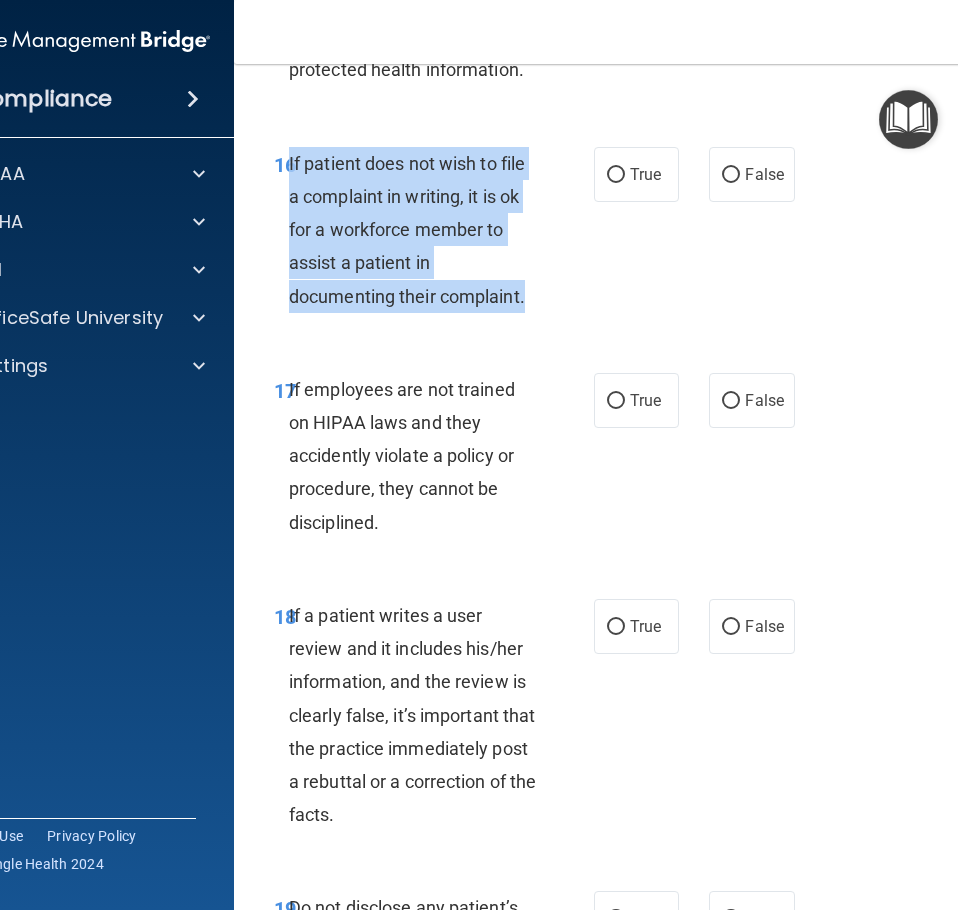 drag, startPoint x: 537, startPoint y: 358, endPoint x: 282, endPoint y: 223, distance: 288.53076 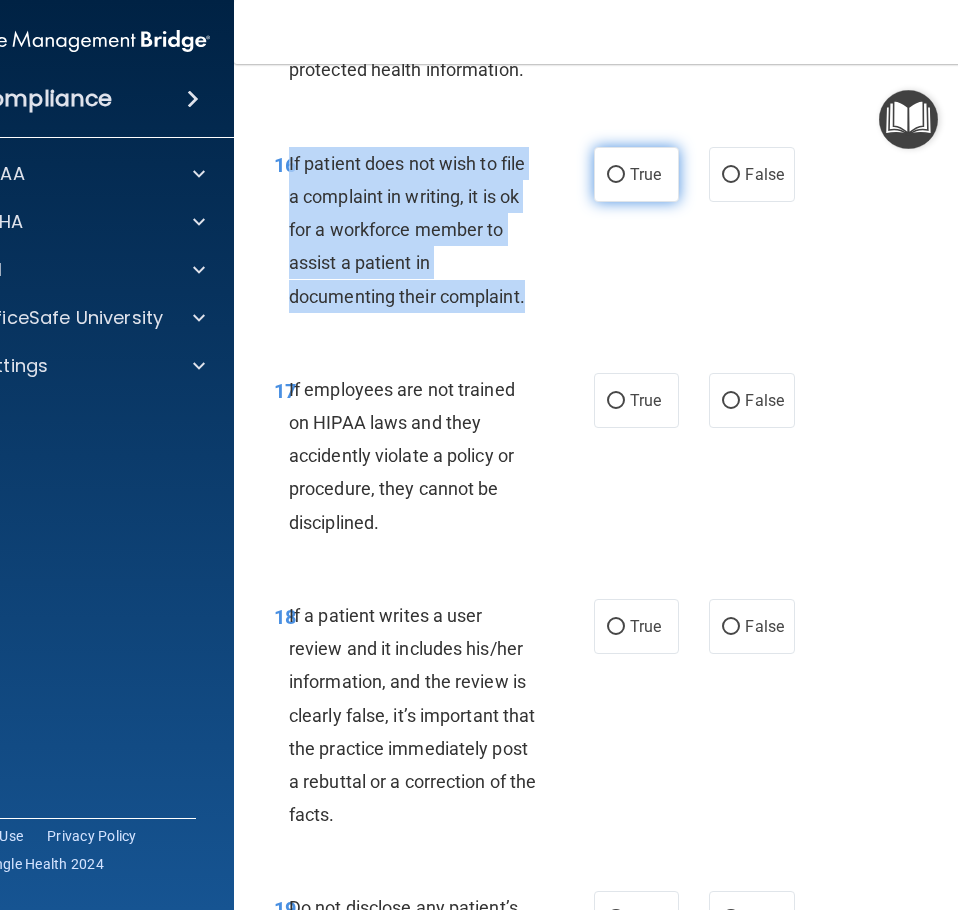 click on "True" at bounding box center [616, 175] 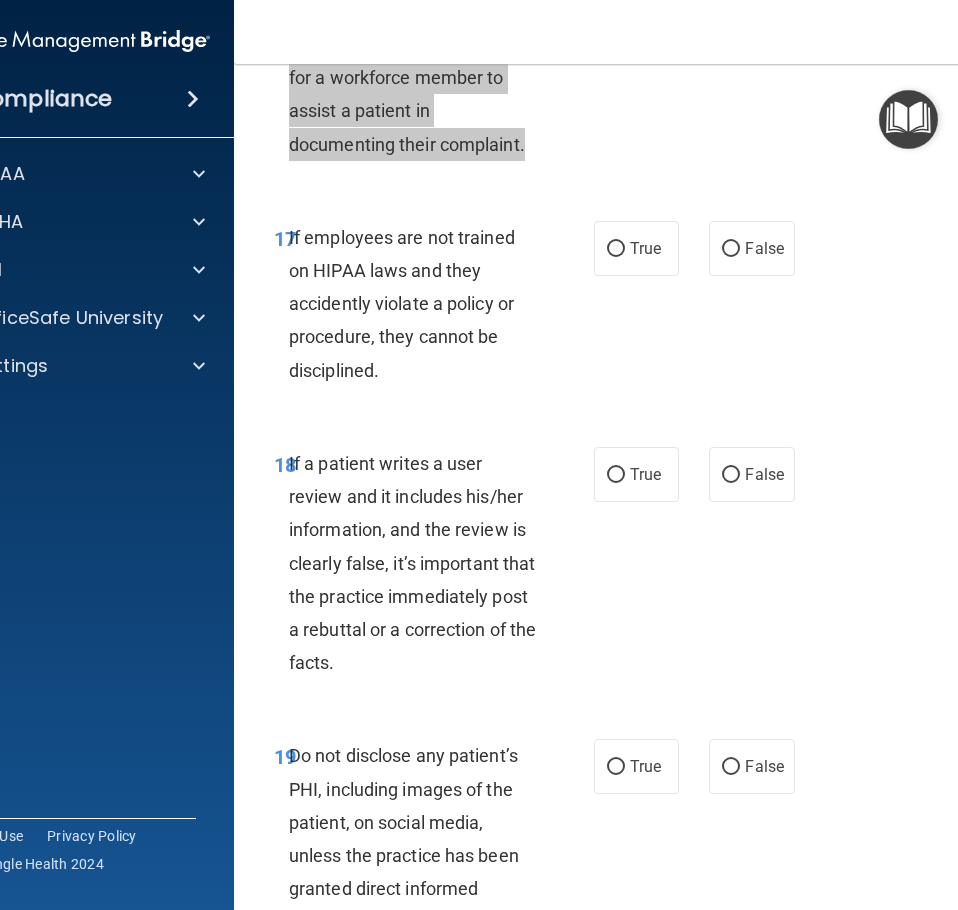 scroll, scrollTop: 4500, scrollLeft: 0, axis: vertical 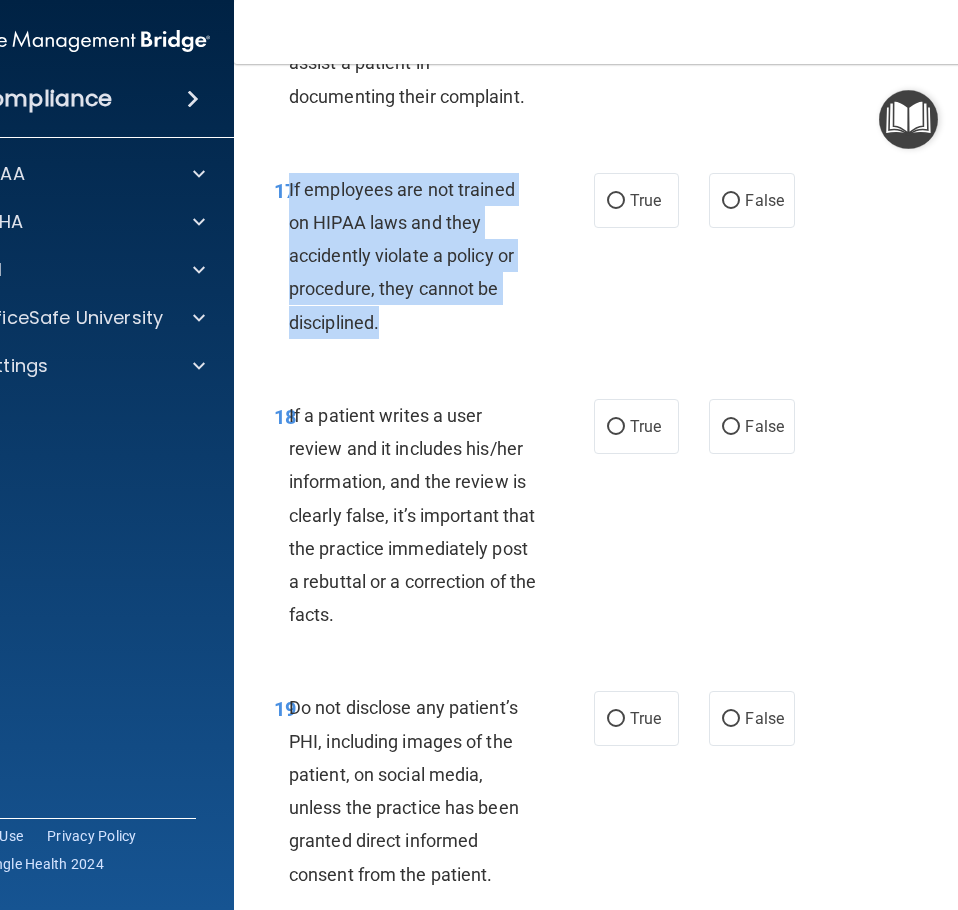drag, startPoint x: 378, startPoint y: 385, endPoint x: 282, endPoint y: 242, distance: 172.2353 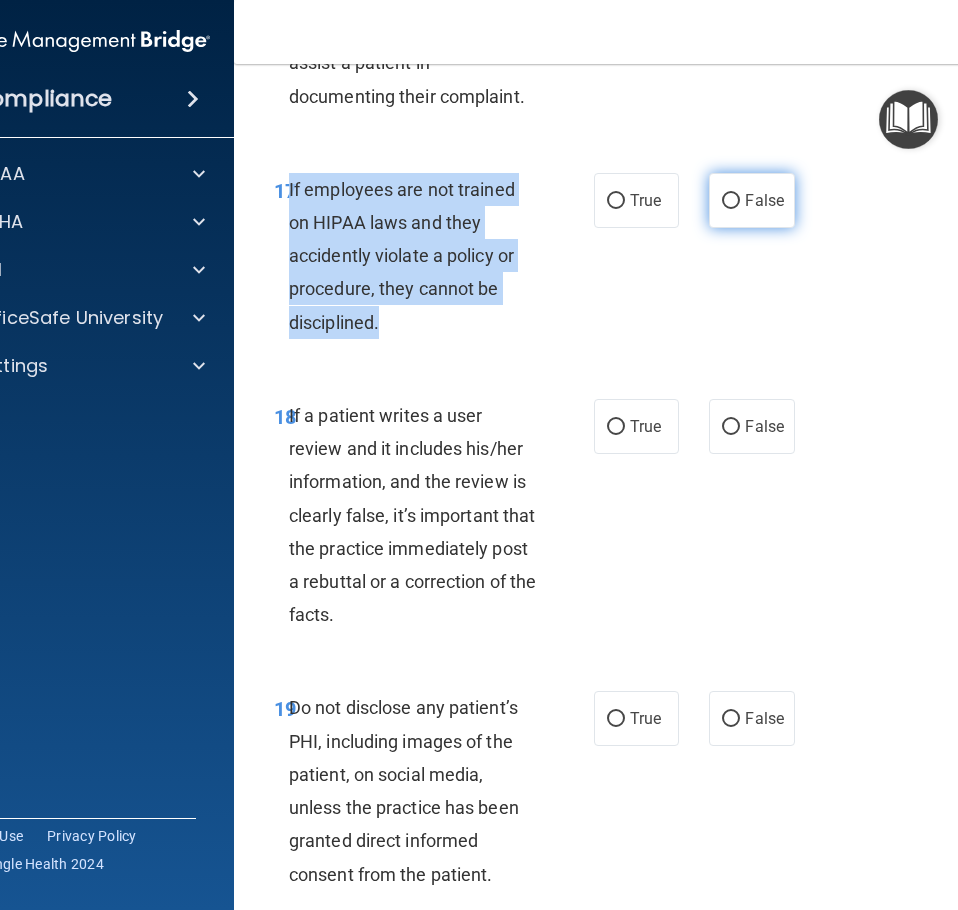 click on "False" at bounding box center [731, 201] 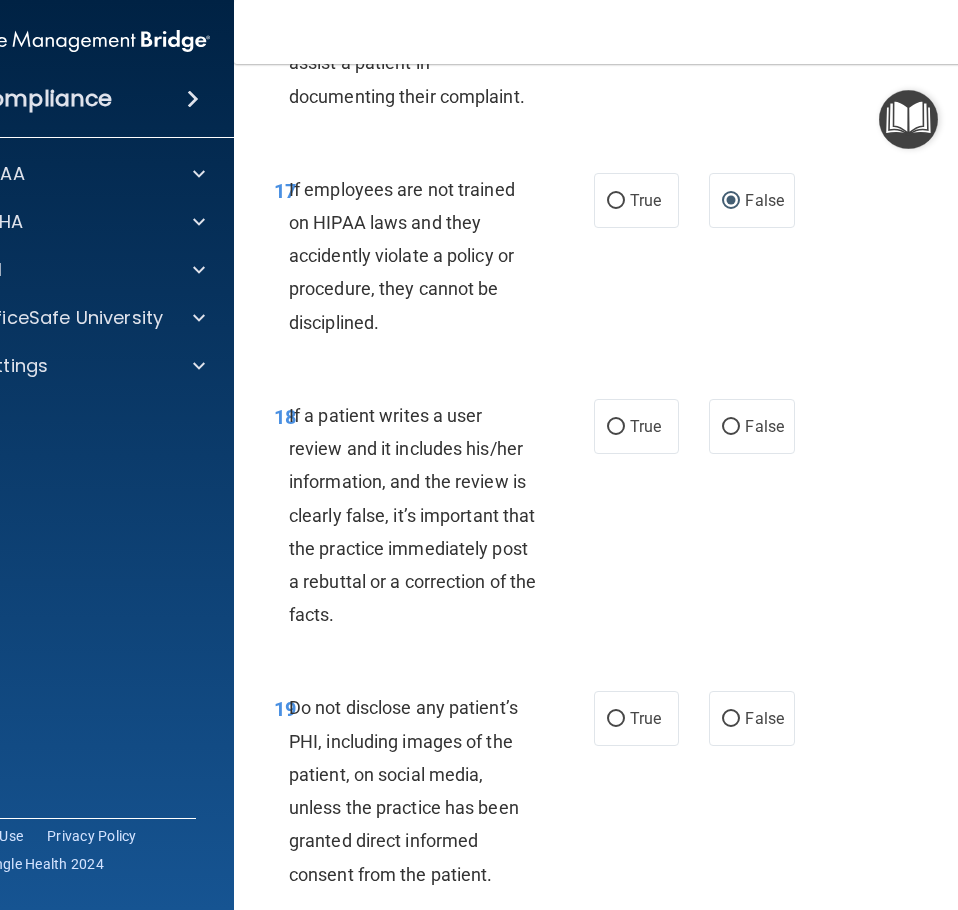 click on "18       If a patient writes a user review and it includes his/her information, and the review is clearly false, it’s important that the practice immediately post a rebuttal or a correction of the facts." at bounding box center (434, 520) 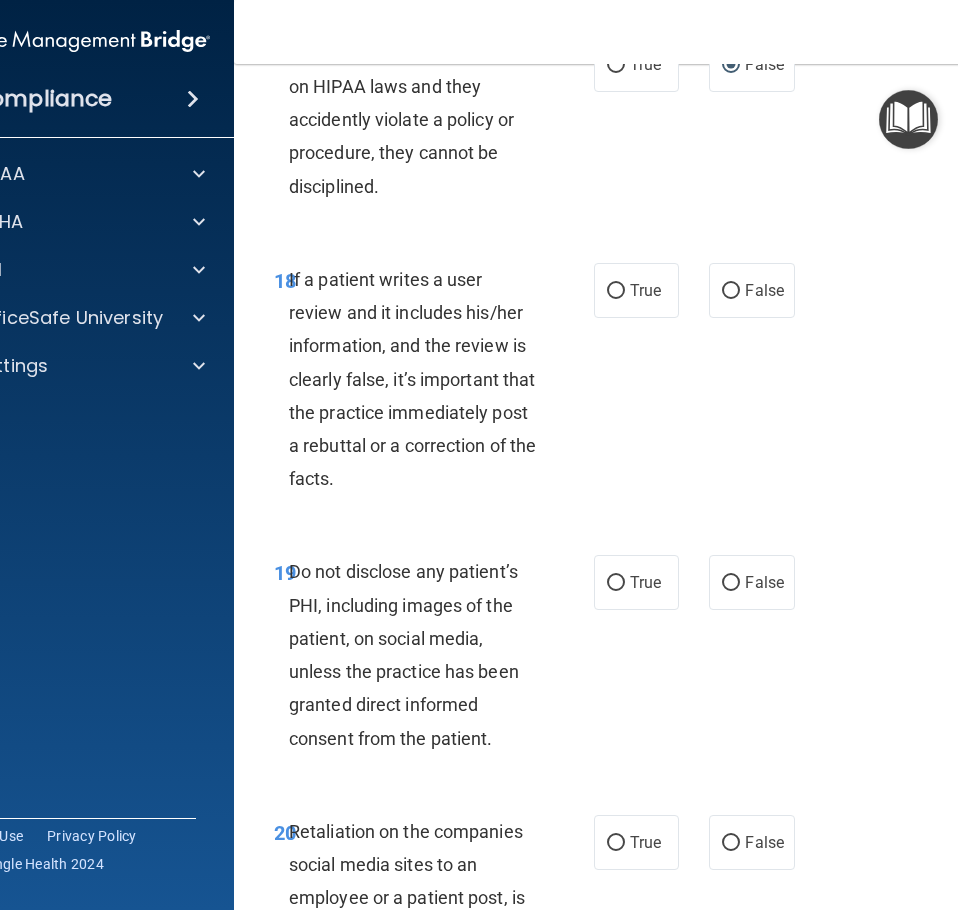 scroll, scrollTop: 4700, scrollLeft: 0, axis: vertical 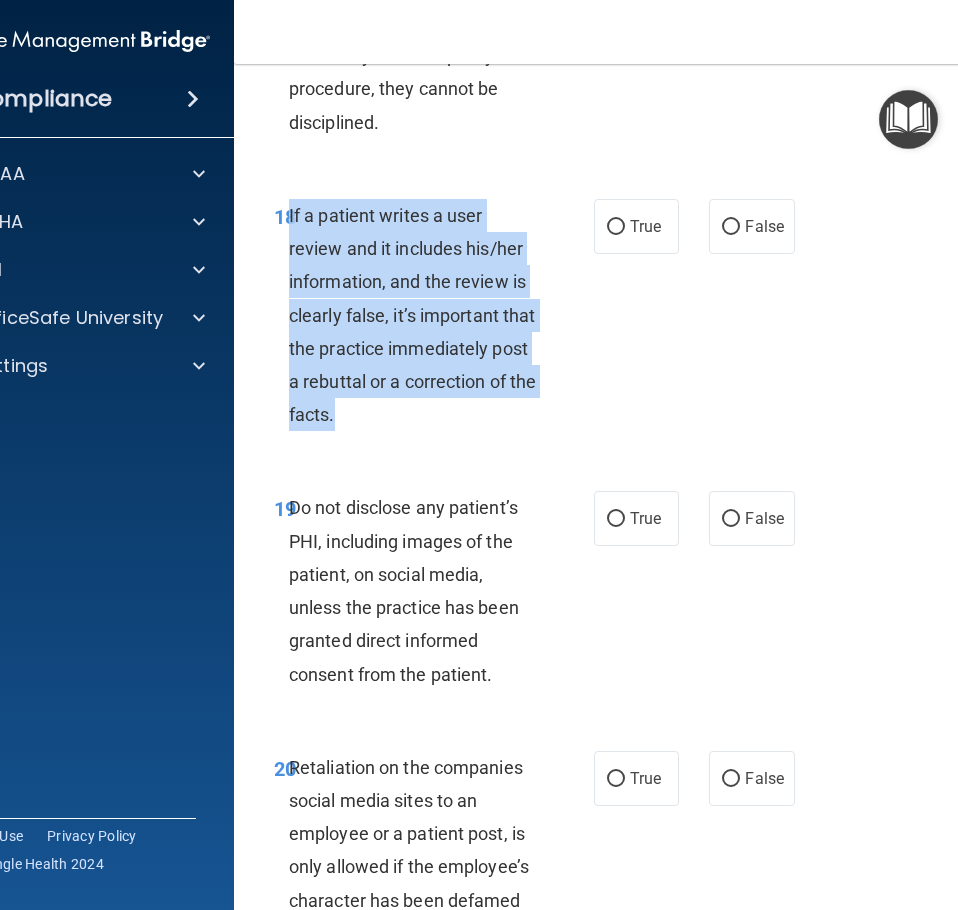 drag, startPoint x: 423, startPoint y: 475, endPoint x: 283, endPoint y: 291, distance: 231.20554 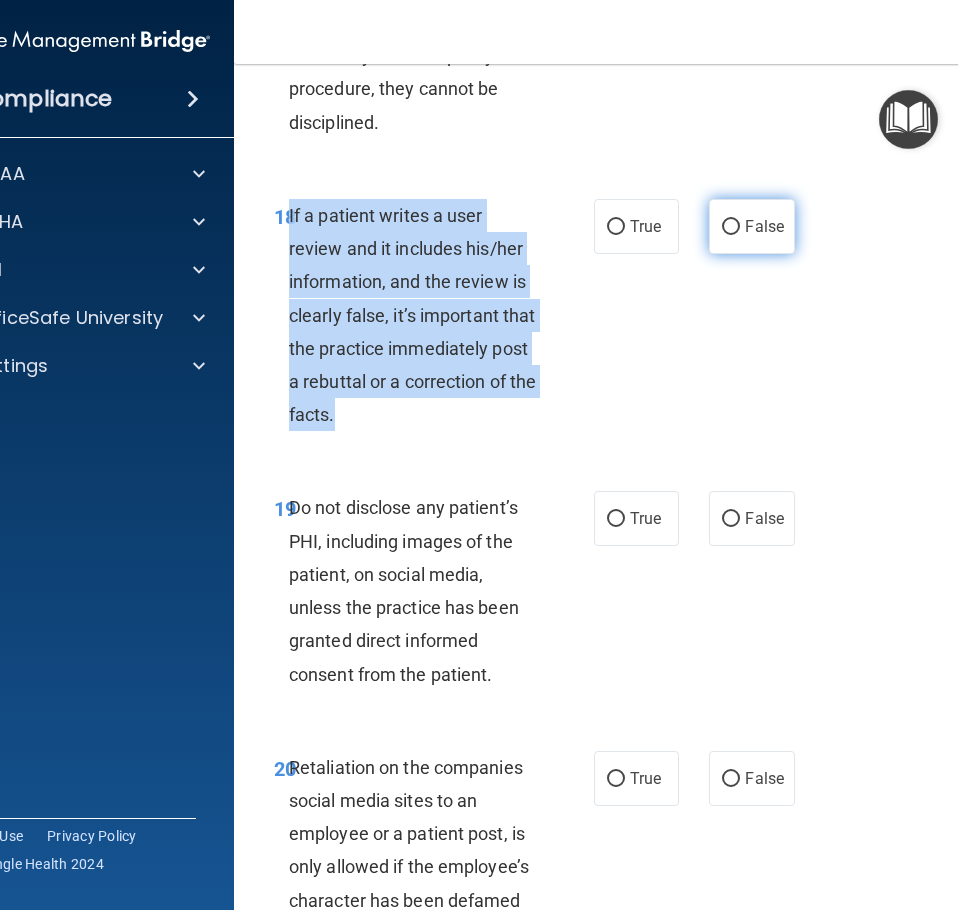 click on "False" at bounding box center (731, 227) 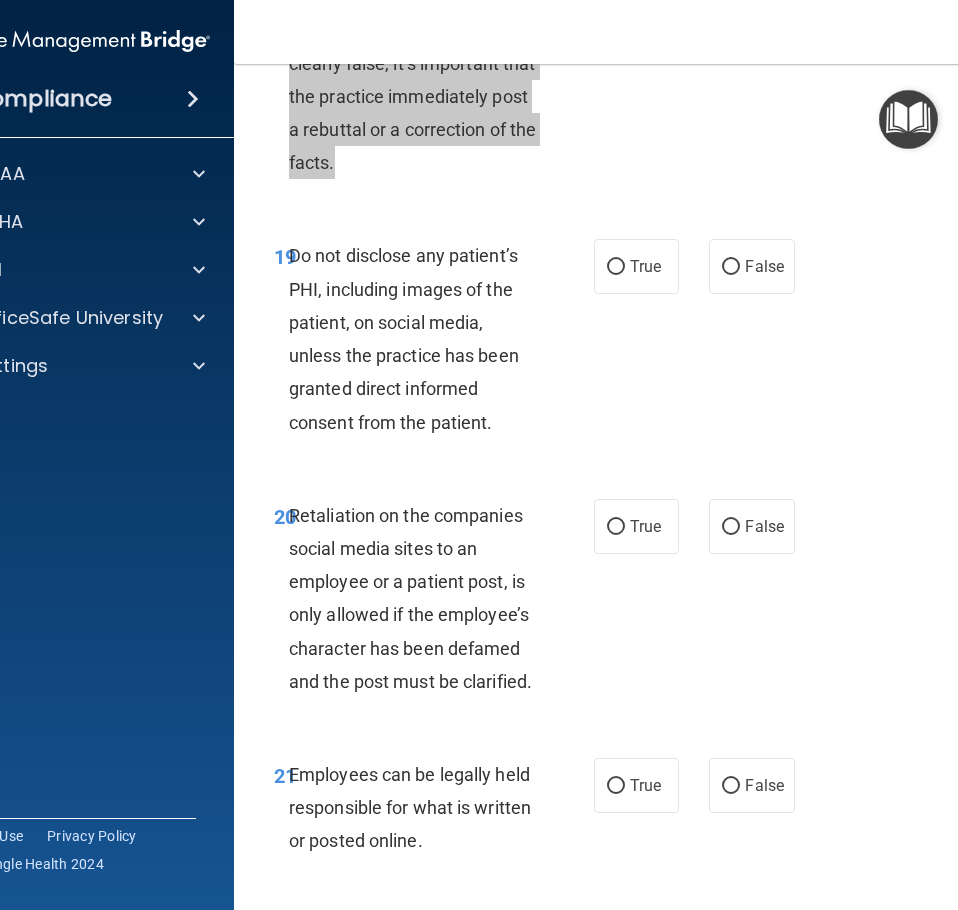scroll, scrollTop: 5000, scrollLeft: 0, axis: vertical 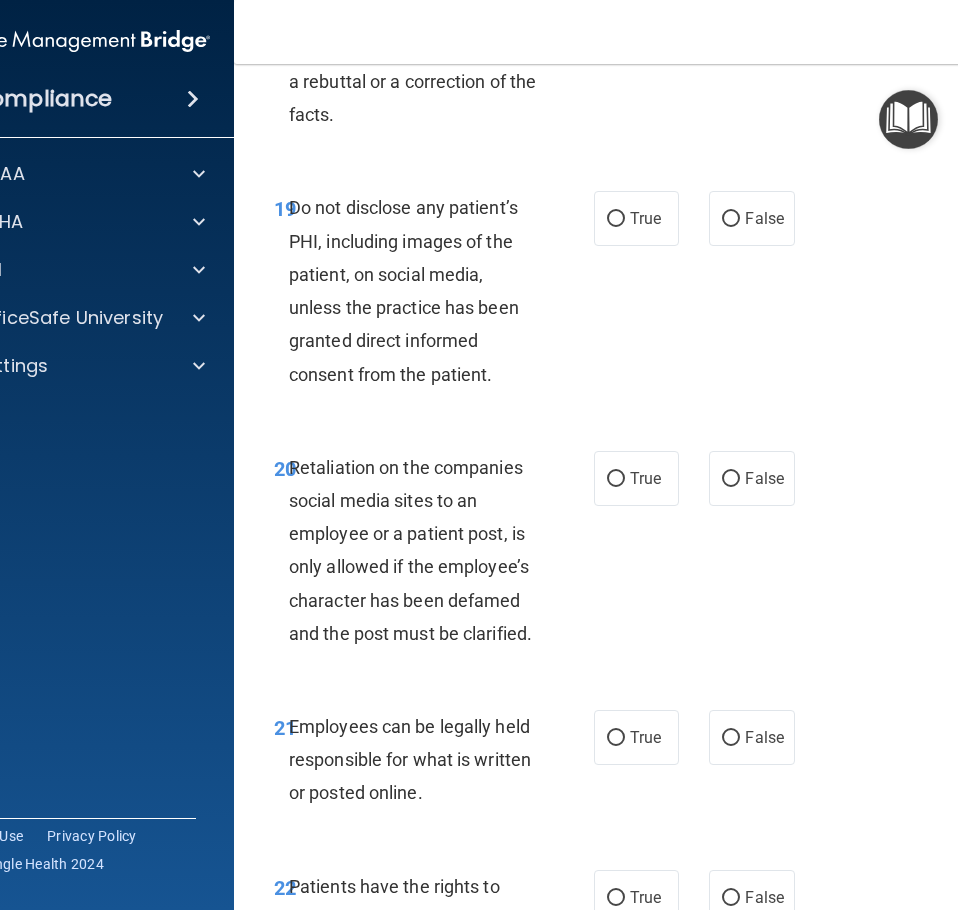 click on "Do not disclose any patient’s PHI, including images of the patient, on social media, unless the practice has been granted direct informed consent from the patient." at bounding box center (420, 290) 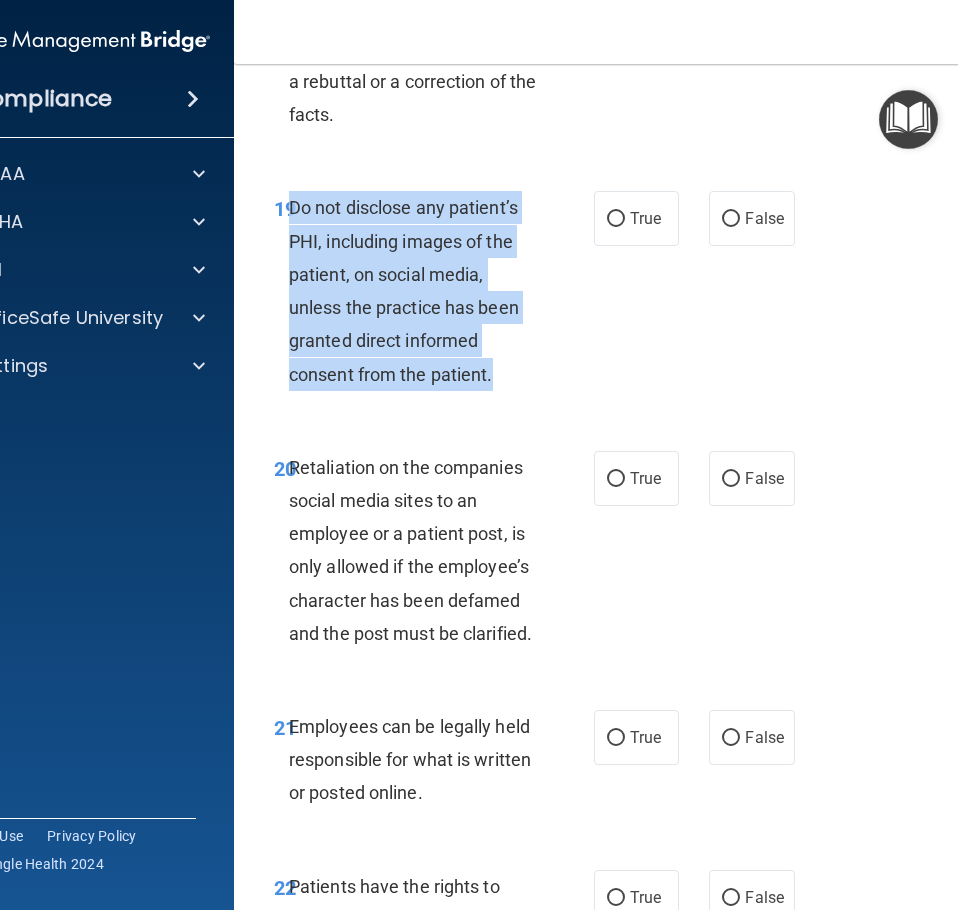 drag, startPoint x: 512, startPoint y: 441, endPoint x: 287, endPoint y: 274, distance: 280.2035 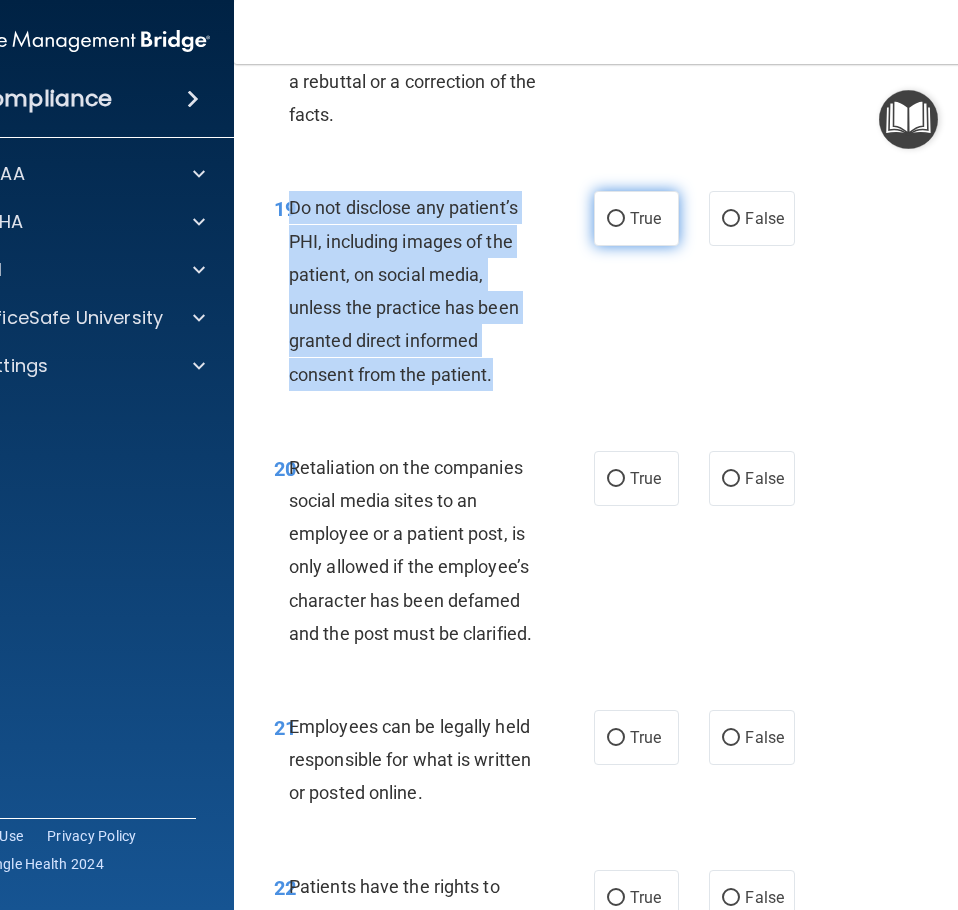 click on "True" at bounding box center (616, 219) 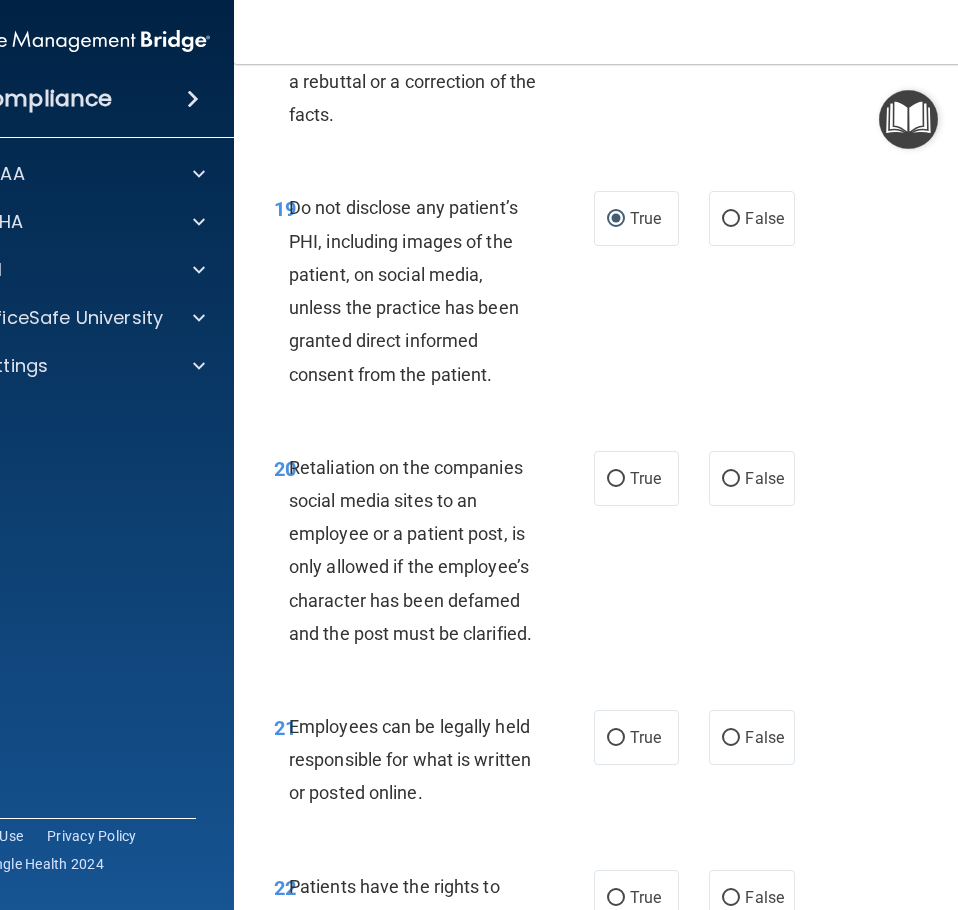 click on "20       Retaliation on the companies social media sites to an employee or a patient post, is only allowed if the employee’s character has been defamed and the post must be clarified." at bounding box center (434, 555) 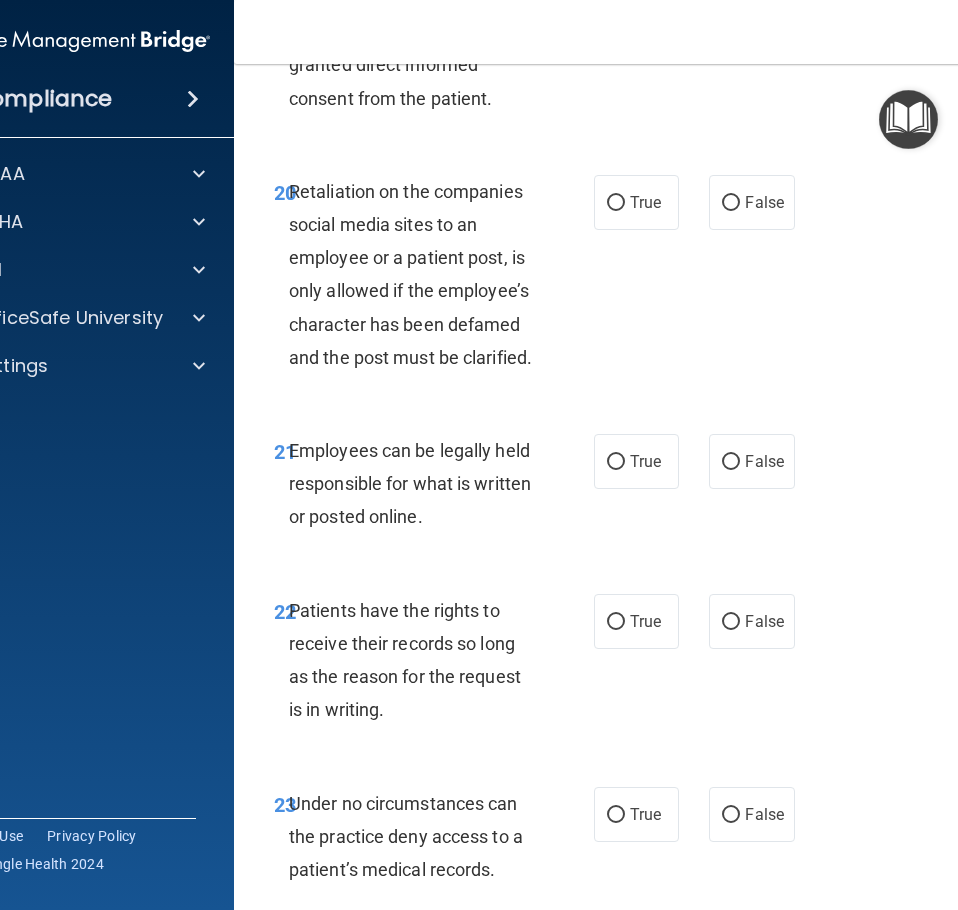 scroll, scrollTop: 5300, scrollLeft: 0, axis: vertical 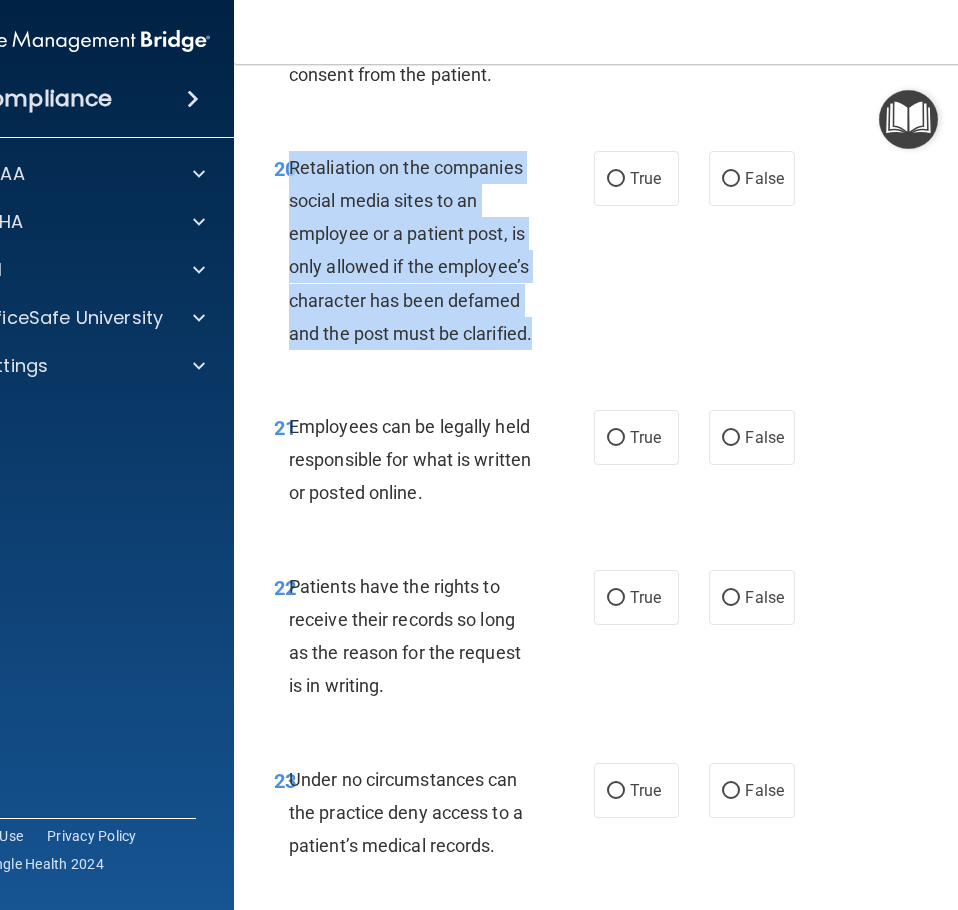 drag, startPoint x: 533, startPoint y: 397, endPoint x: 281, endPoint y: 230, distance: 302.31274 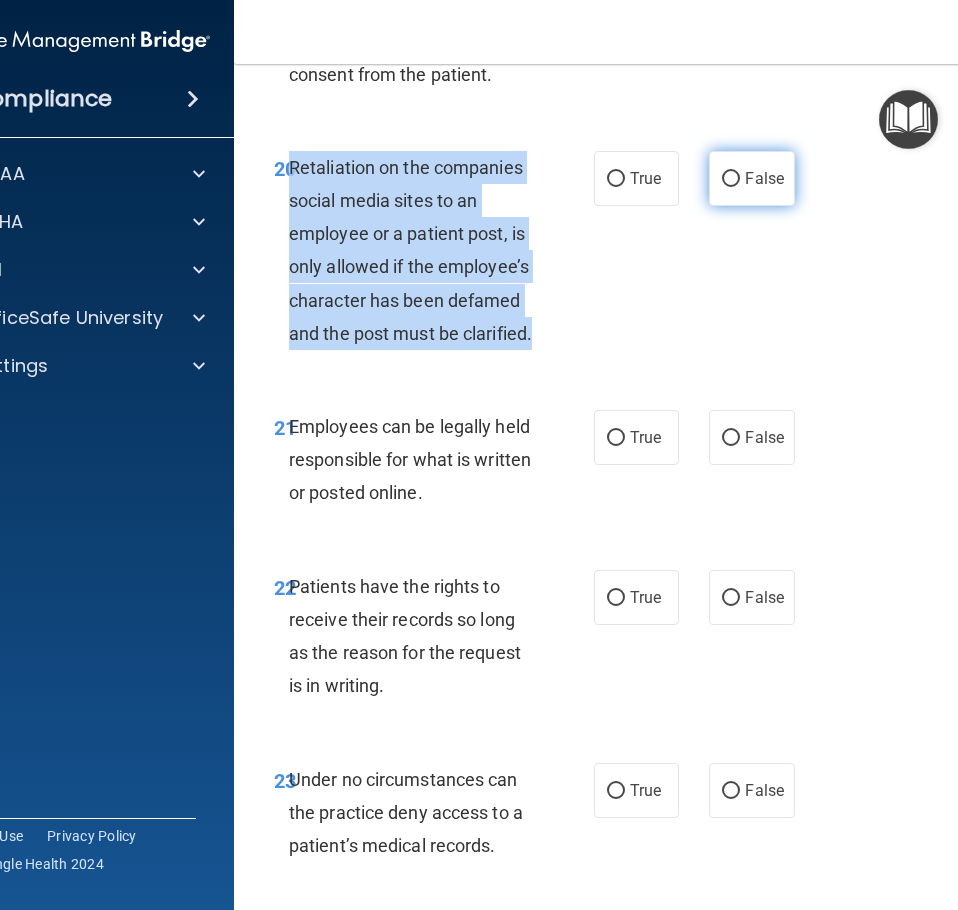 click on "False" at bounding box center [731, 179] 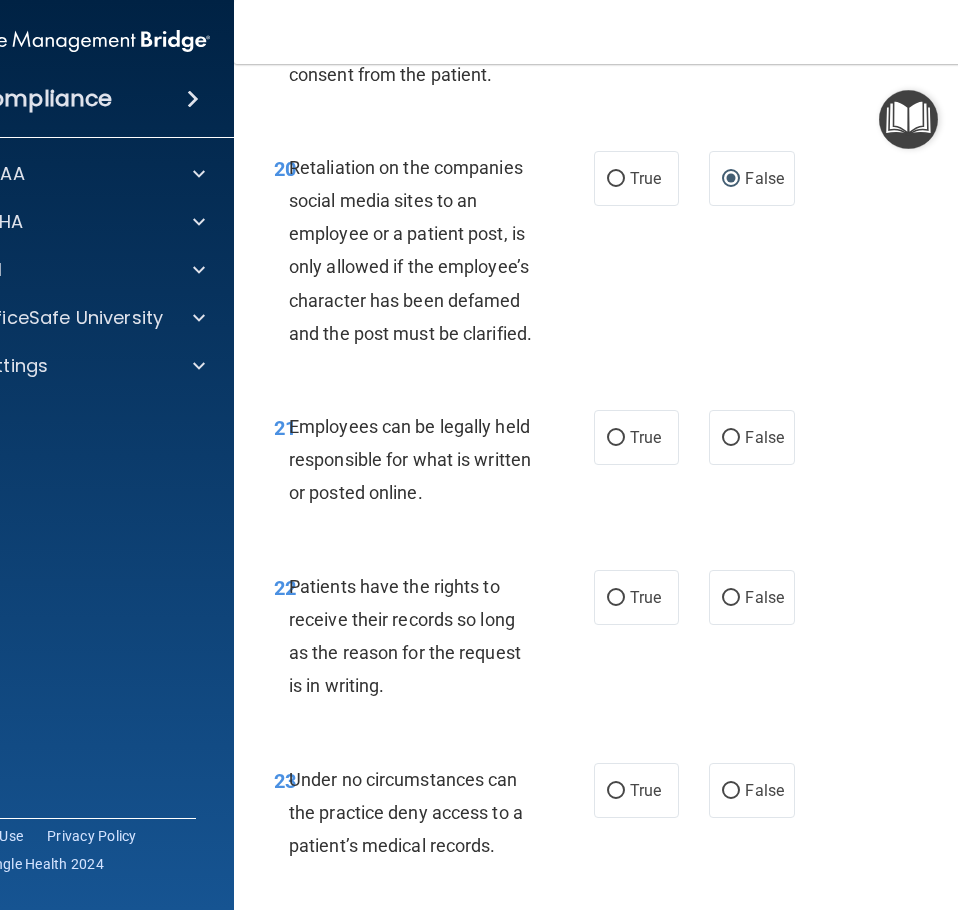 click on "21       Employees can be legally held responsible for what is written or posted online." at bounding box center (434, 465) 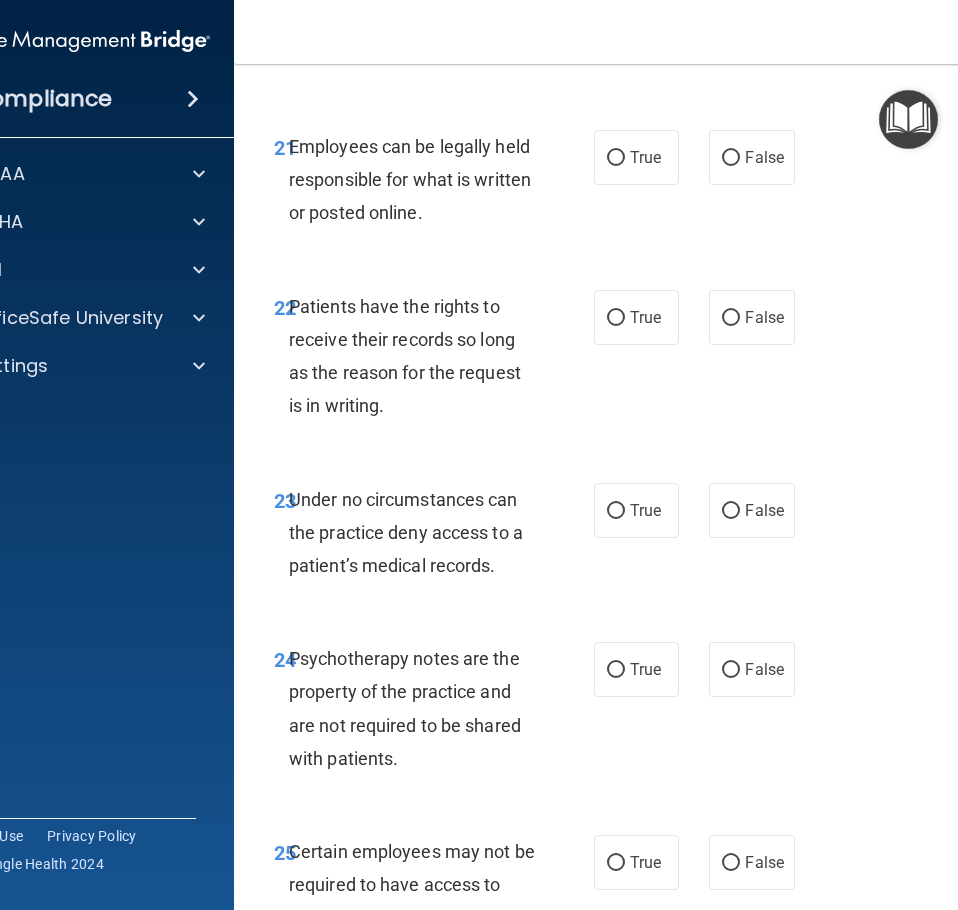 scroll, scrollTop: 5600, scrollLeft: 0, axis: vertical 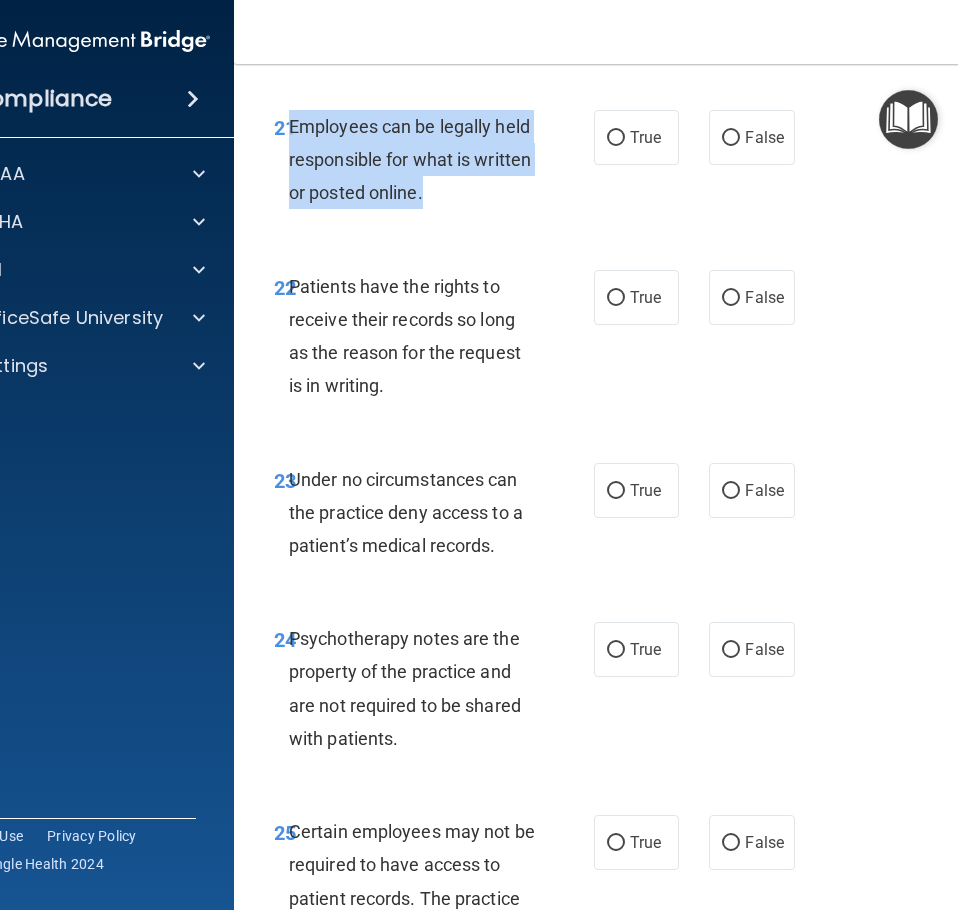 drag, startPoint x: 425, startPoint y: 261, endPoint x: 281, endPoint y: 193, distance: 159.24823 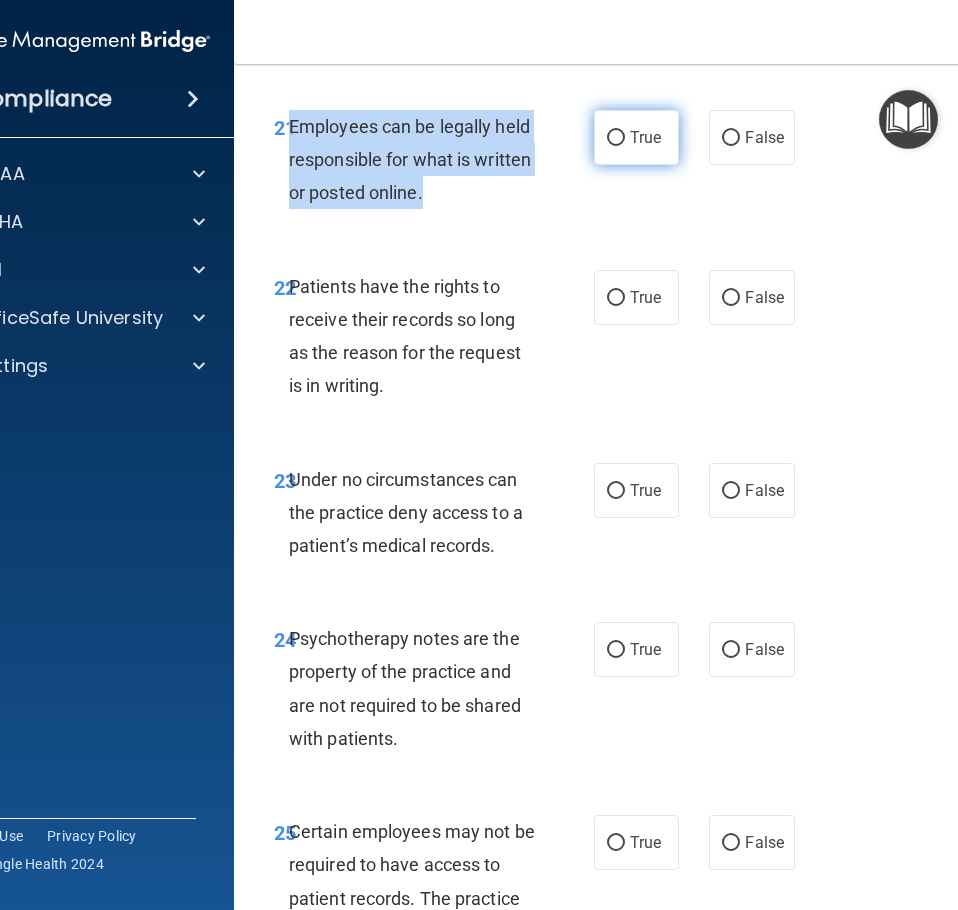 click on "True" at bounding box center [616, 138] 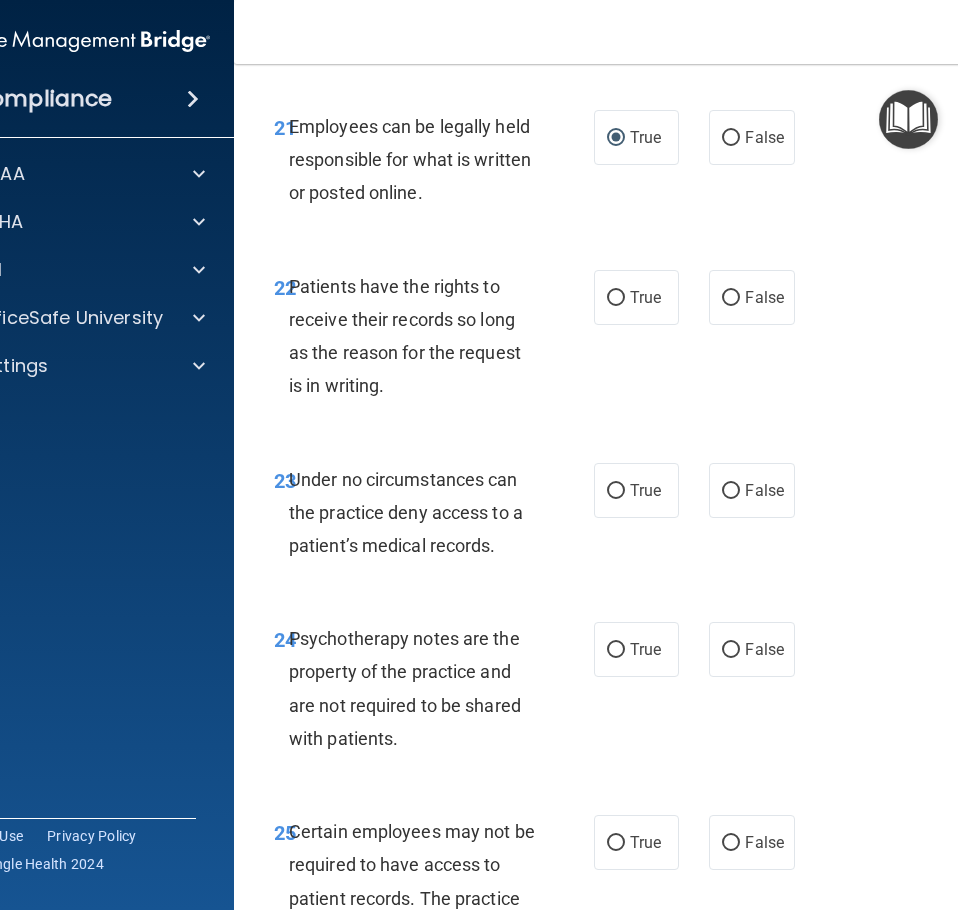 click on "22       Patients have the rights to receive their records so long as the reason for the request is in writing." at bounding box center (434, 341) 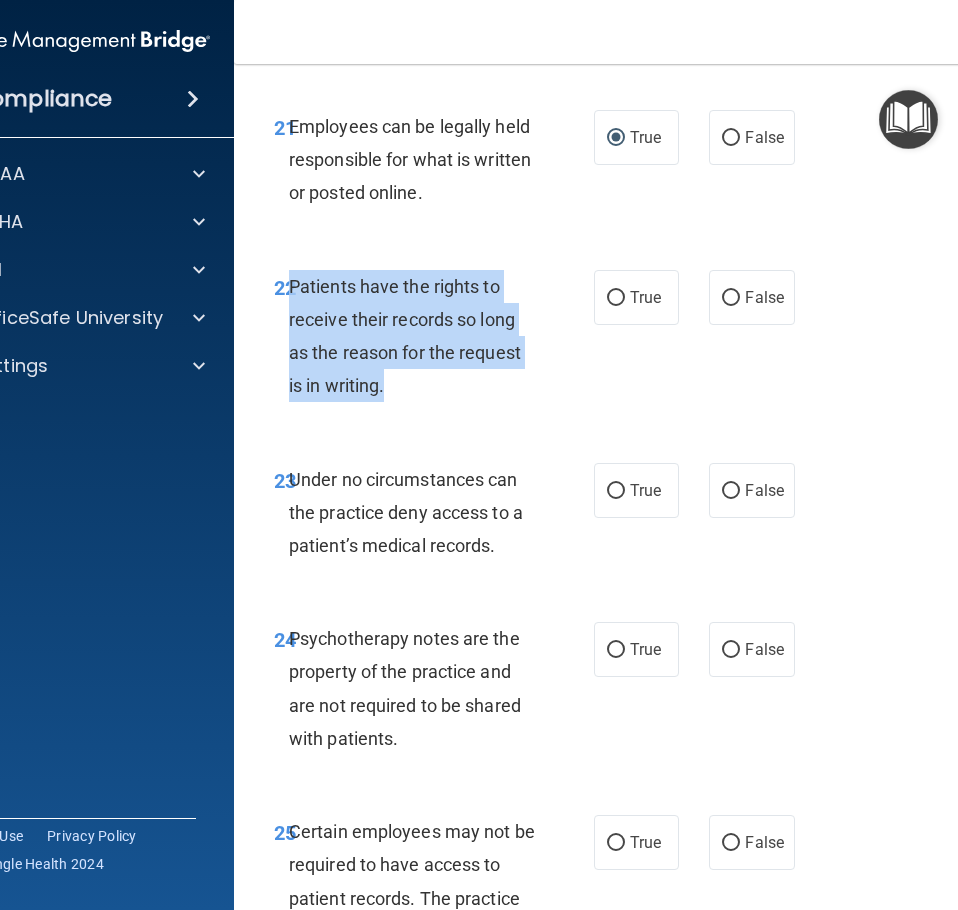 drag, startPoint x: 421, startPoint y: 464, endPoint x: 284, endPoint y: 367, distance: 167.86304 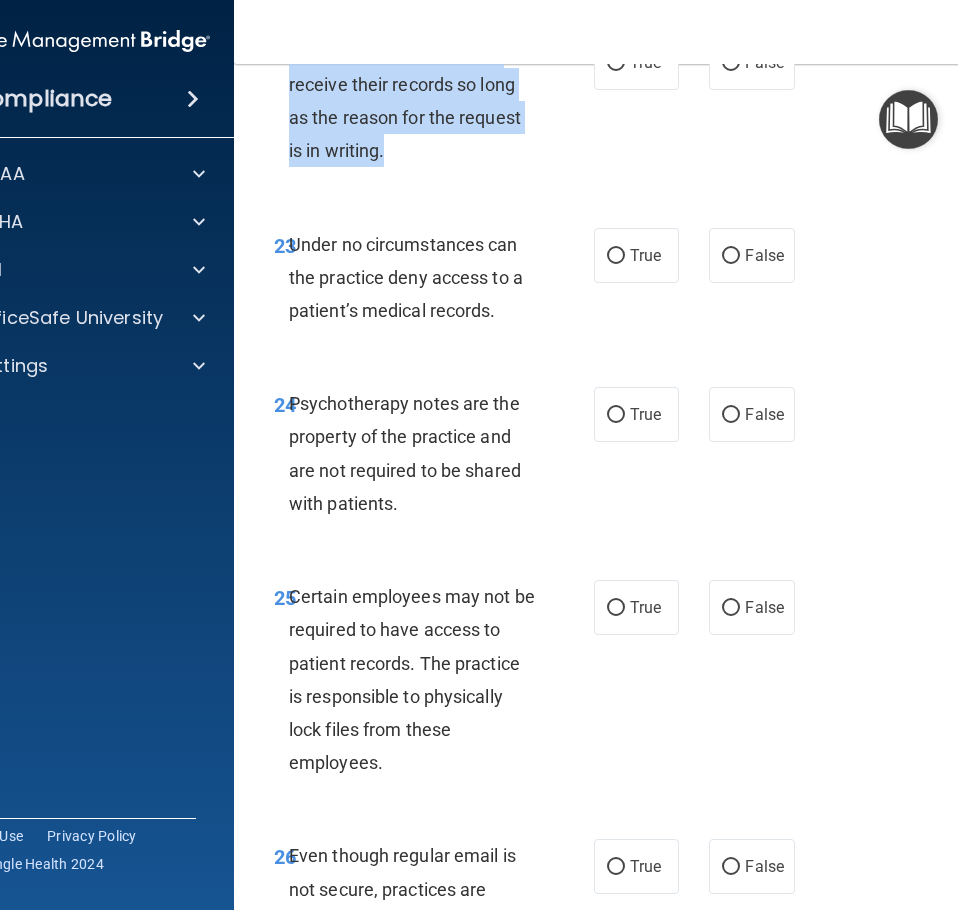 scroll, scrollTop: 5800, scrollLeft: 0, axis: vertical 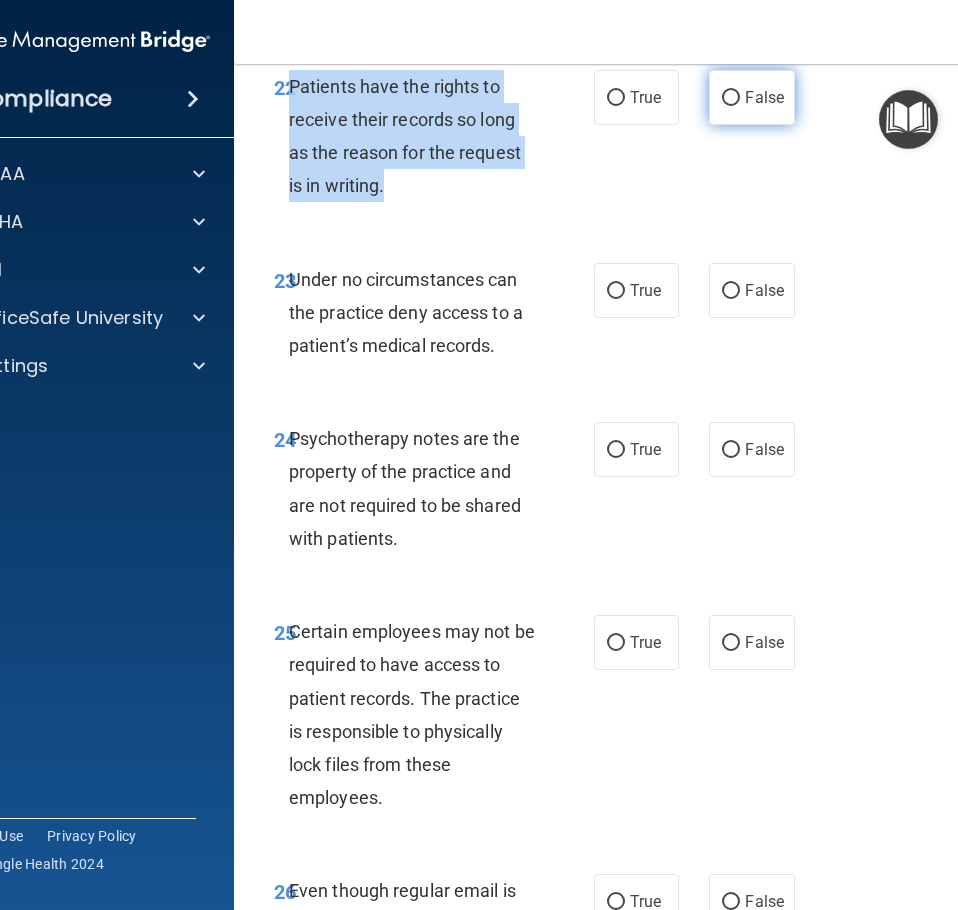 click on "False" at bounding box center [731, 98] 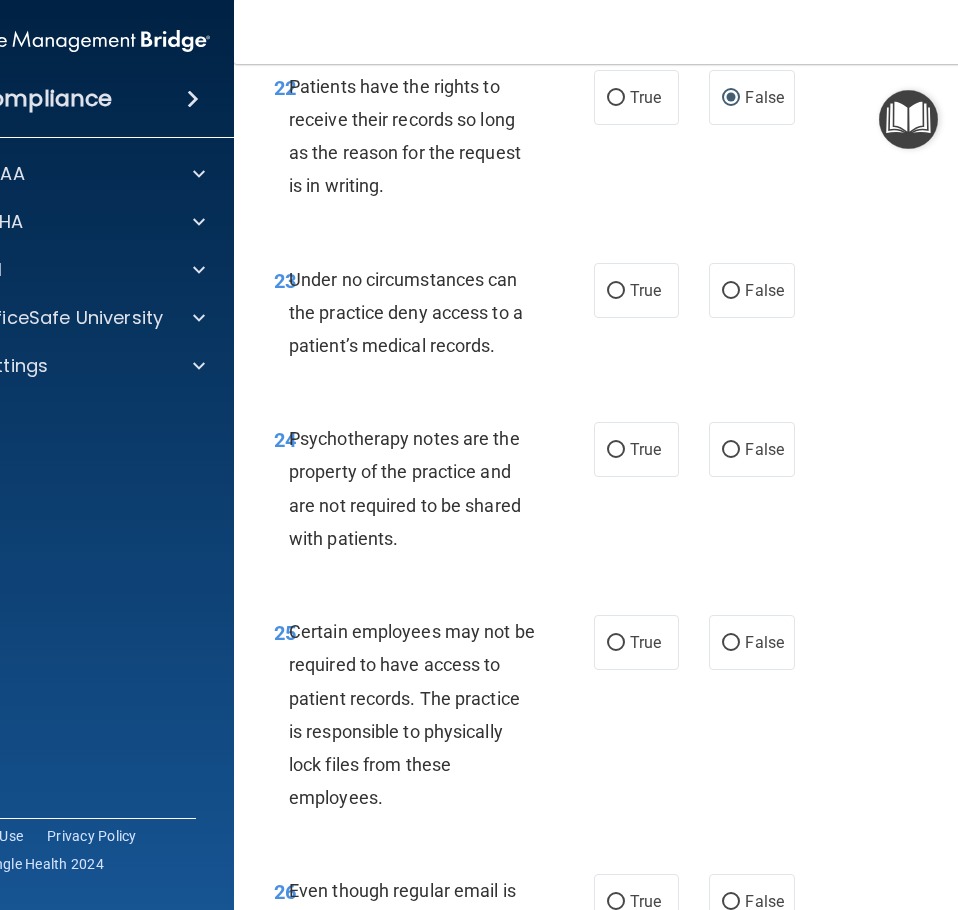 click on "23       Under no circumstances can the practice deny access to a patient’s medical records." at bounding box center (434, 318) 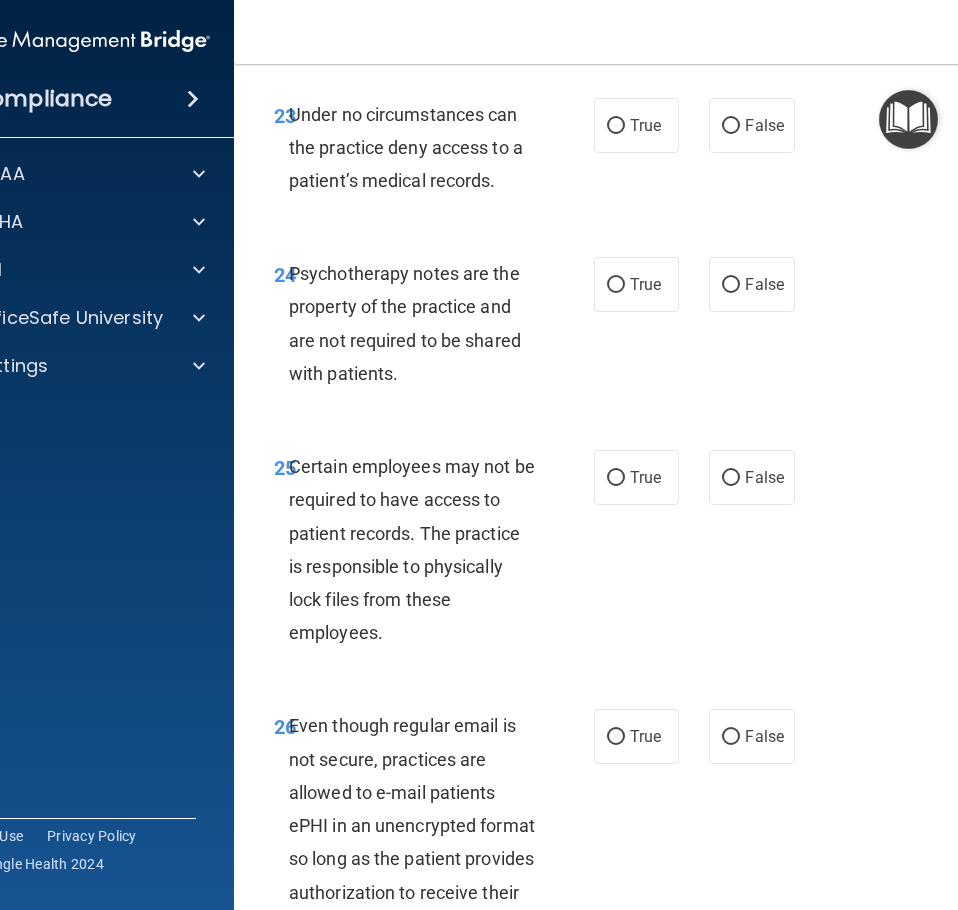 scroll, scrollTop: 6000, scrollLeft: 0, axis: vertical 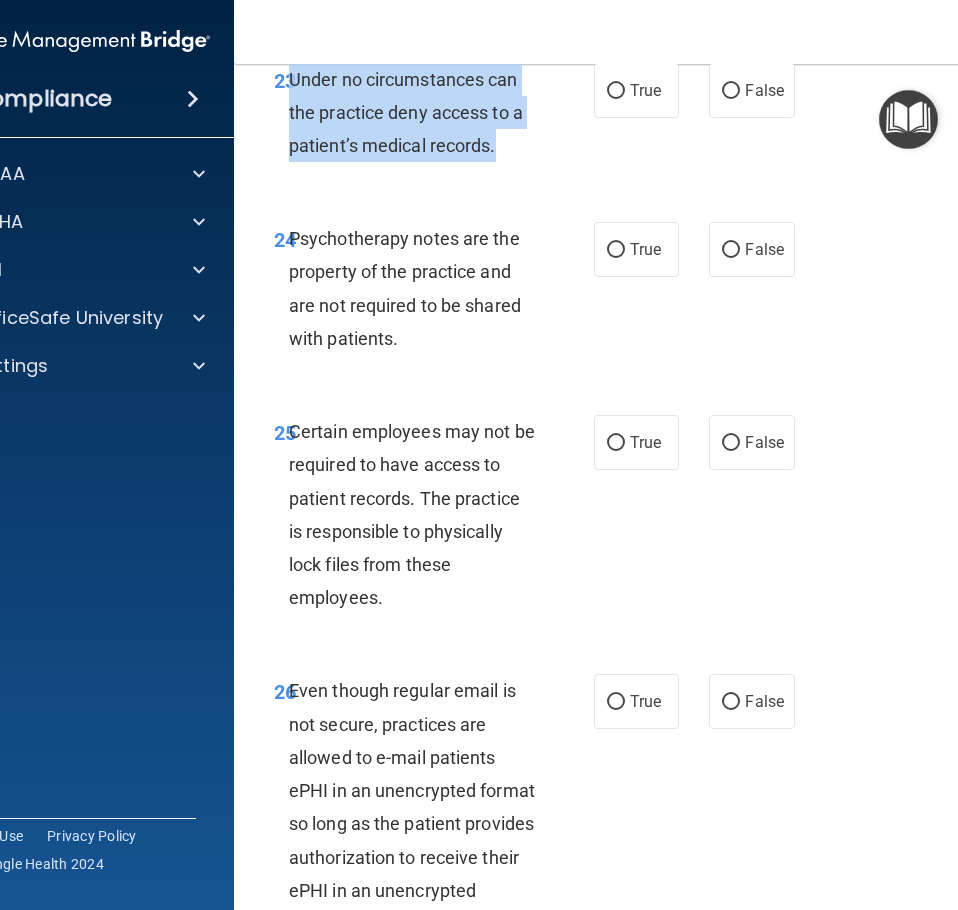 drag, startPoint x: 503, startPoint y: 221, endPoint x: 282, endPoint y: 159, distance: 229.53214 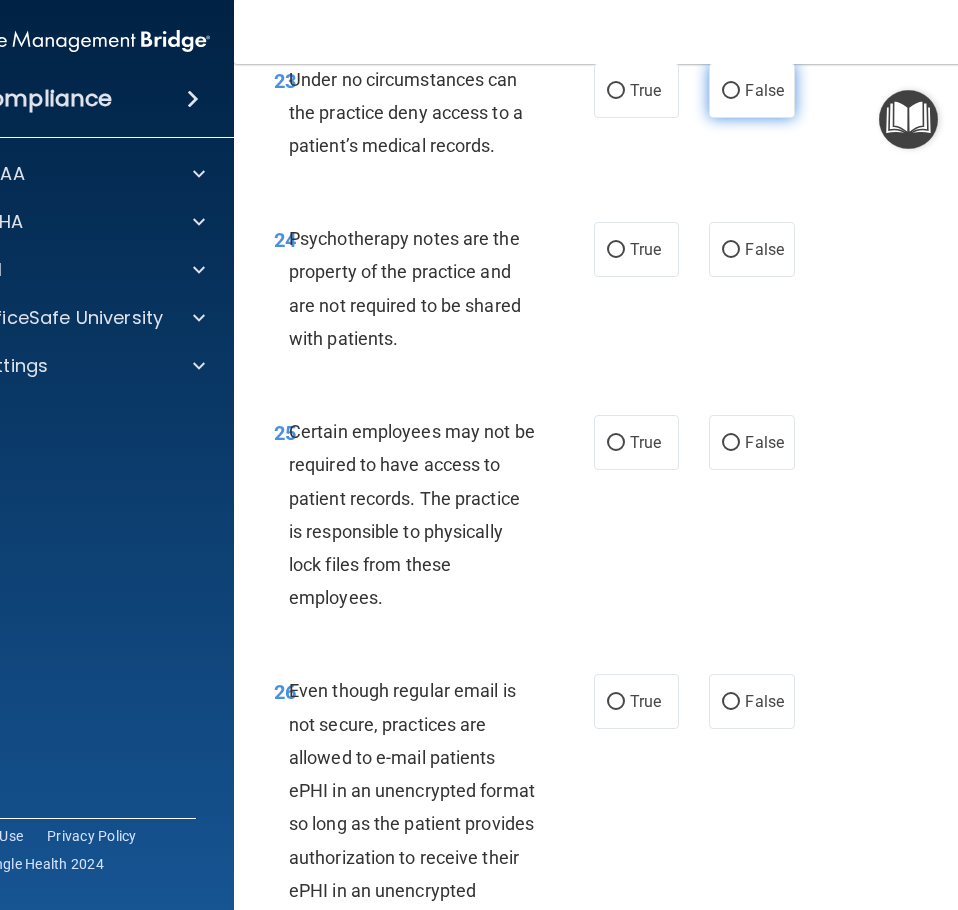 click on "False" at bounding box center [751, 90] 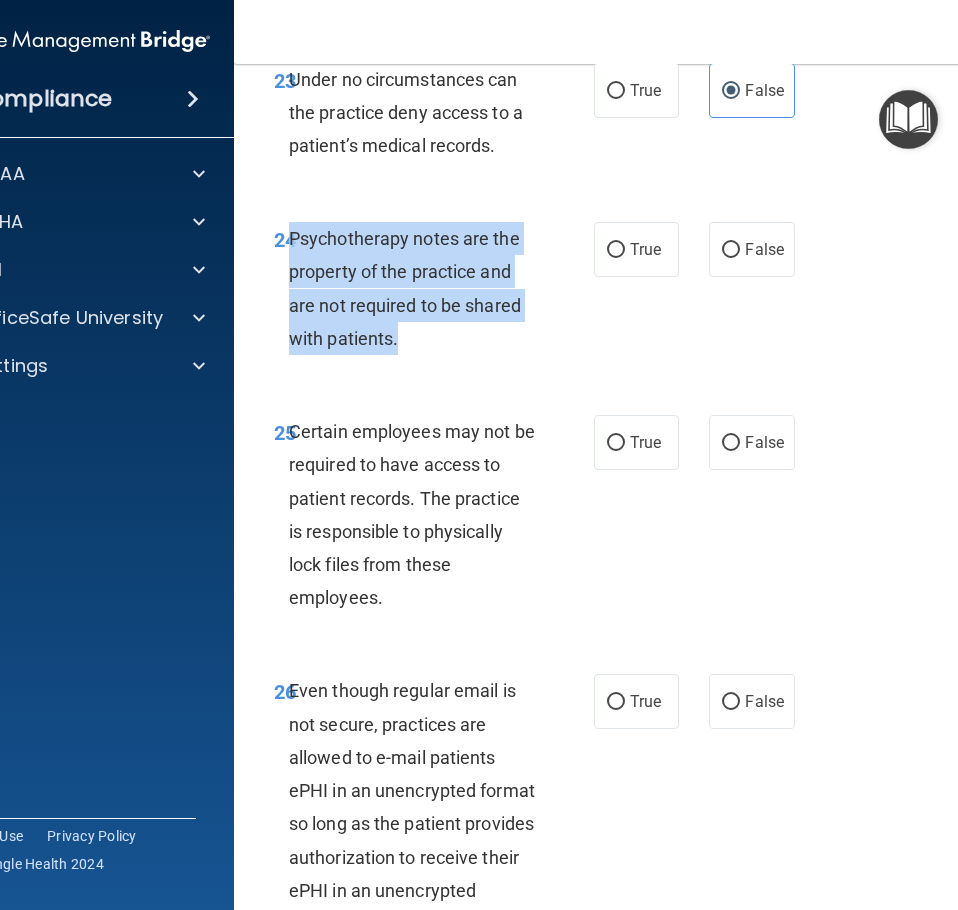 drag, startPoint x: 396, startPoint y: 408, endPoint x: 281, endPoint y: 310, distance: 151.09268 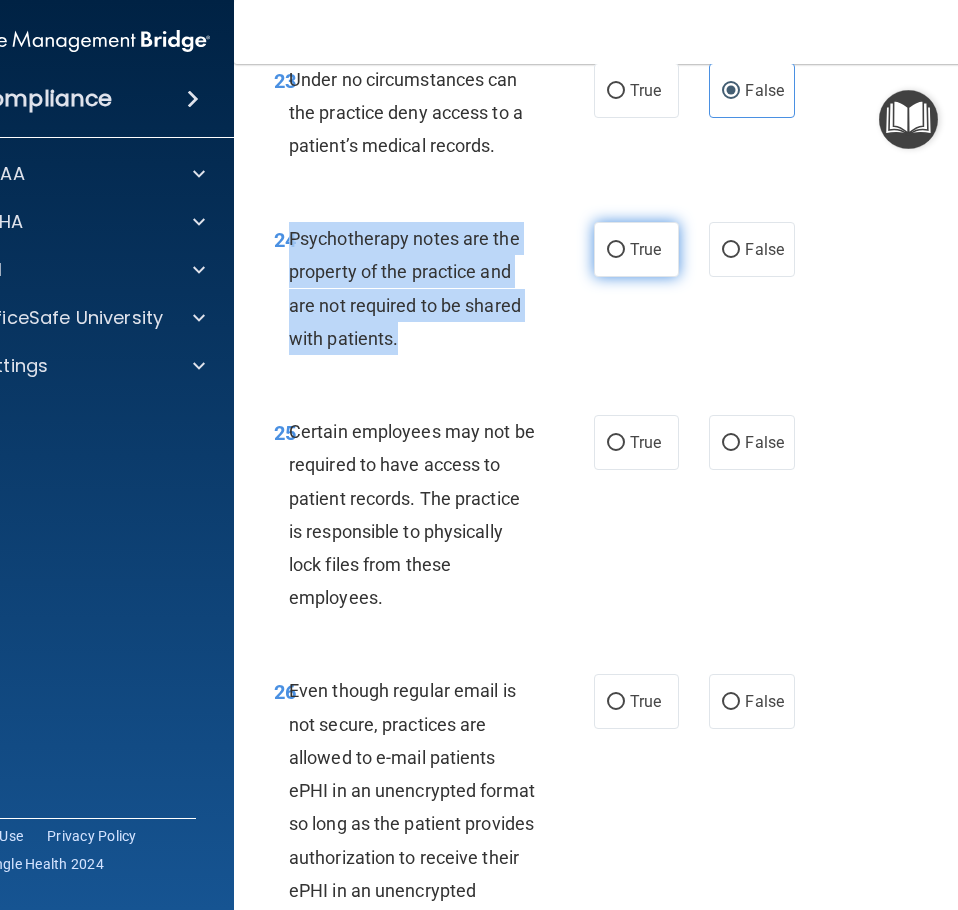 click on "True" at bounding box center (616, 250) 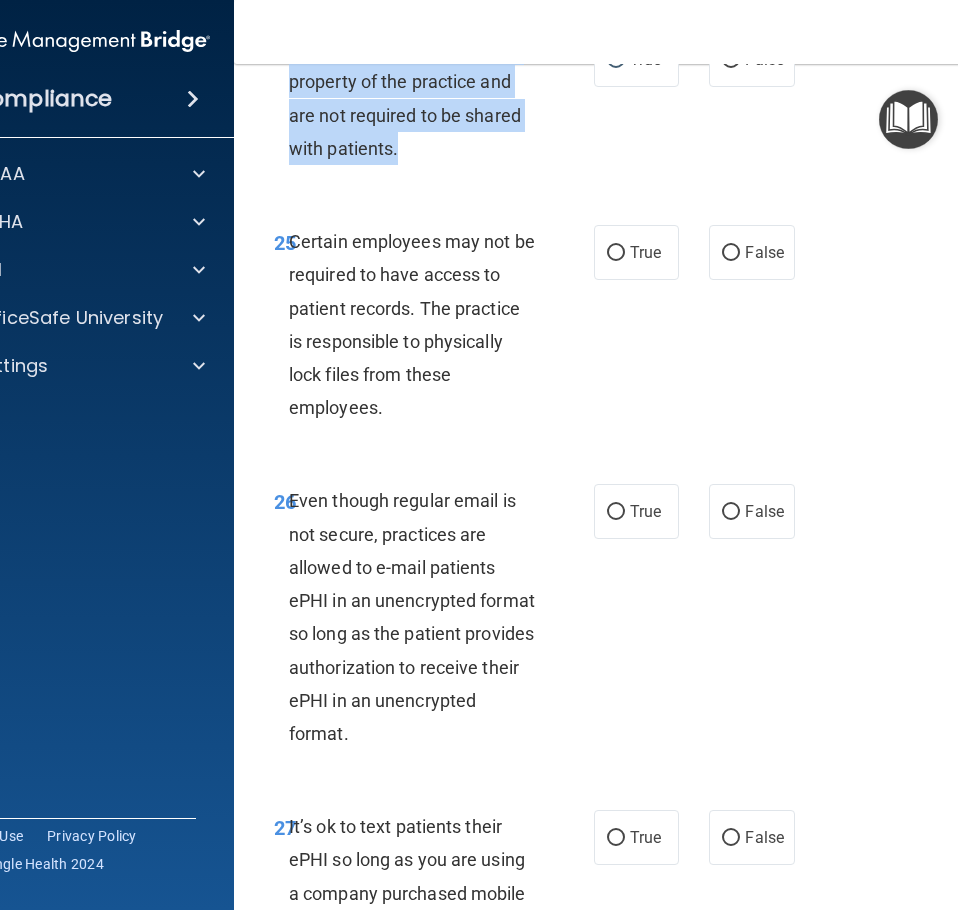 scroll, scrollTop: 6200, scrollLeft: 0, axis: vertical 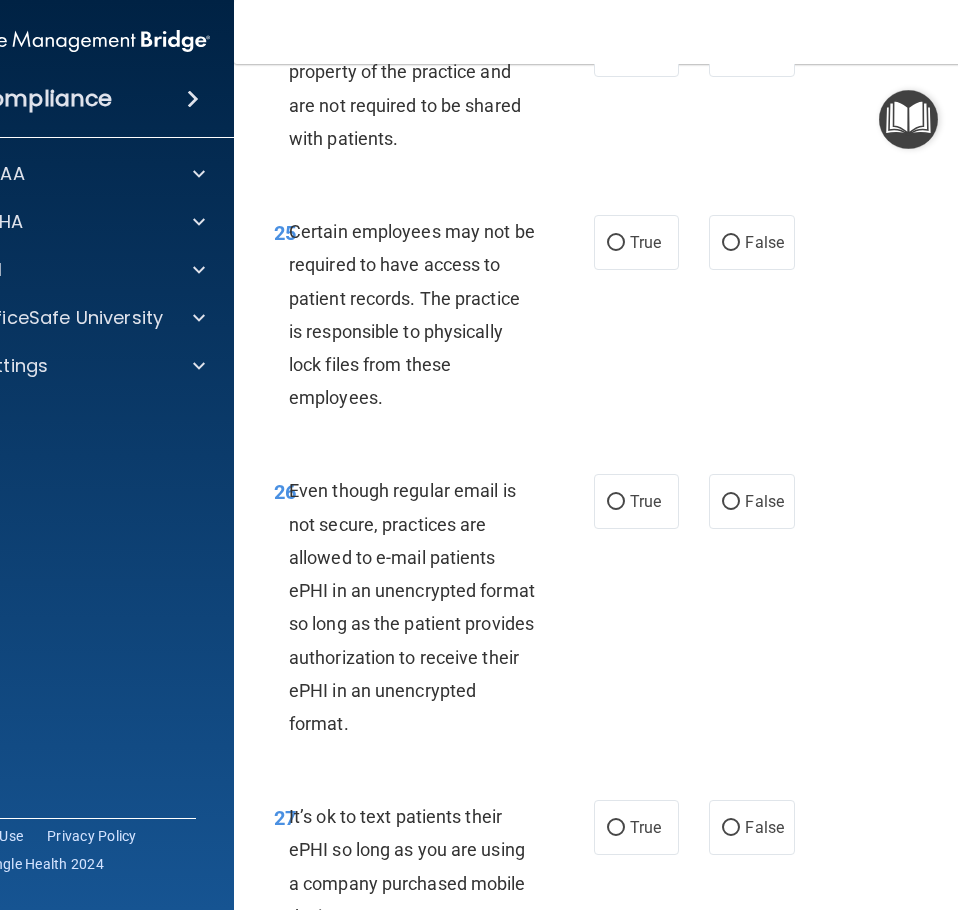 click on "Certain employees may not be required to have access to patient records.  The practice is responsible to physically lock files from these employees." at bounding box center (420, 314) 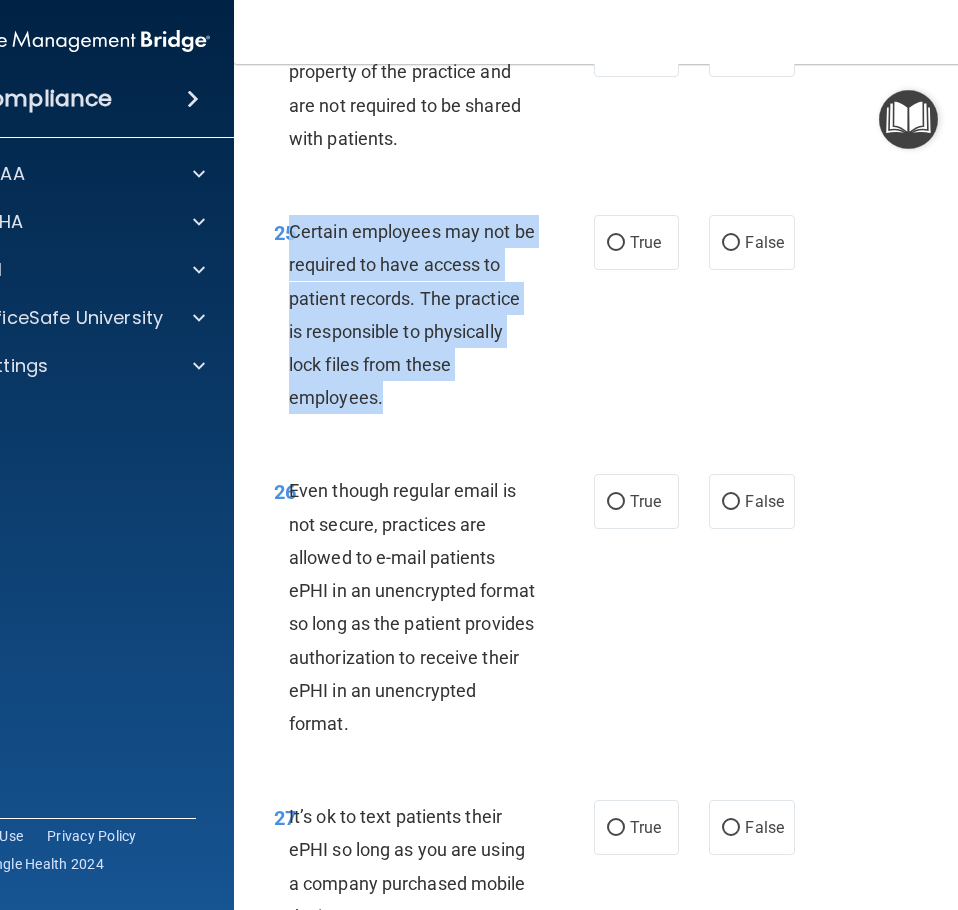 drag, startPoint x: 382, startPoint y: 458, endPoint x: 283, endPoint y: 295, distance: 190.7092 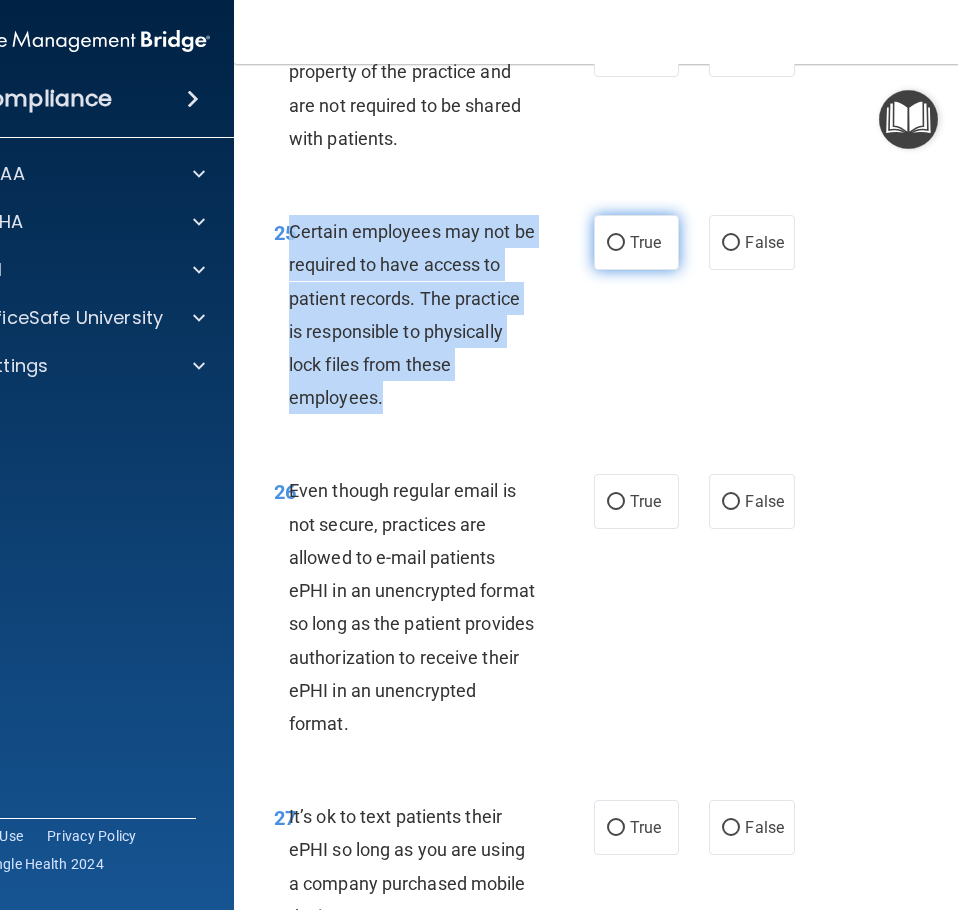 click on "True" at bounding box center (616, 243) 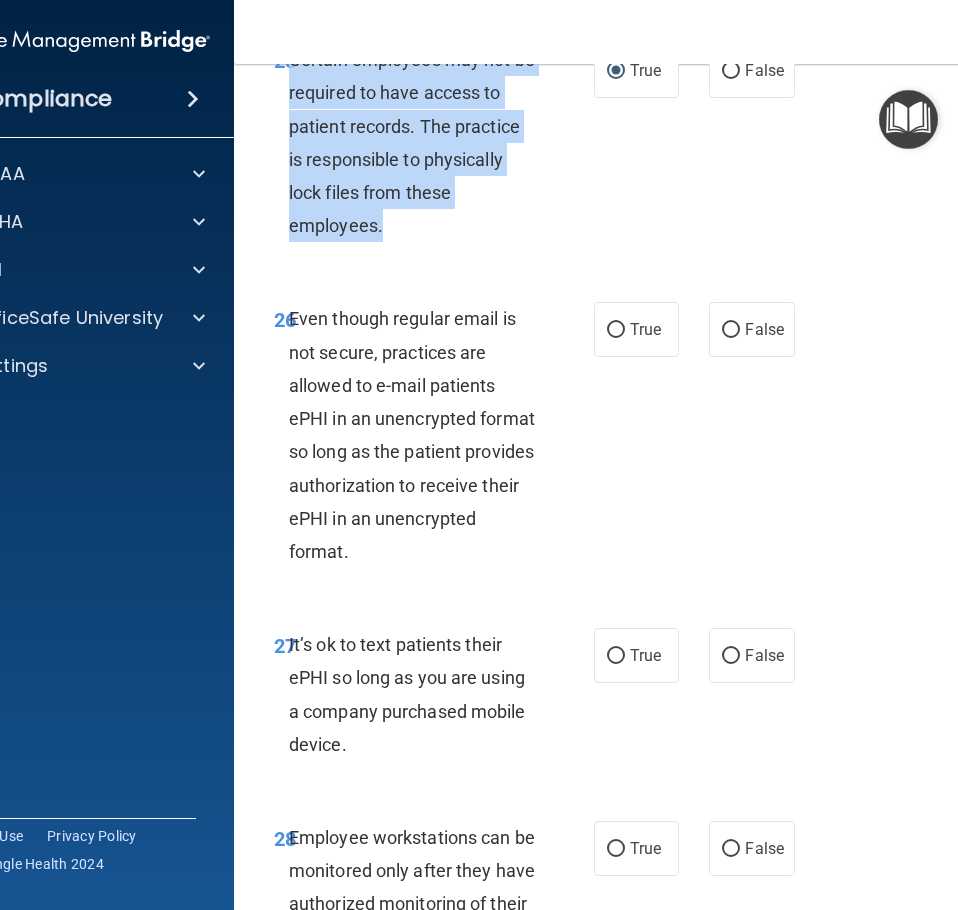 scroll, scrollTop: 6400, scrollLeft: 0, axis: vertical 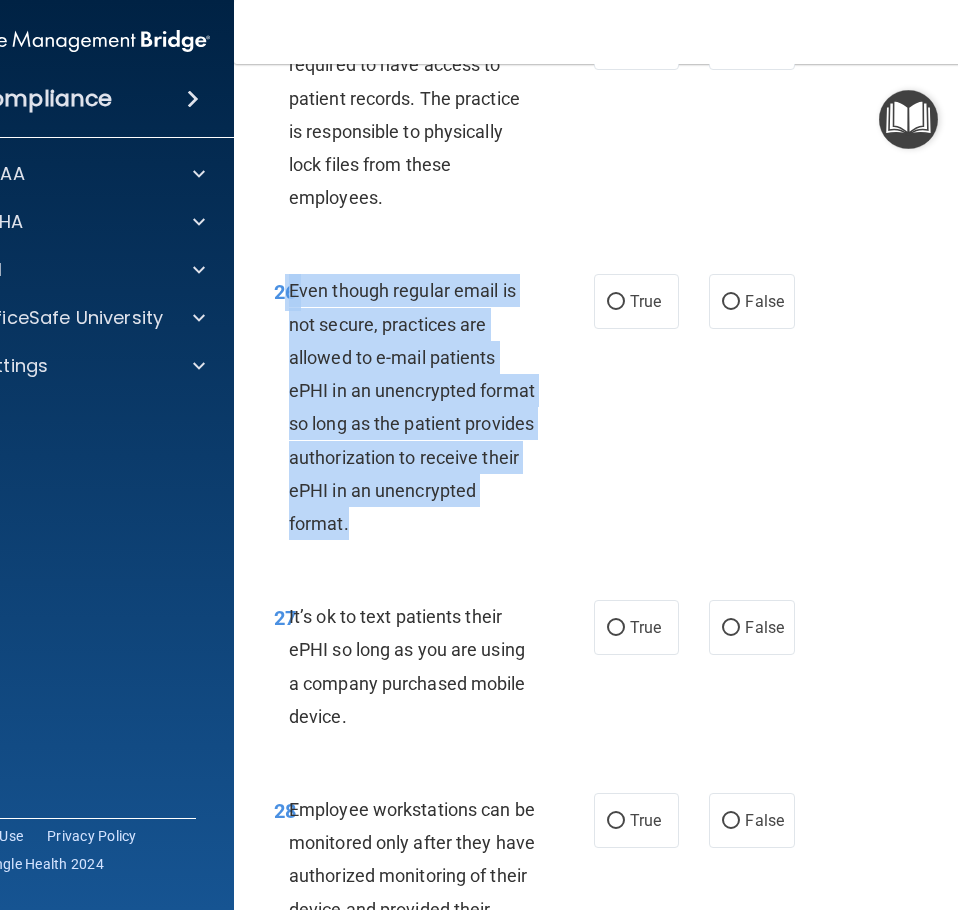 drag, startPoint x: 481, startPoint y: 579, endPoint x: 280, endPoint y: 376, distance: 285.67465 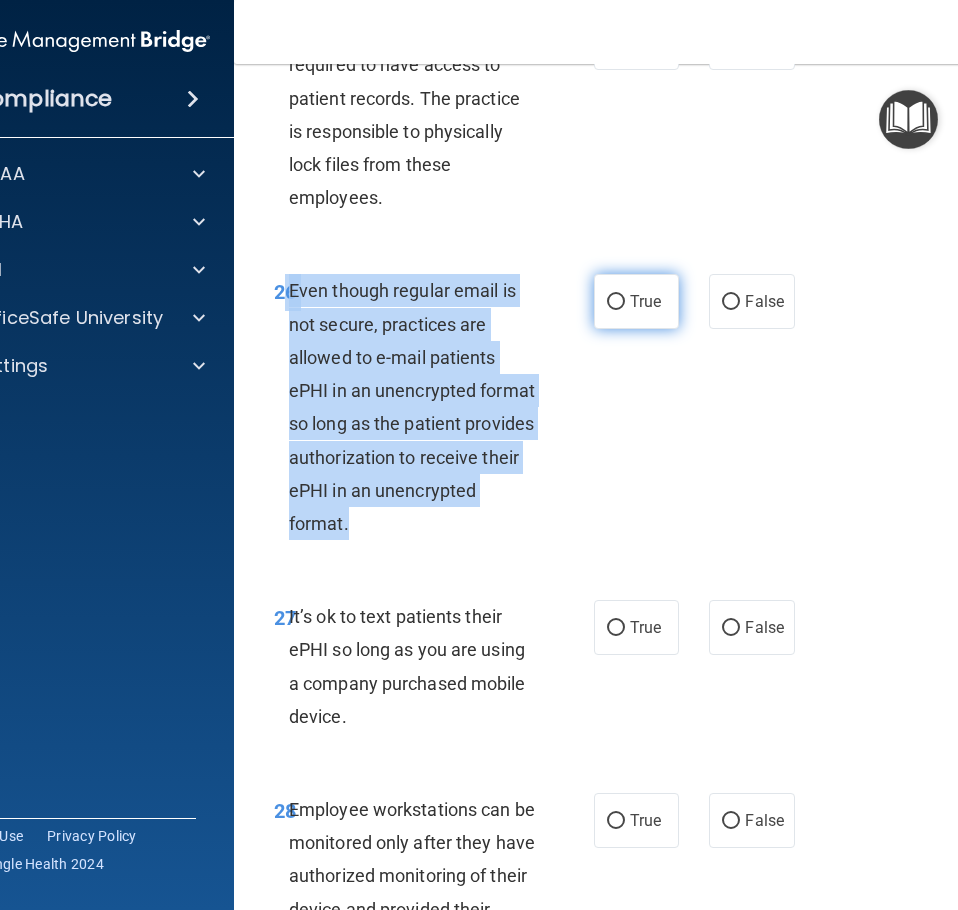 click on "True" at bounding box center (616, 302) 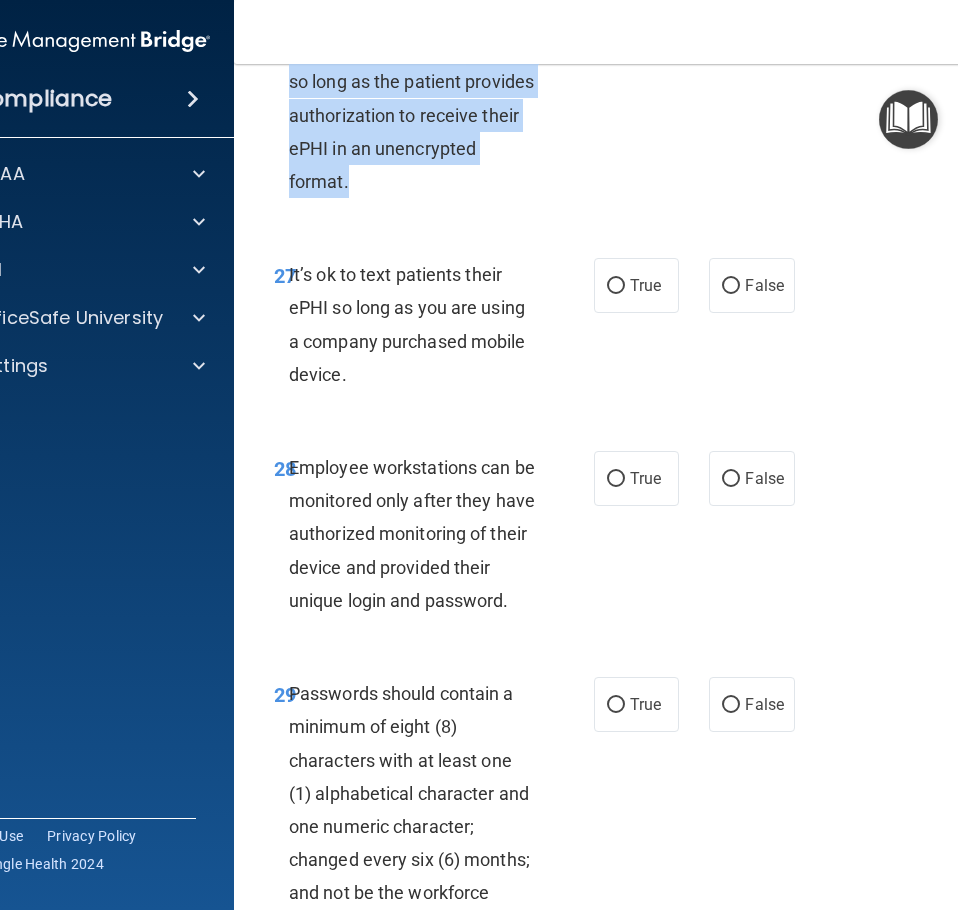 scroll, scrollTop: 6800, scrollLeft: 0, axis: vertical 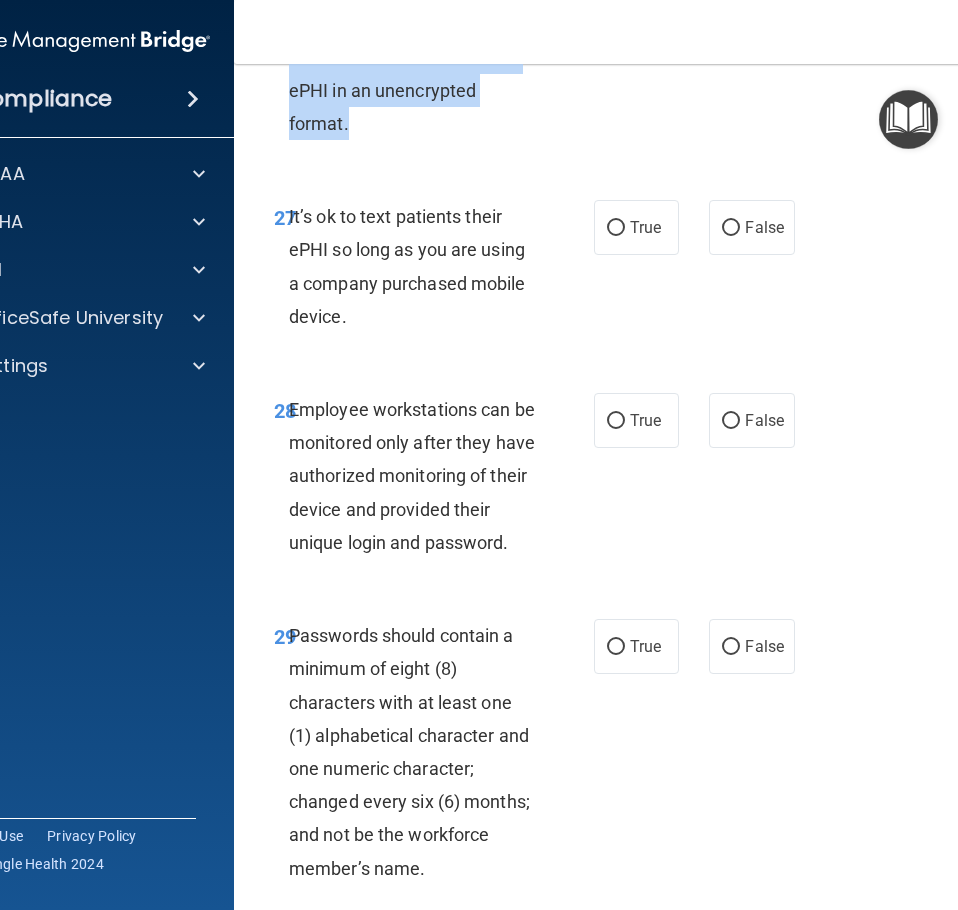 drag, startPoint x: 373, startPoint y: 369, endPoint x: 281, endPoint y: 294, distance: 118.69709 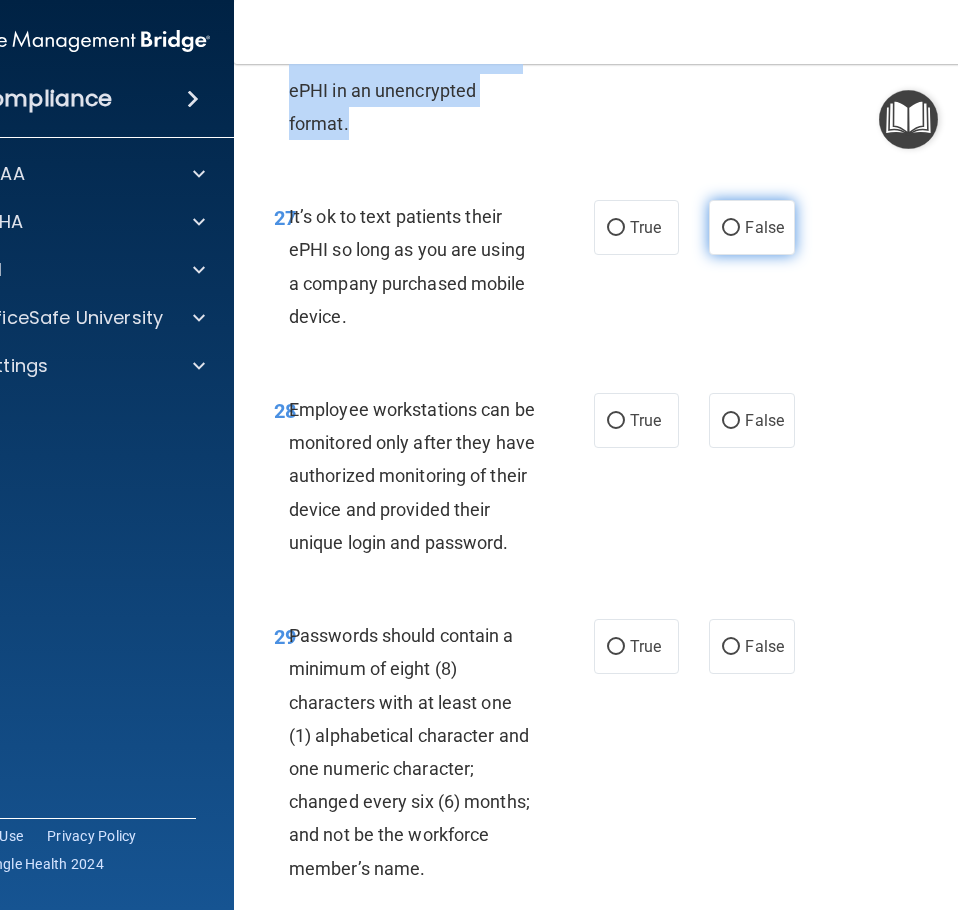 click on "False" at bounding box center (731, 228) 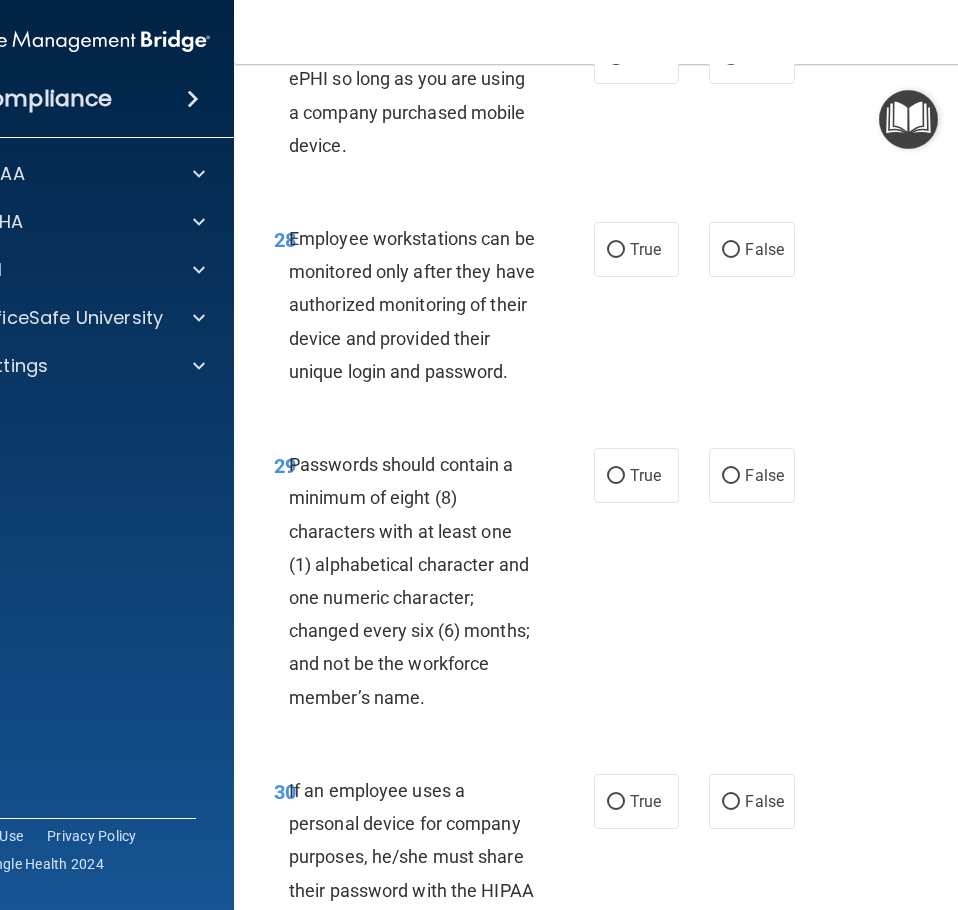 scroll, scrollTop: 7000, scrollLeft: 0, axis: vertical 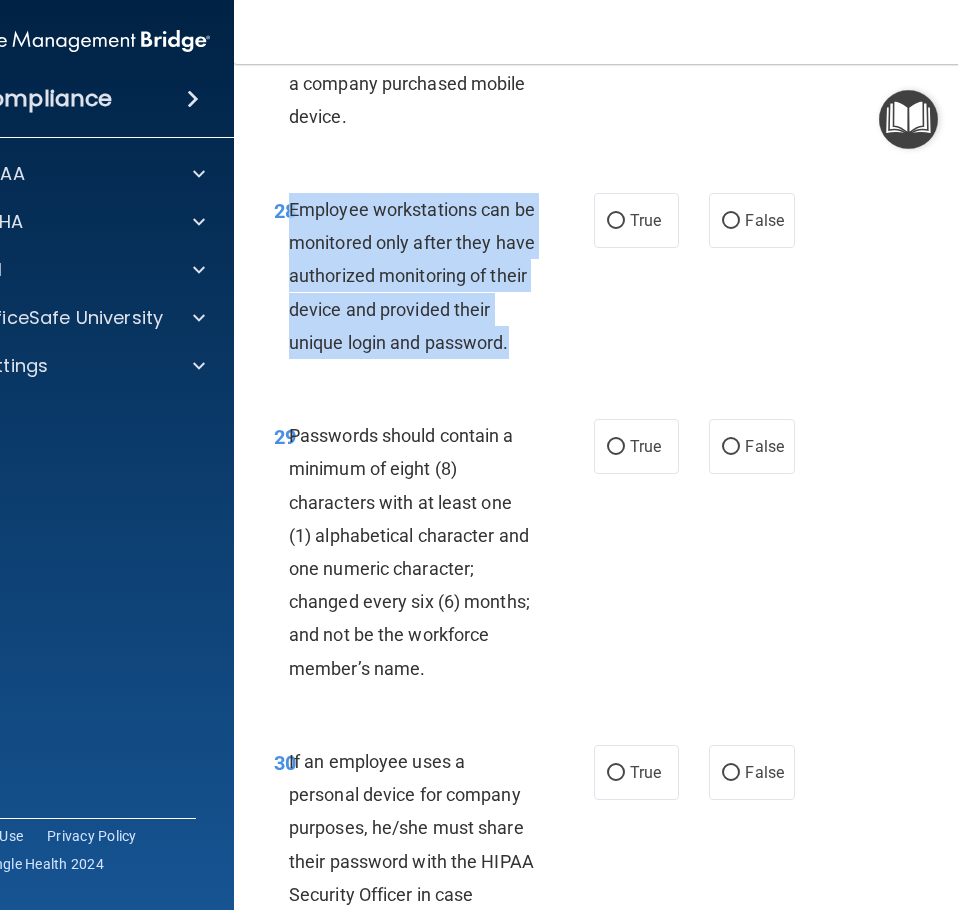 drag, startPoint x: 510, startPoint y: 416, endPoint x: 281, endPoint y: 282, distance: 265.32434 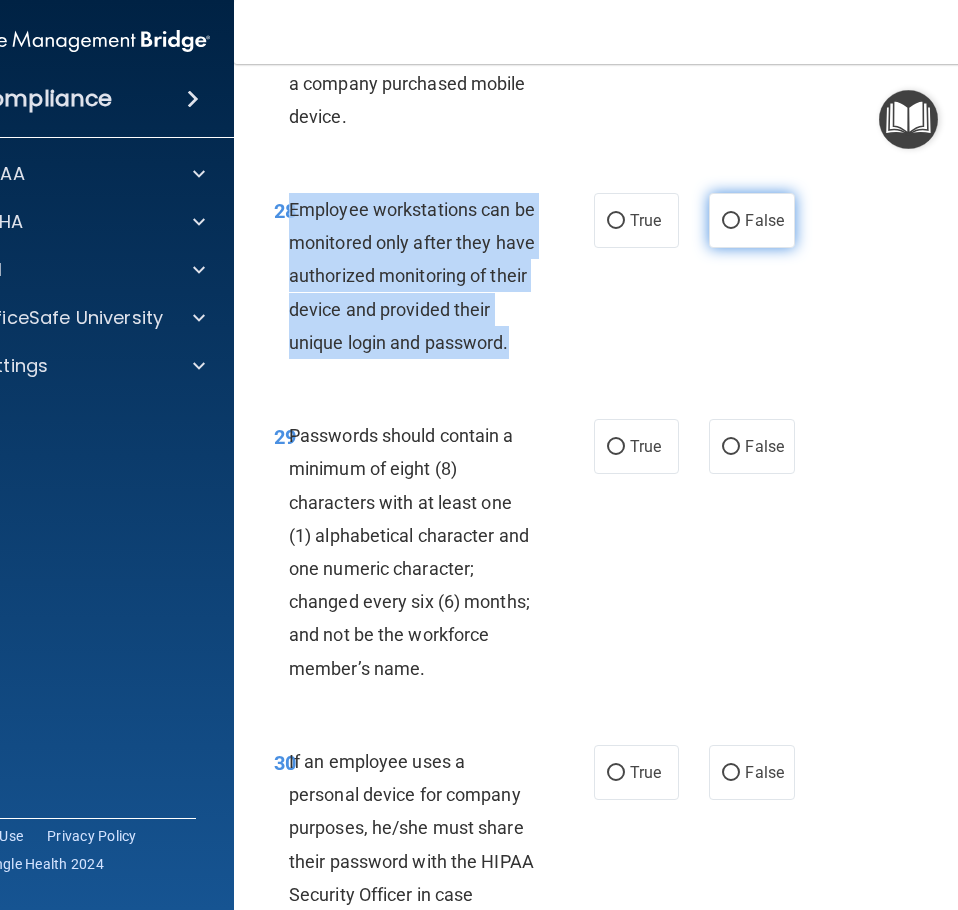 click on "False" at bounding box center [731, 221] 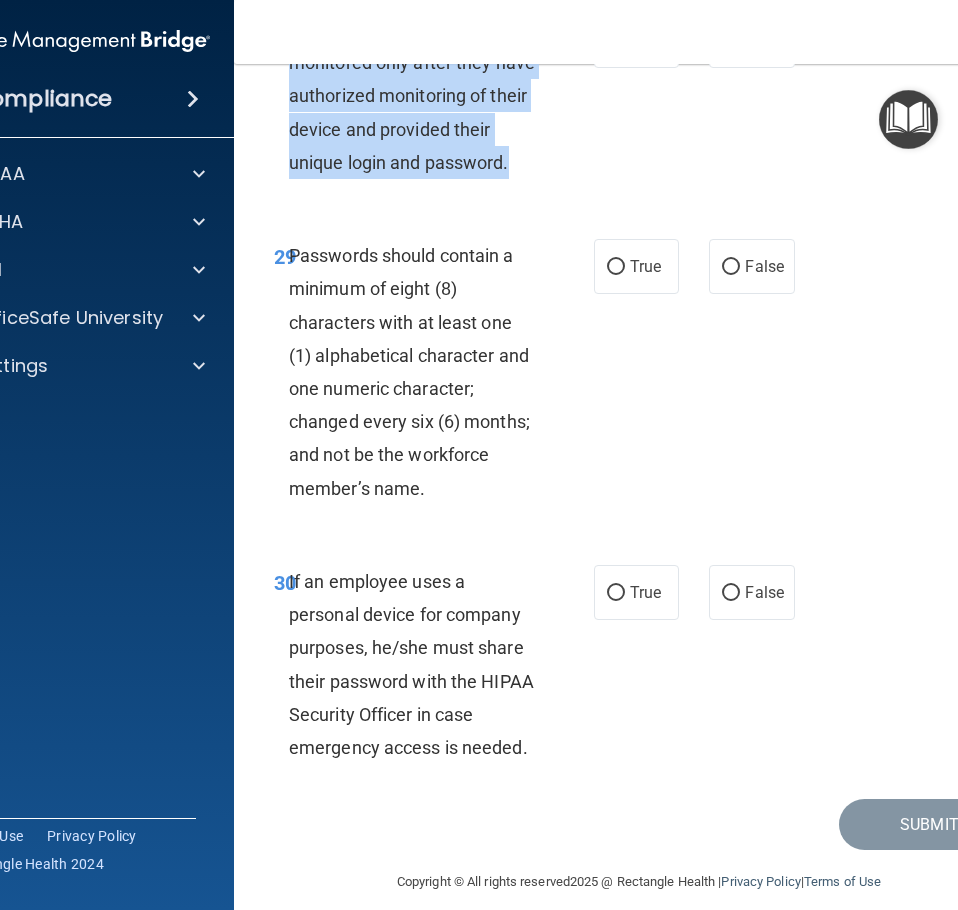 scroll, scrollTop: 7200, scrollLeft: 0, axis: vertical 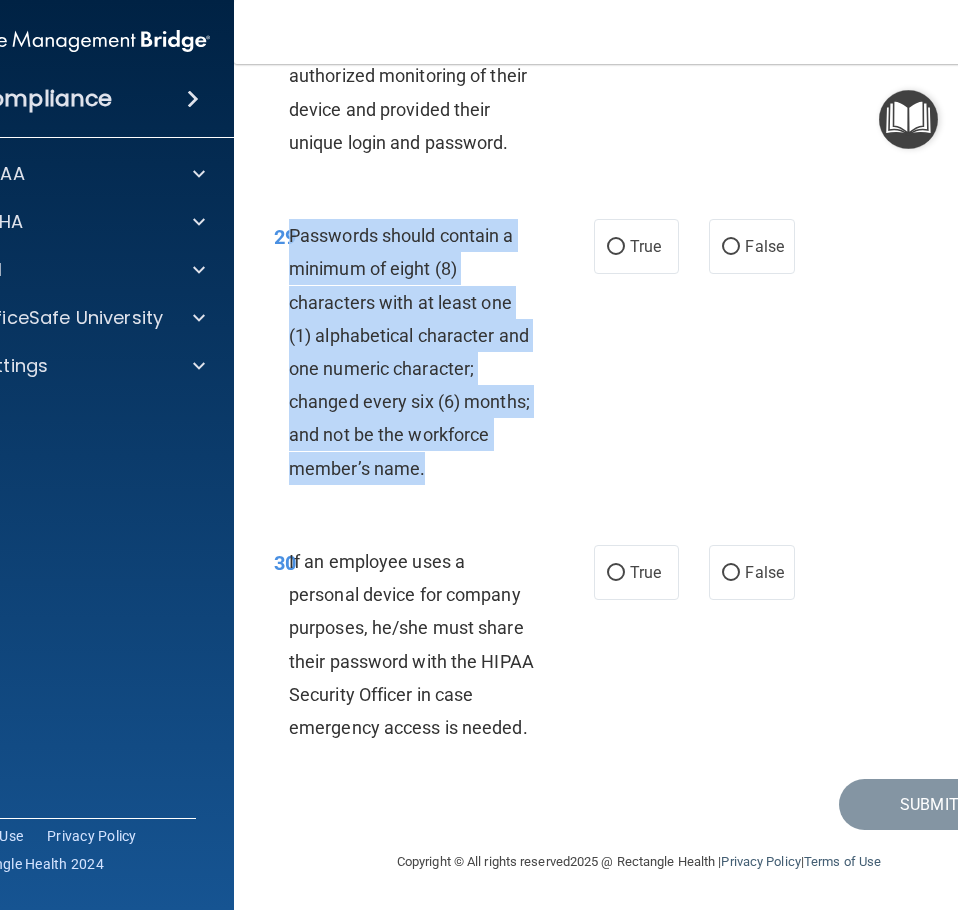 drag, startPoint x: 452, startPoint y: 541, endPoint x: 283, endPoint y: 315, distance: 282.2003 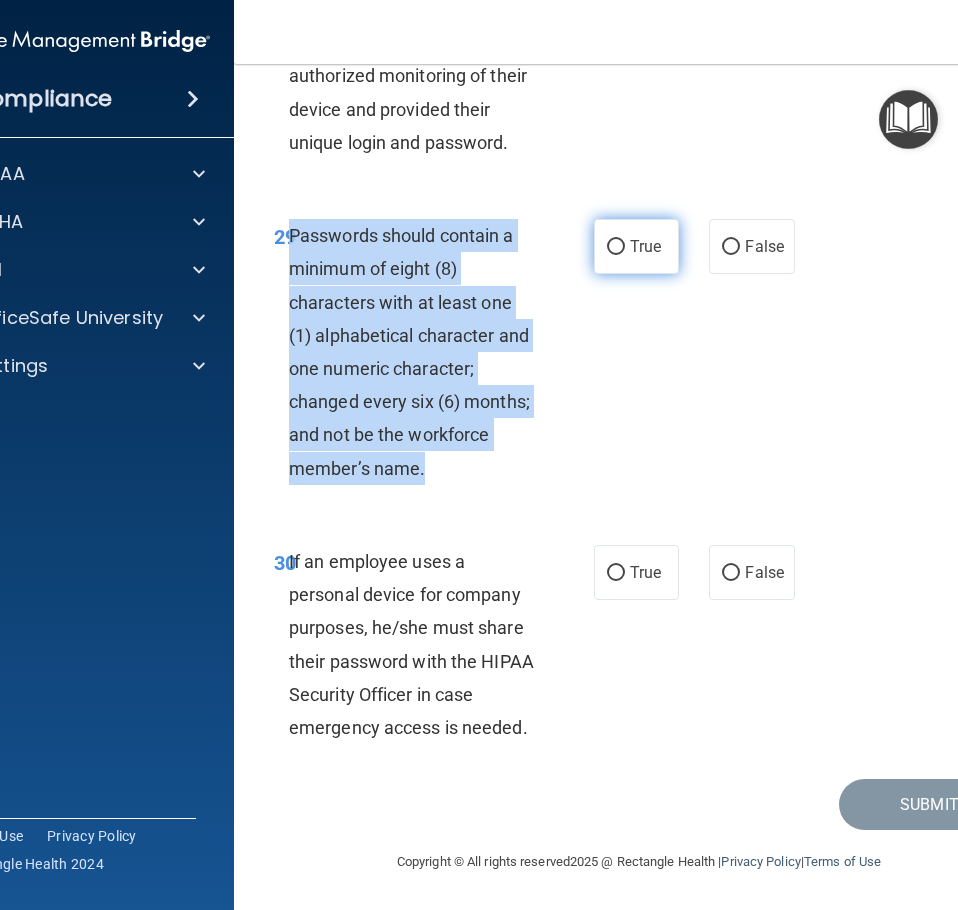 click on "True" at bounding box center (616, 247) 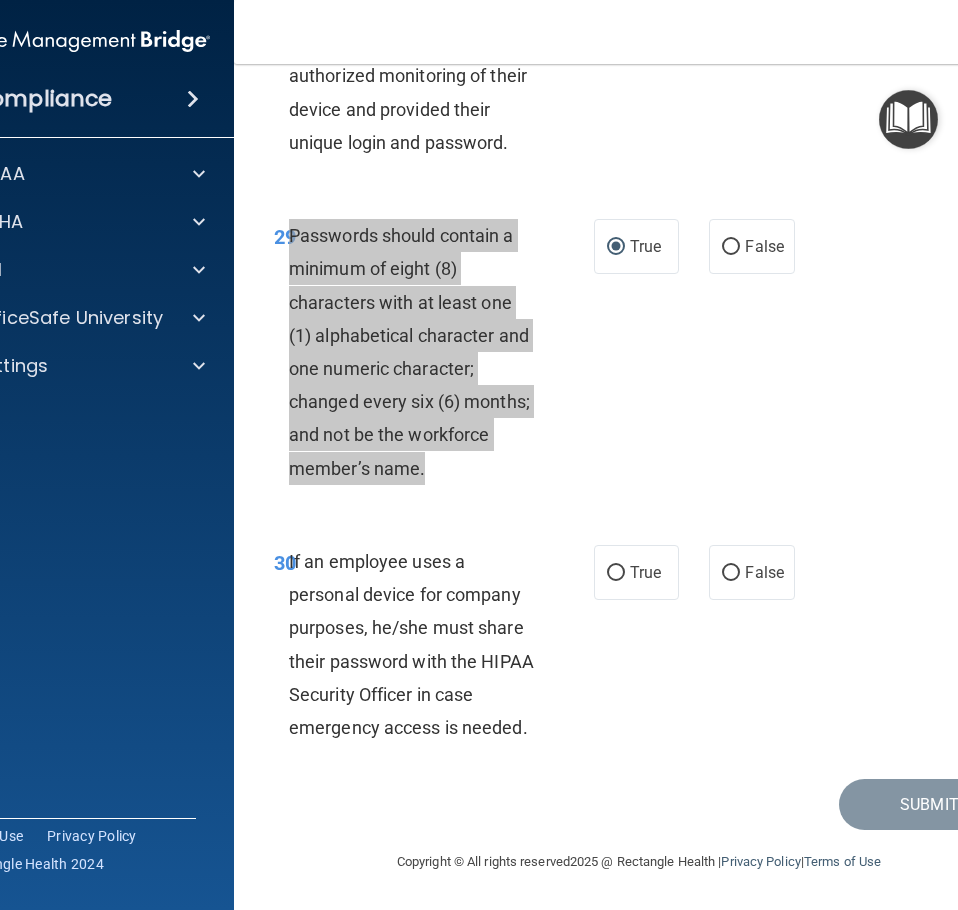 scroll, scrollTop: 7266, scrollLeft: 0, axis: vertical 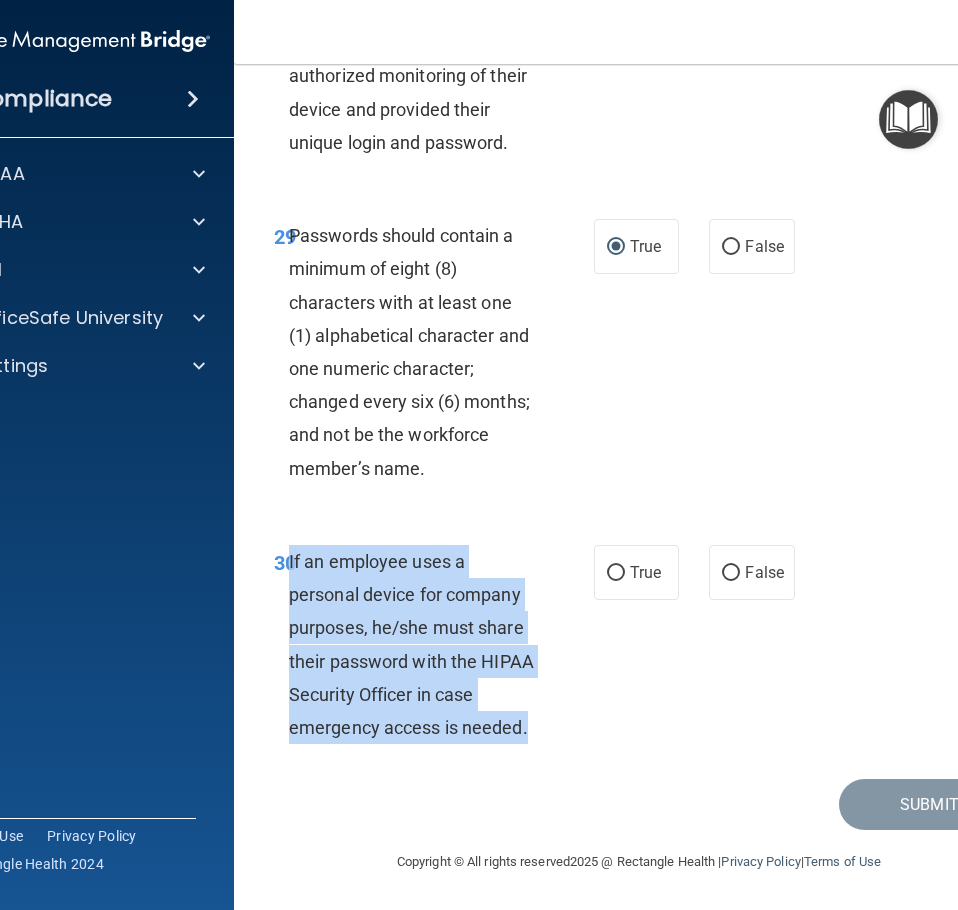 drag, startPoint x: 544, startPoint y: 728, endPoint x: 283, endPoint y: 561, distance: 309.8548 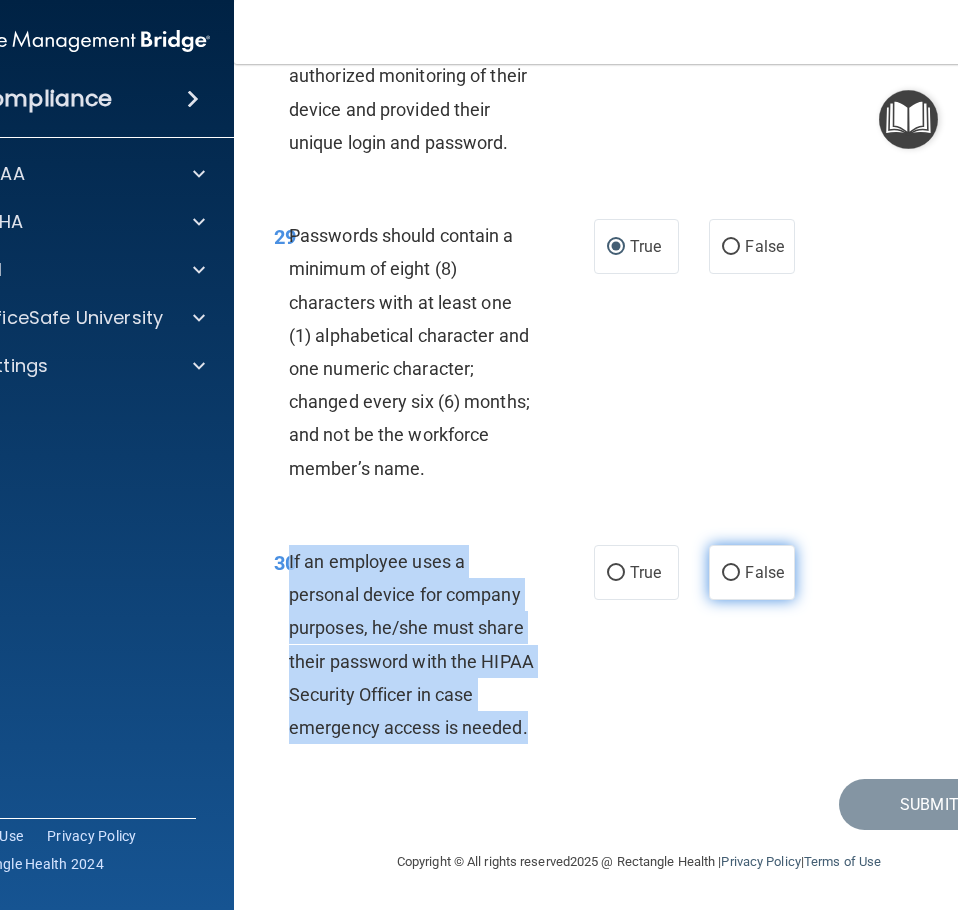 click on "False" at bounding box center (731, 573) 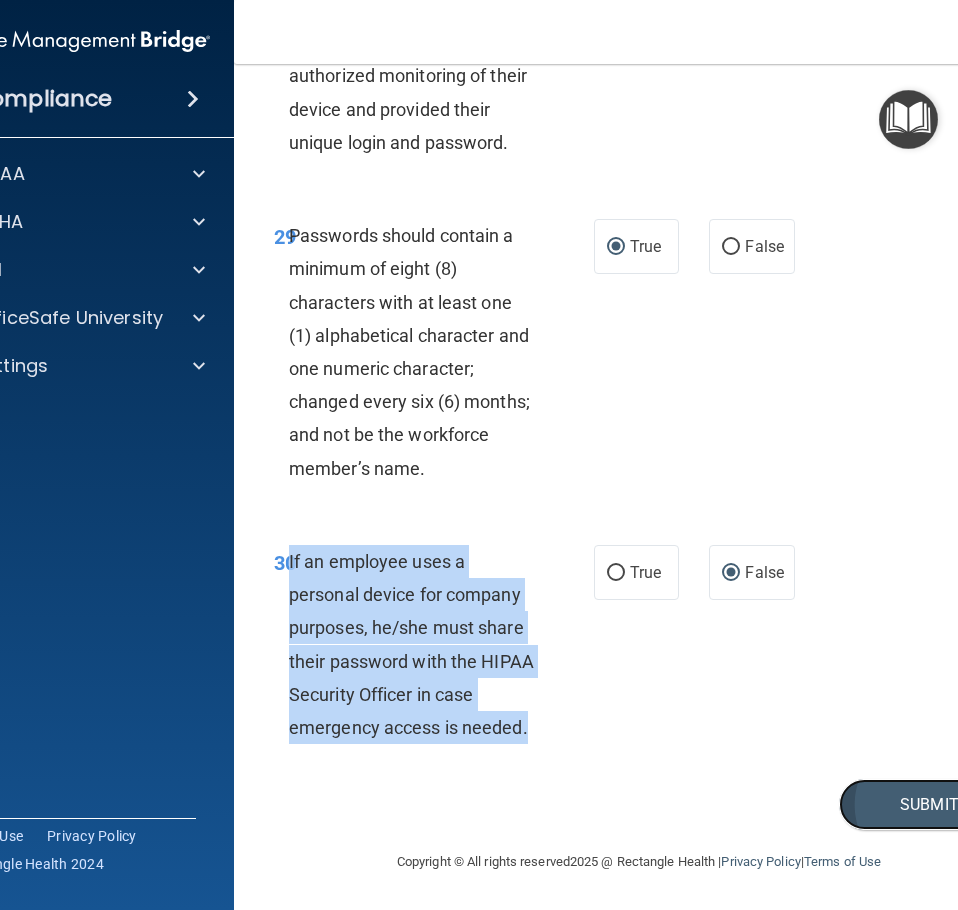 click on "Submit" at bounding box center [929, 804] 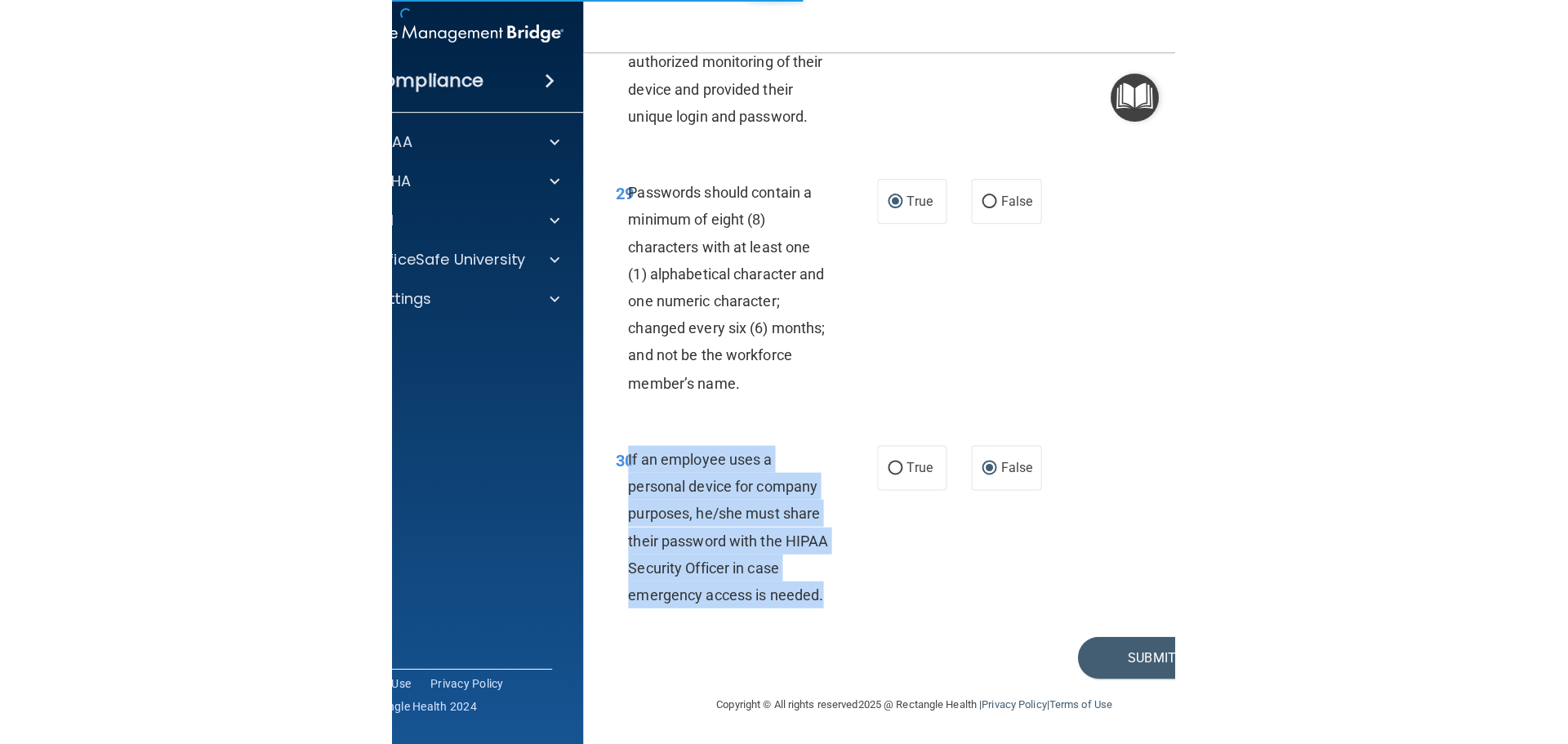 scroll, scrollTop: 0, scrollLeft: 0, axis: both 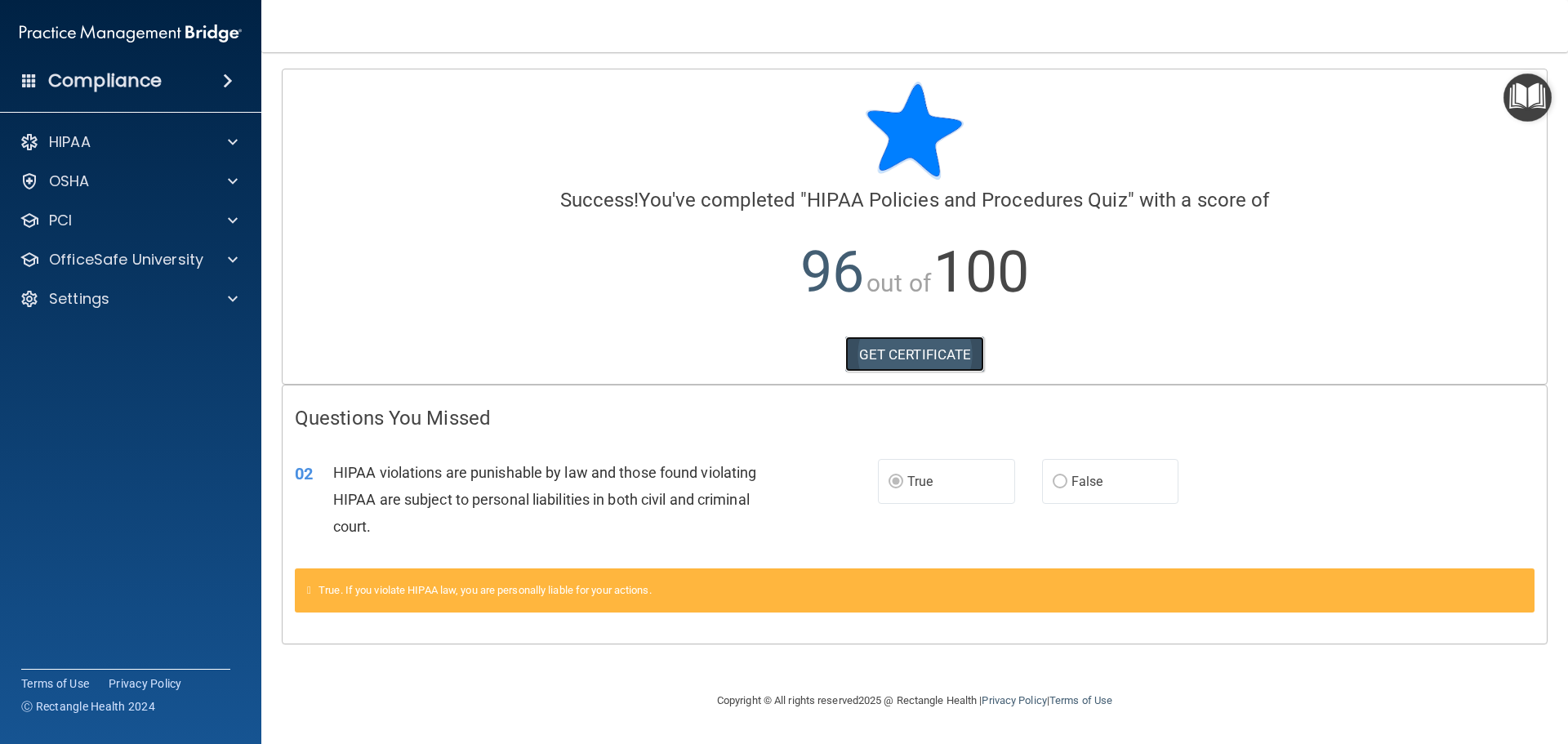 click on "GET CERTIFICATE" at bounding box center (915, 354) 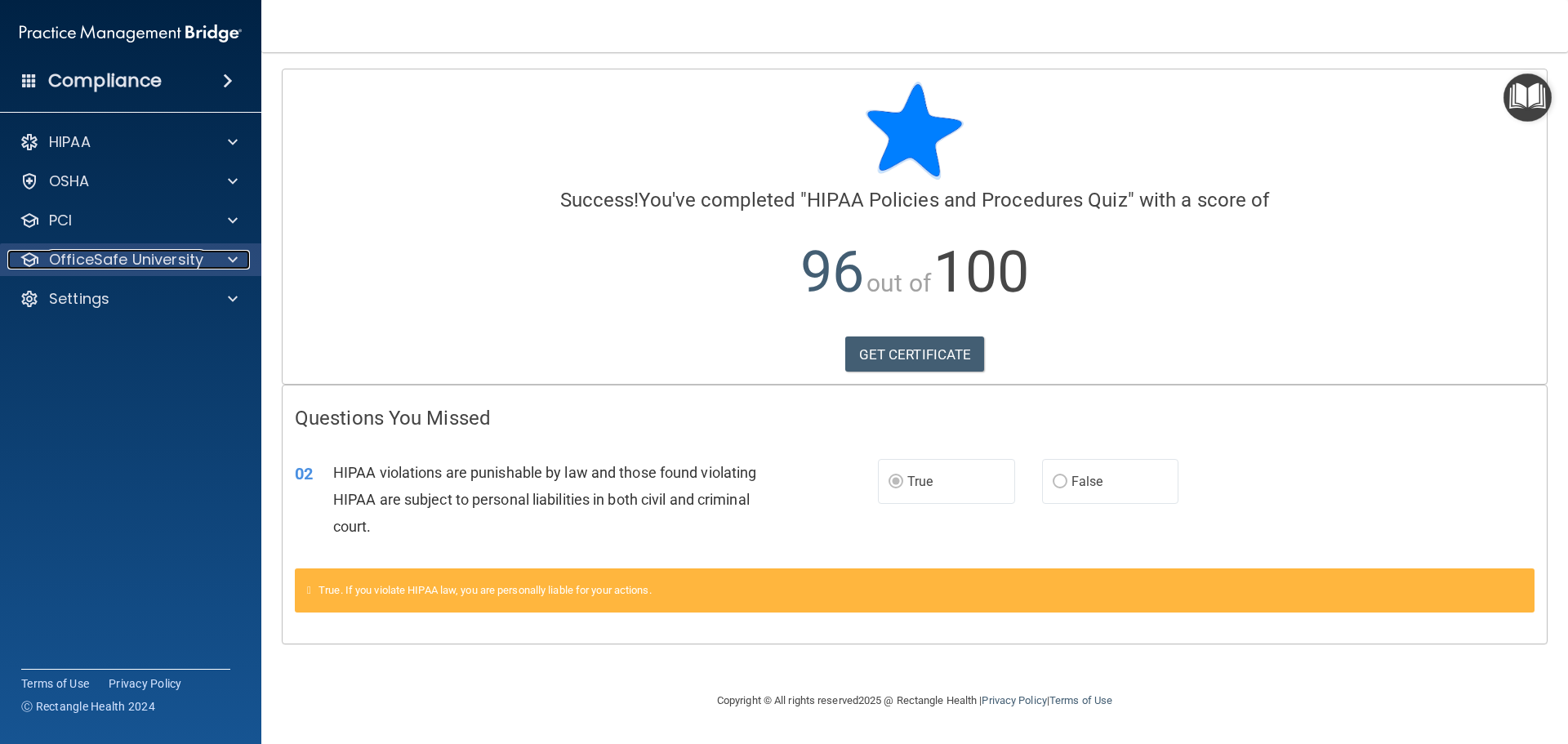 click on "OfficeSafe University" at bounding box center [126, 260] 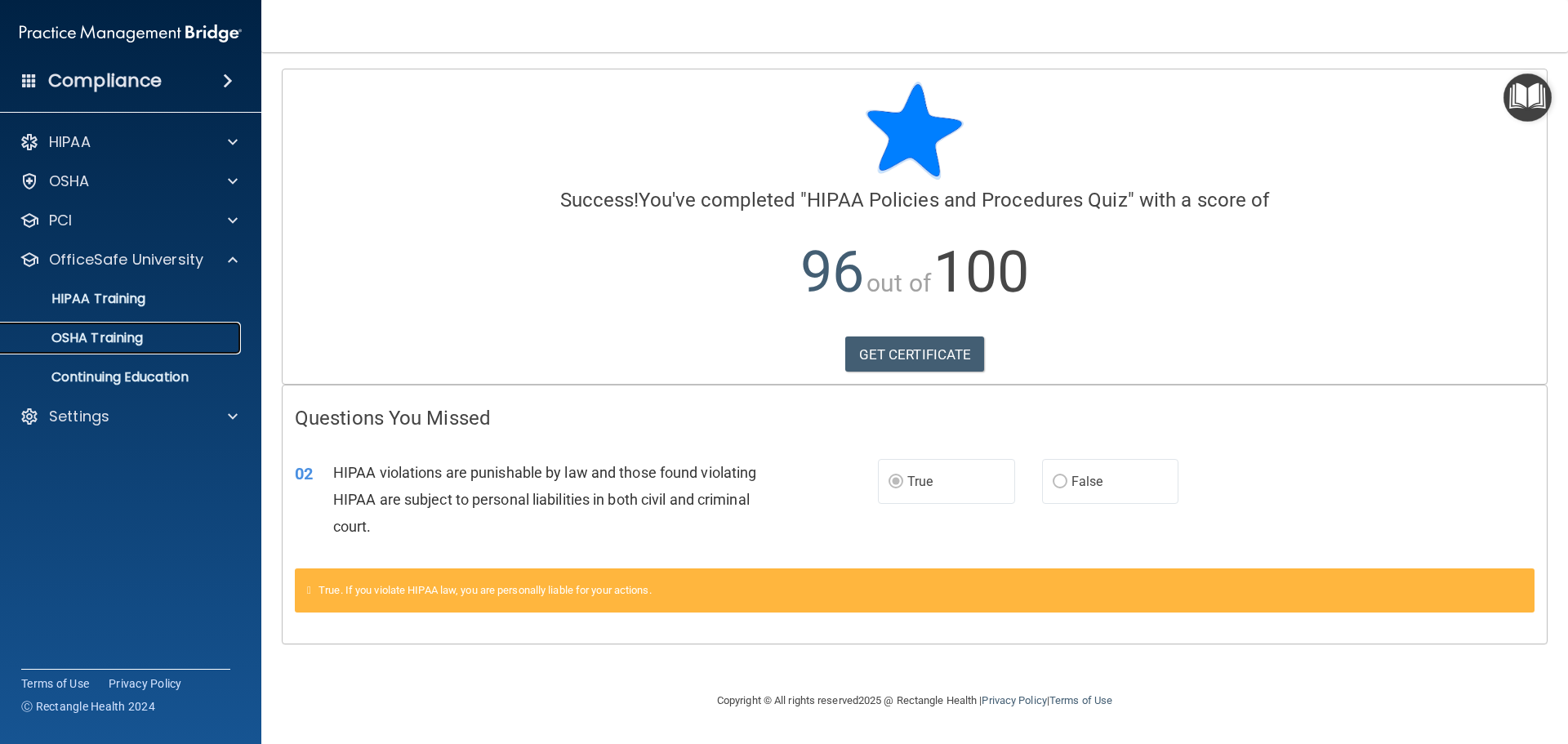 click on "OSHA Training" at bounding box center (77, 338) 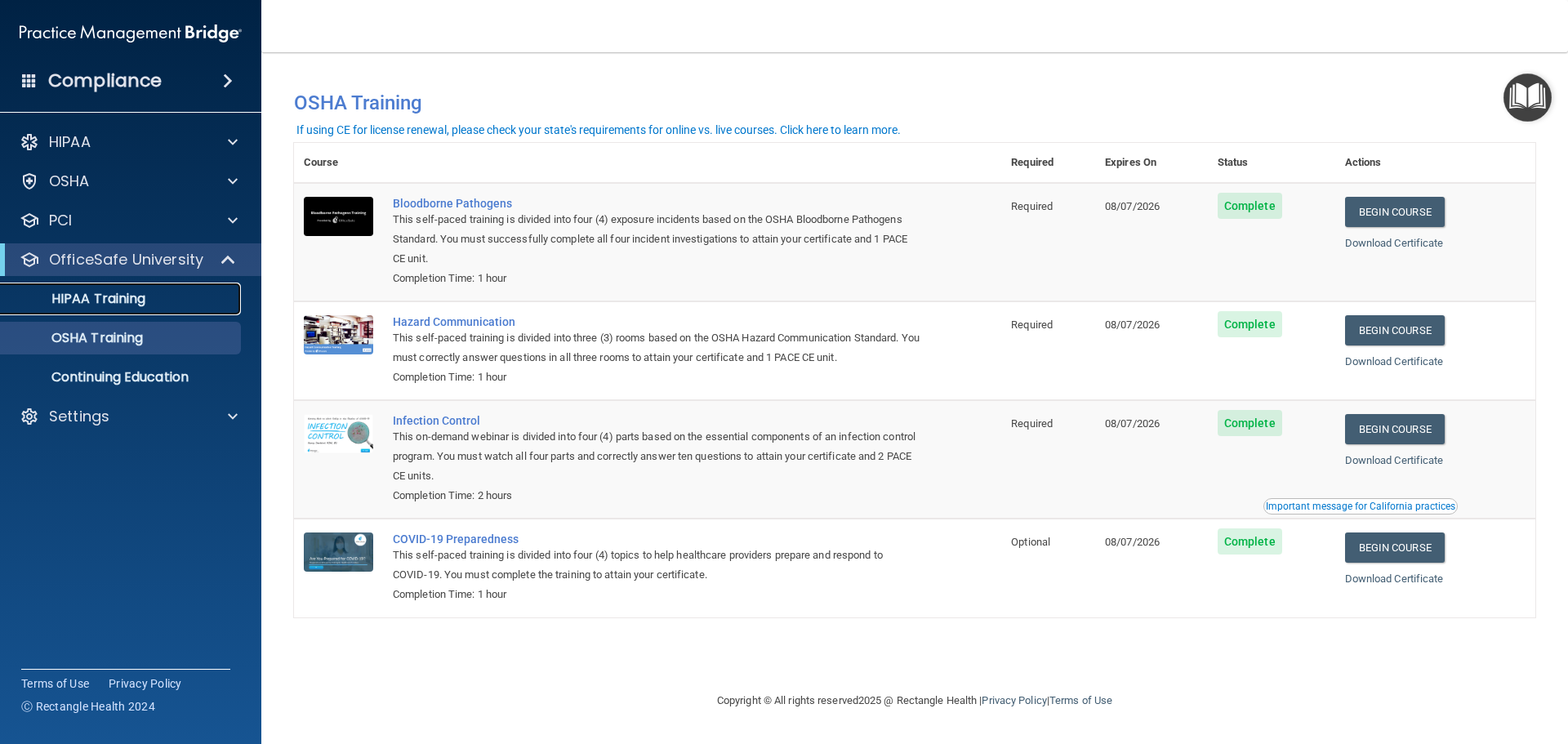click on "HIPAA Training" at bounding box center [78, 299] 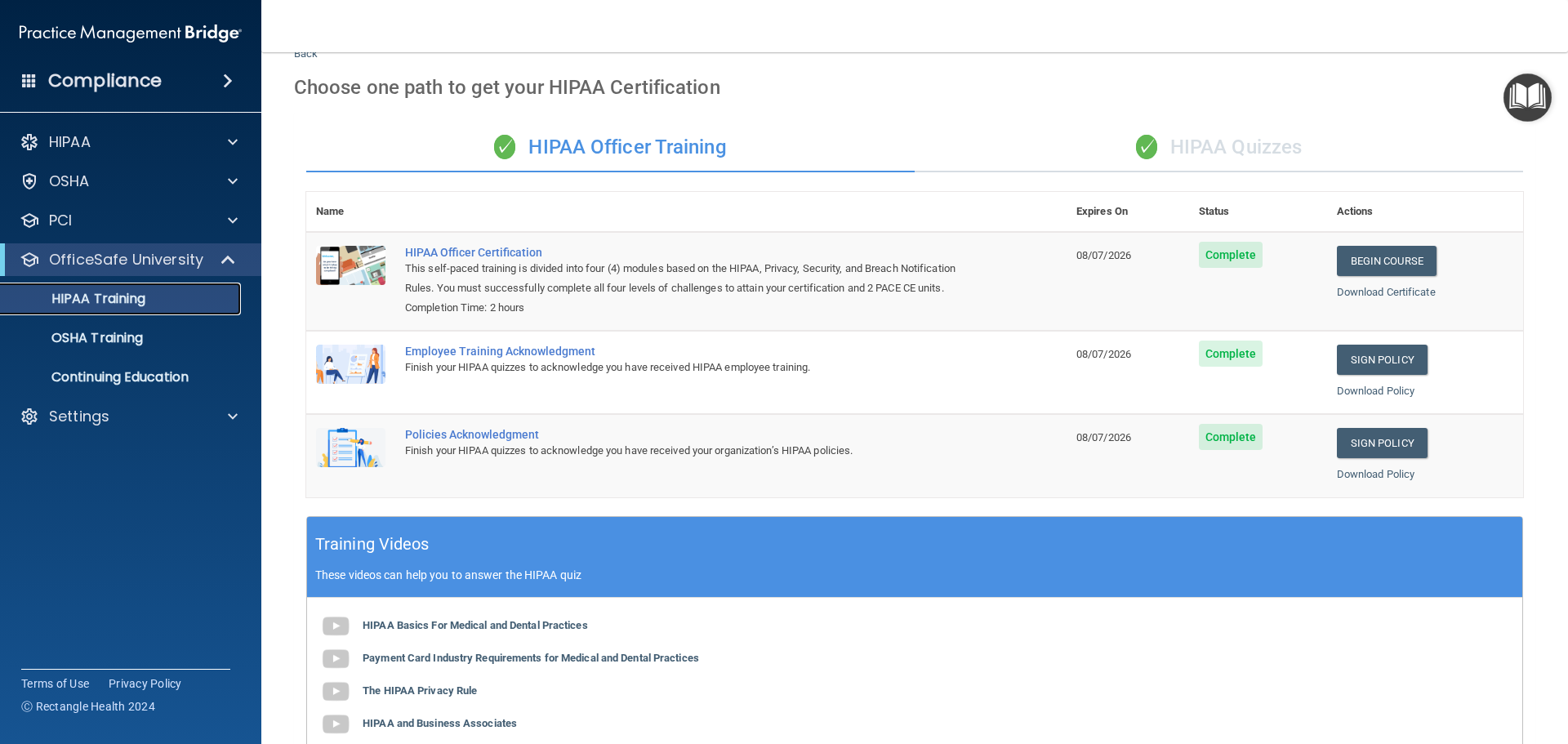 scroll, scrollTop: 0, scrollLeft: 0, axis: both 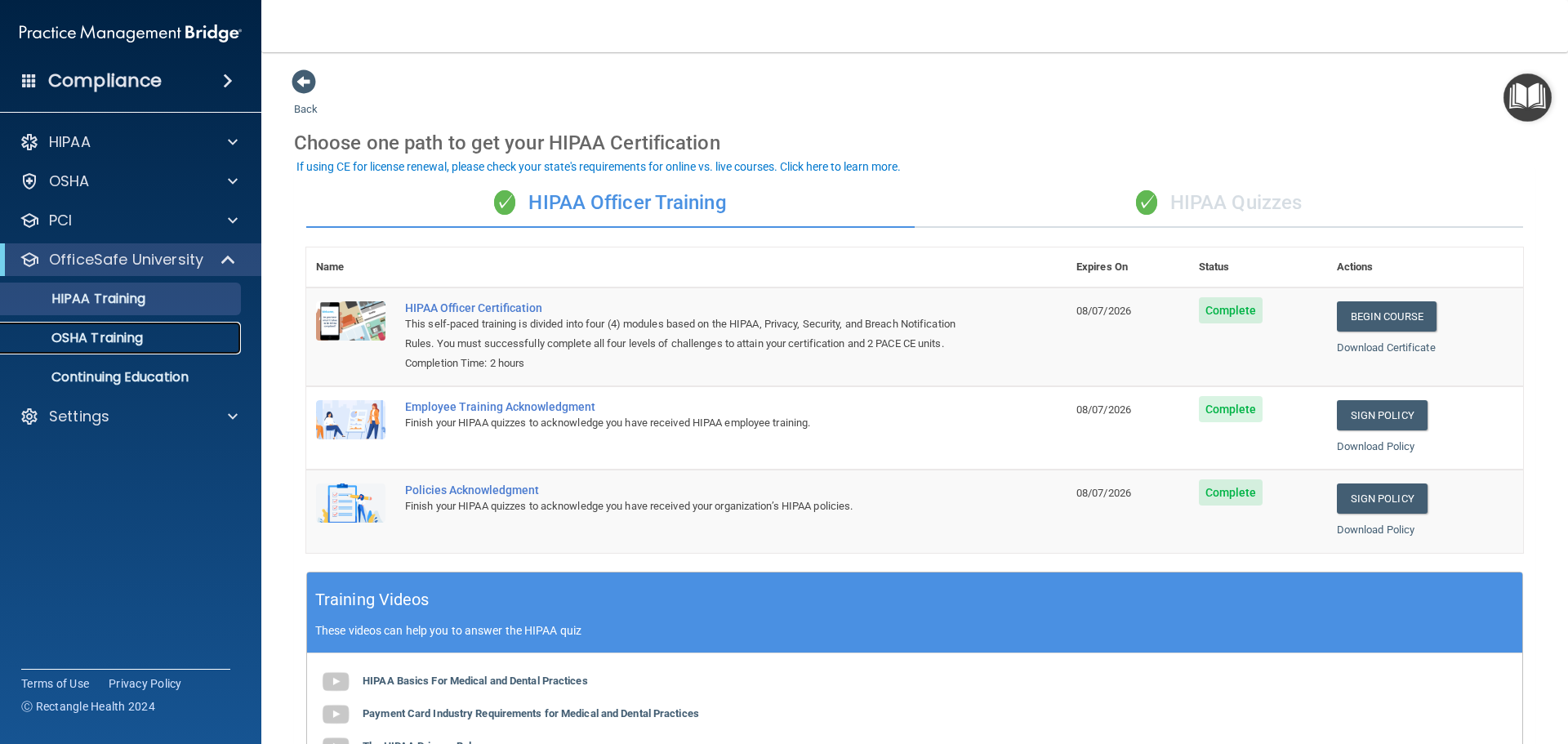 click on "OSHA Training" at bounding box center [77, 338] 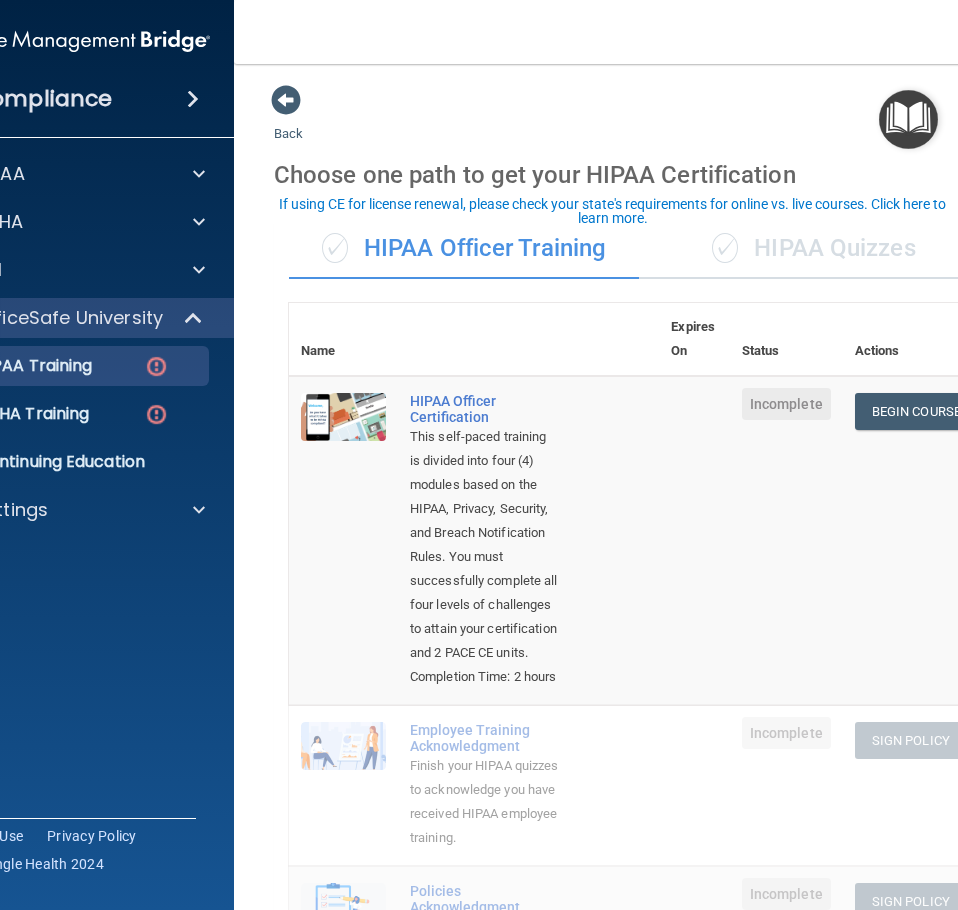 scroll, scrollTop: 0, scrollLeft: 0, axis: both 